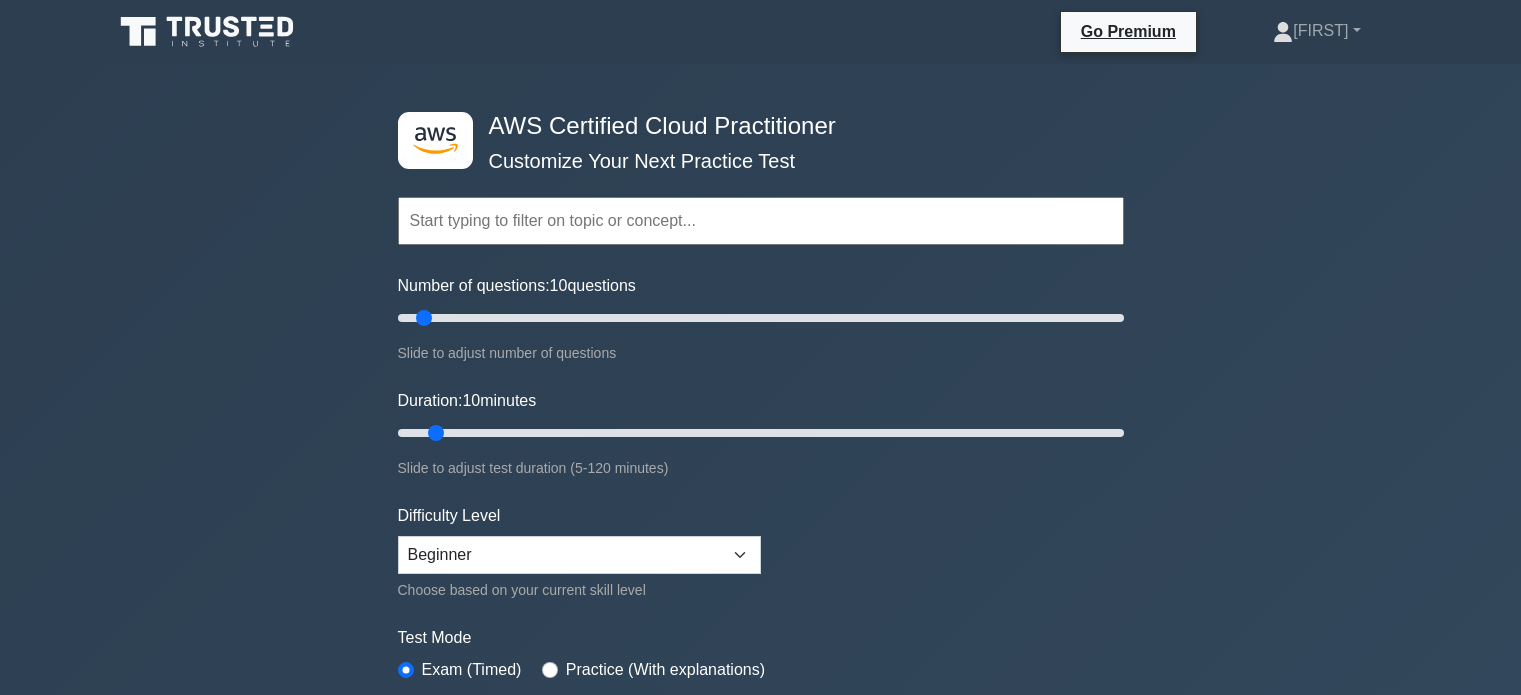 scroll, scrollTop: 0, scrollLeft: 0, axis: both 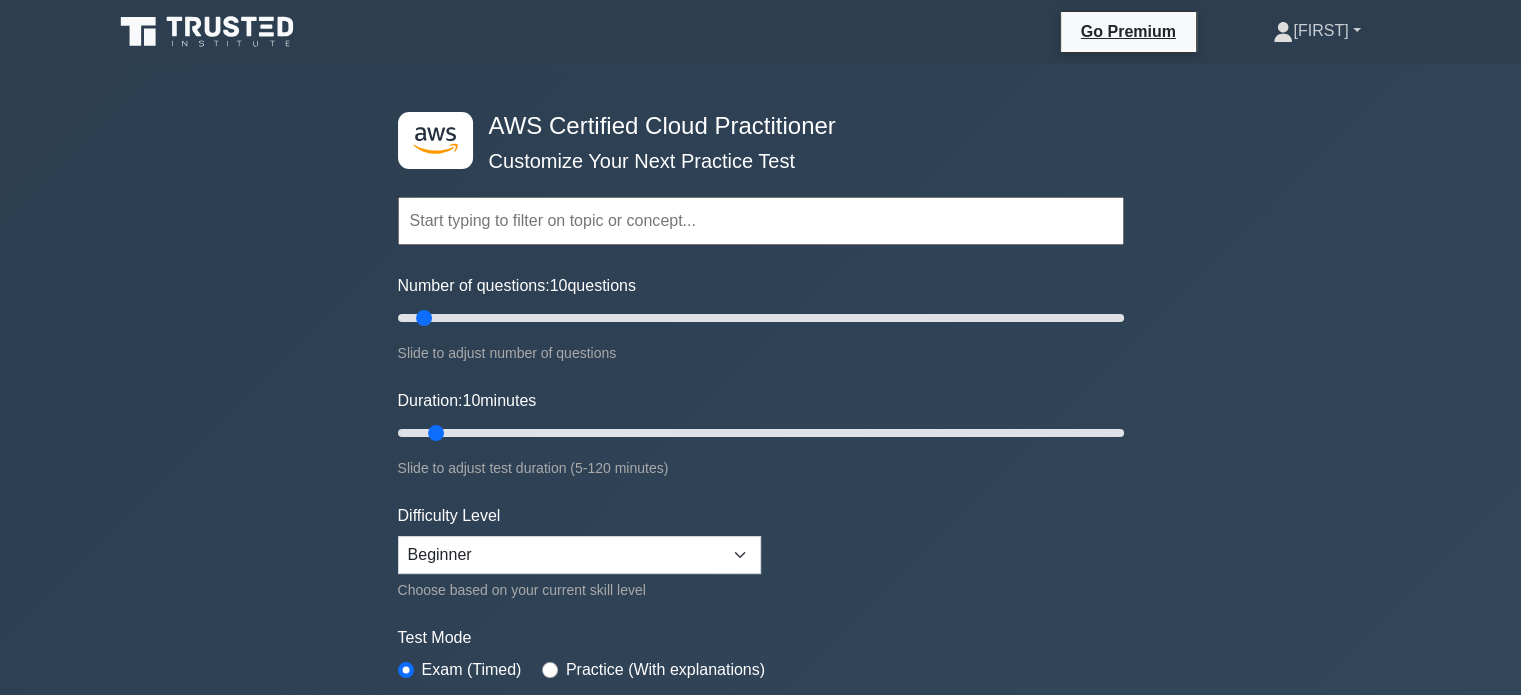 click on "[FIRST]" at bounding box center [1316, 31] 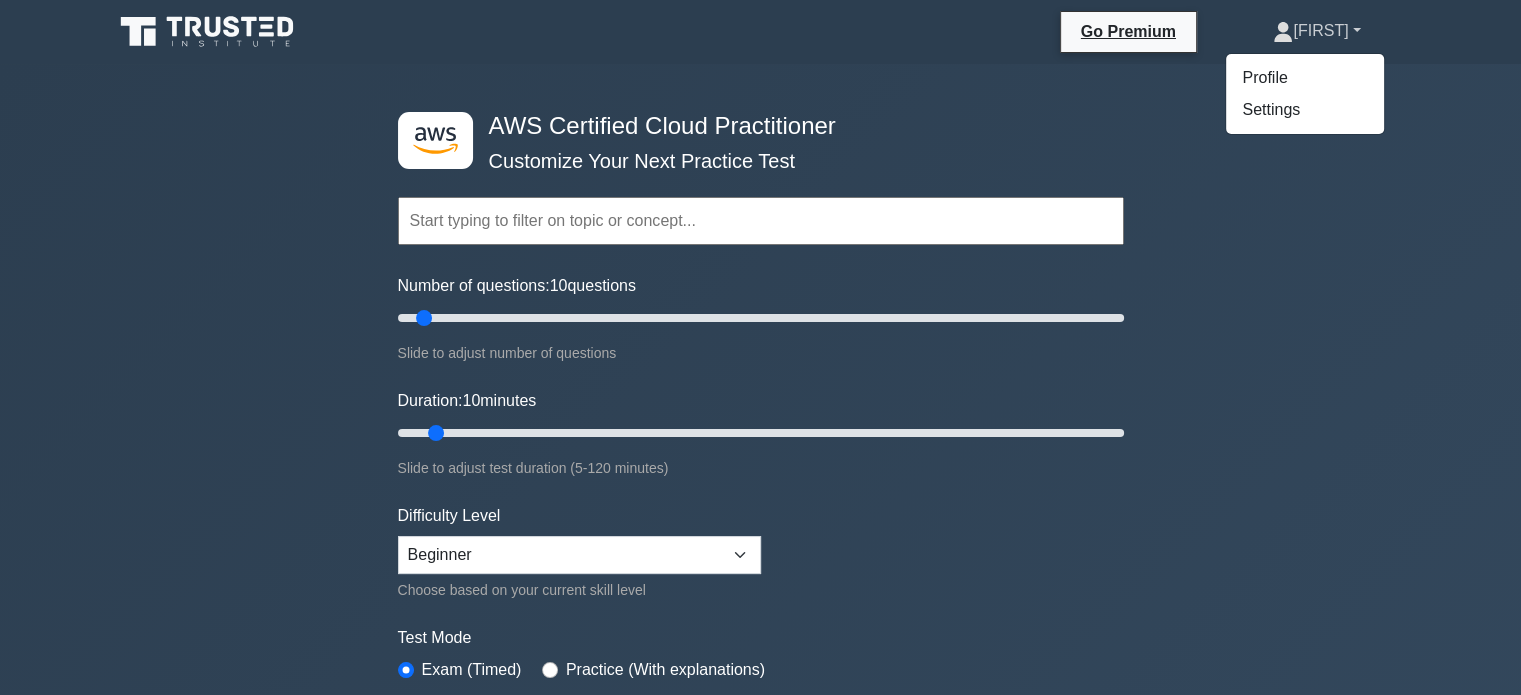 click on "[FIRST]" at bounding box center [1316, 31] 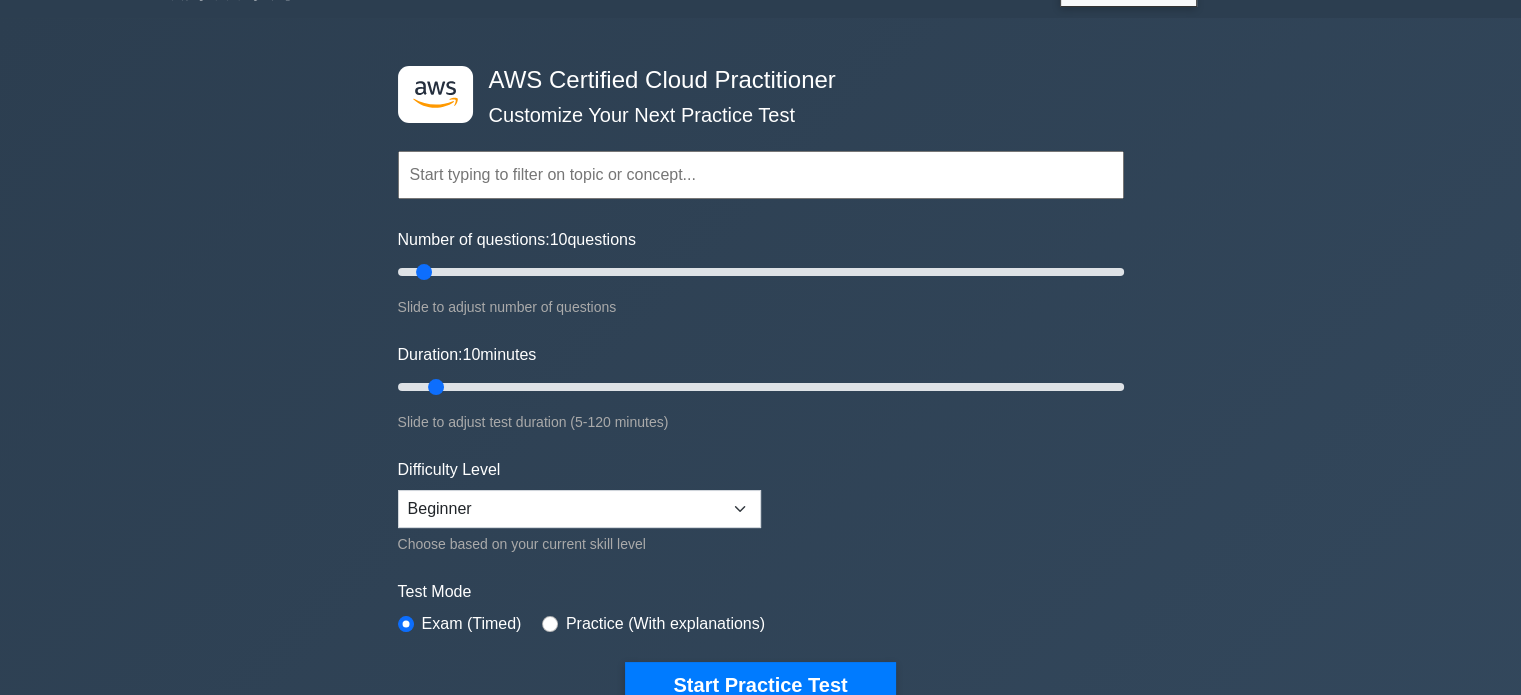 scroll, scrollTop: 48, scrollLeft: 0, axis: vertical 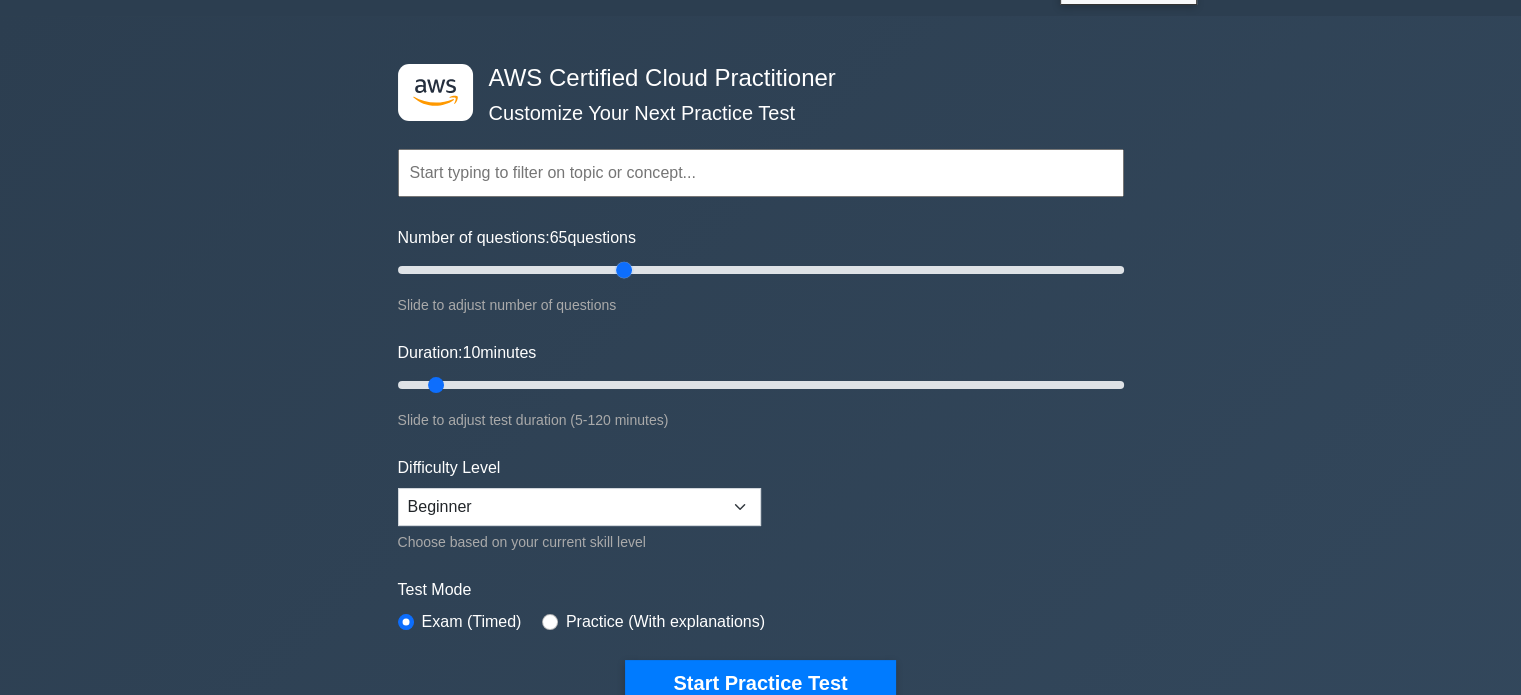 drag, startPoint x: 428, startPoint y: 270, endPoint x: 628, endPoint y: 297, distance: 201.81427 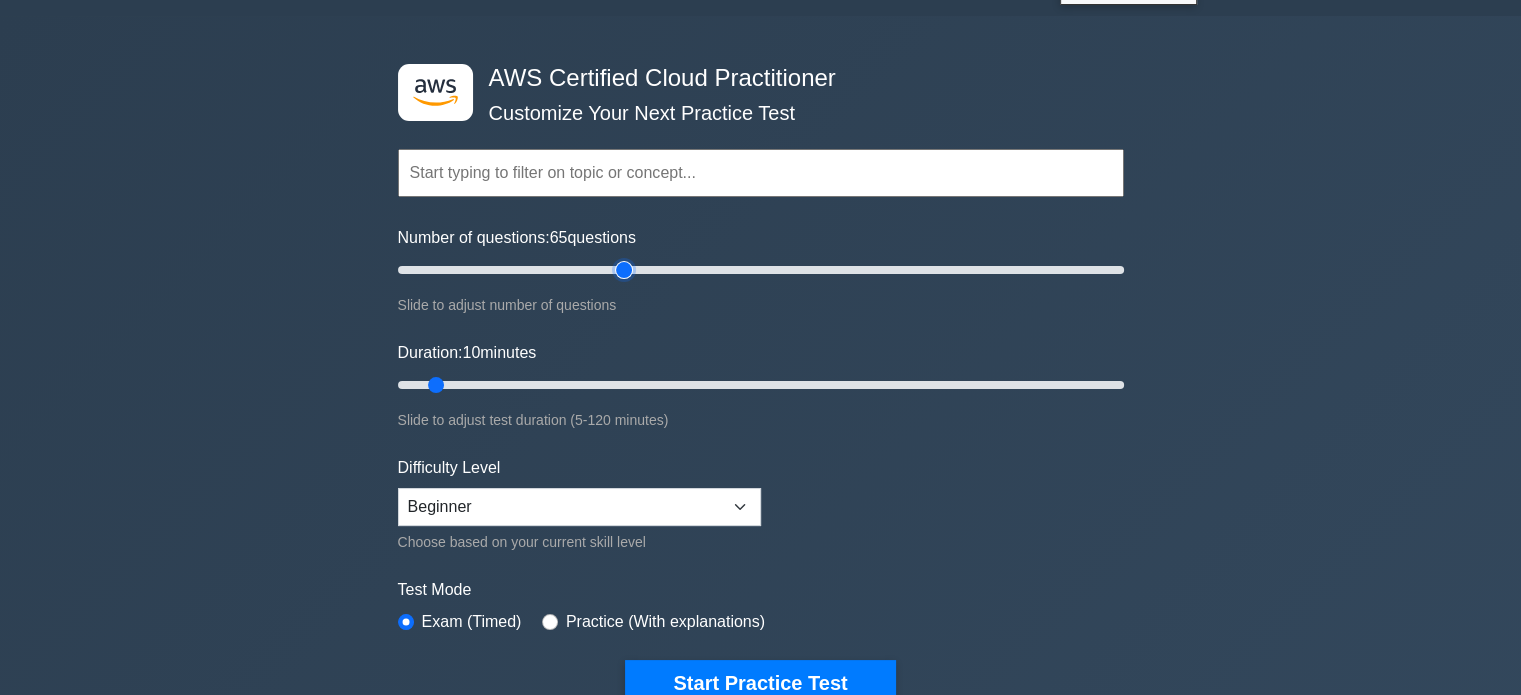 type on "65" 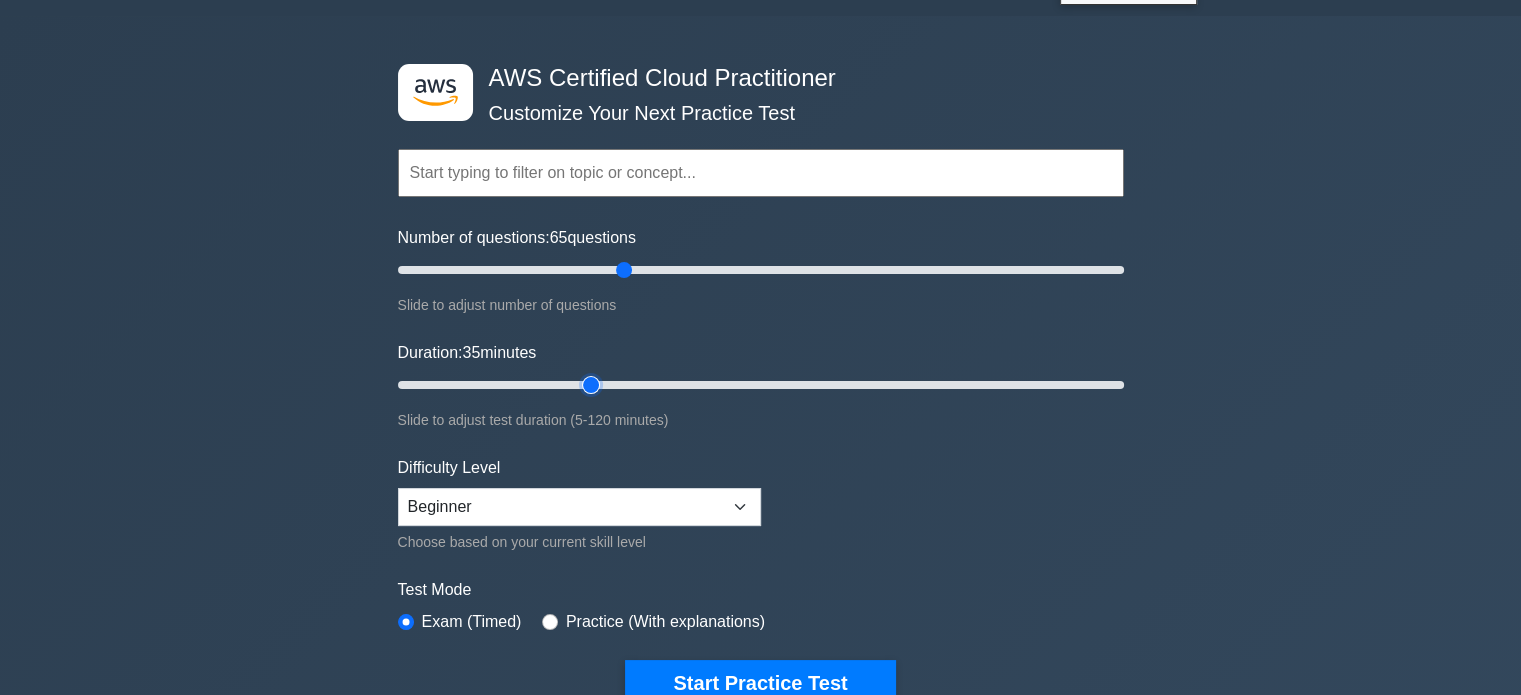 drag, startPoint x: 436, startPoint y: 381, endPoint x: 601, endPoint y: 419, distance: 169.31923 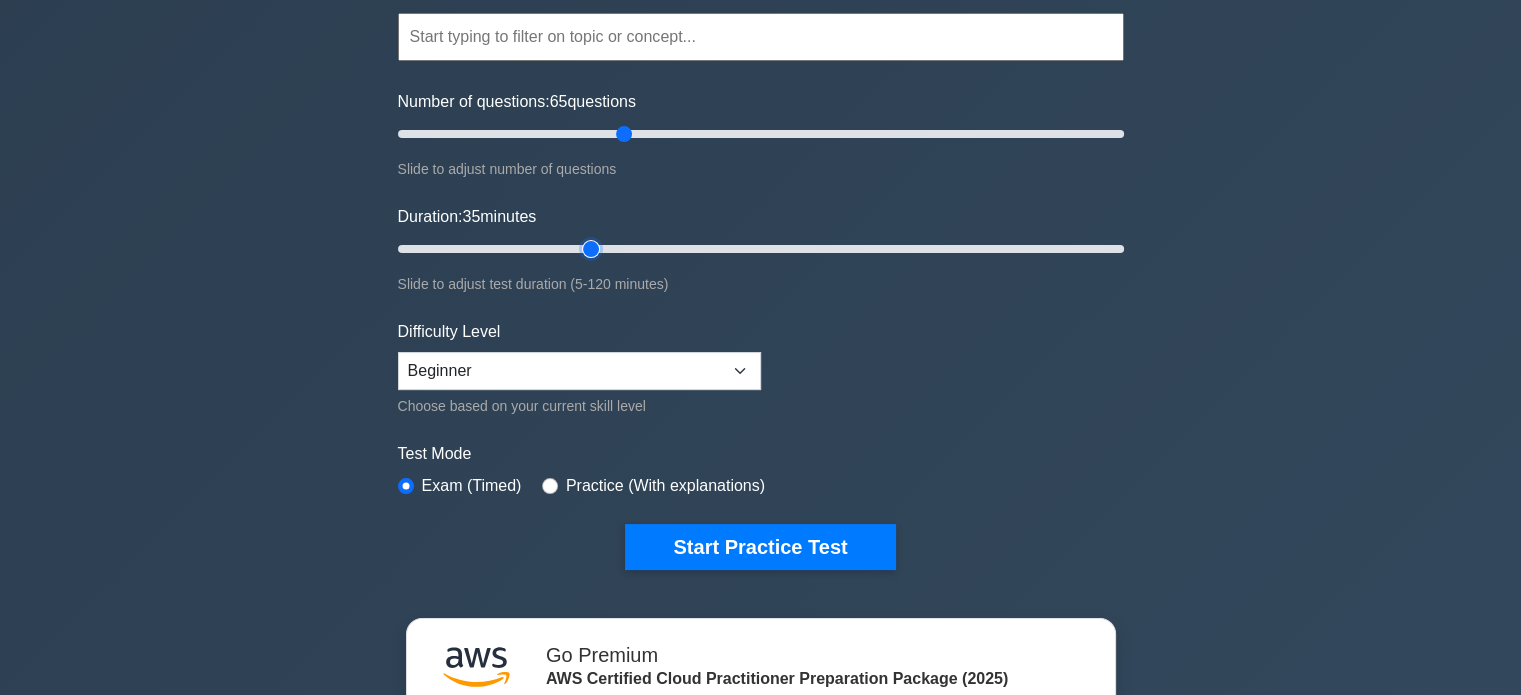scroll, scrollTop: 184, scrollLeft: 0, axis: vertical 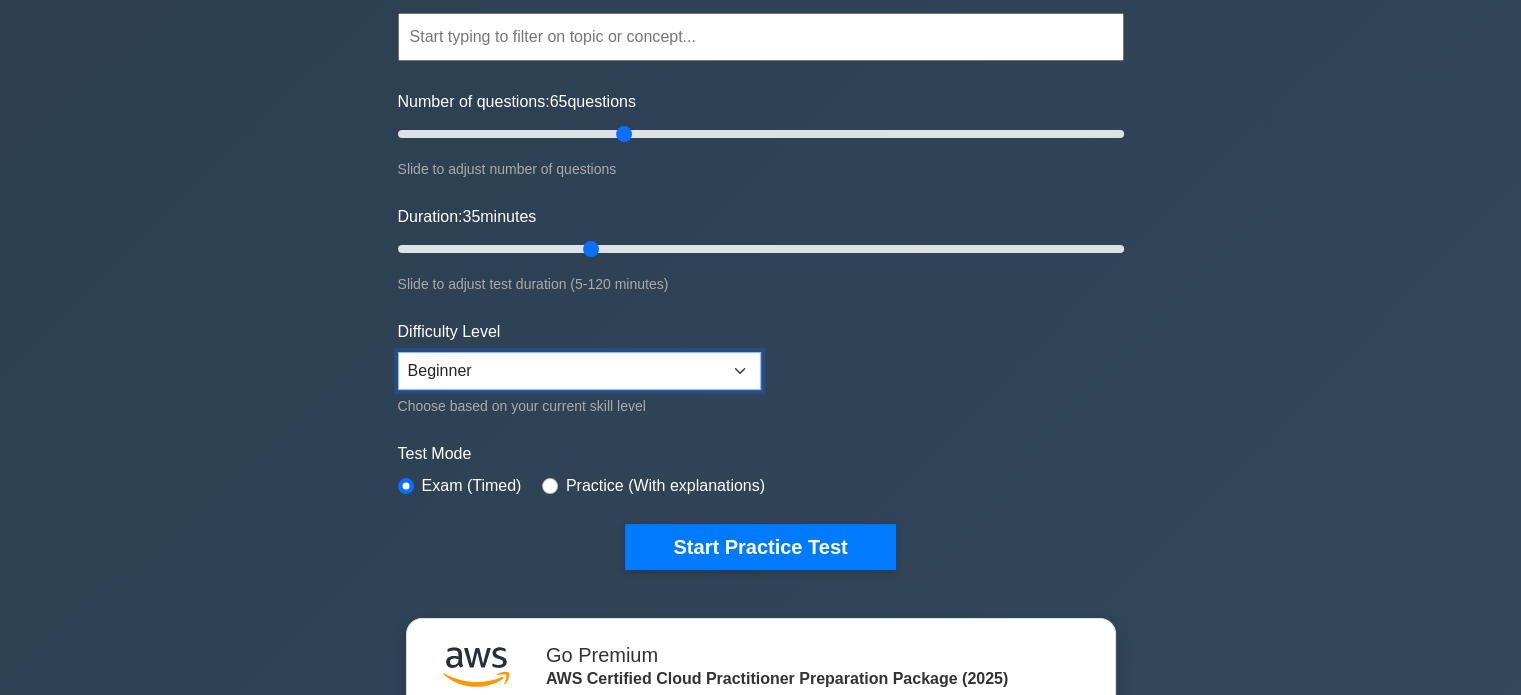 click on "Beginner
Intermediate
Expert" at bounding box center (579, 371) 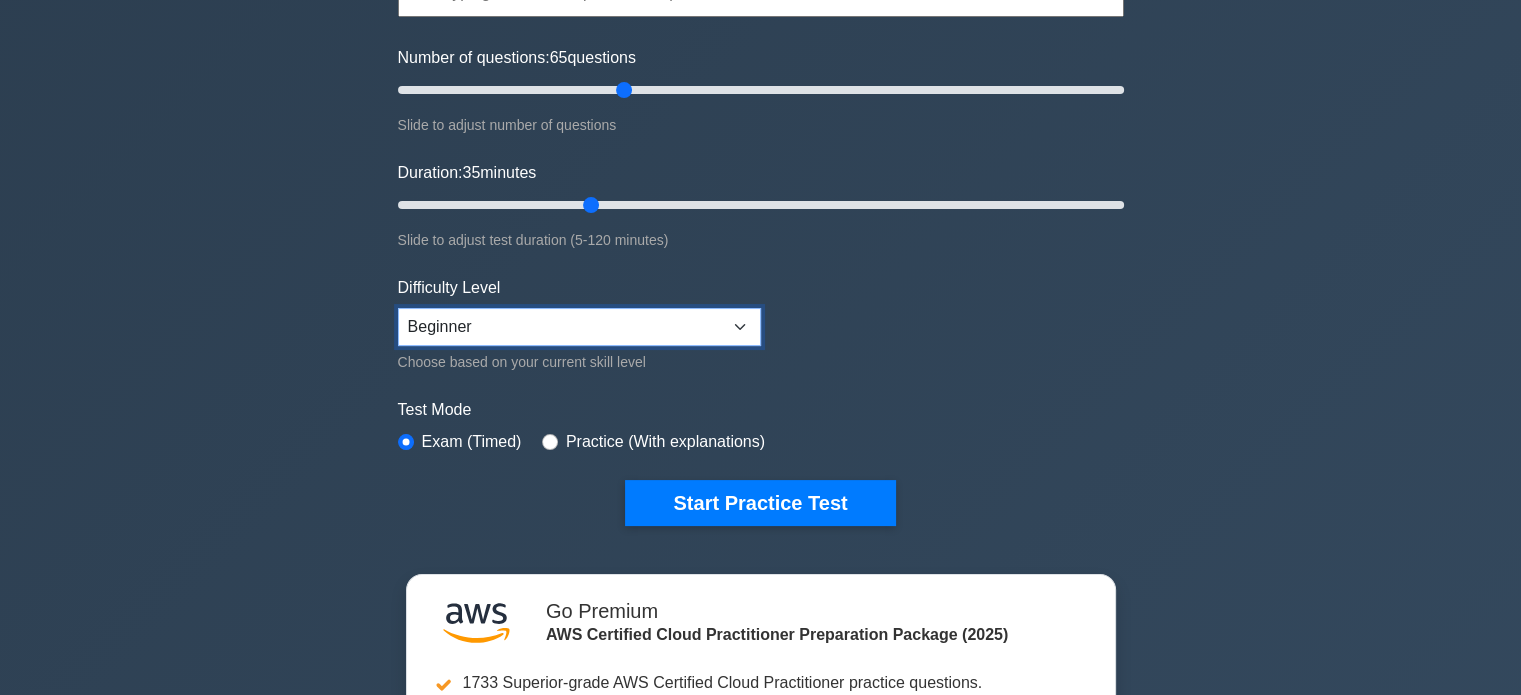 scroll, scrollTop: 231, scrollLeft: 0, axis: vertical 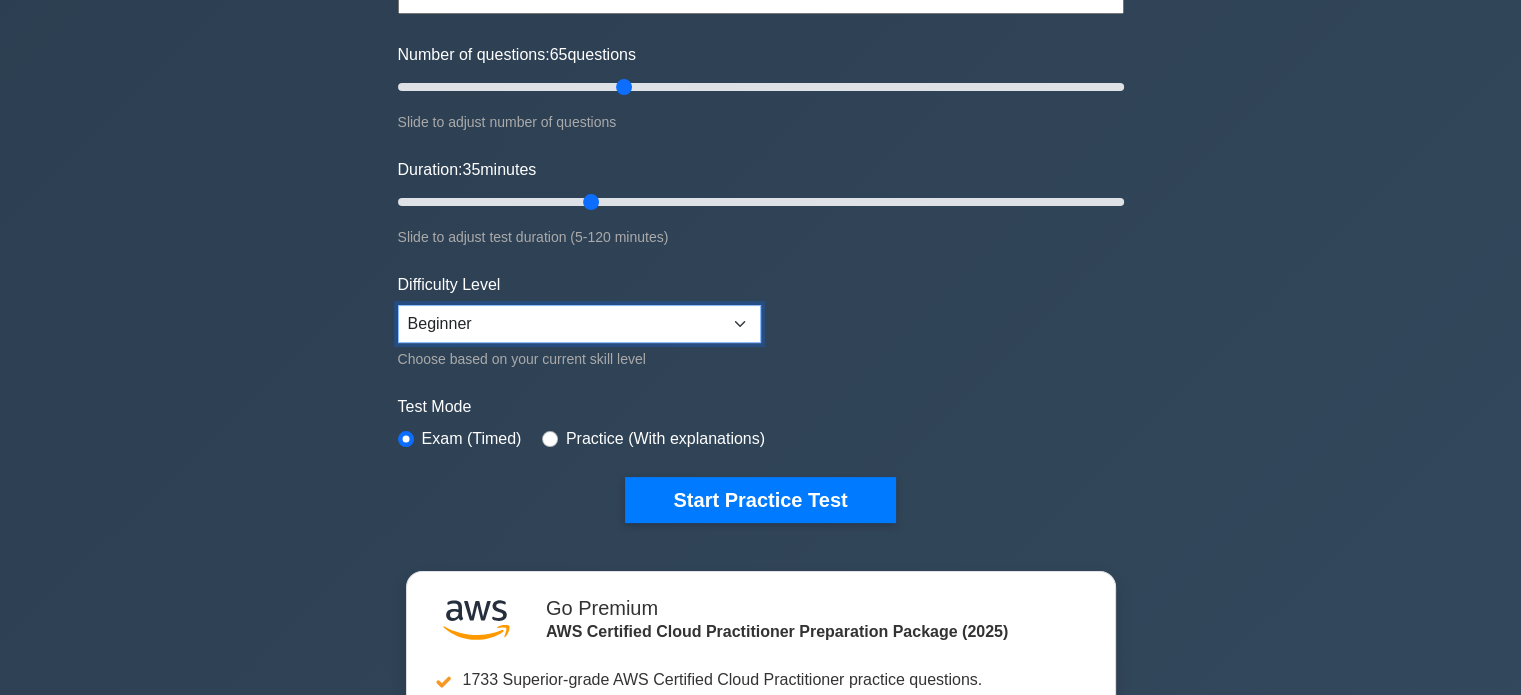 click on "Beginner
Intermediate
Expert" at bounding box center [579, 324] 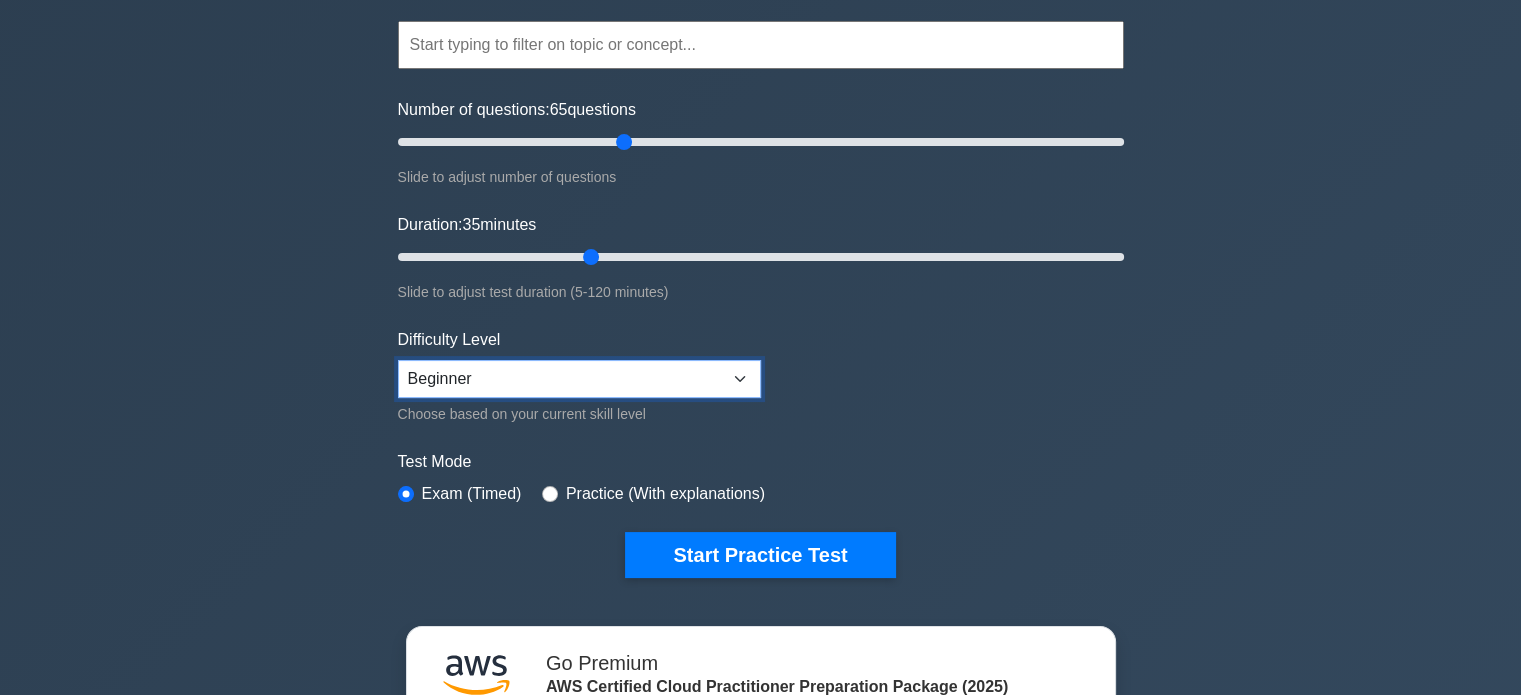 scroll, scrollTop: 175, scrollLeft: 0, axis: vertical 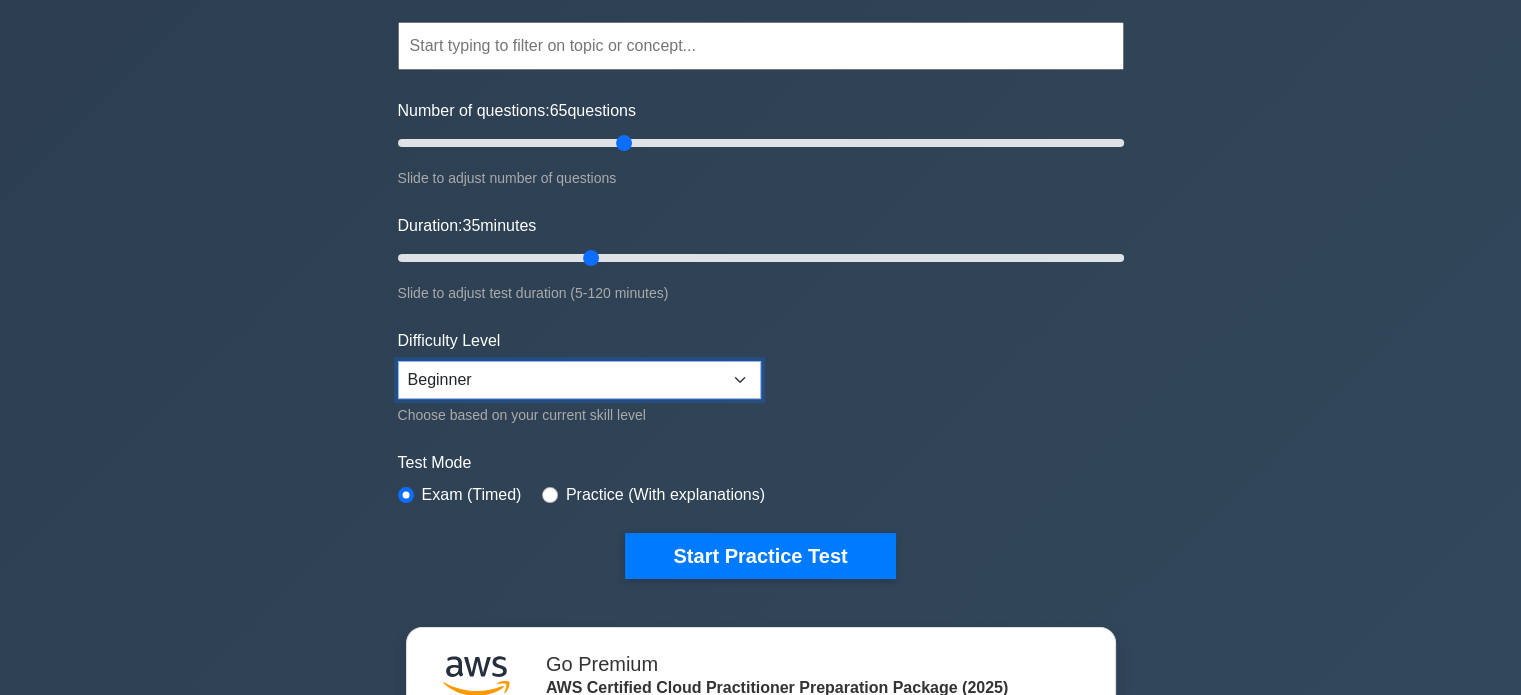 click on "Beginner
Intermediate
Expert" at bounding box center (579, 380) 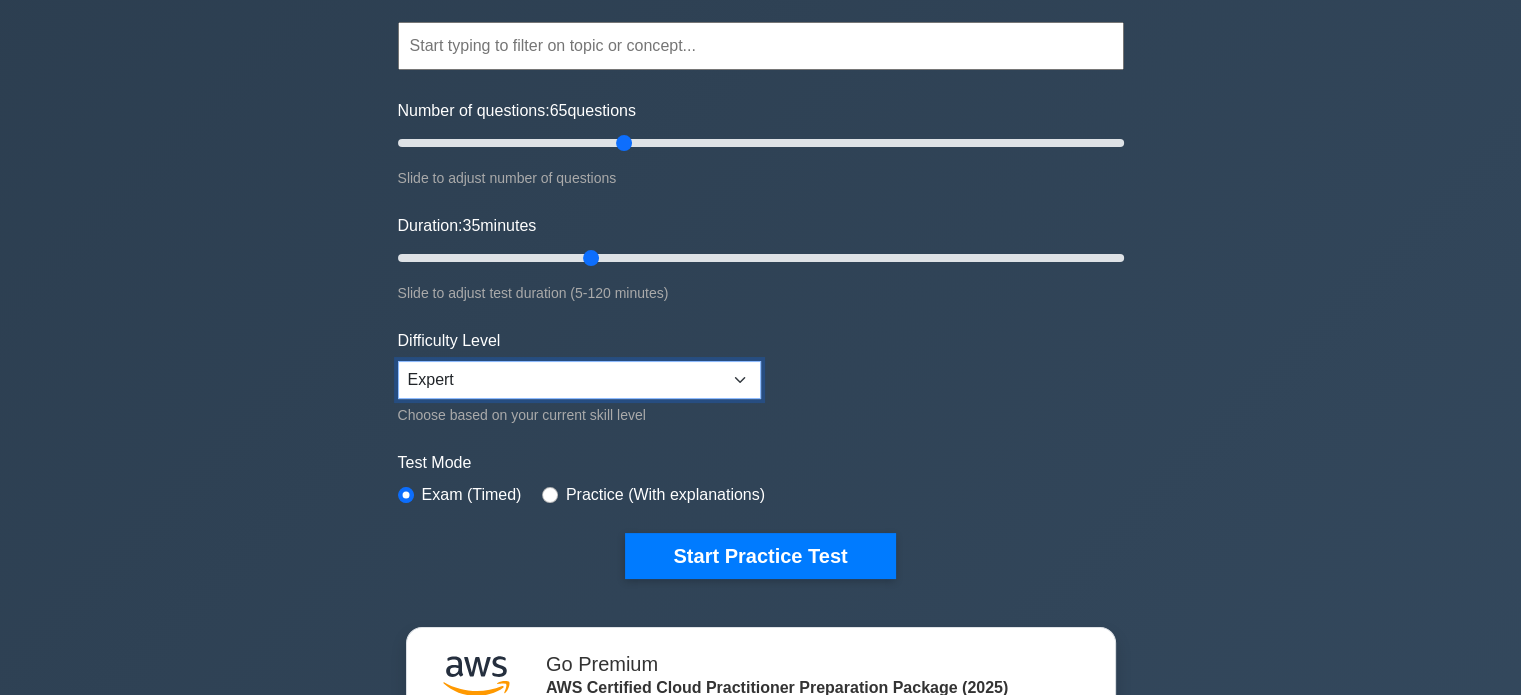 click on "Beginner
Intermediate
Expert" at bounding box center [579, 380] 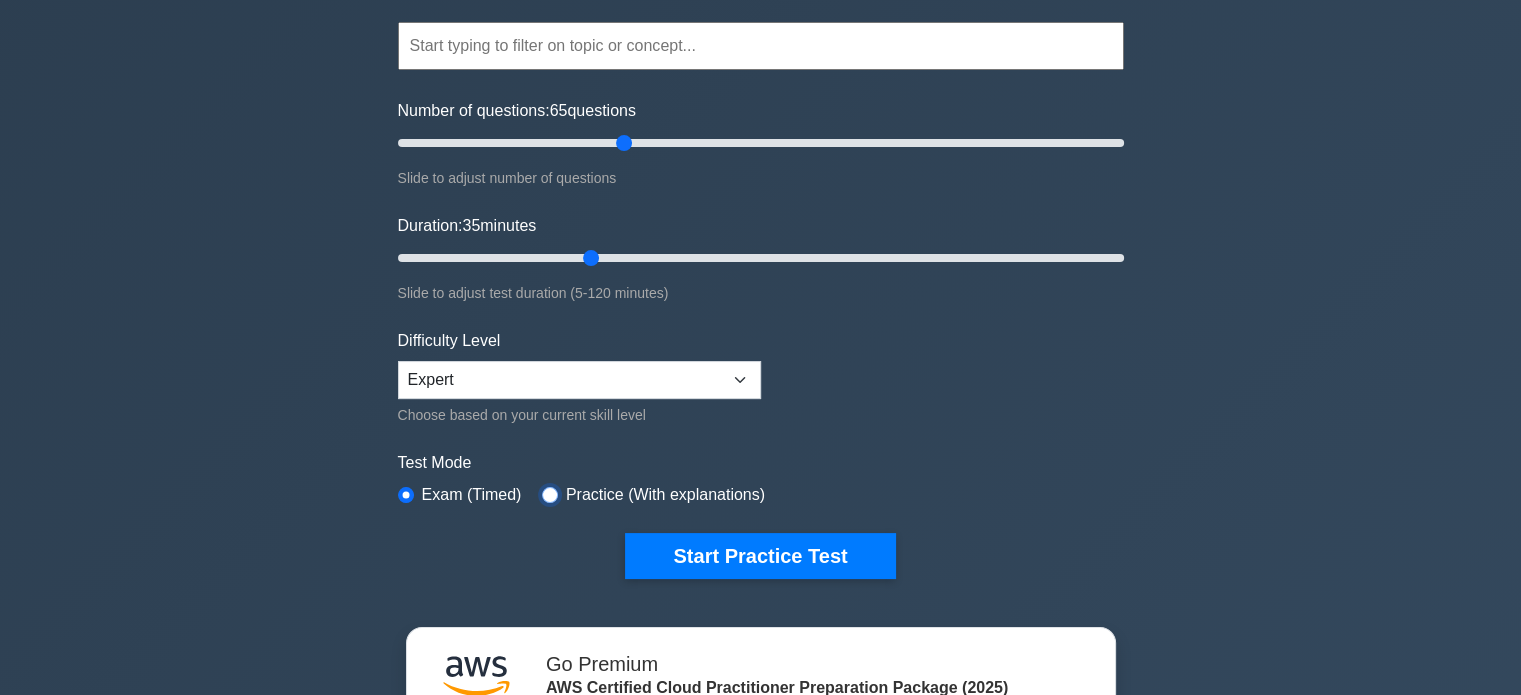 click at bounding box center (550, 495) 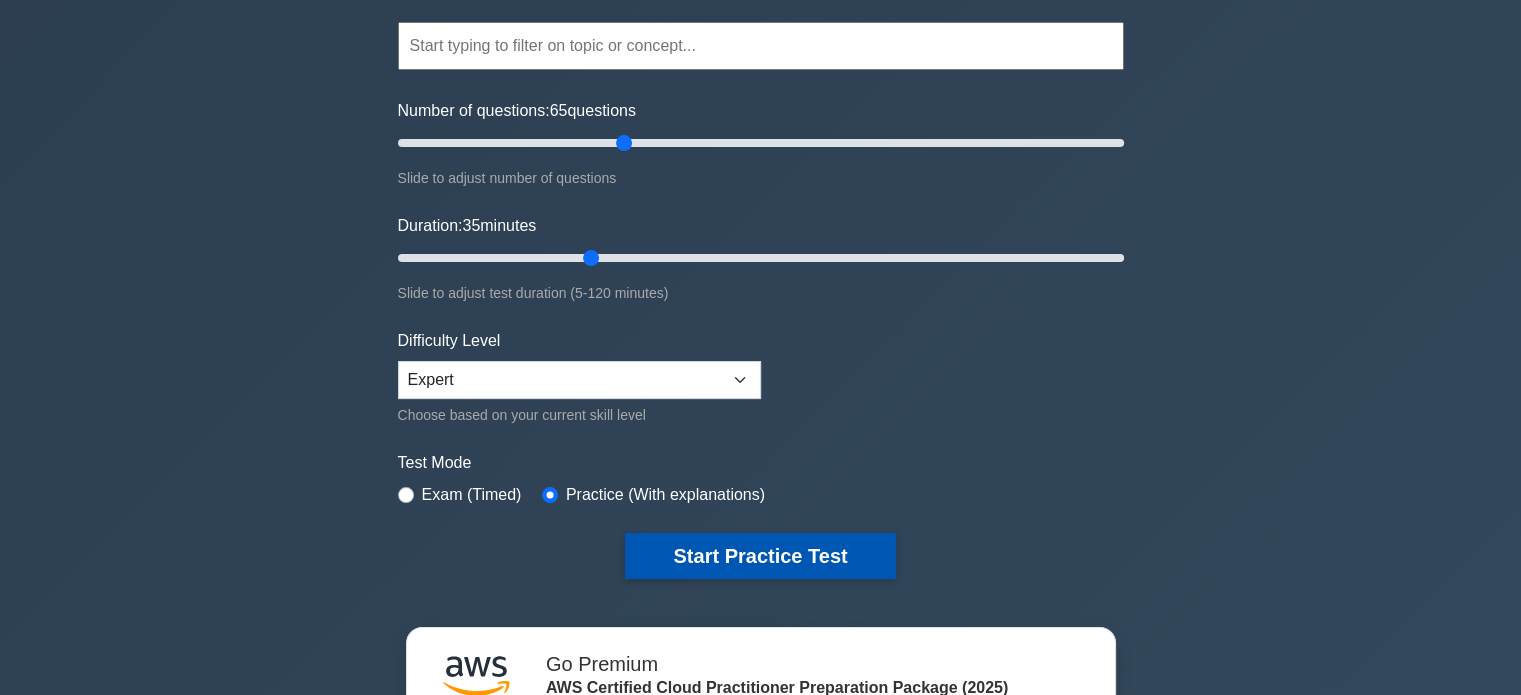 click on "Start Practice Test" at bounding box center (760, 556) 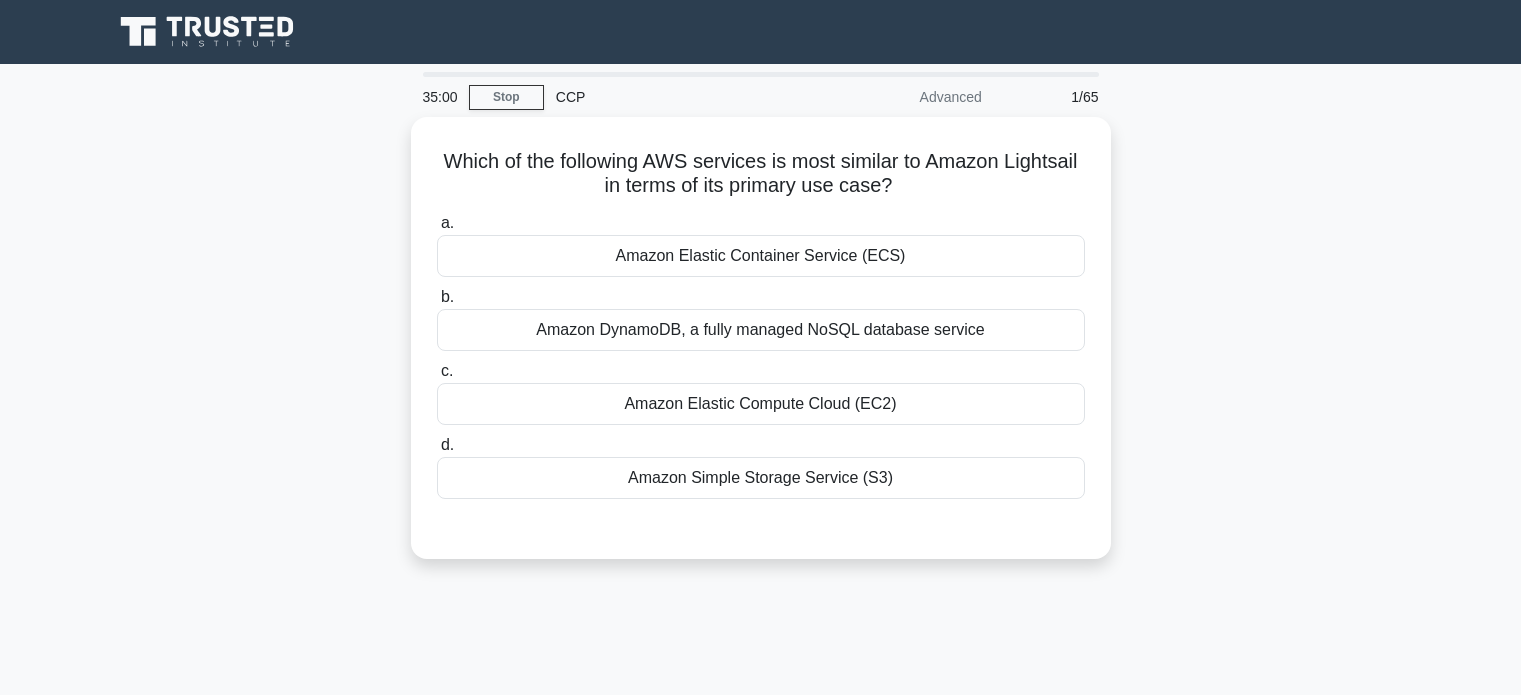 scroll, scrollTop: 0, scrollLeft: 0, axis: both 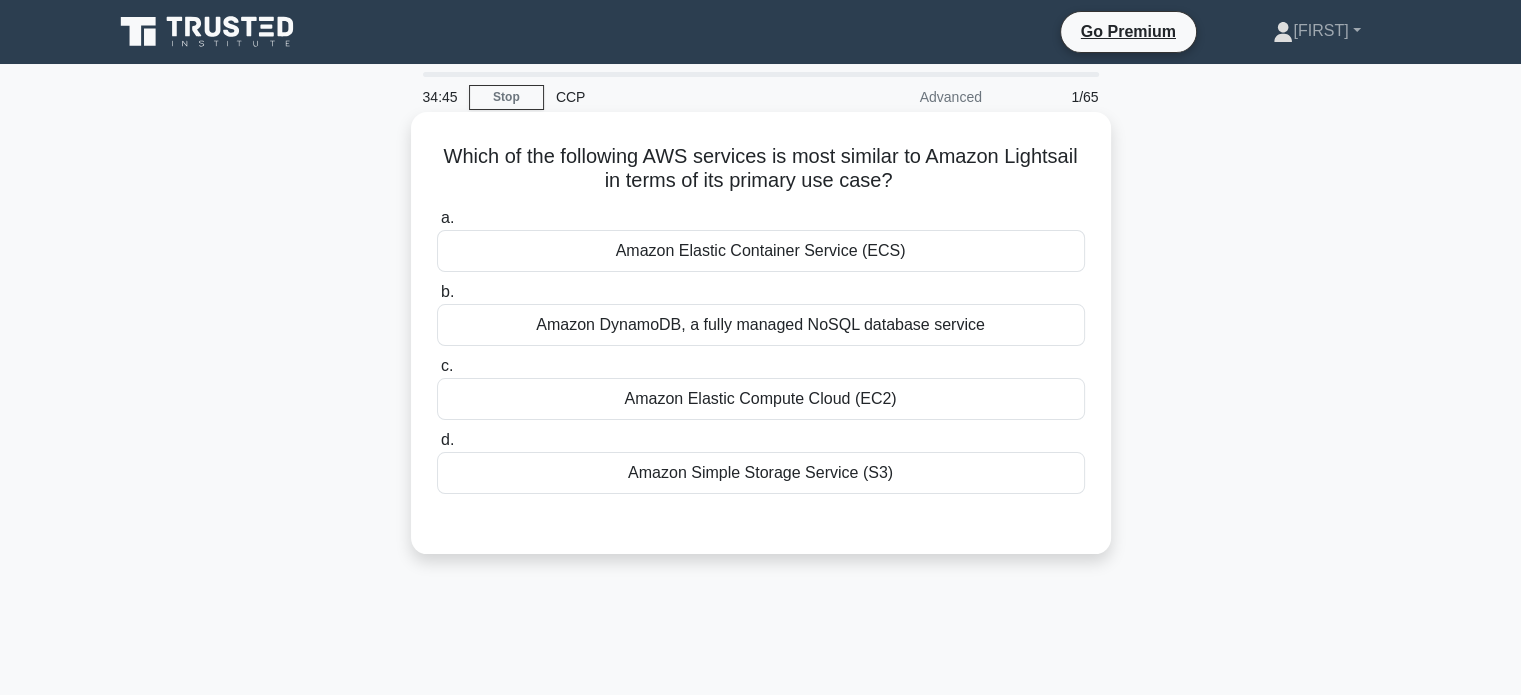 click on "Amazon Elastic Compute Cloud (EC2)" at bounding box center [761, 399] 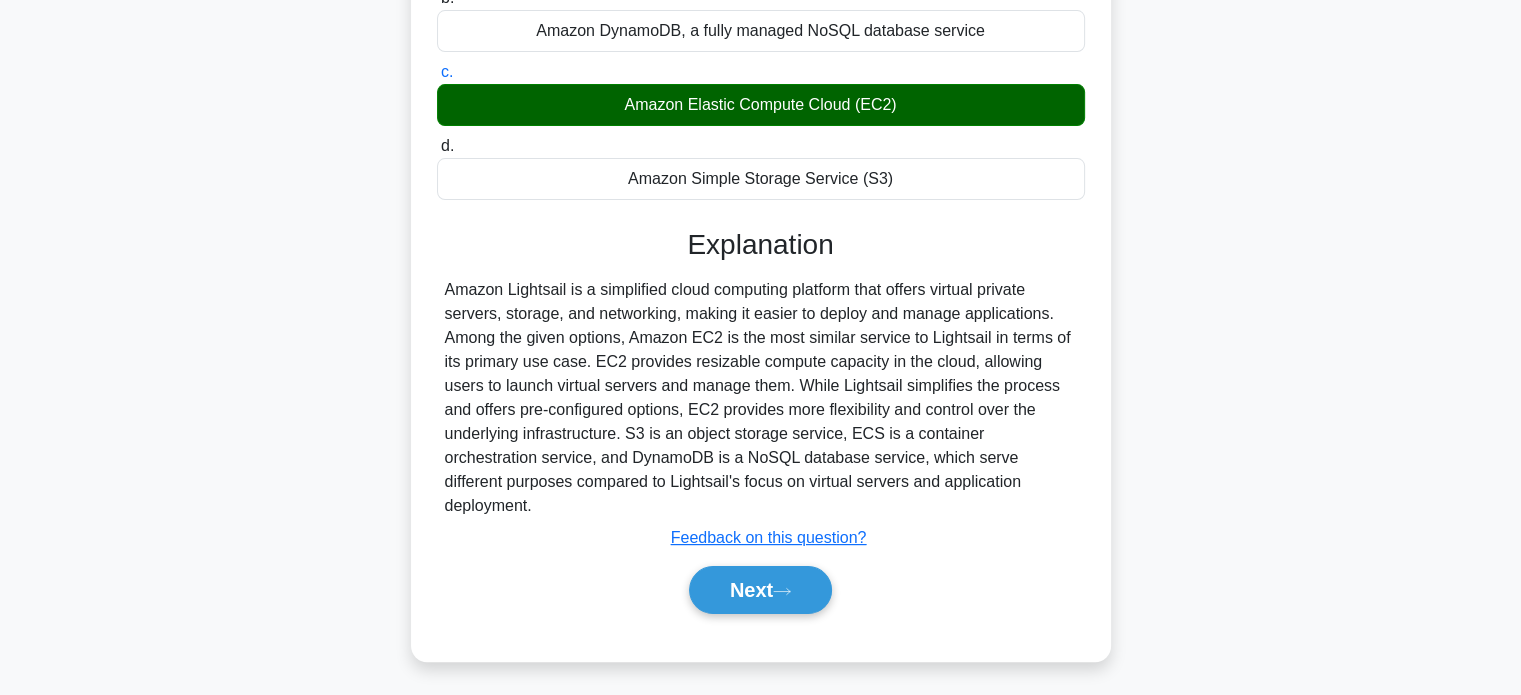 scroll, scrollTop: 385, scrollLeft: 0, axis: vertical 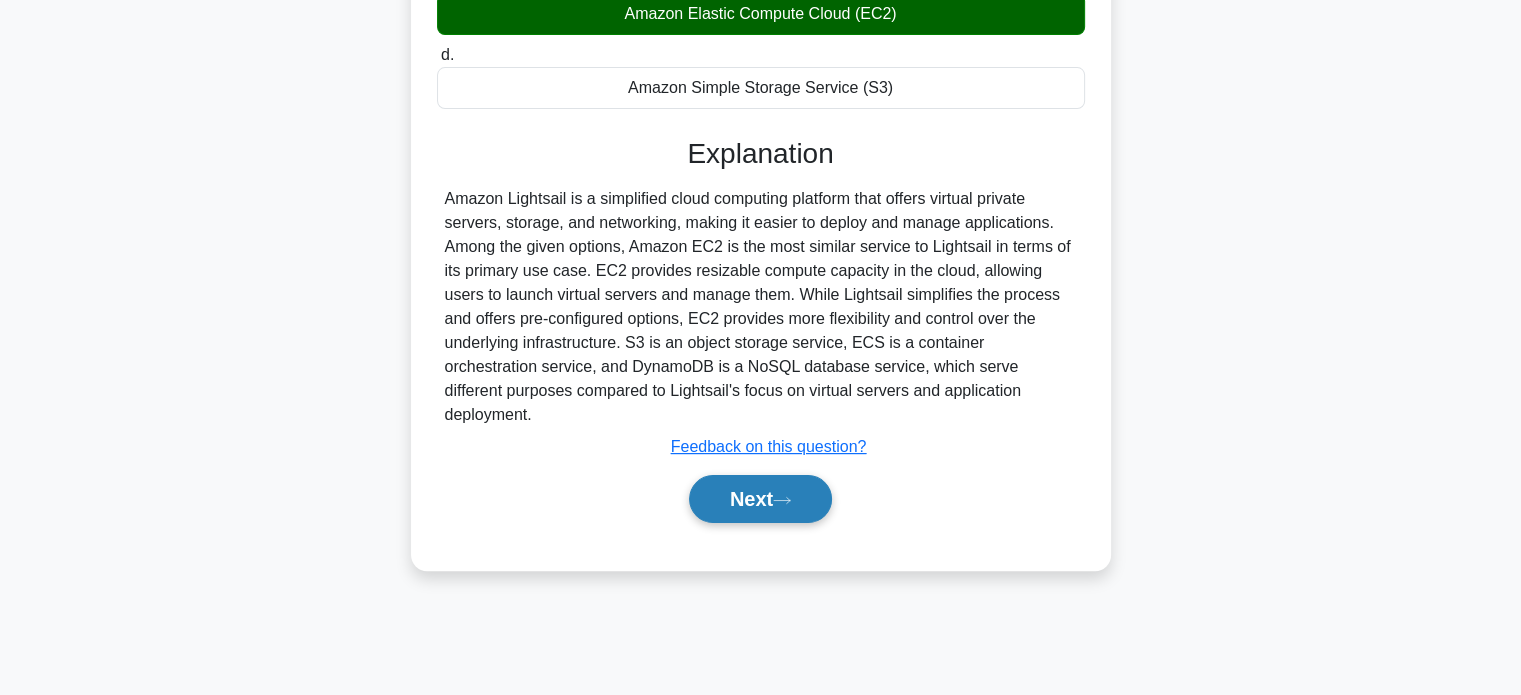 click on "Next" at bounding box center [760, 499] 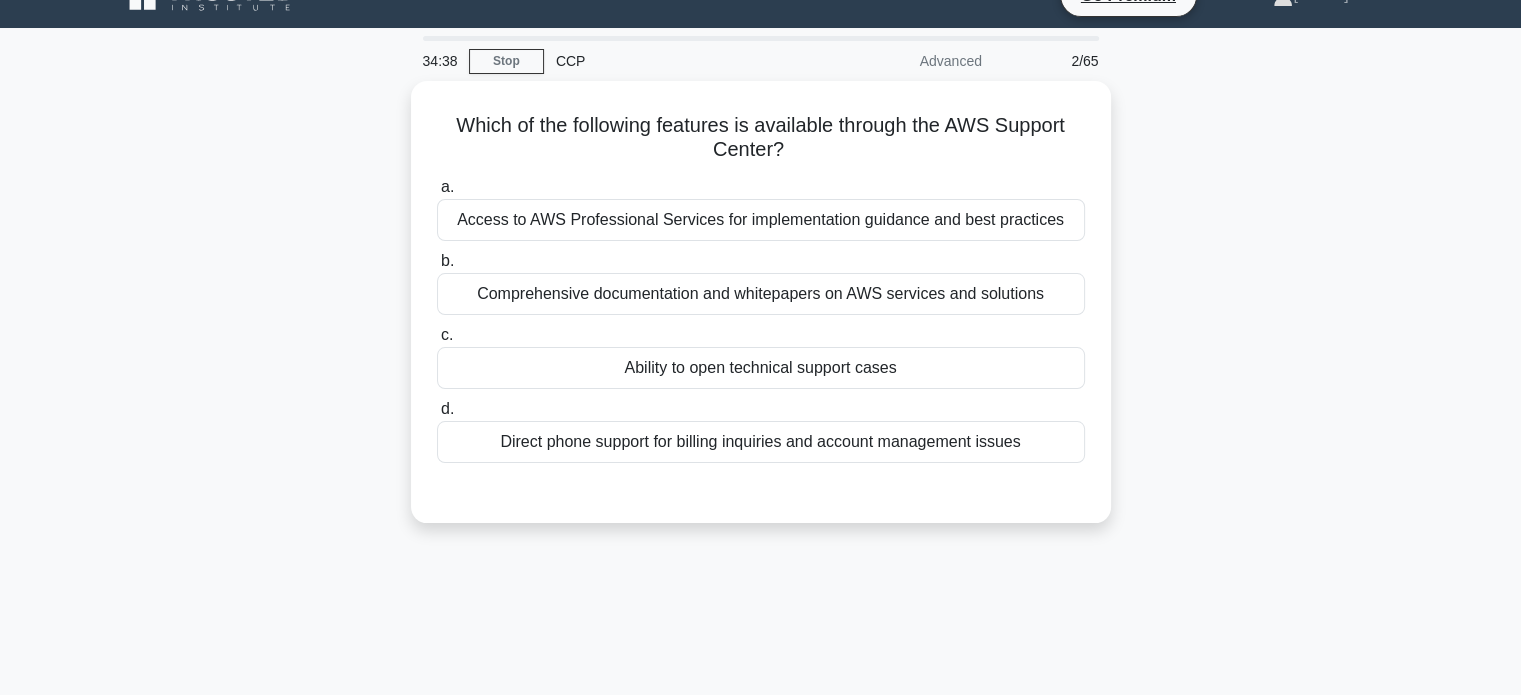scroll, scrollTop: 0, scrollLeft: 0, axis: both 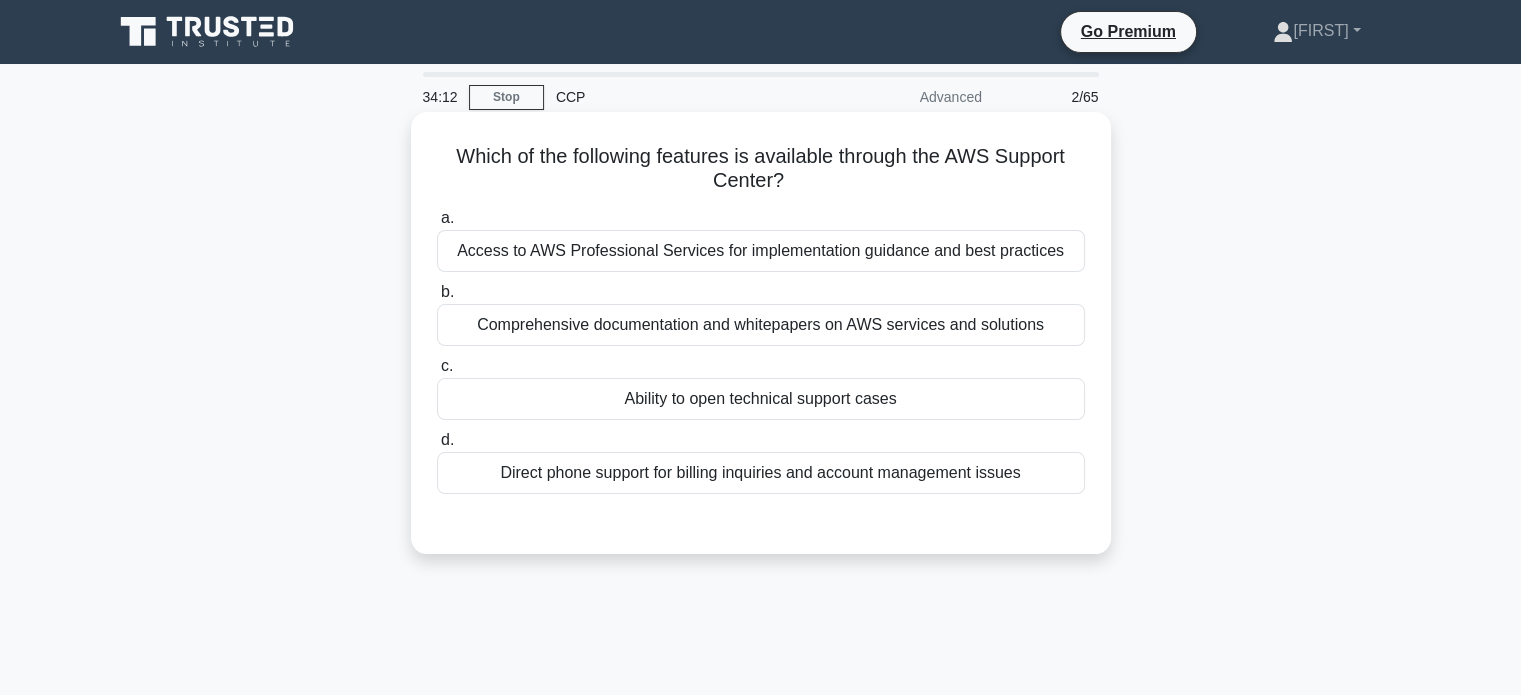 click on "Ability to open technical support cases" at bounding box center [761, 399] 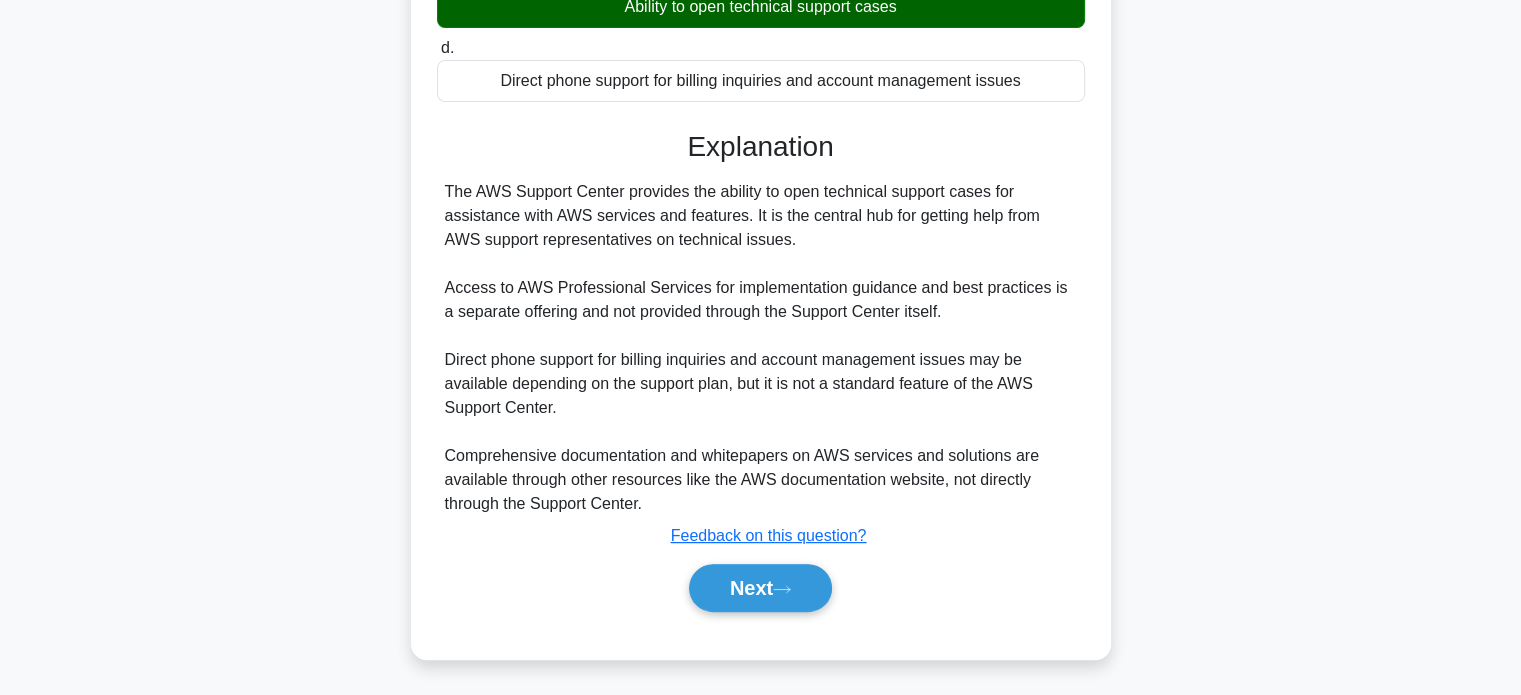 scroll, scrollTop: 392, scrollLeft: 0, axis: vertical 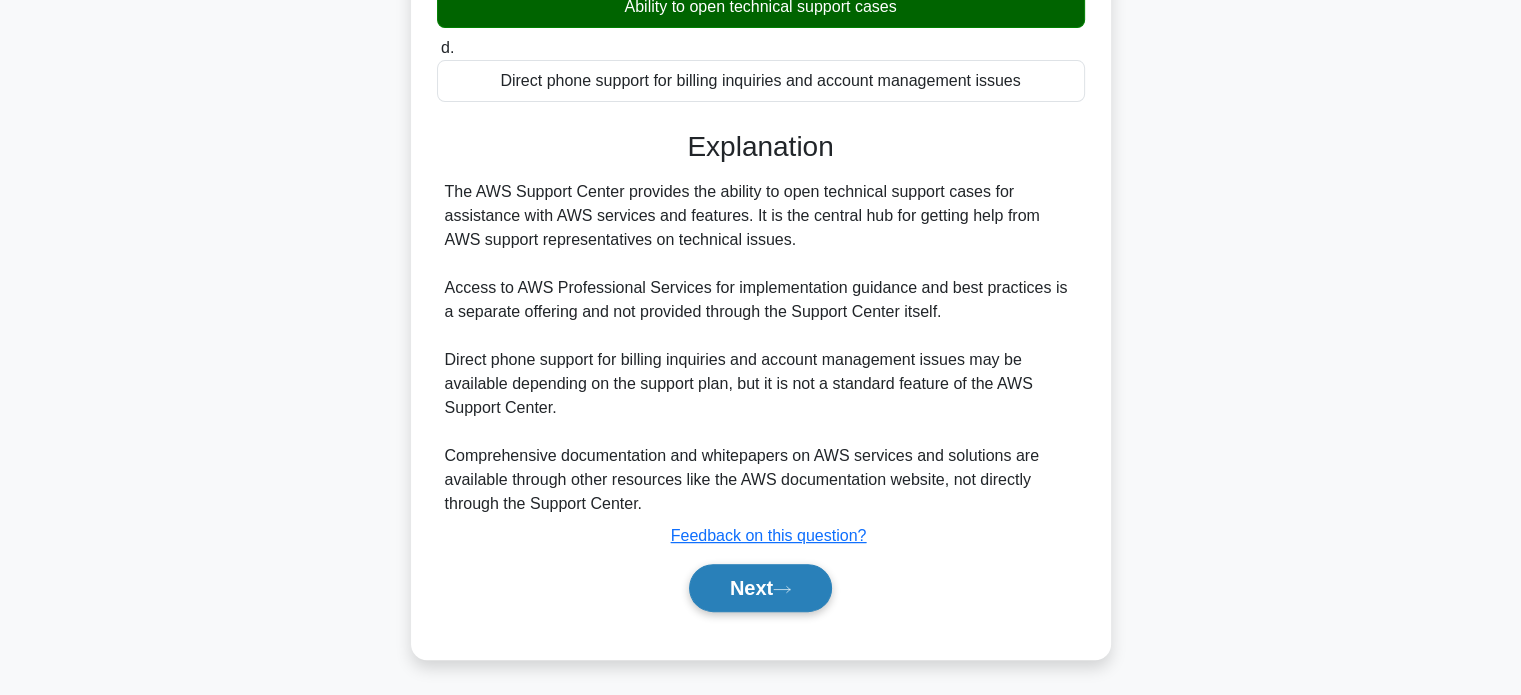 click on "Next" at bounding box center (760, 588) 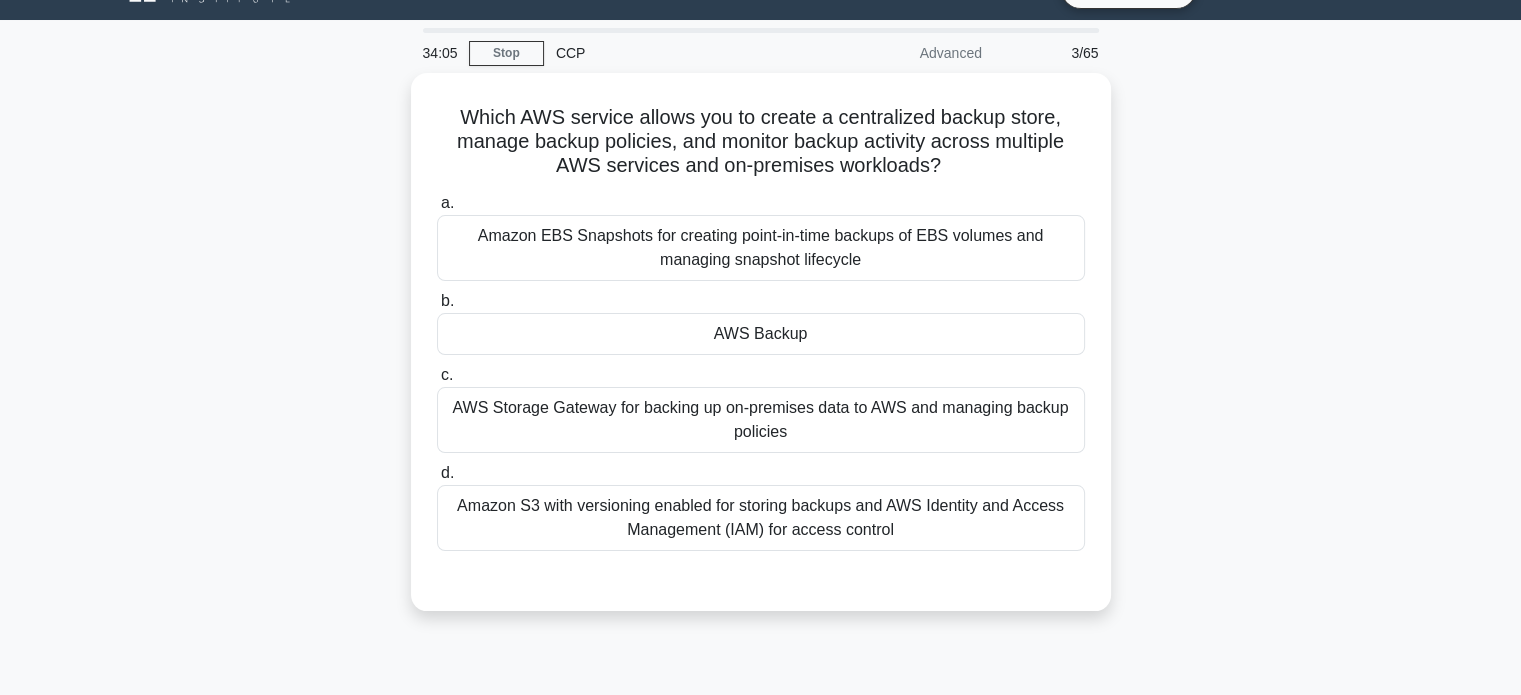 scroll, scrollTop: 33, scrollLeft: 0, axis: vertical 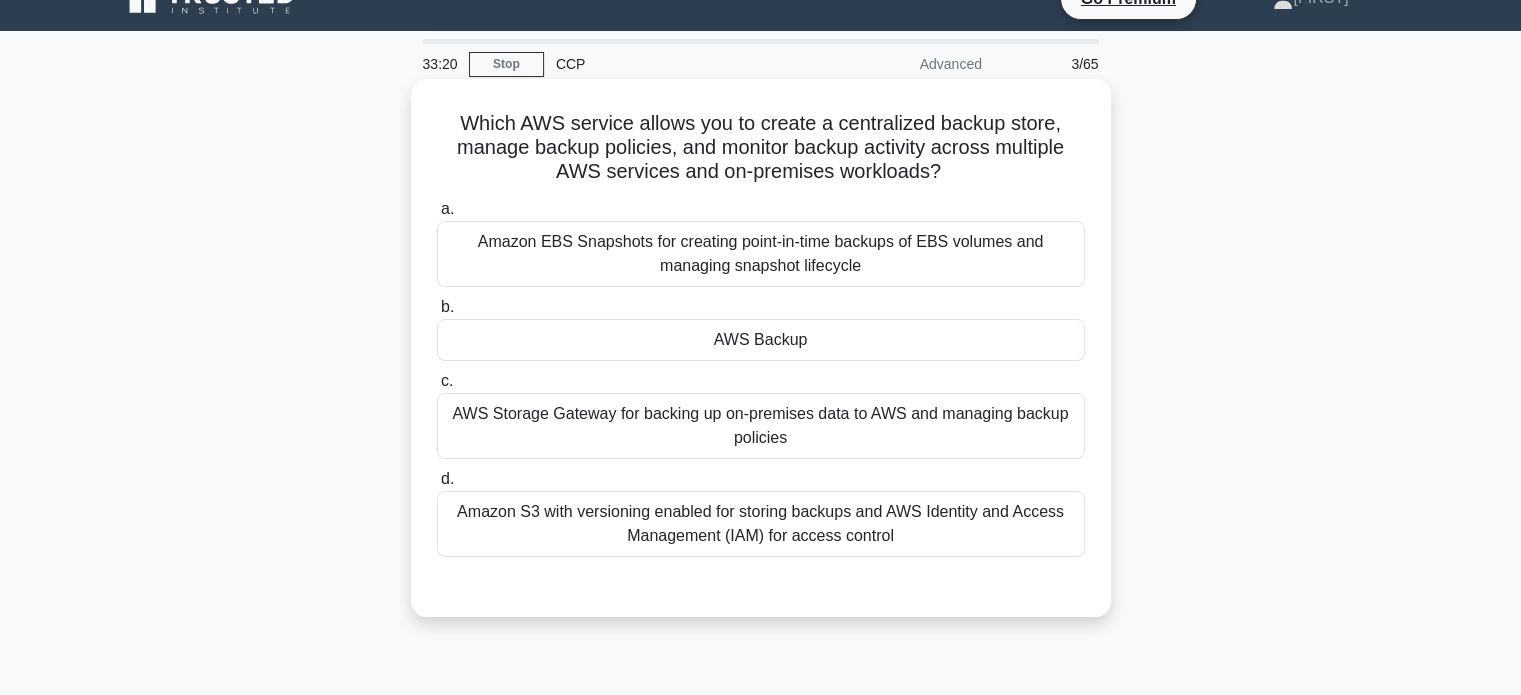 click on "AWS Backup" at bounding box center [761, 340] 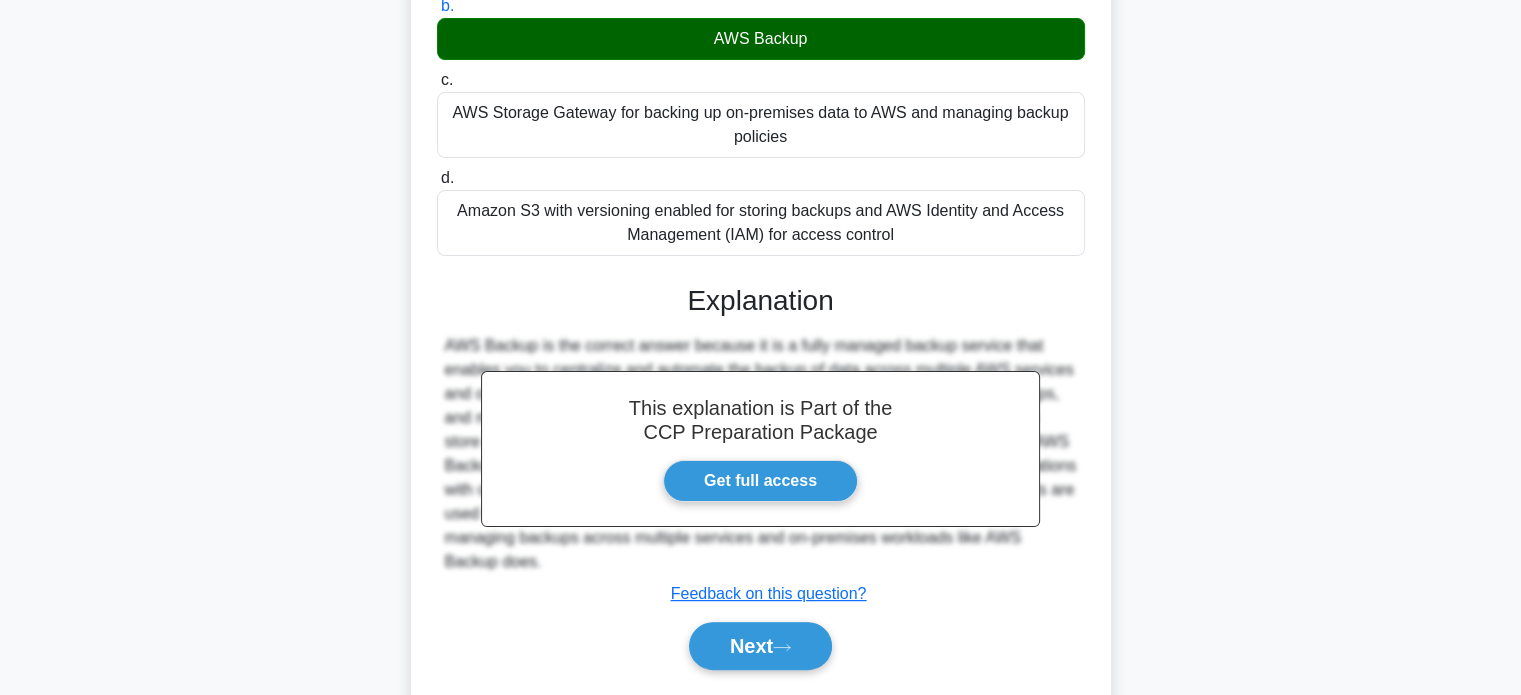scroll, scrollTop: 392, scrollLeft: 0, axis: vertical 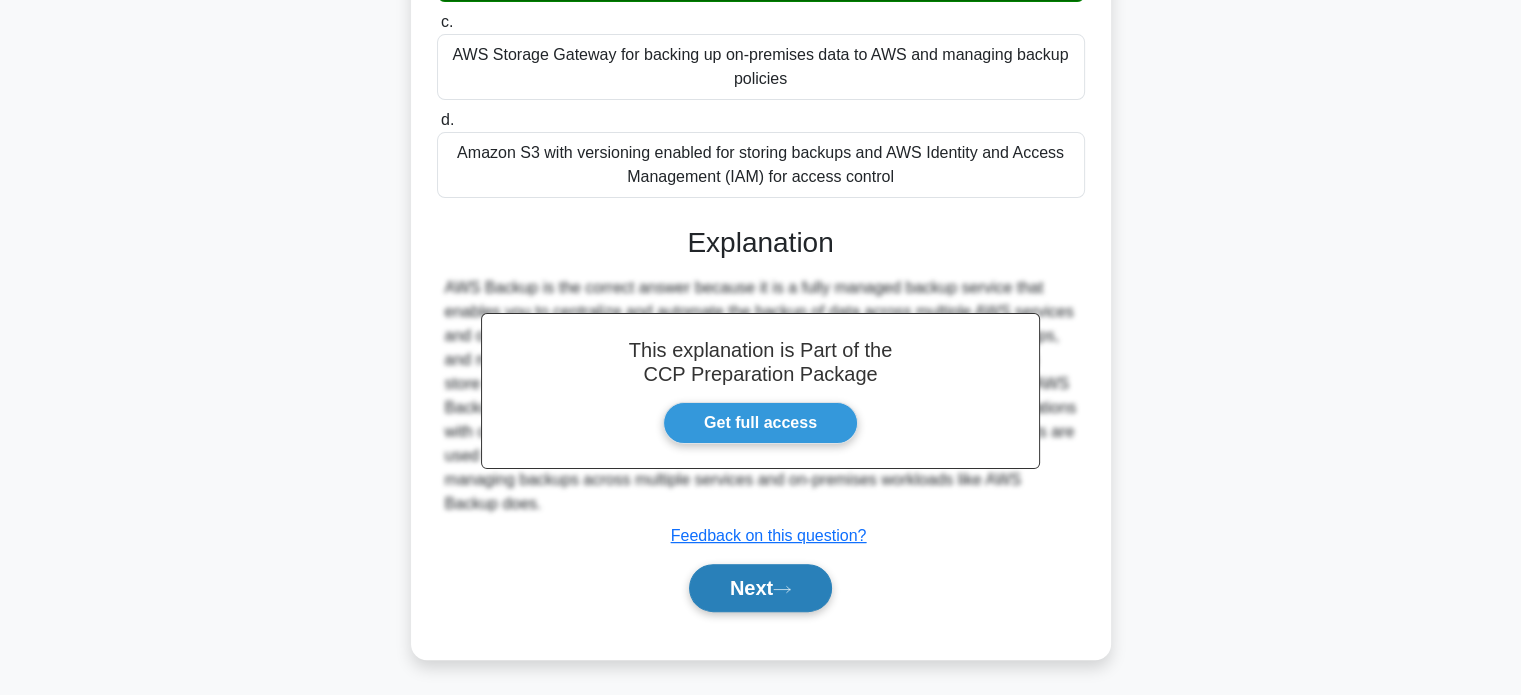 click on "Next" at bounding box center (760, 588) 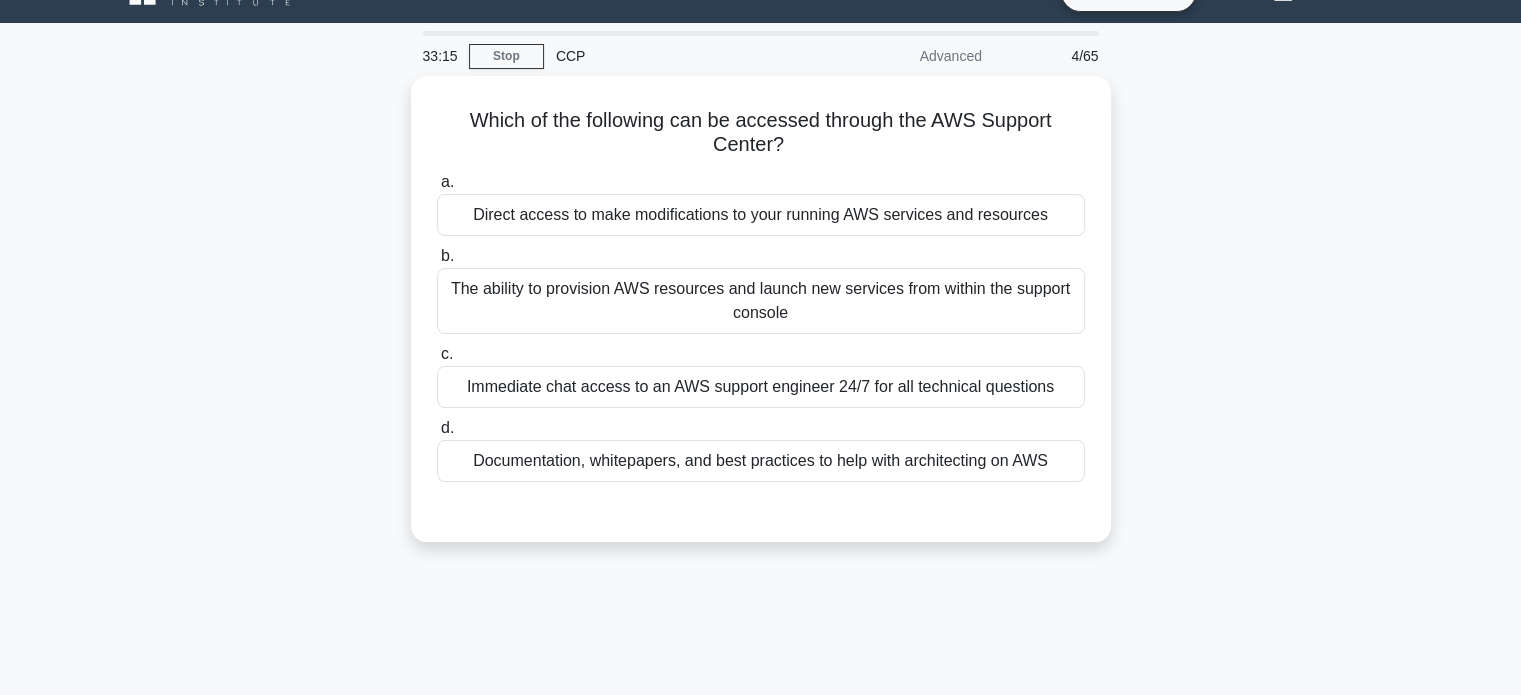 scroll, scrollTop: 40, scrollLeft: 0, axis: vertical 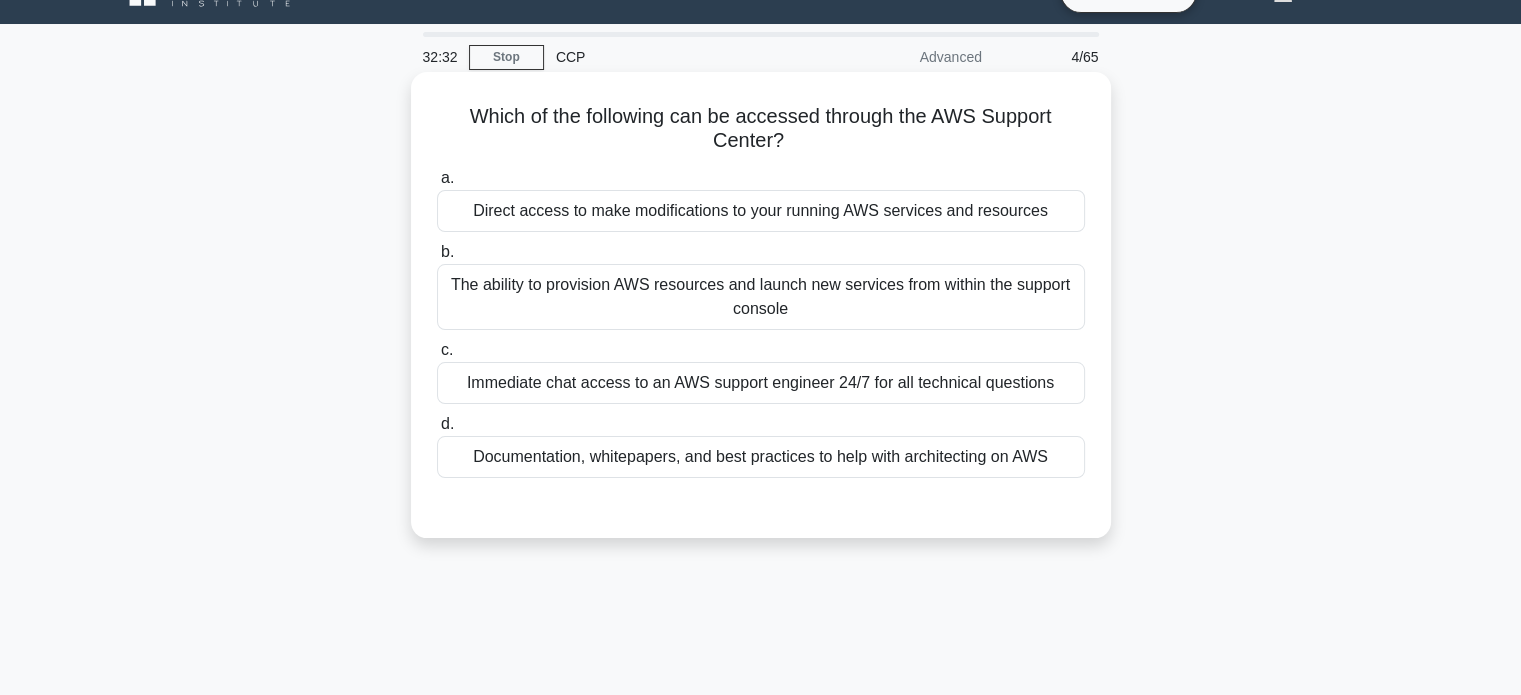 click on "Immediate chat access to an AWS support engineer 24/7 for all technical questions" at bounding box center (761, 383) 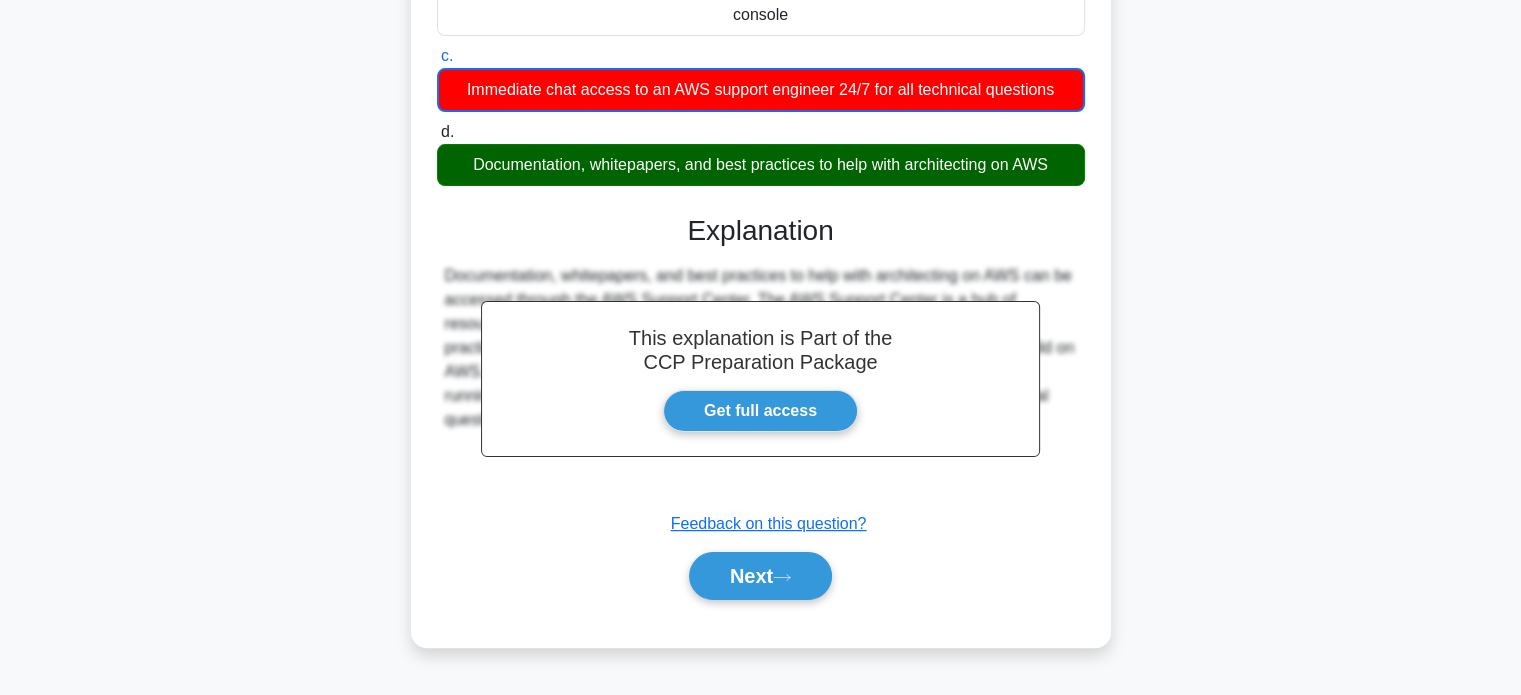 scroll, scrollTop: 385, scrollLeft: 0, axis: vertical 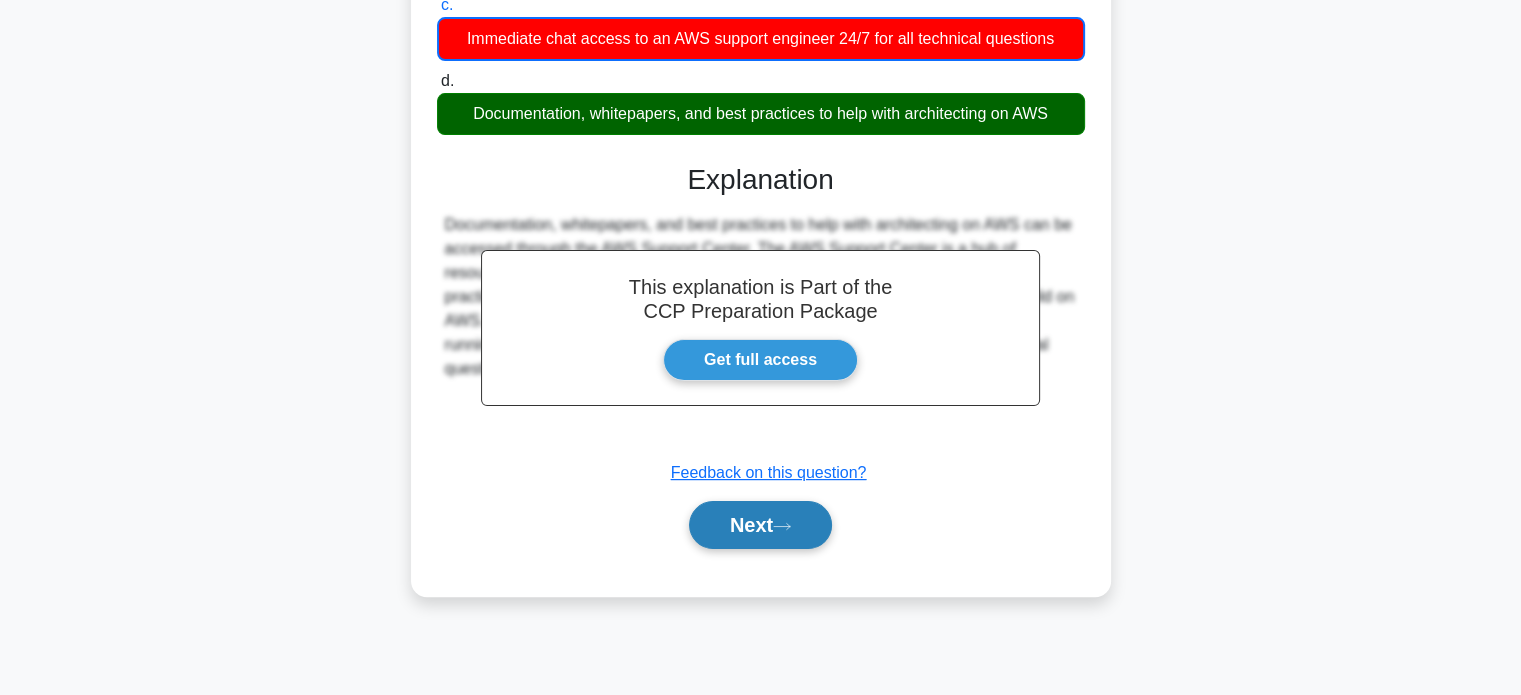 click on "Next" at bounding box center [760, 525] 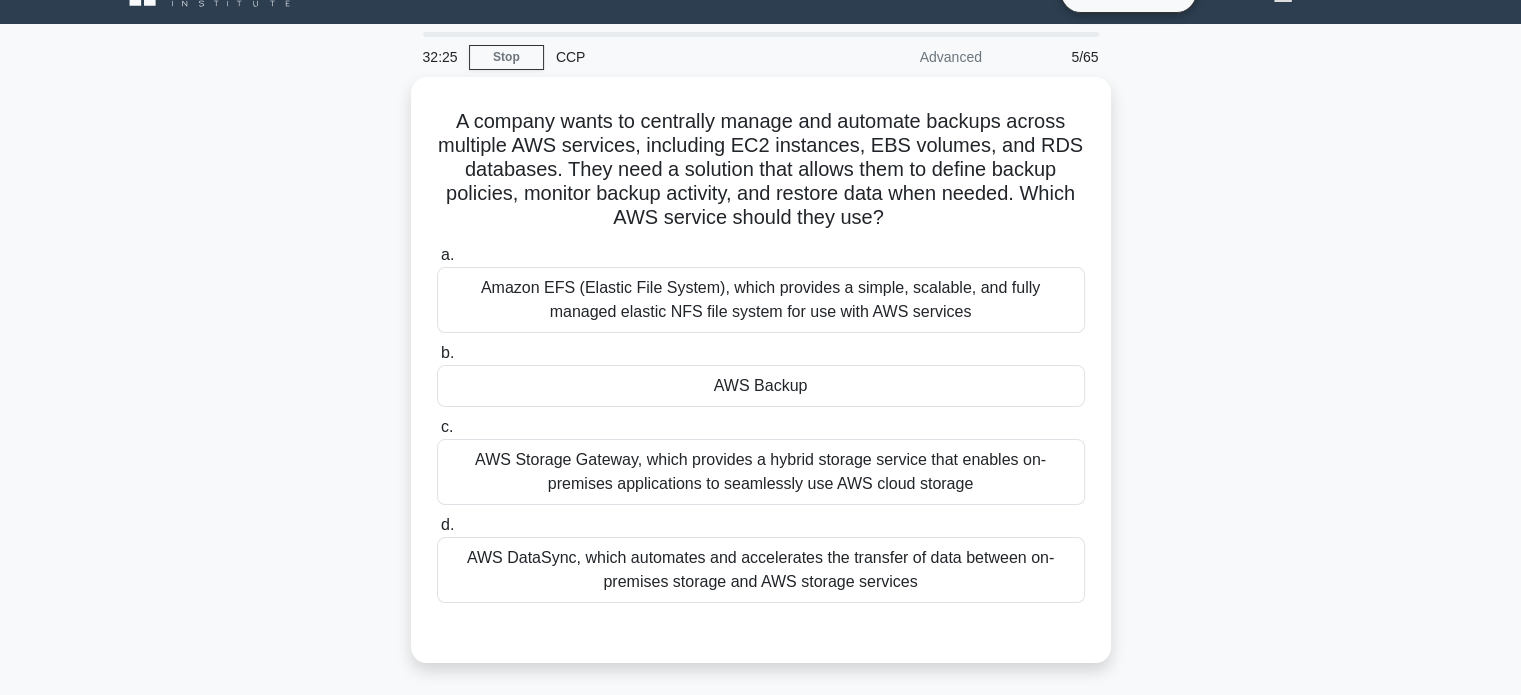 scroll, scrollTop: 40, scrollLeft: 0, axis: vertical 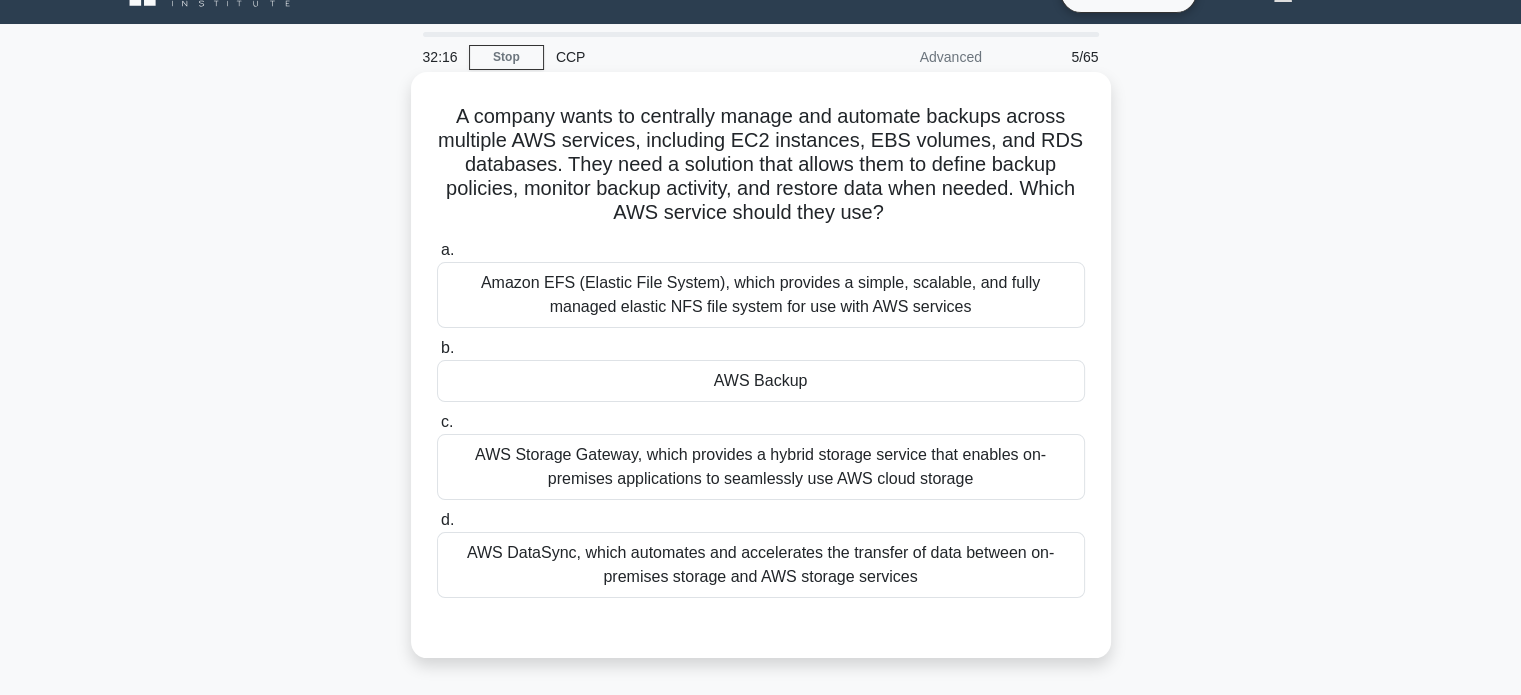 click on "AWS Backup" at bounding box center (761, 381) 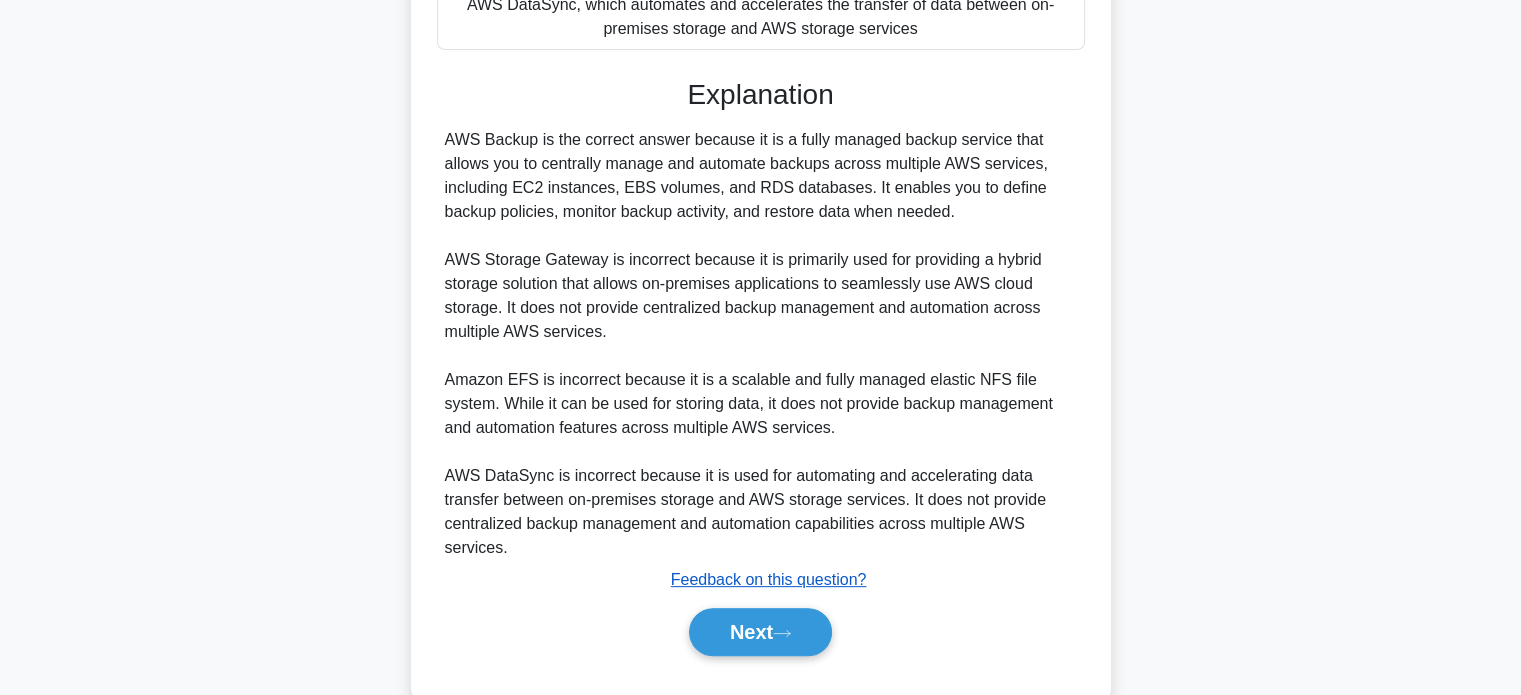scroll, scrollTop: 596, scrollLeft: 0, axis: vertical 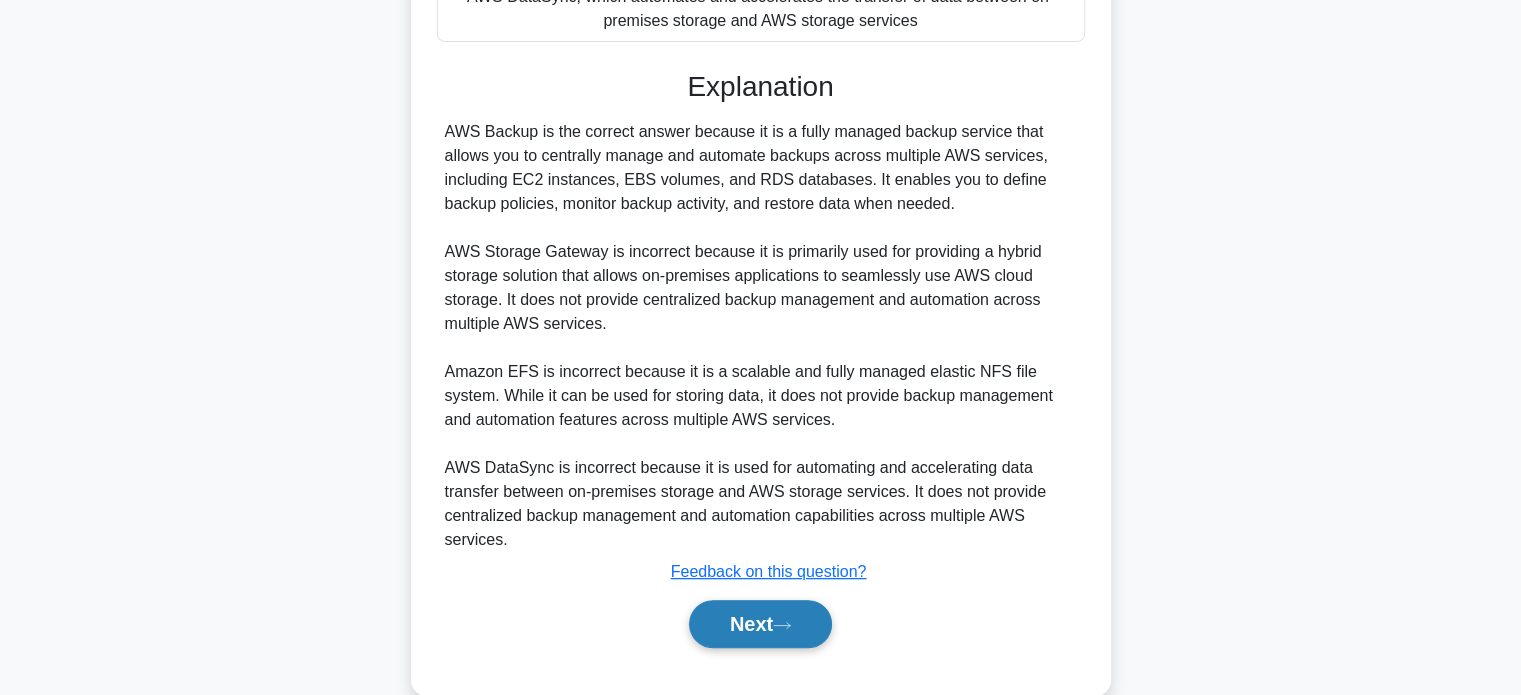 click on "Next" at bounding box center [760, 624] 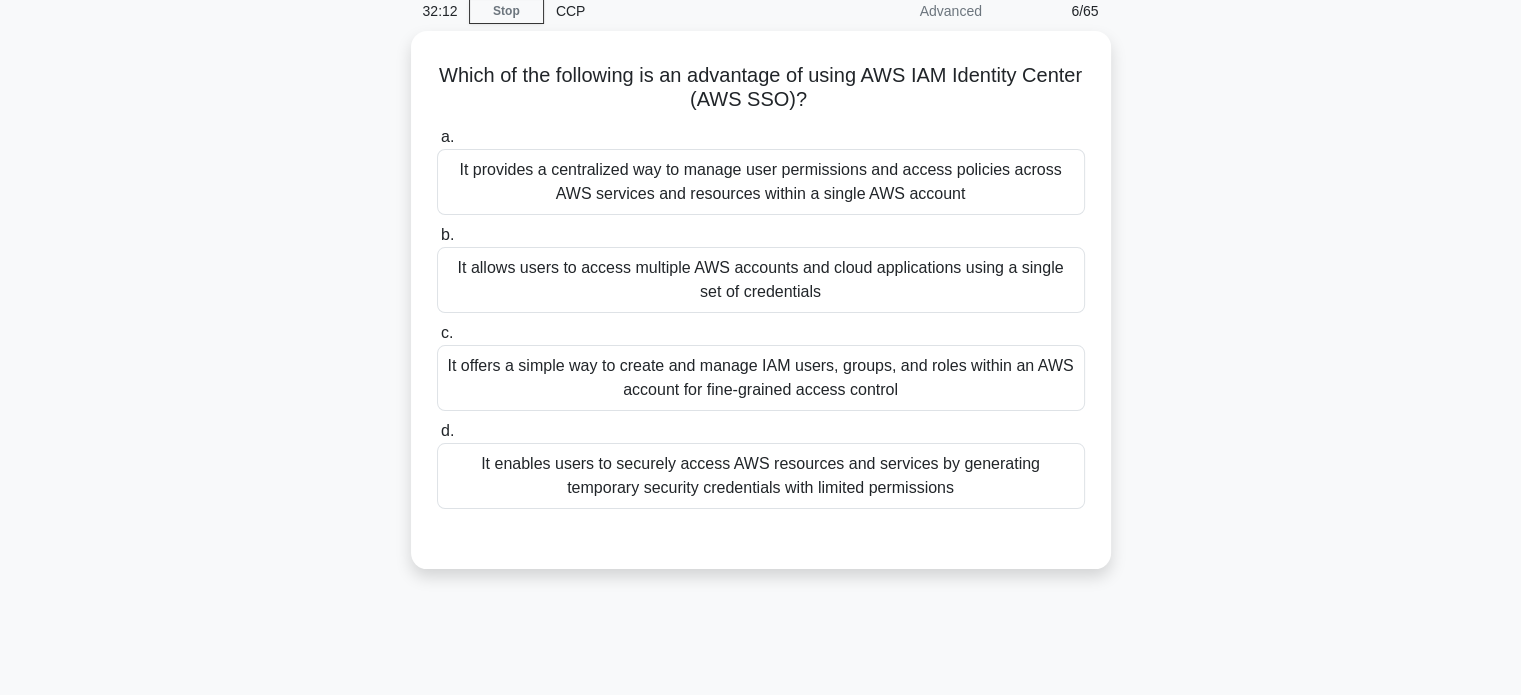 scroll, scrollTop: 84, scrollLeft: 0, axis: vertical 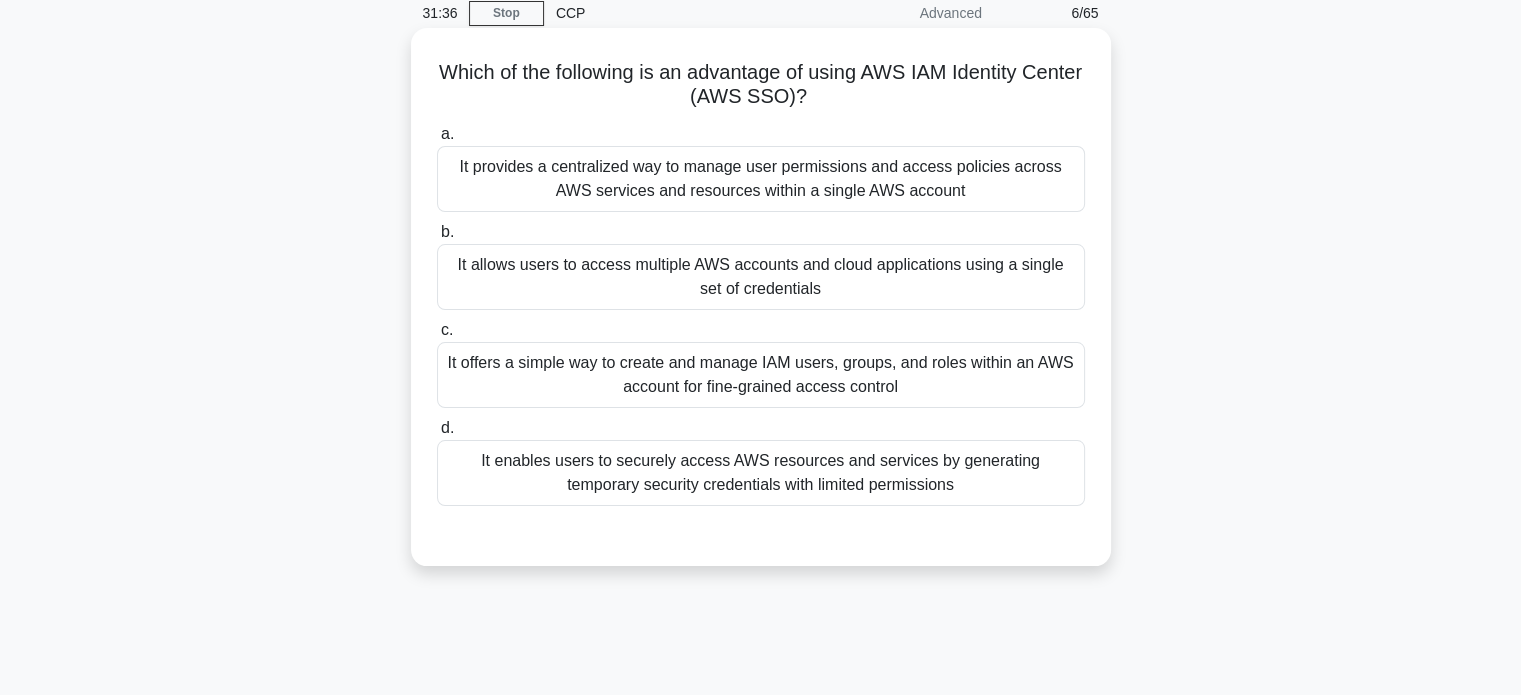 click on "It provides a centralized way to manage user permissions and access policies across AWS services and resources within a single AWS account" at bounding box center (761, 179) 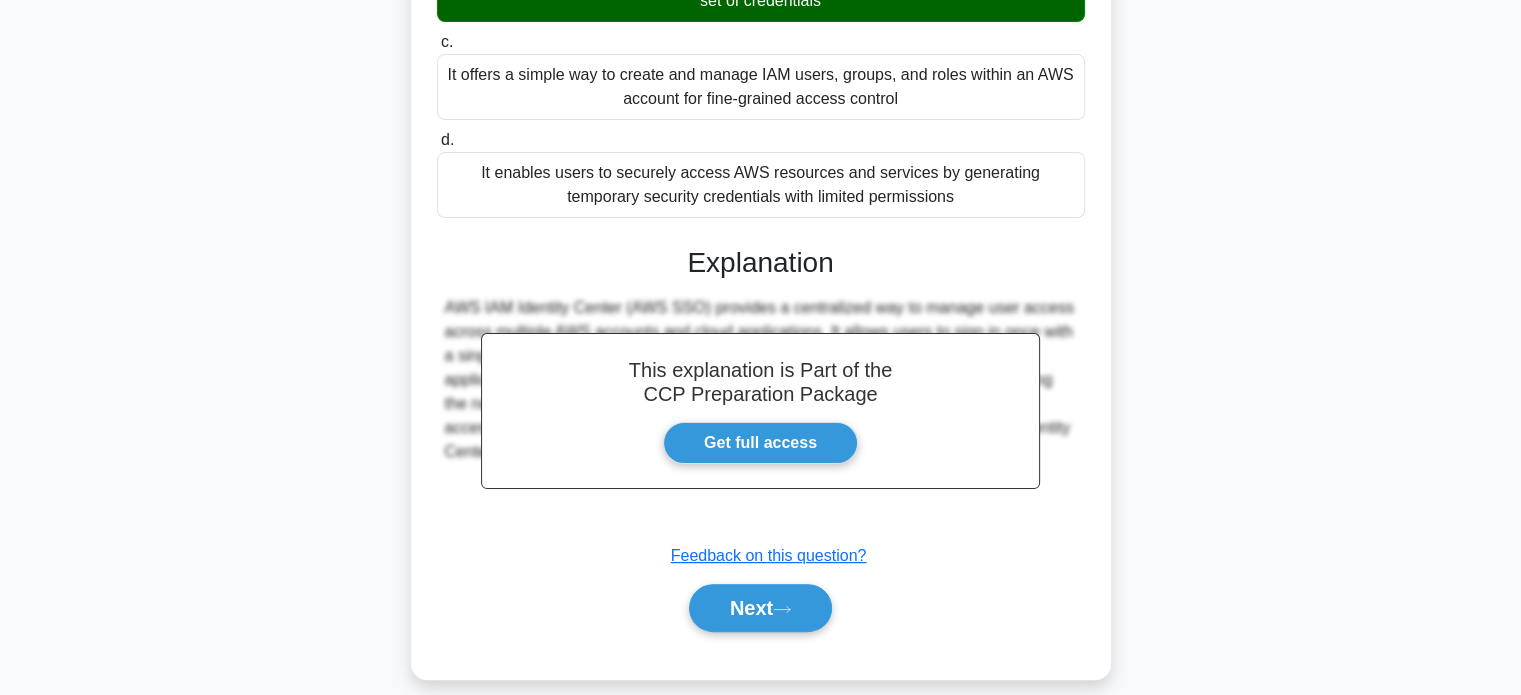 scroll, scrollTop: 394, scrollLeft: 0, axis: vertical 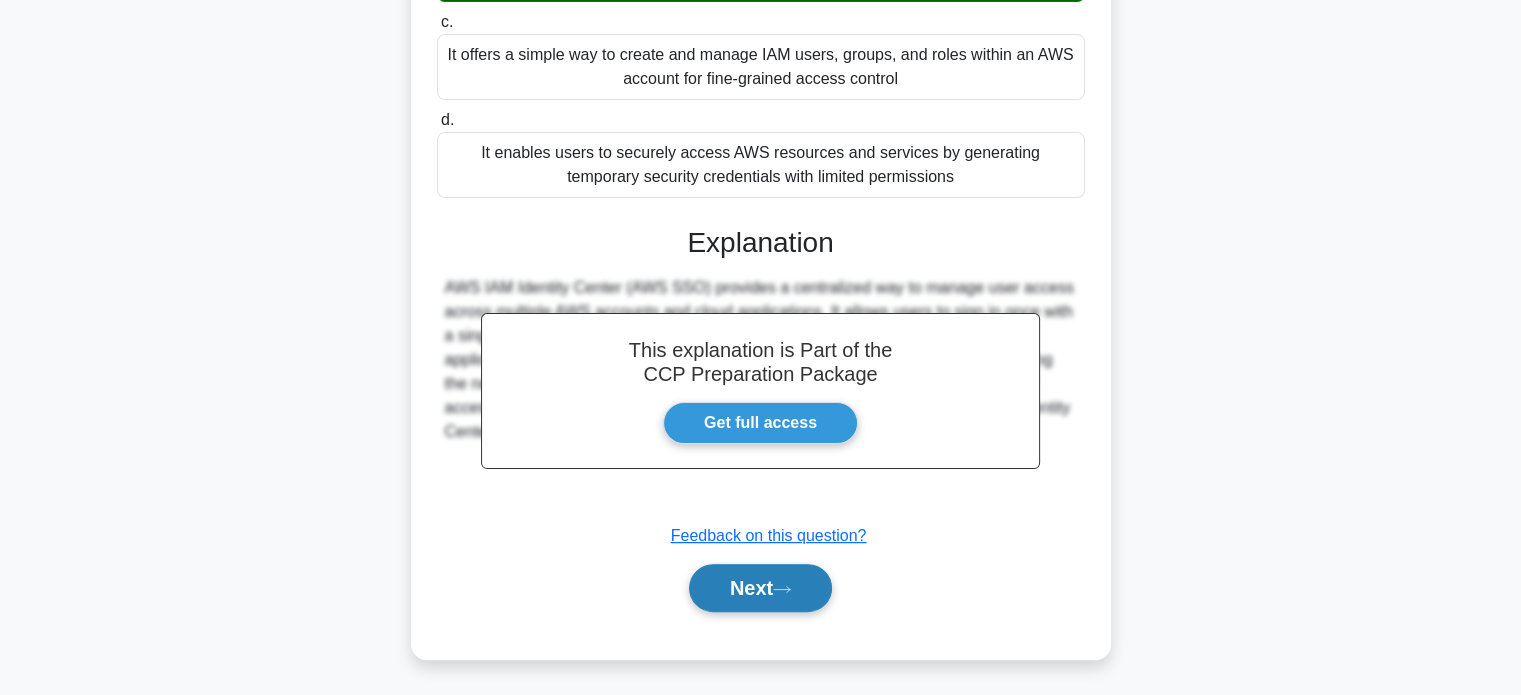 click on "Next" at bounding box center (760, 588) 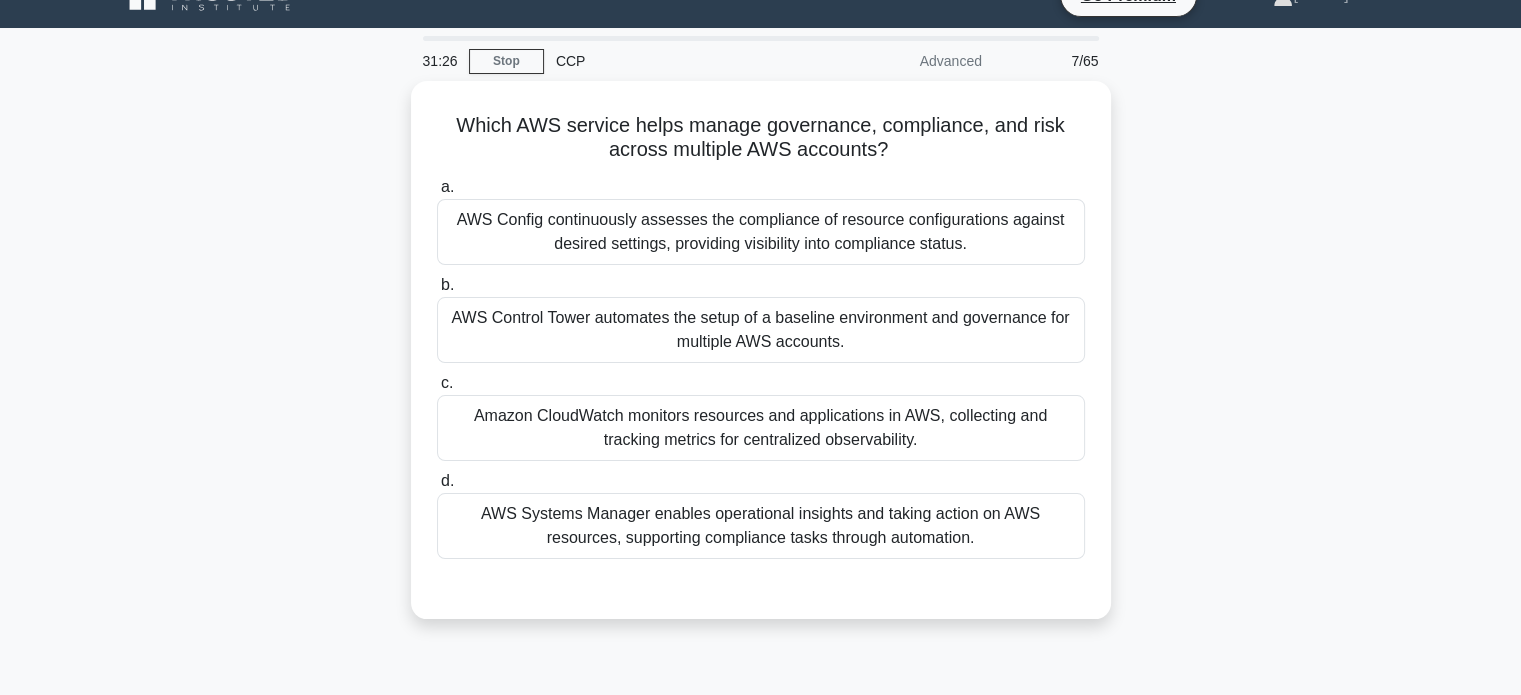 scroll, scrollTop: 36, scrollLeft: 0, axis: vertical 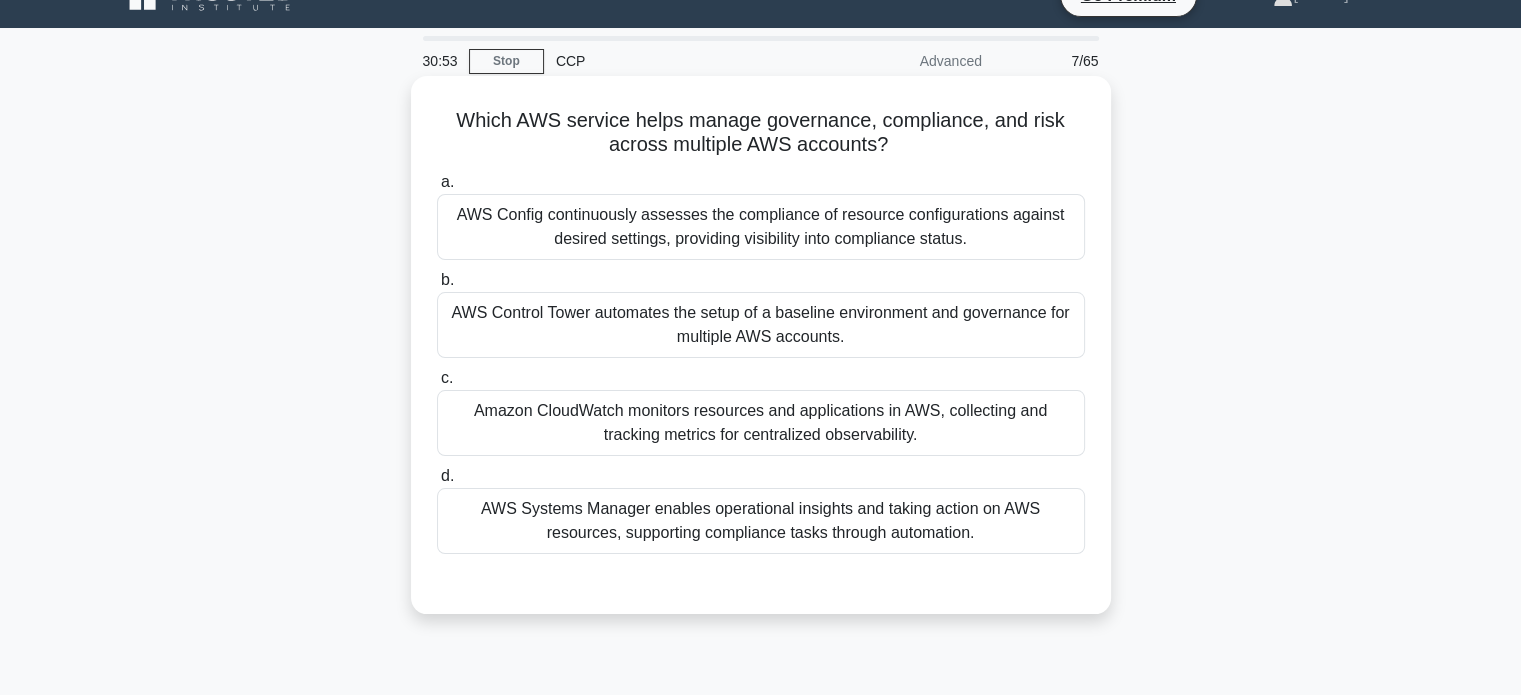 click on "AWS Control Tower automates the setup of a baseline environment and governance for multiple AWS accounts." at bounding box center [761, 325] 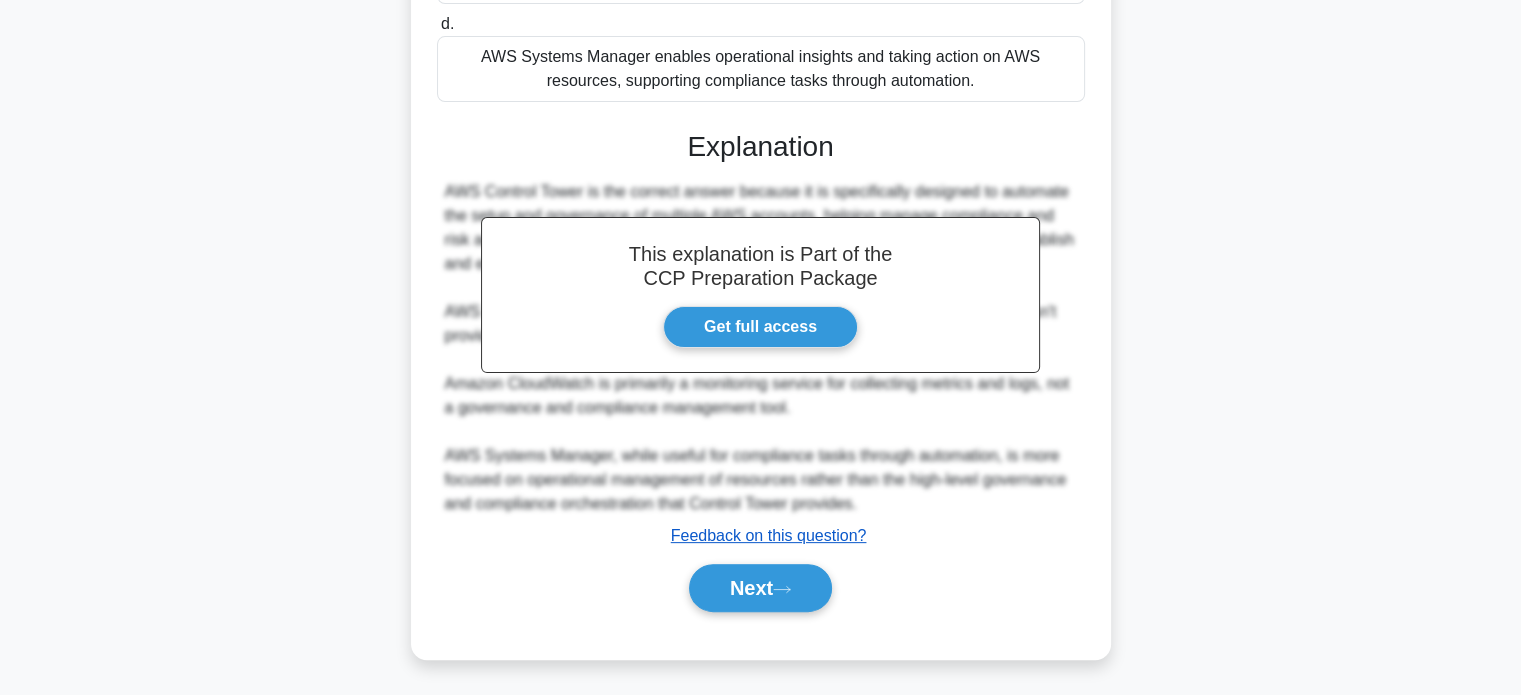 scroll, scrollTop: 488, scrollLeft: 0, axis: vertical 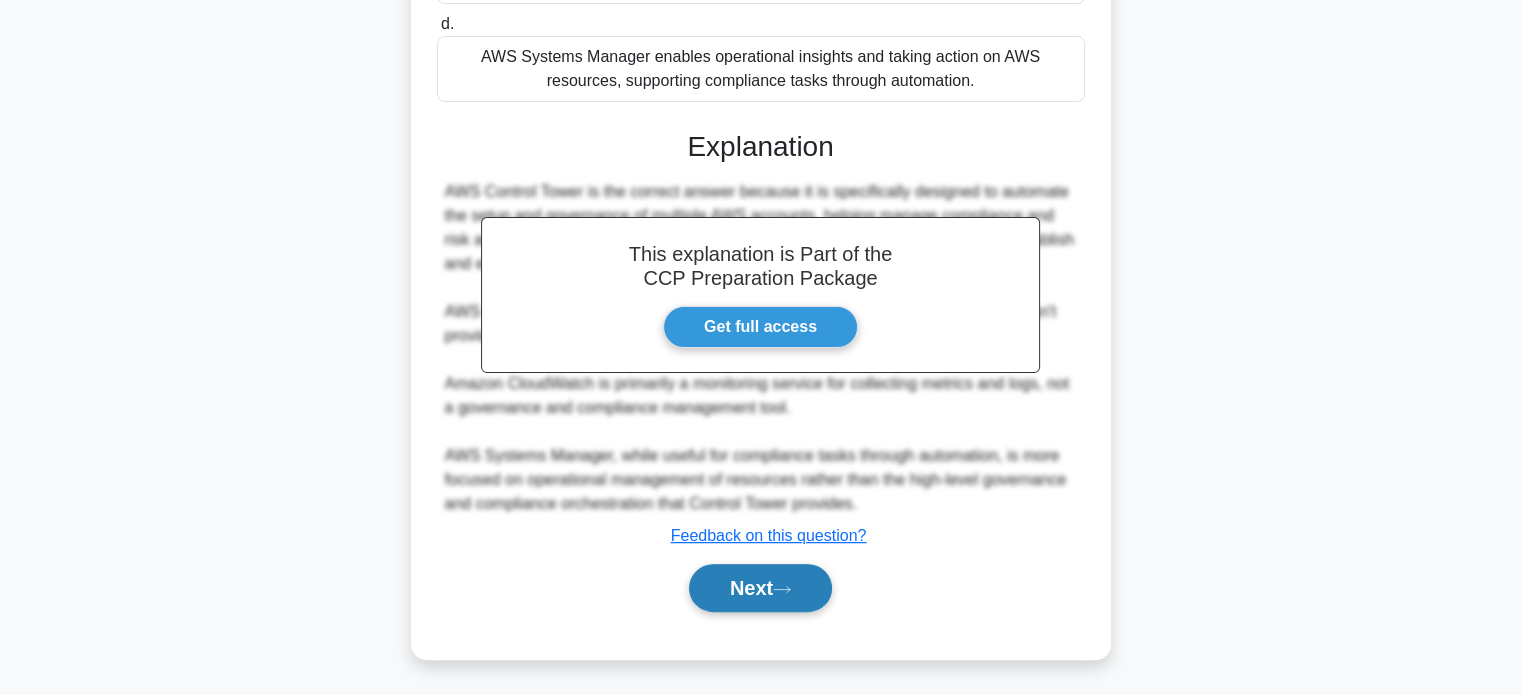 click on "Next" at bounding box center (760, 588) 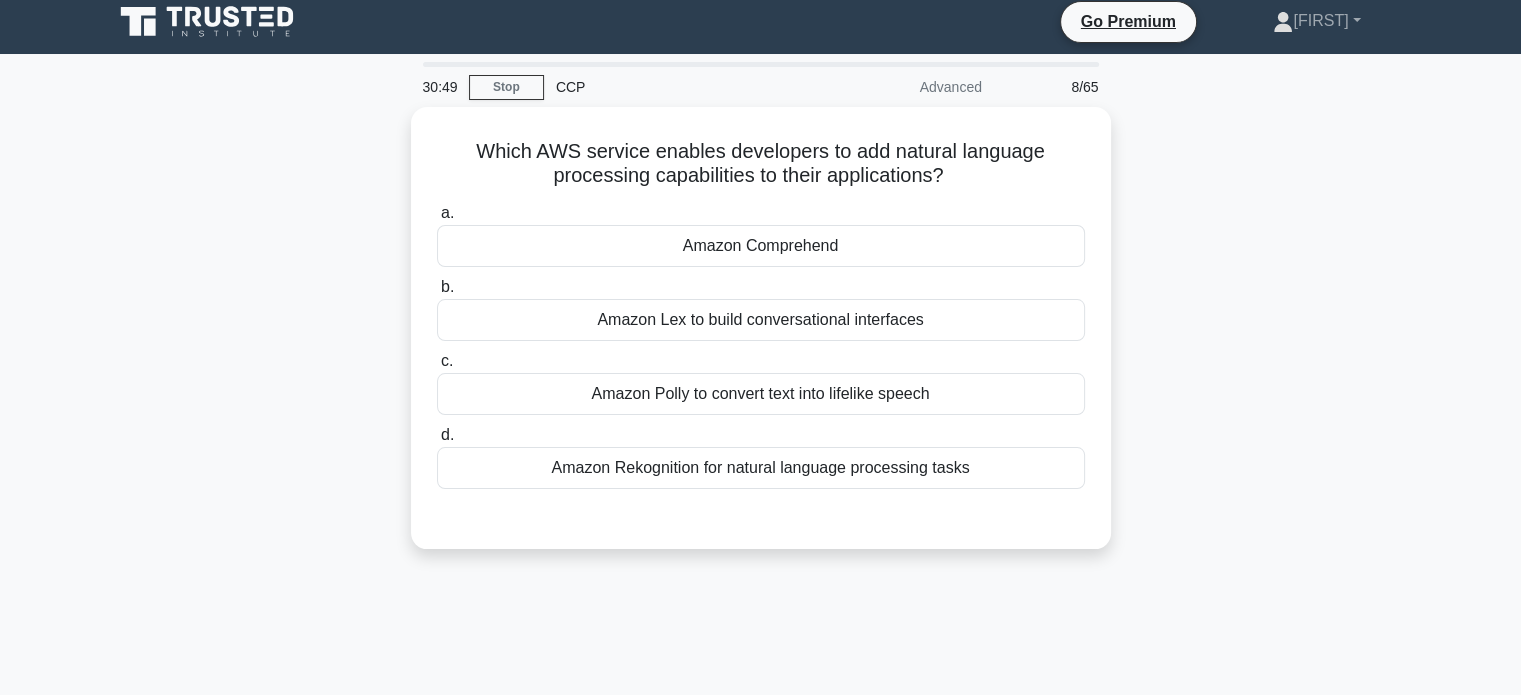 scroll, scrollTop: 9, scrollLeft: 0, axis: vertical 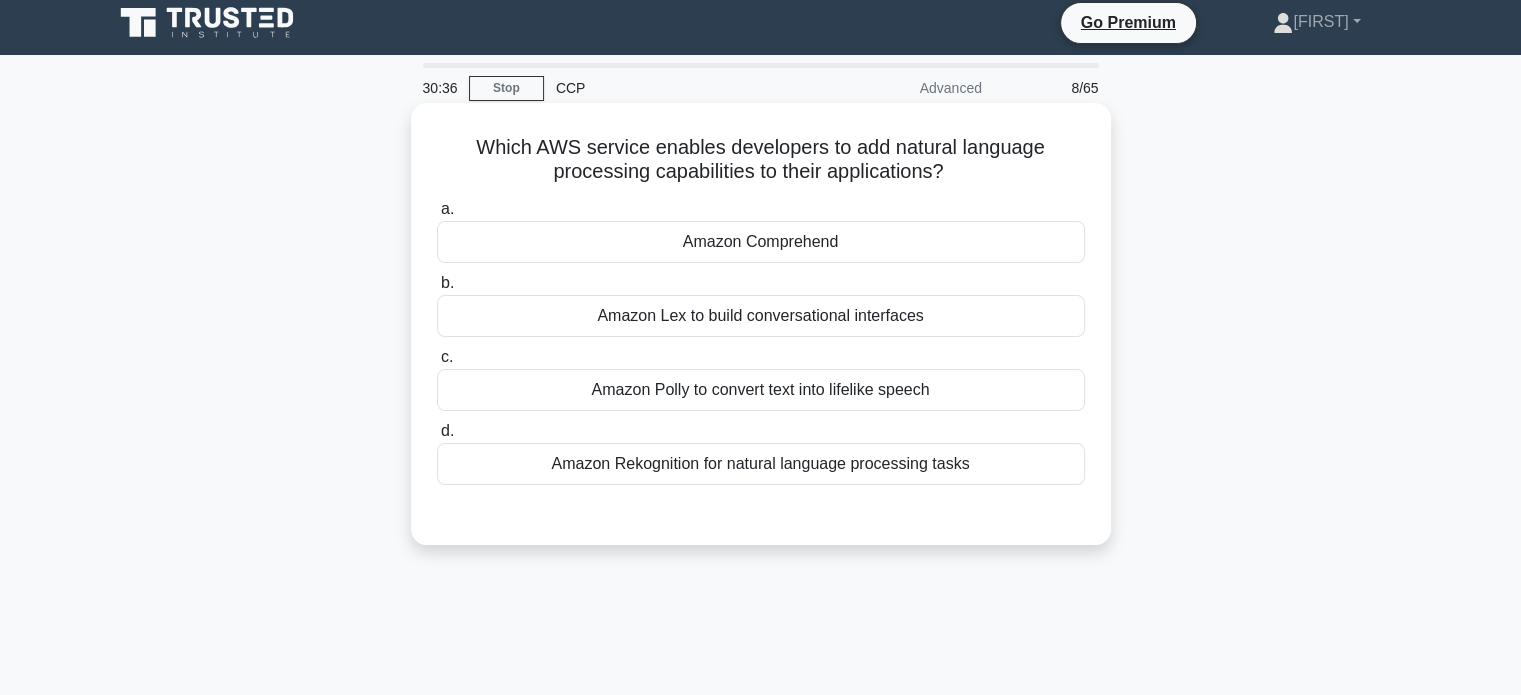 click on "Amazon Rekognition for natural language processing tasks" at bounding box center (761, 464) 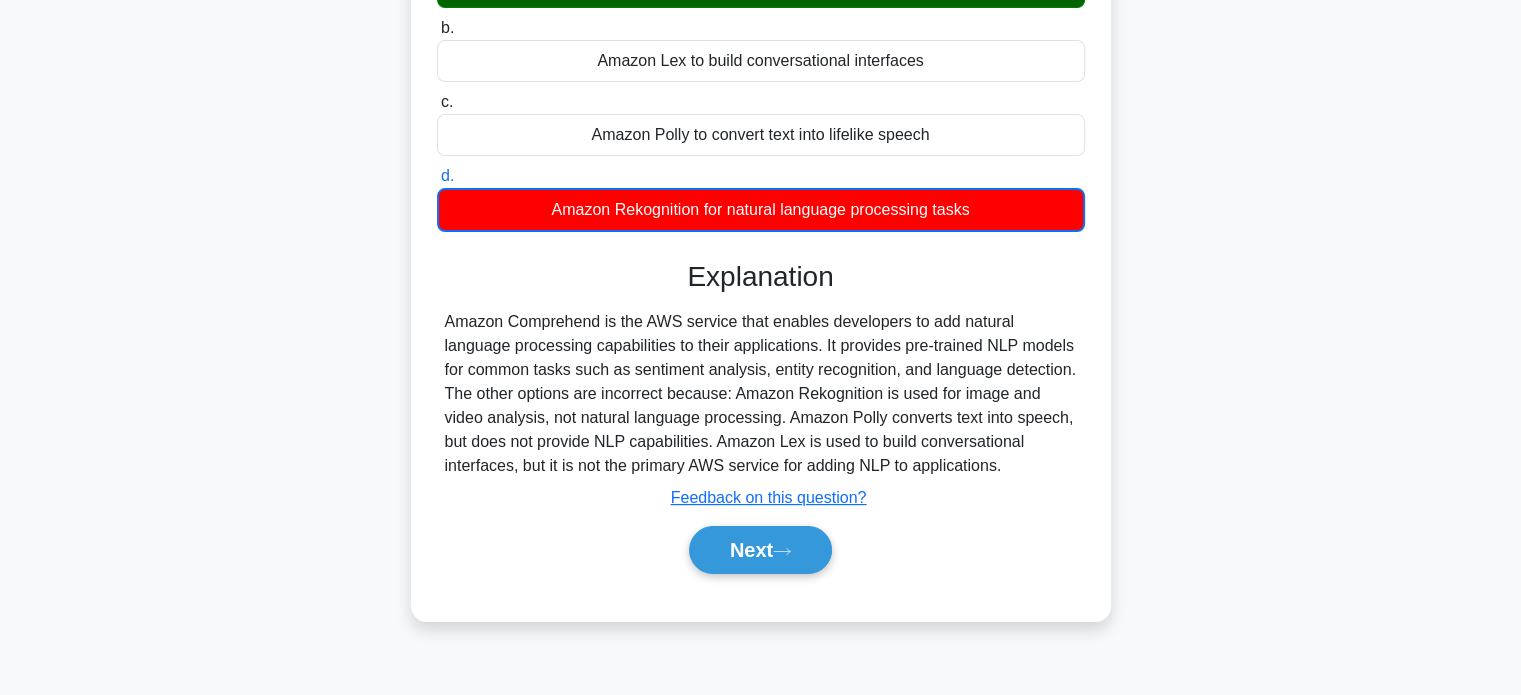 scroll, scrollTop: 385, scrollLeft: 0, axis: vertical 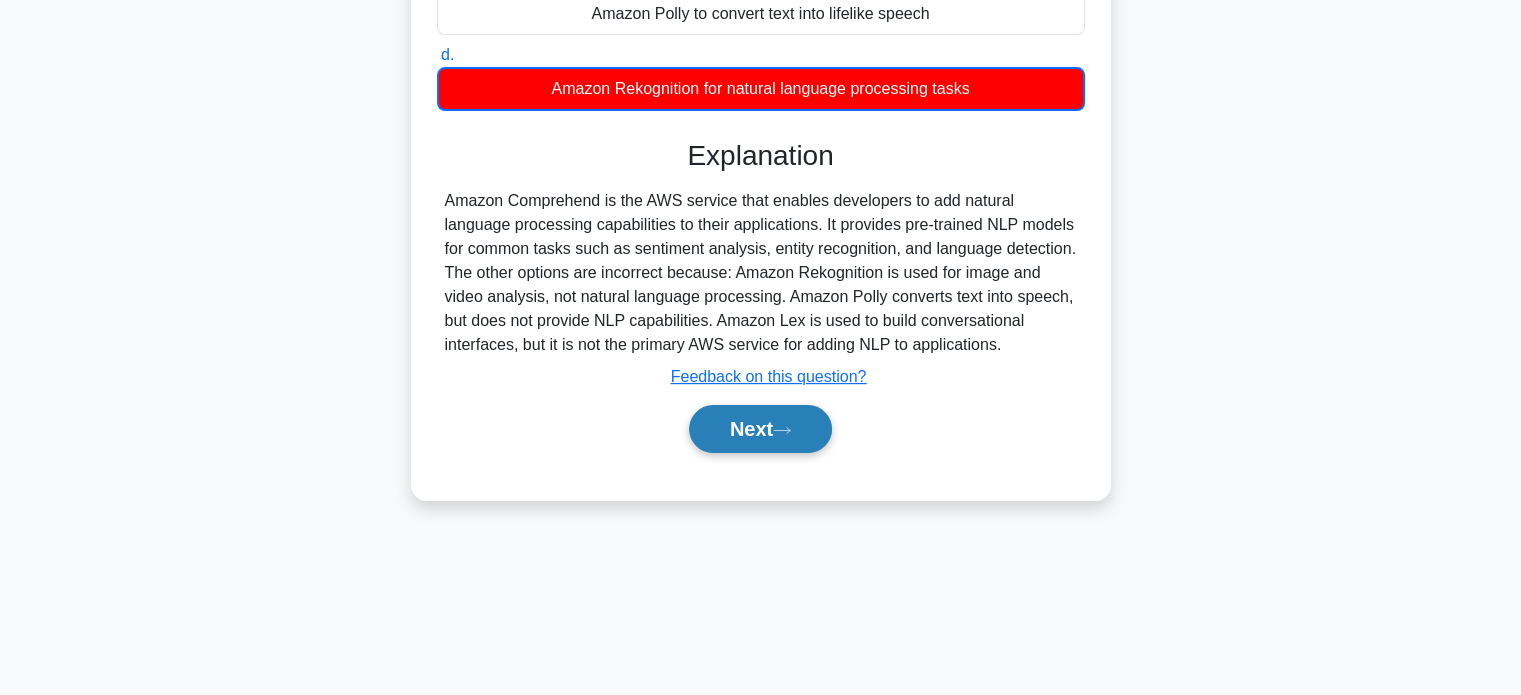 click on "Next" at bounding box center (760, 429) 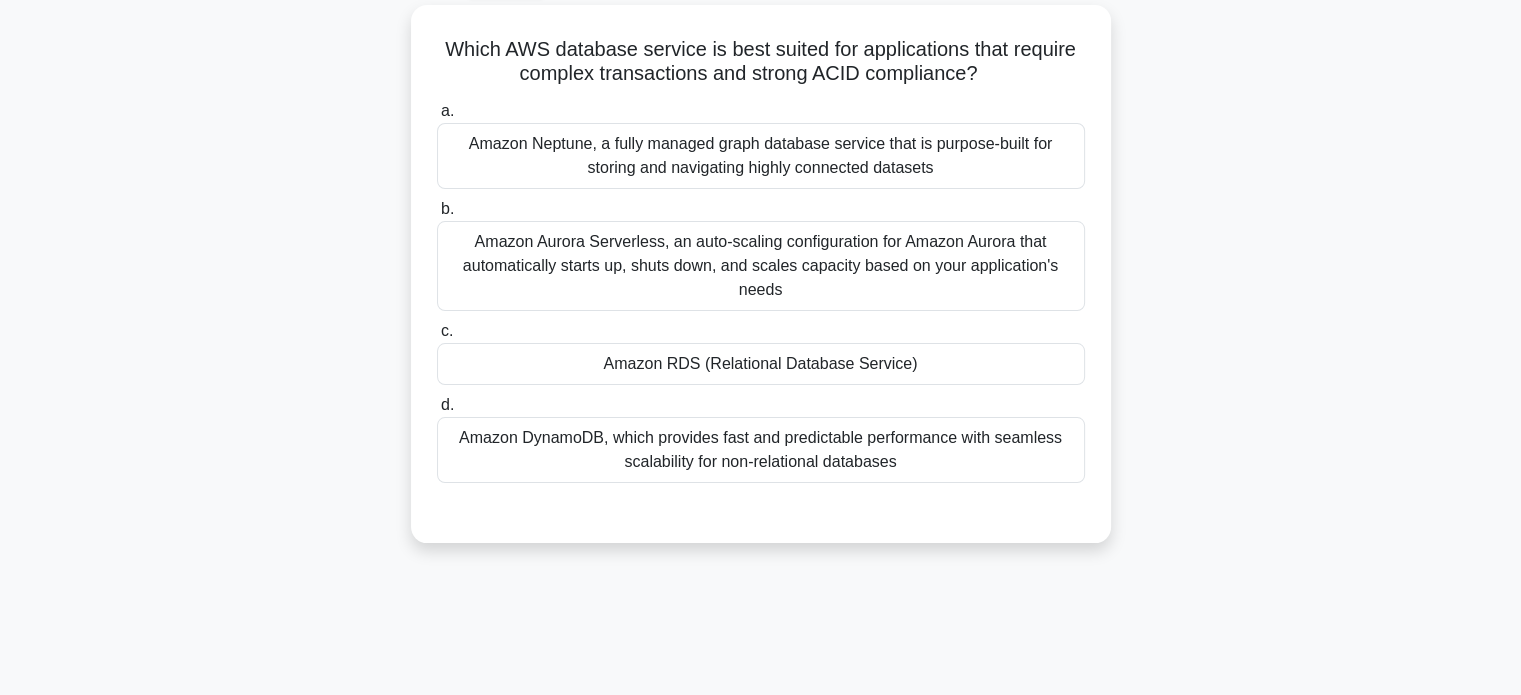 scroll, scrollTop: 0, scrollLeft: 0, axis: both 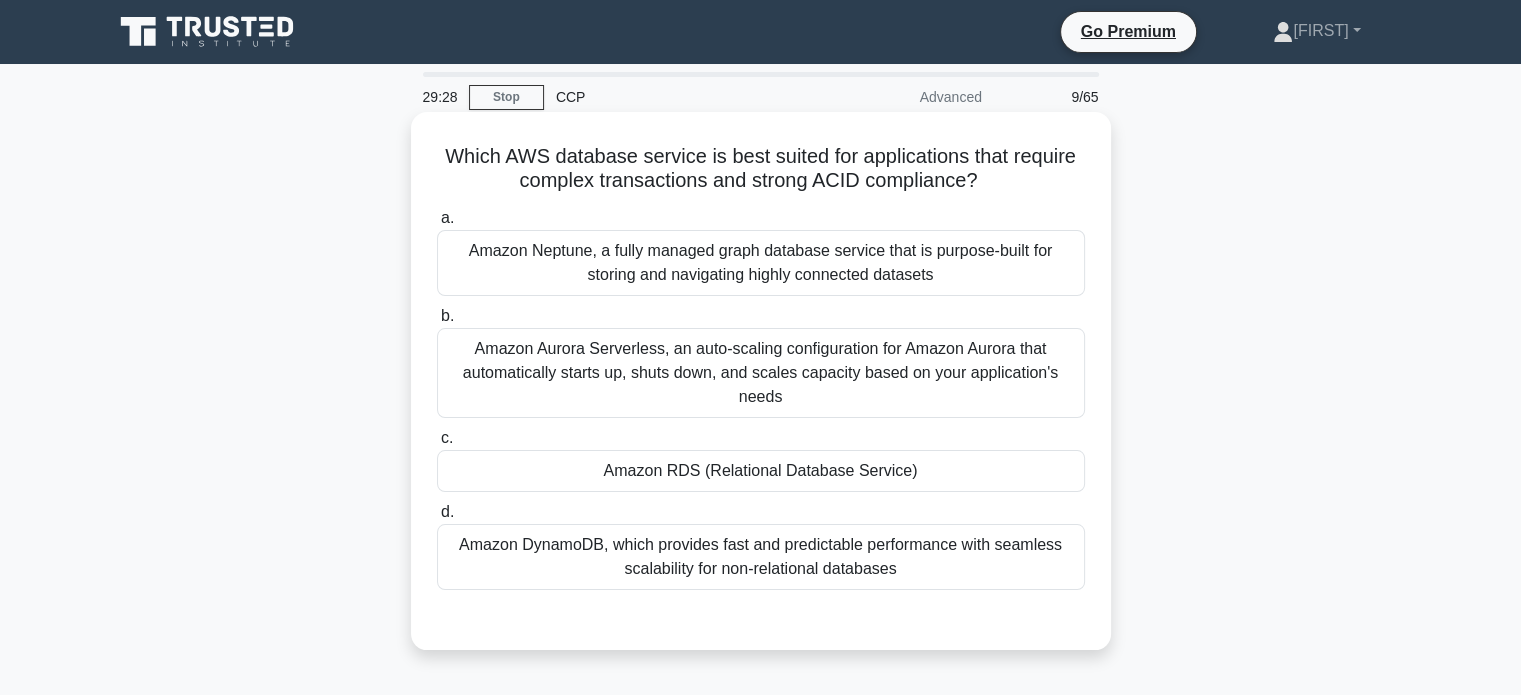click on "Amazon RDS (Relational Database Service)" at bounding box center [761, 471] 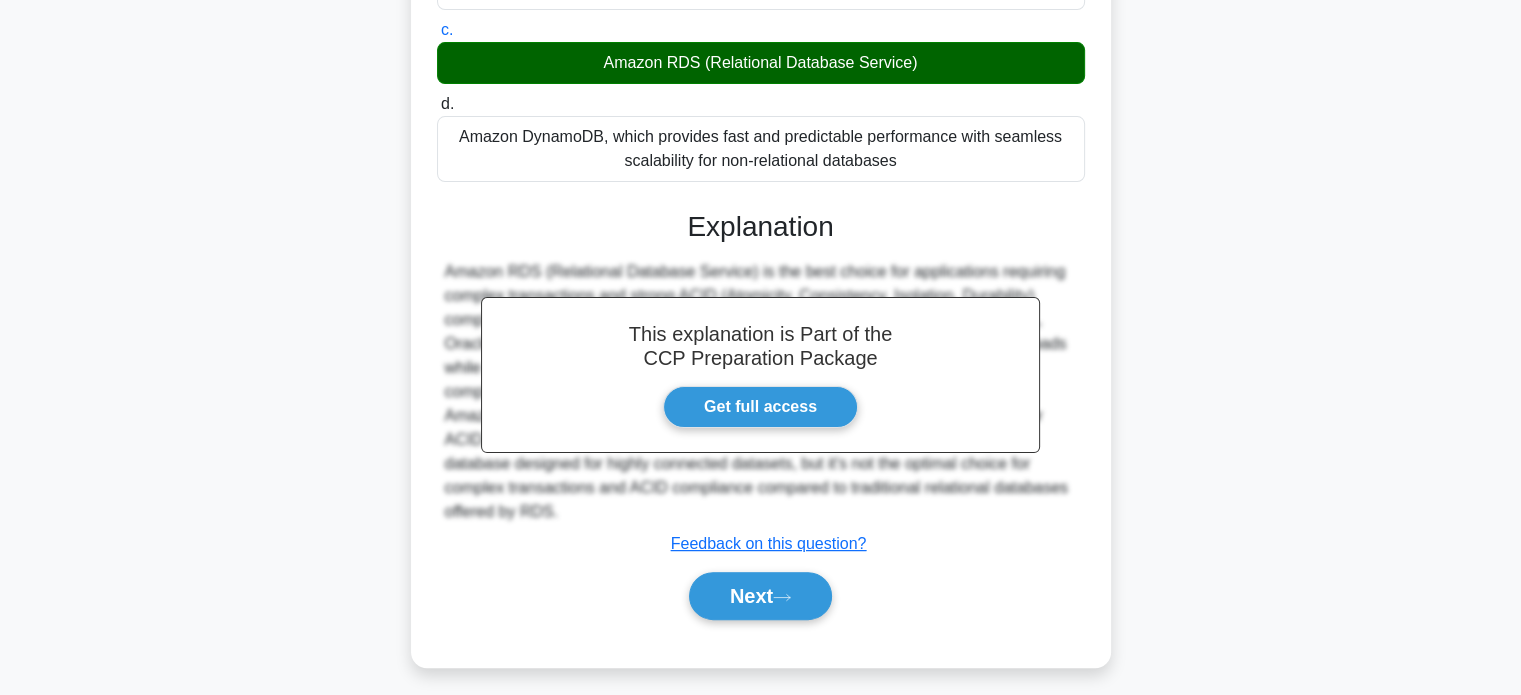 scroll, scrollTop: 416, scrollLeft: 0, axis: vertical 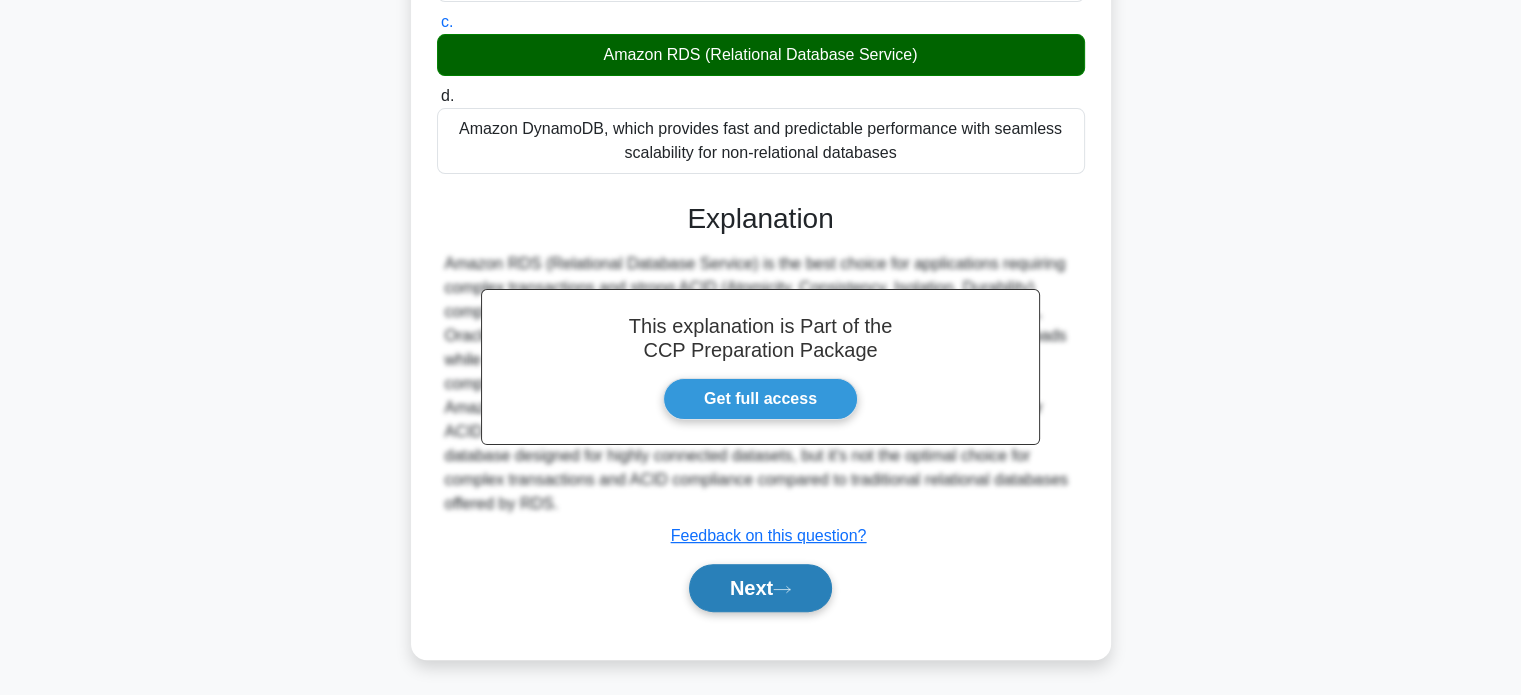 click on "Next" at bounding box center (760, 588) 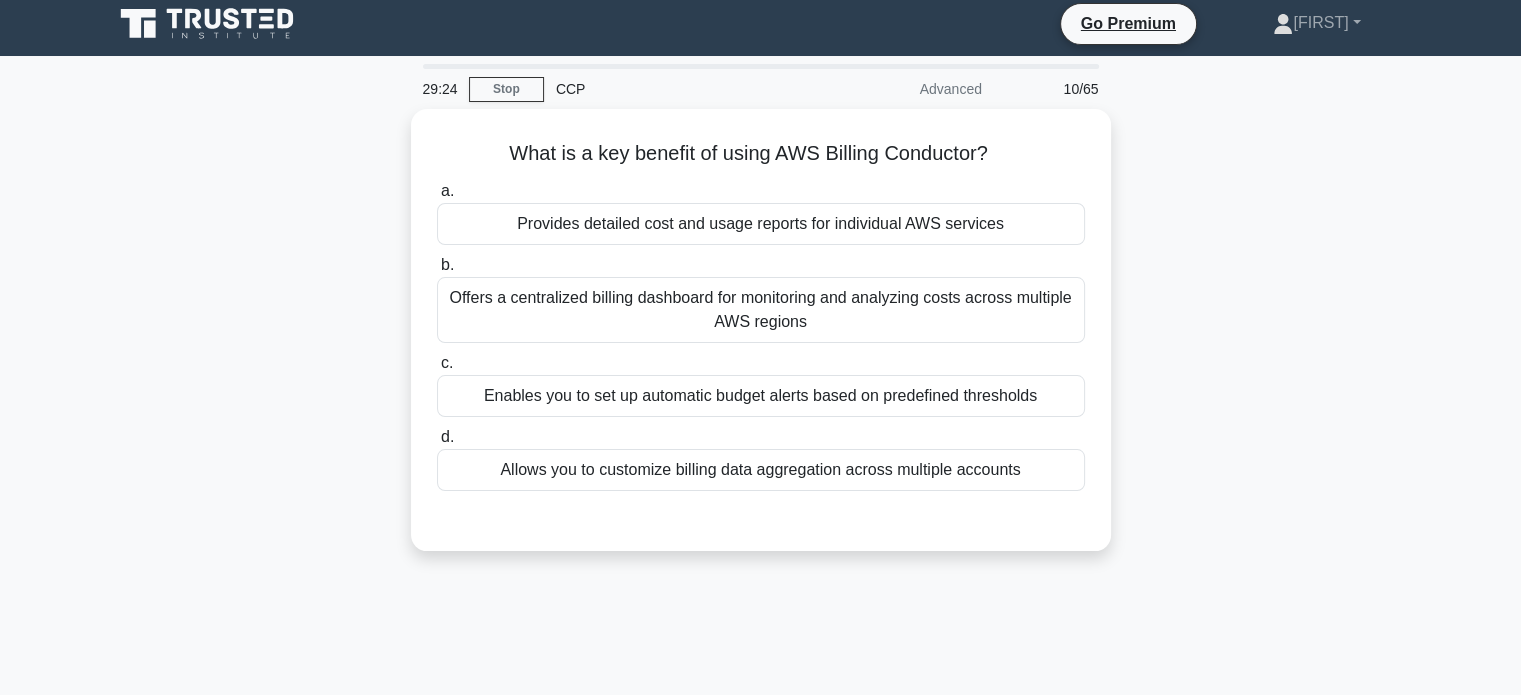 scroll, scrollTop: 4, scrollLeft: 0, axis: vertical 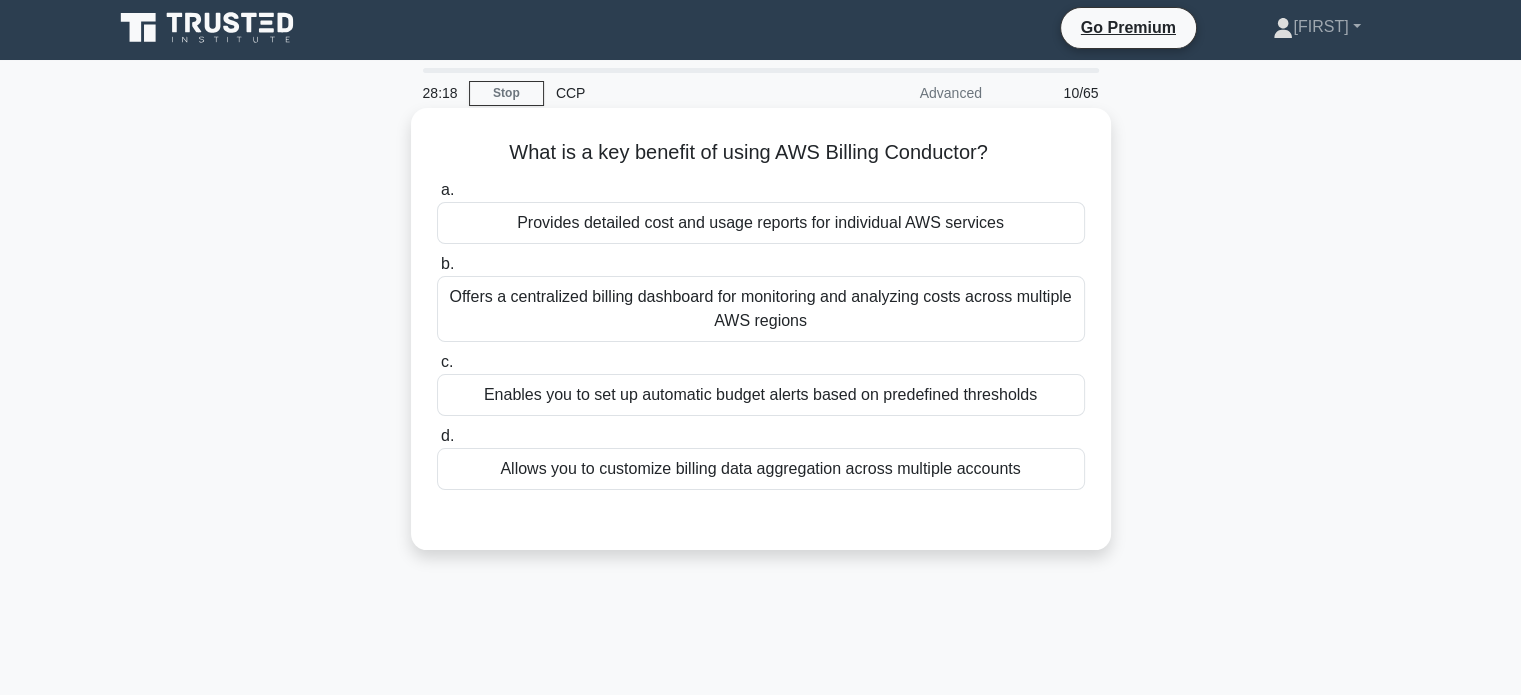 click on "Allows you to customize billing data aggregation across multiple accounts" at bounding box center (761, 469) 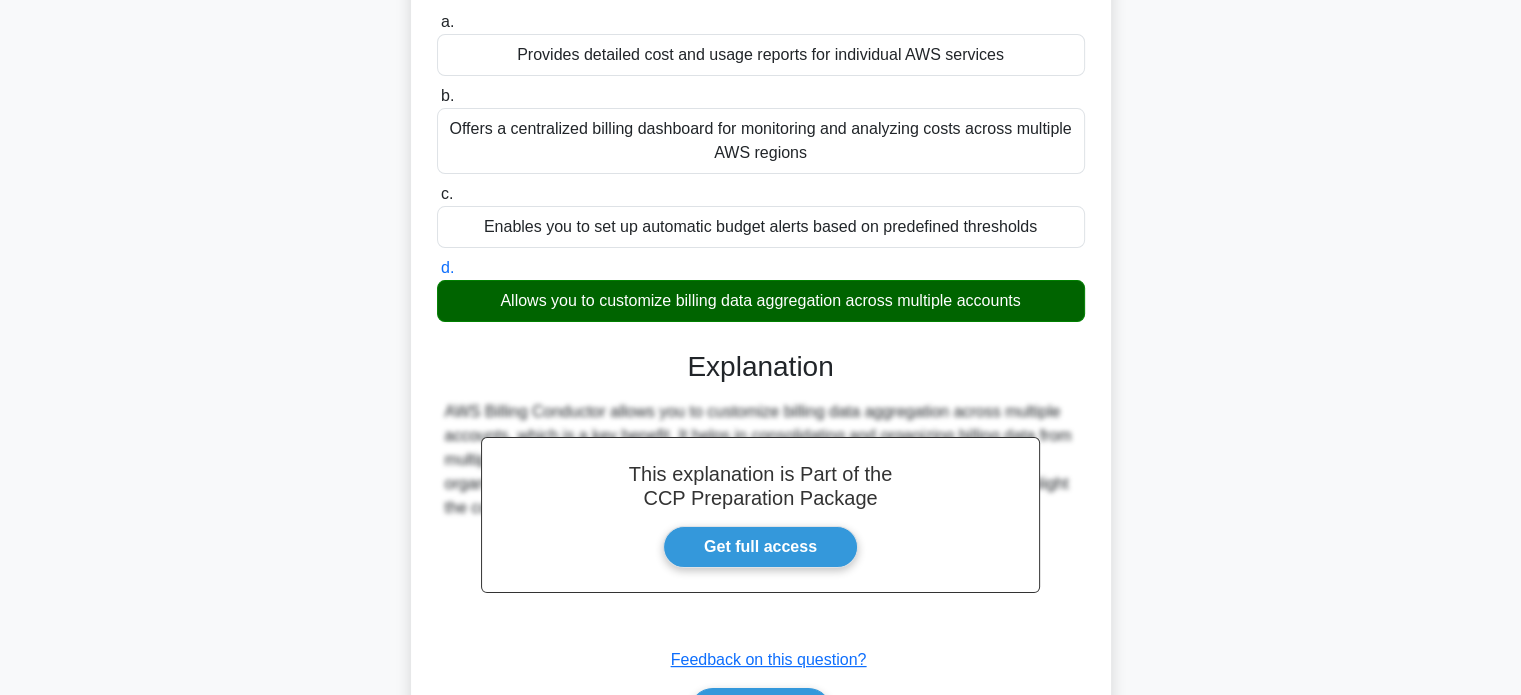scroll, scrollTop: 385, scrollLeft: 0, axis: vertical 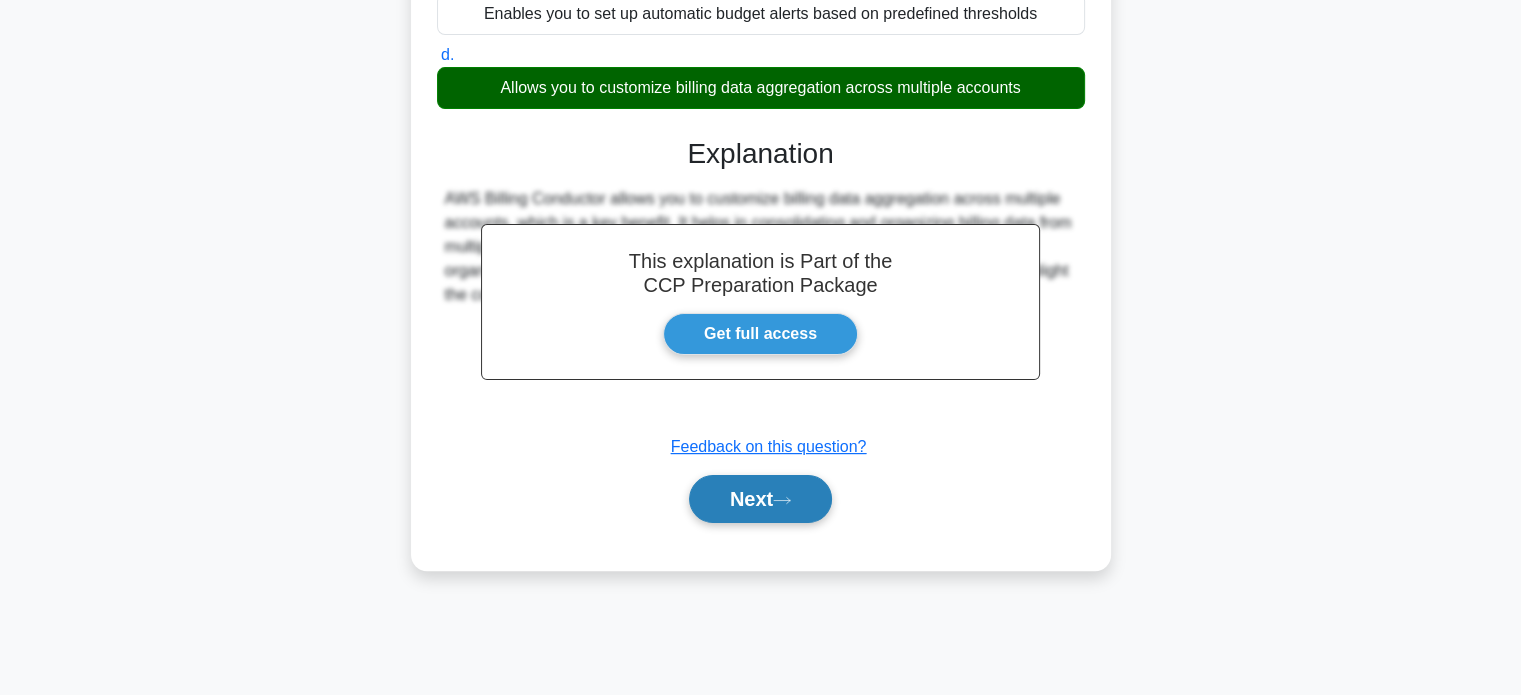 click on "Next" at bounding box center (760, 499) 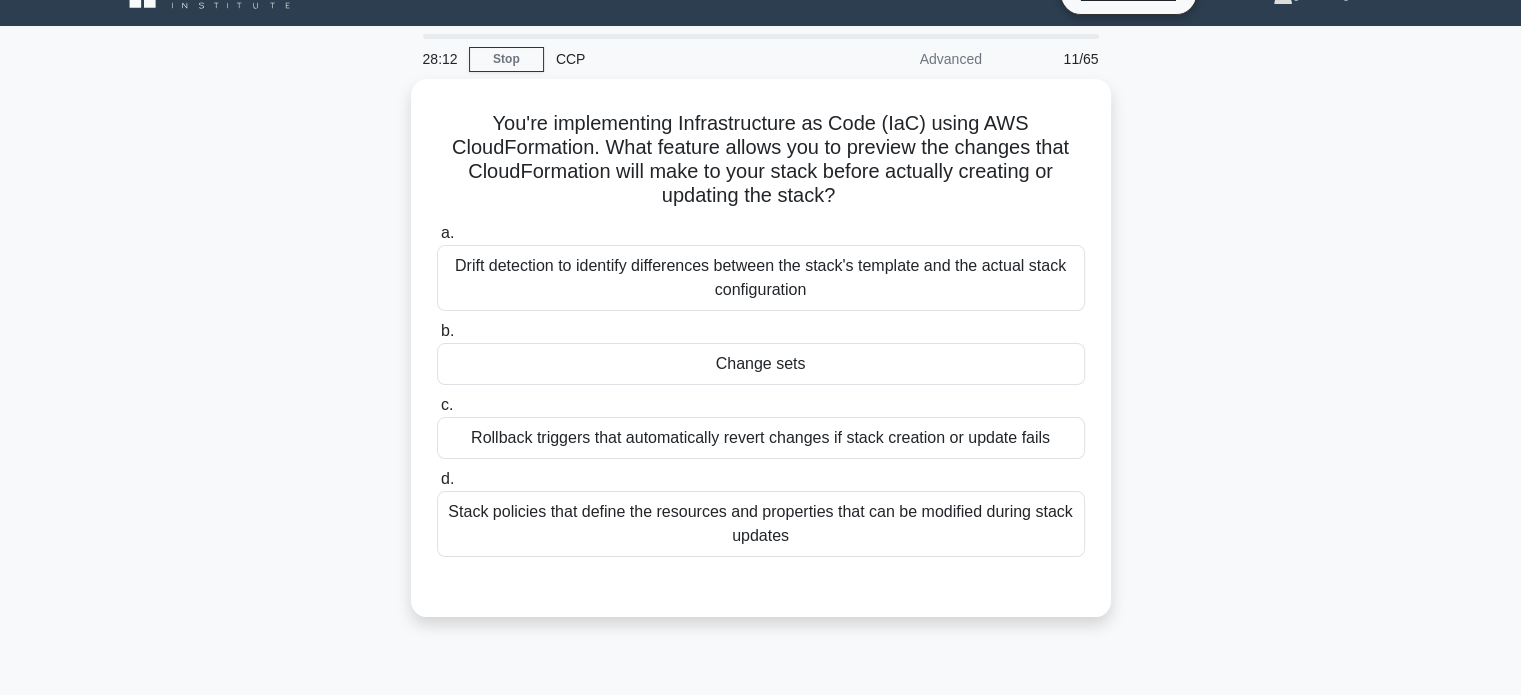 scroll, scrollTop: 37, scrollLeft: 0, axis: vertical 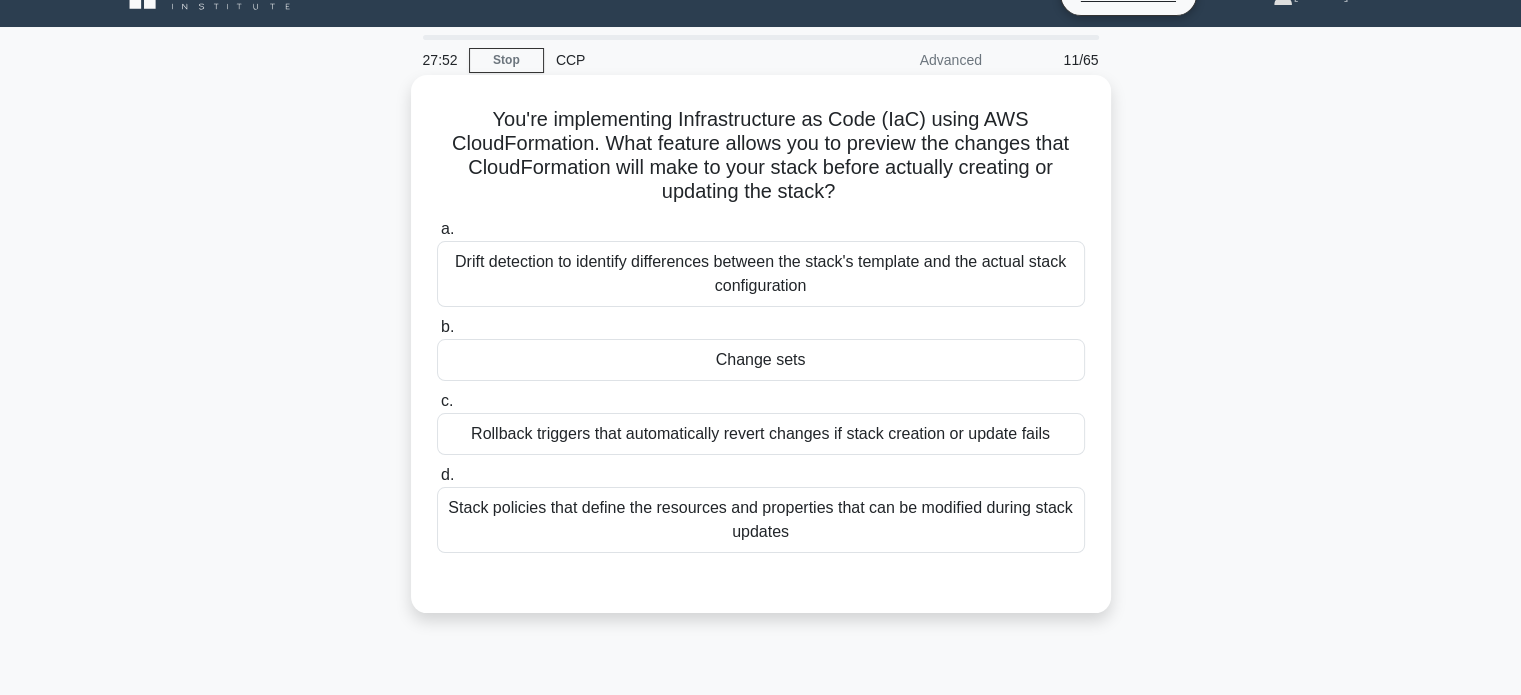 click on "Change sets" at bounding box center (761, 360) 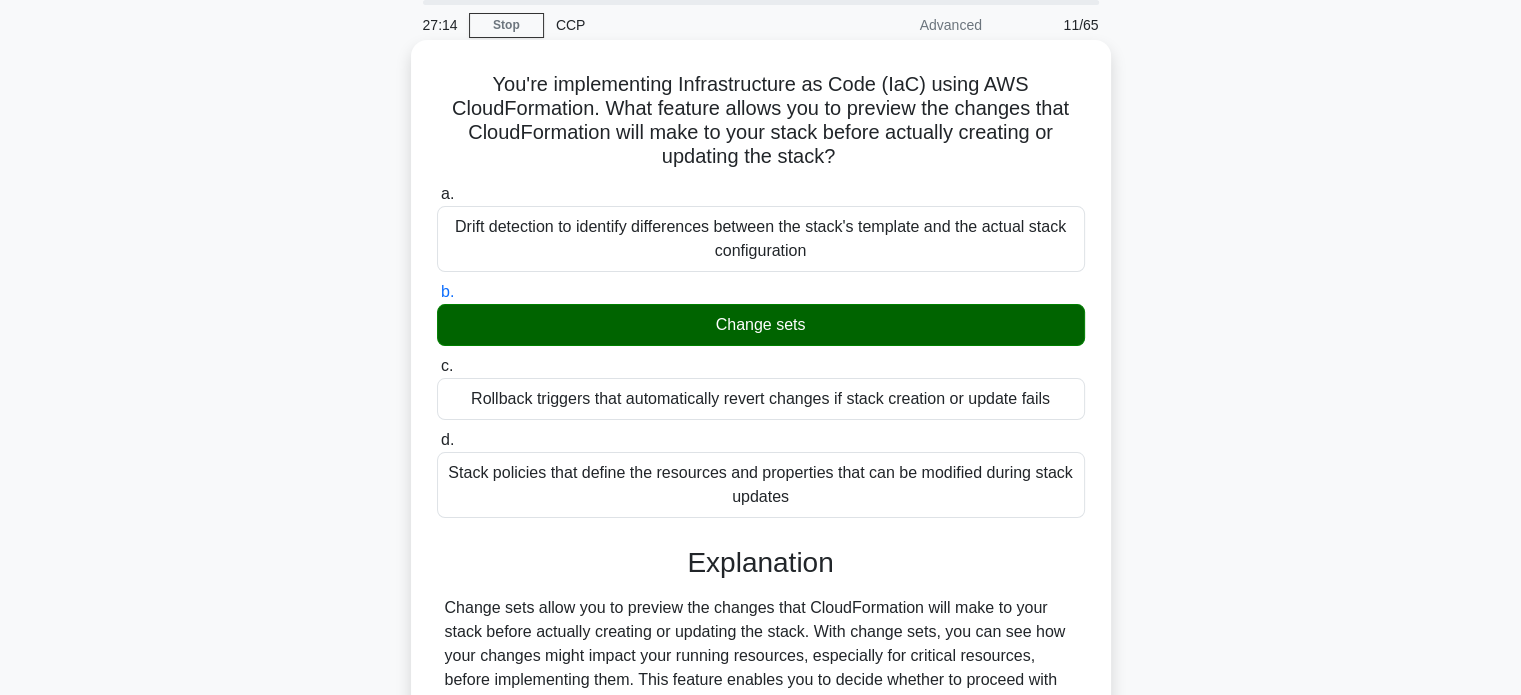 scroll, scrollTop: 392, scrollLeft: 0, axis: vertical 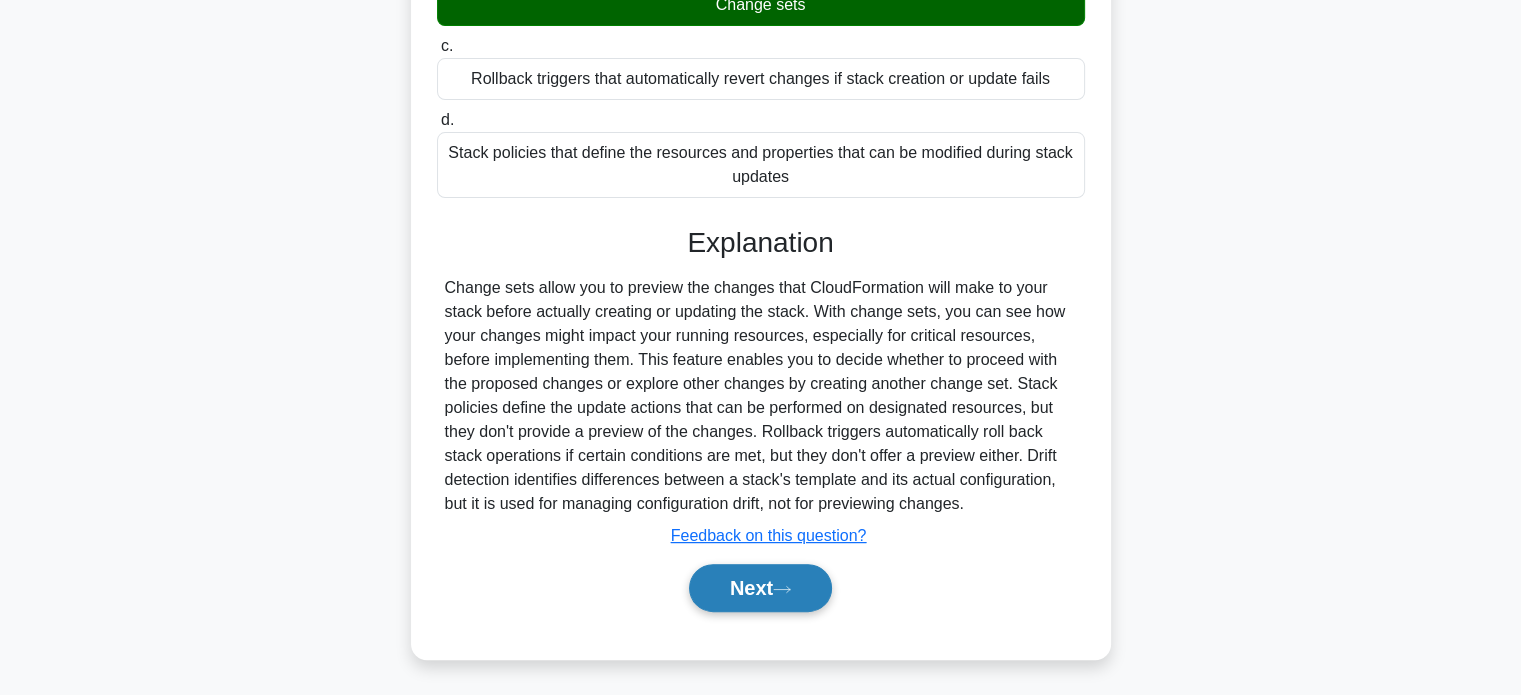 click on "Next" at bounding box center (760, 588) 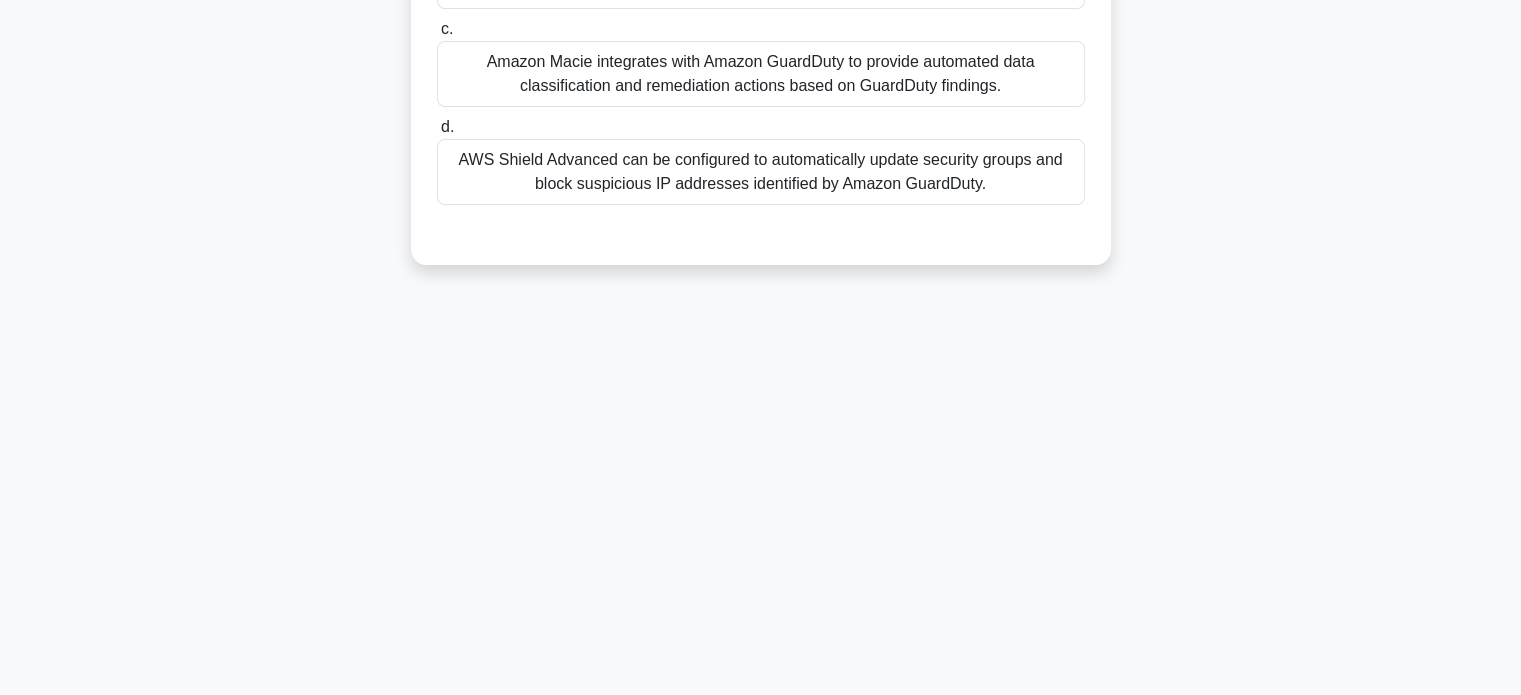 scroll, scrollTop: 0, scrollLeft: 0, axis: both 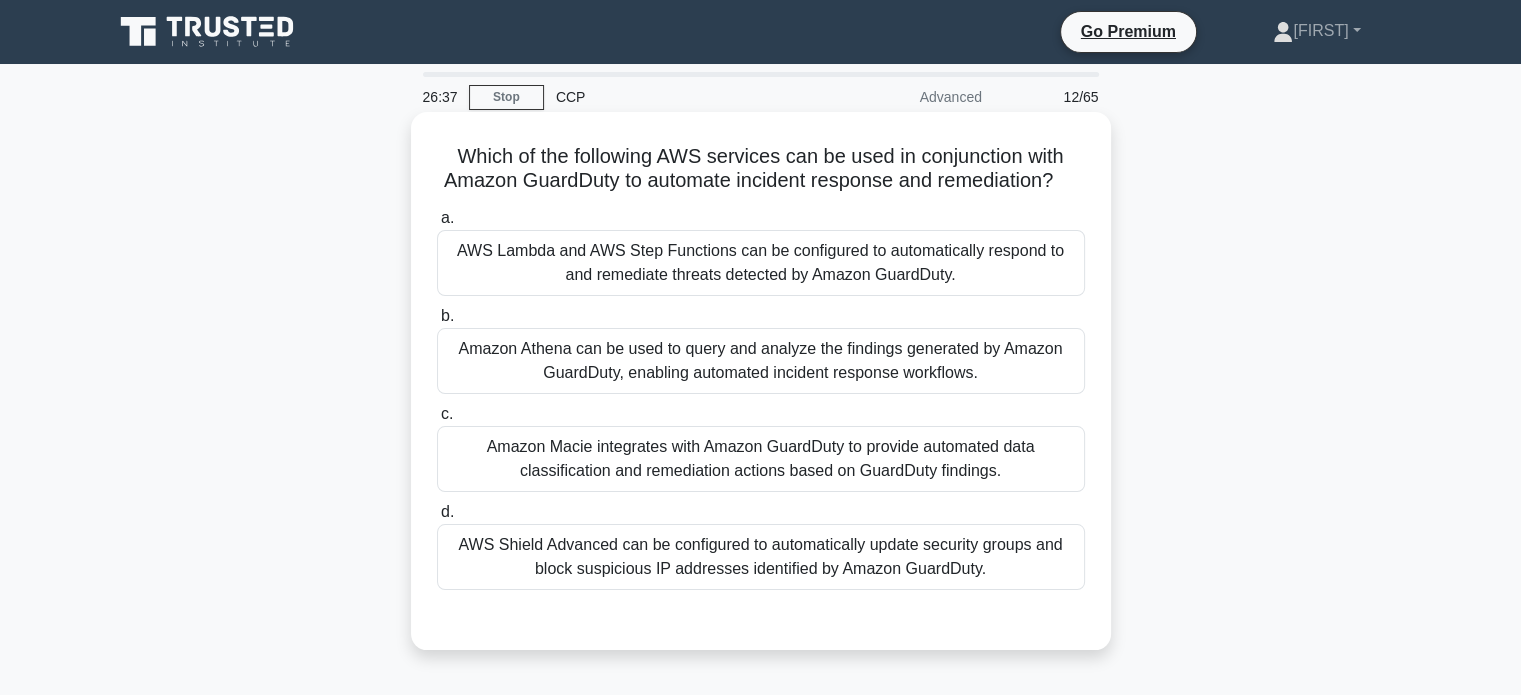click on "Amazon Macie integrates with Amazon GuardDuty to provide automated data classification and remediation actions based on GuardDuty findings." at bounding box center (761, 459) 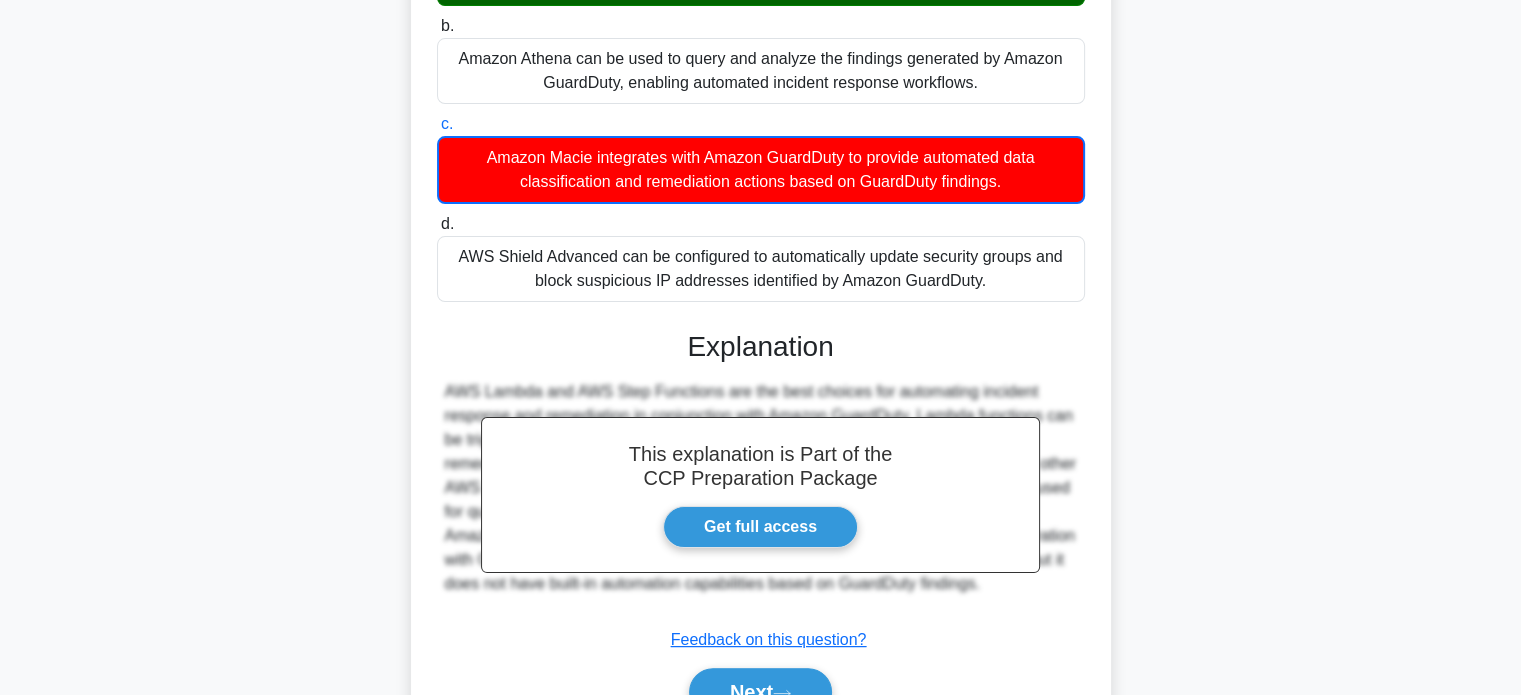 scroll, scrollTop: 418, scrollLeft: 0, axis: vertical 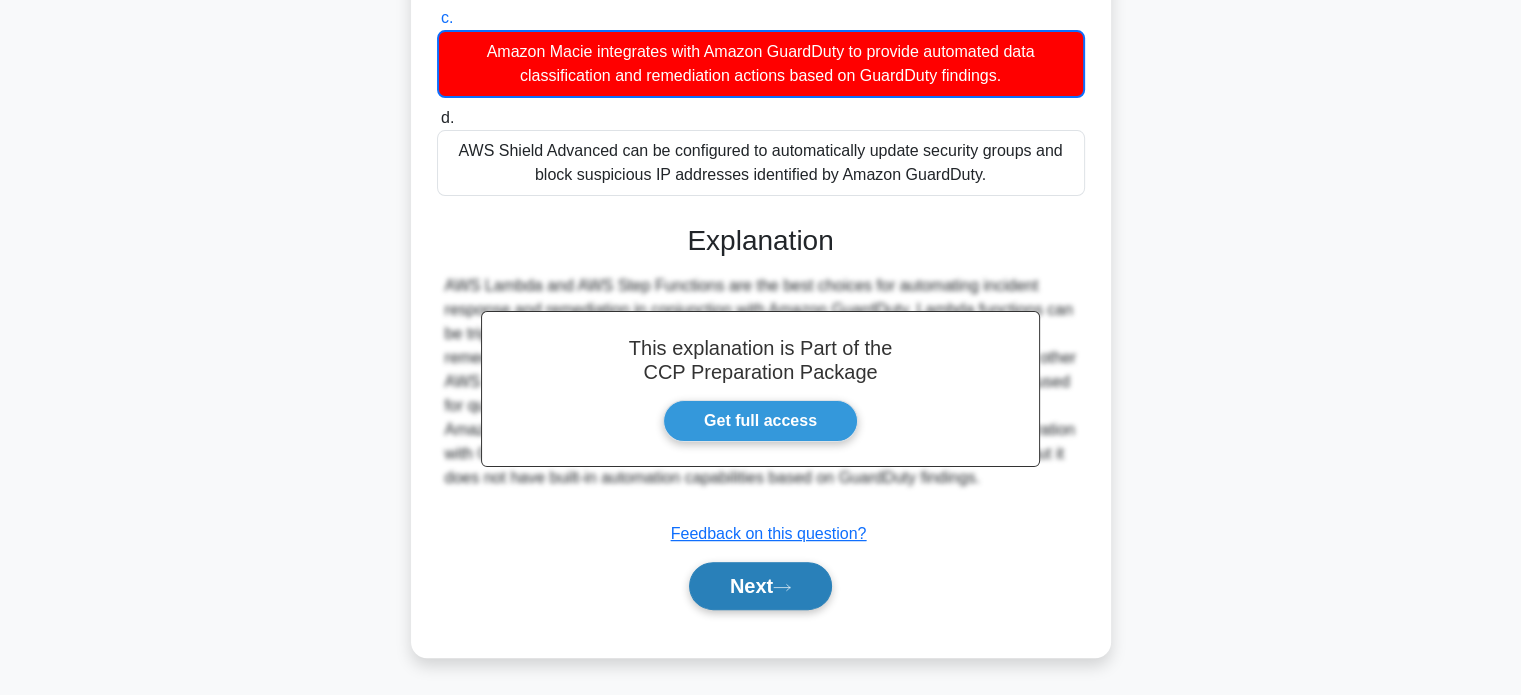 click on "Next" at bounding box center (760, 586) 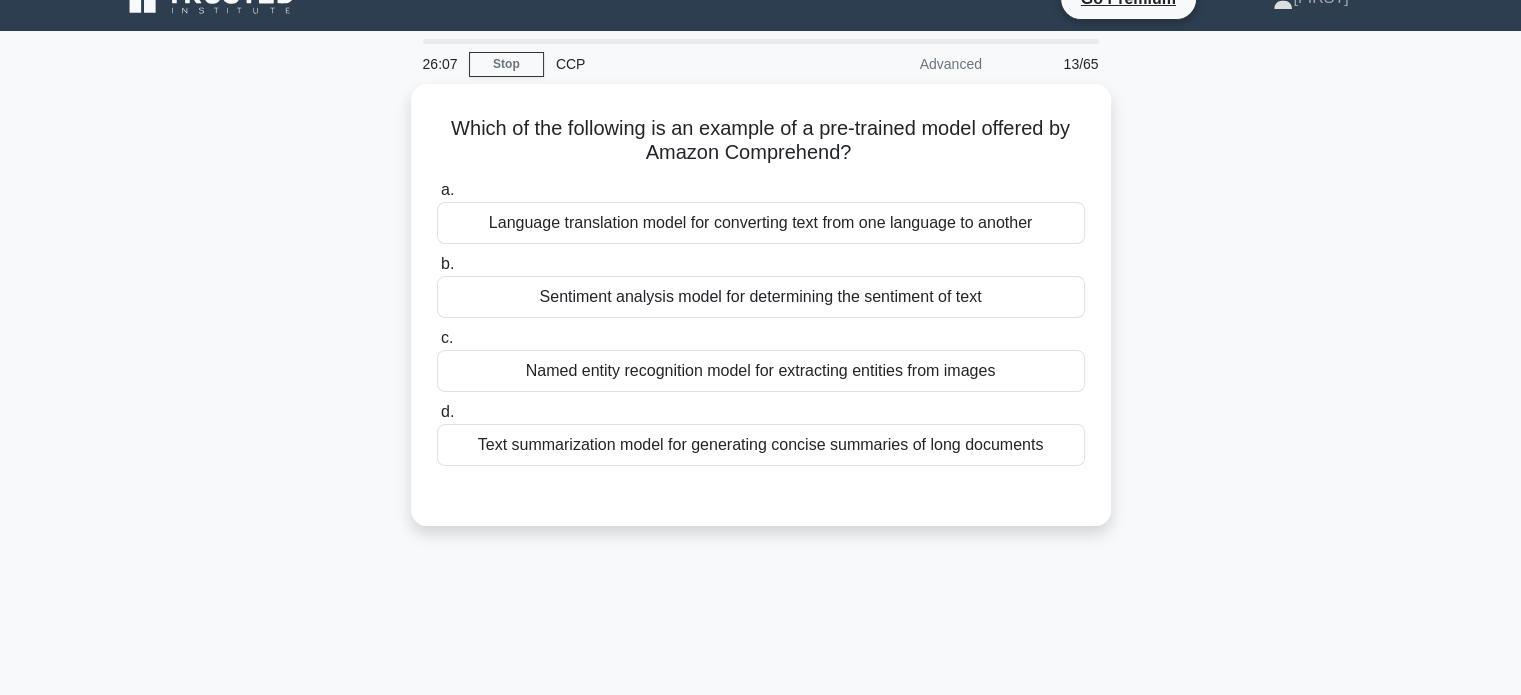 scroll, scrollTop: 0, scrollLeft: 0, axis: both 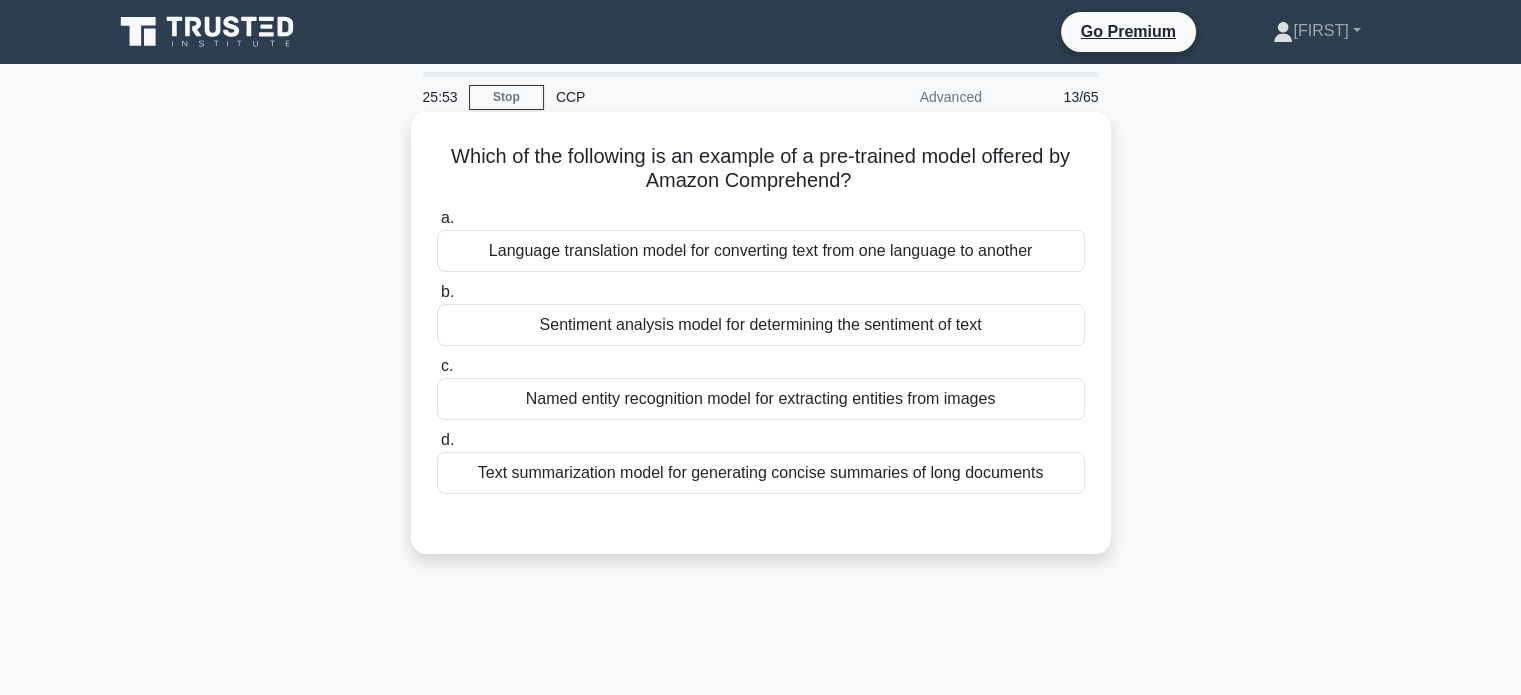 click on "Sentiment analysis model for determining the sentiment of text" at bounding box center (761, 325) 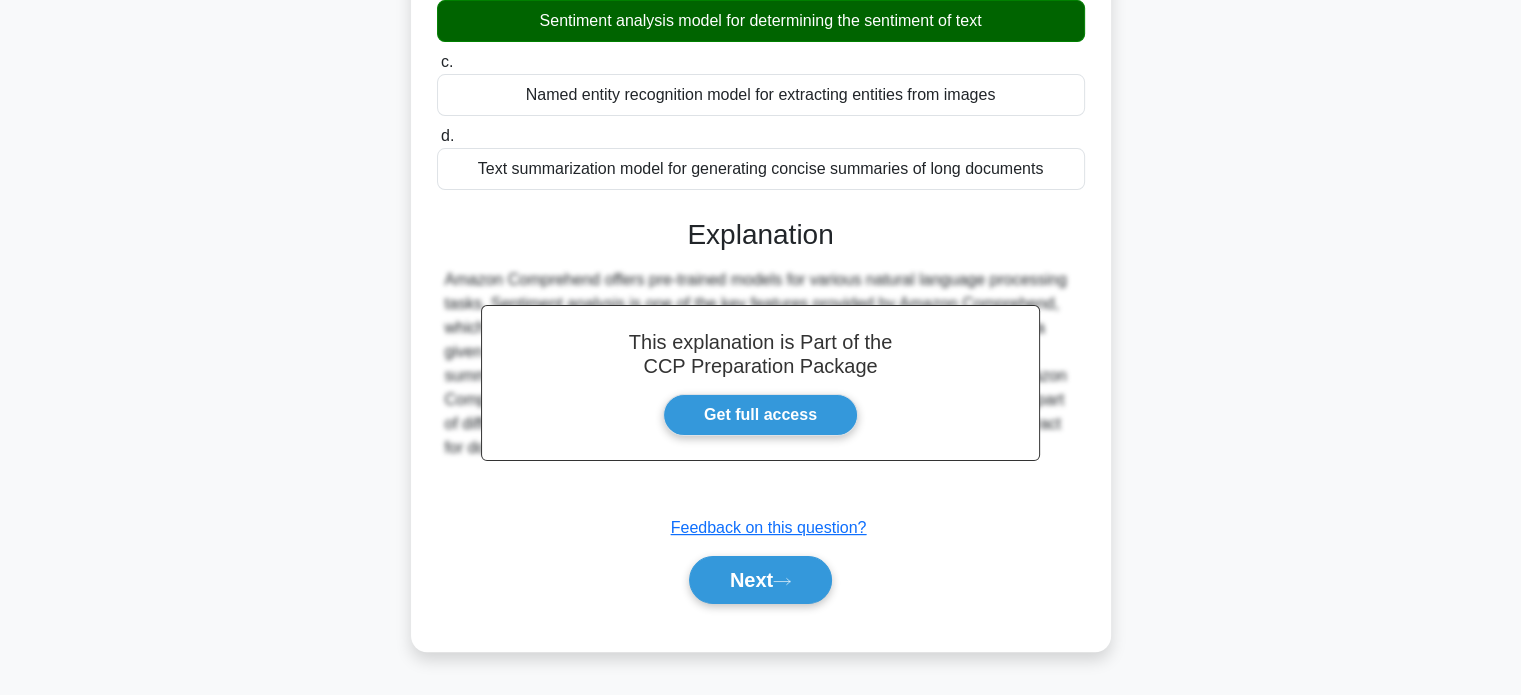 scroll, scrollTop: 385, scrollLeft: 0, axis: vertical 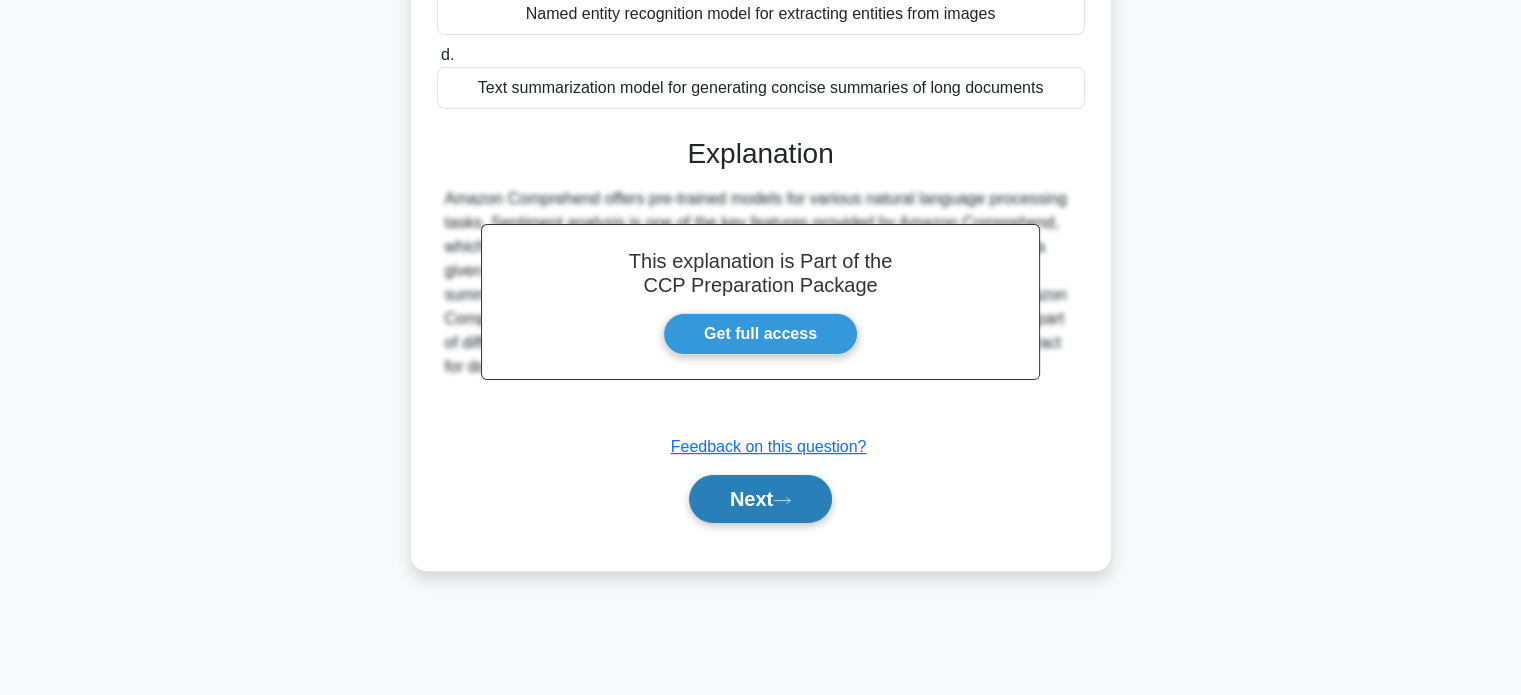 click on "Next" at bounding box center (760, 499) 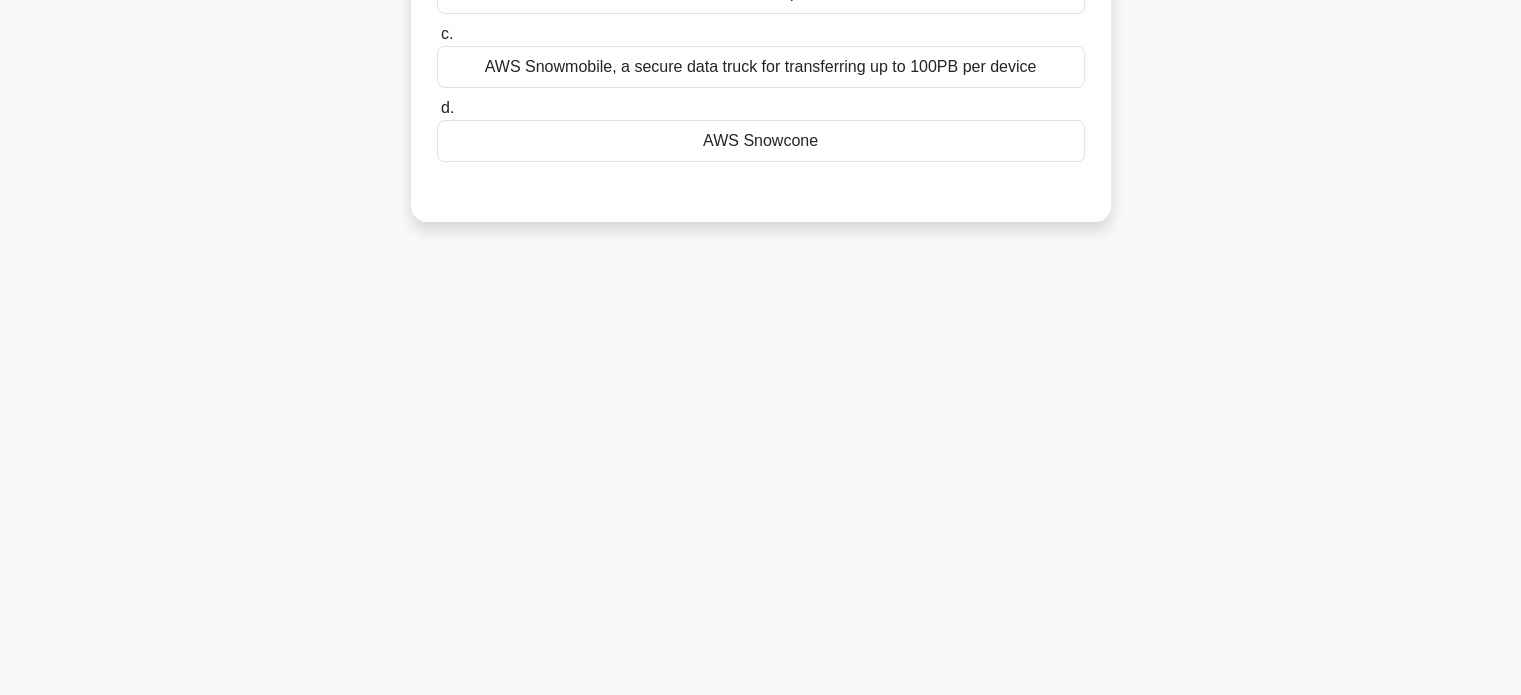 scroll, scrollTop: 0, scrollLeft: 0, axis: both 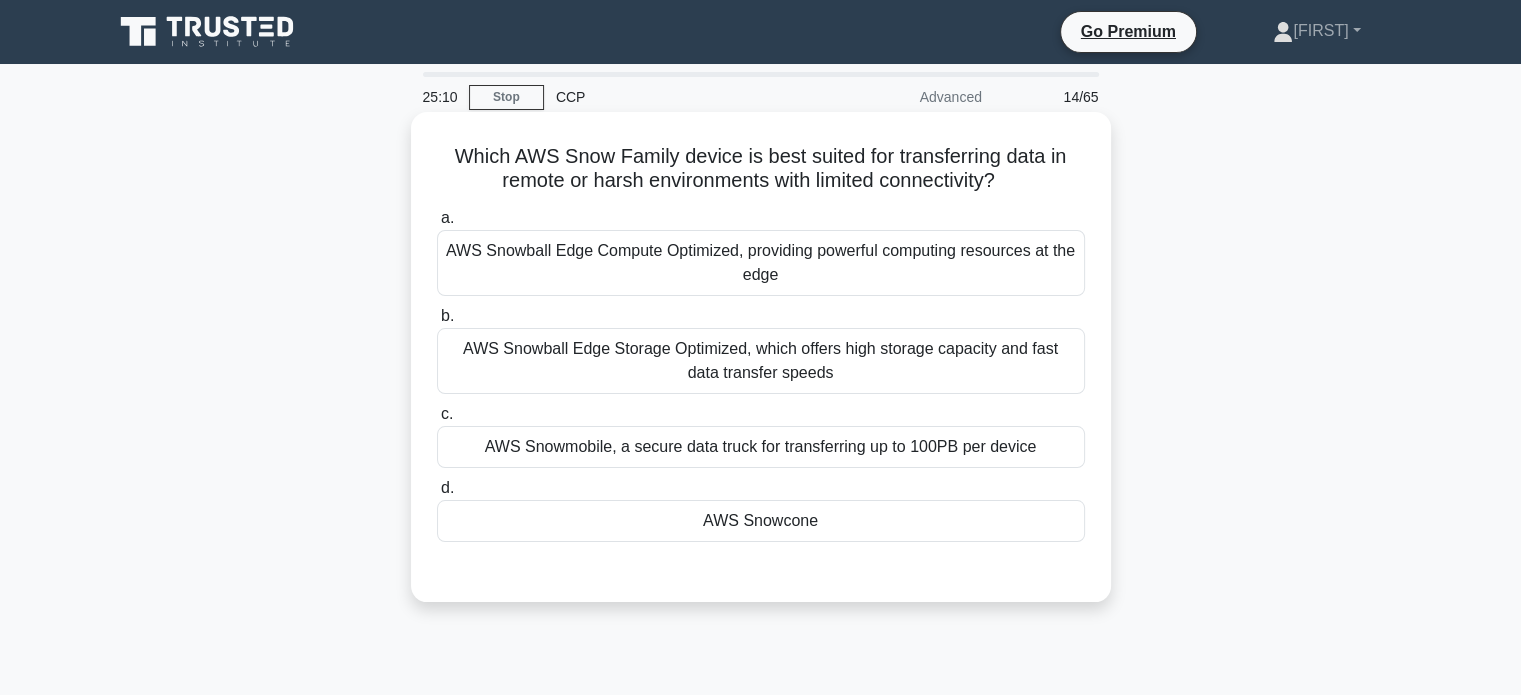 click on "AWS Snowmobile, a secure data truck for transferring up to 100PB per device" at bounding box center [761, 447] 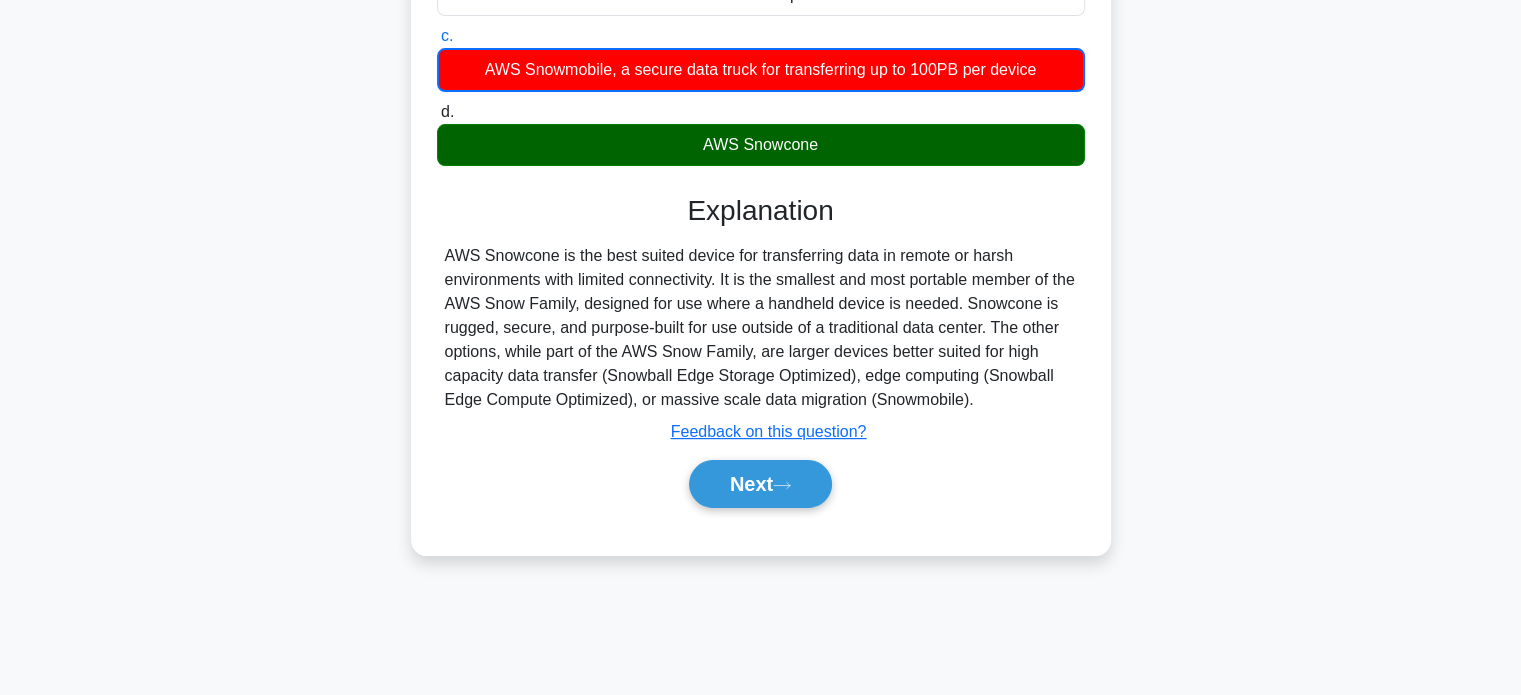 scroll, scrollTop: 382, scrollLeft: 0, axis: vertical 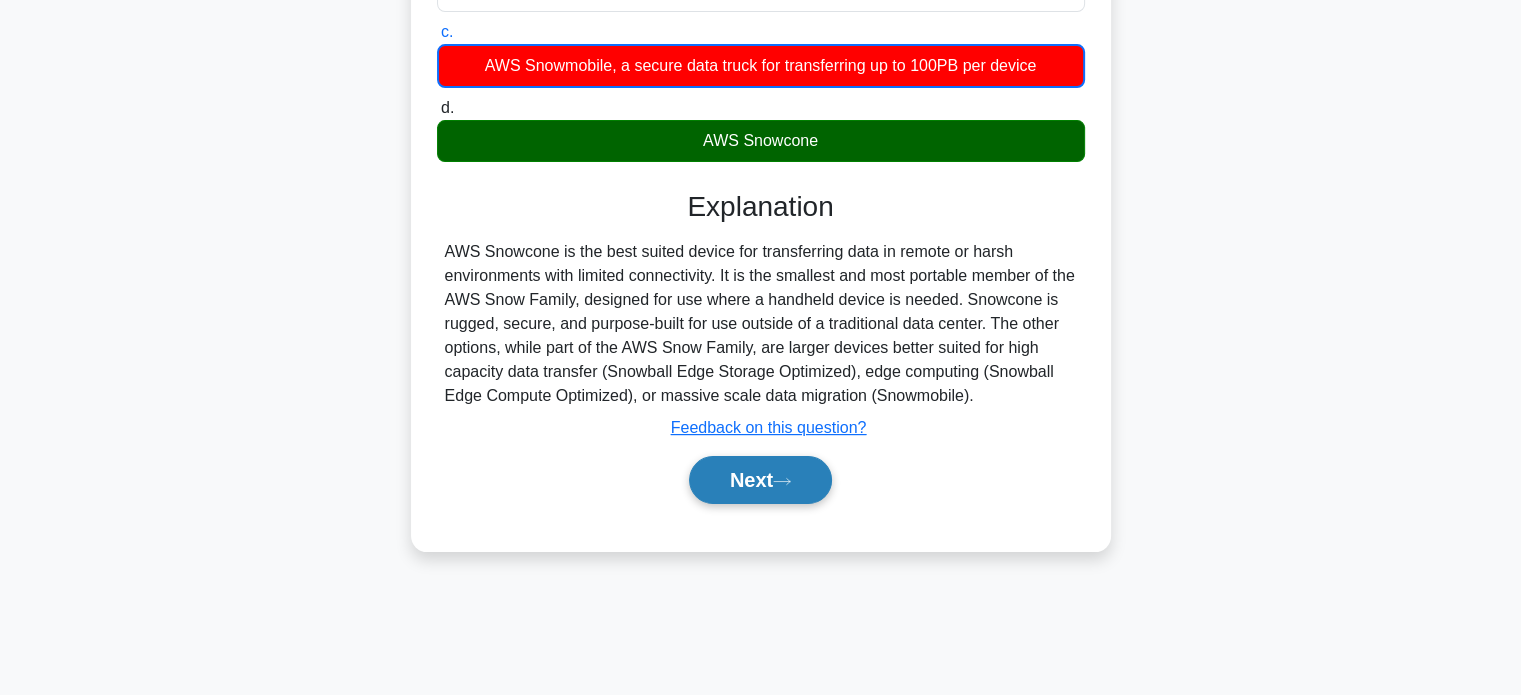 click on "Next" at bounding box center (760, 480) 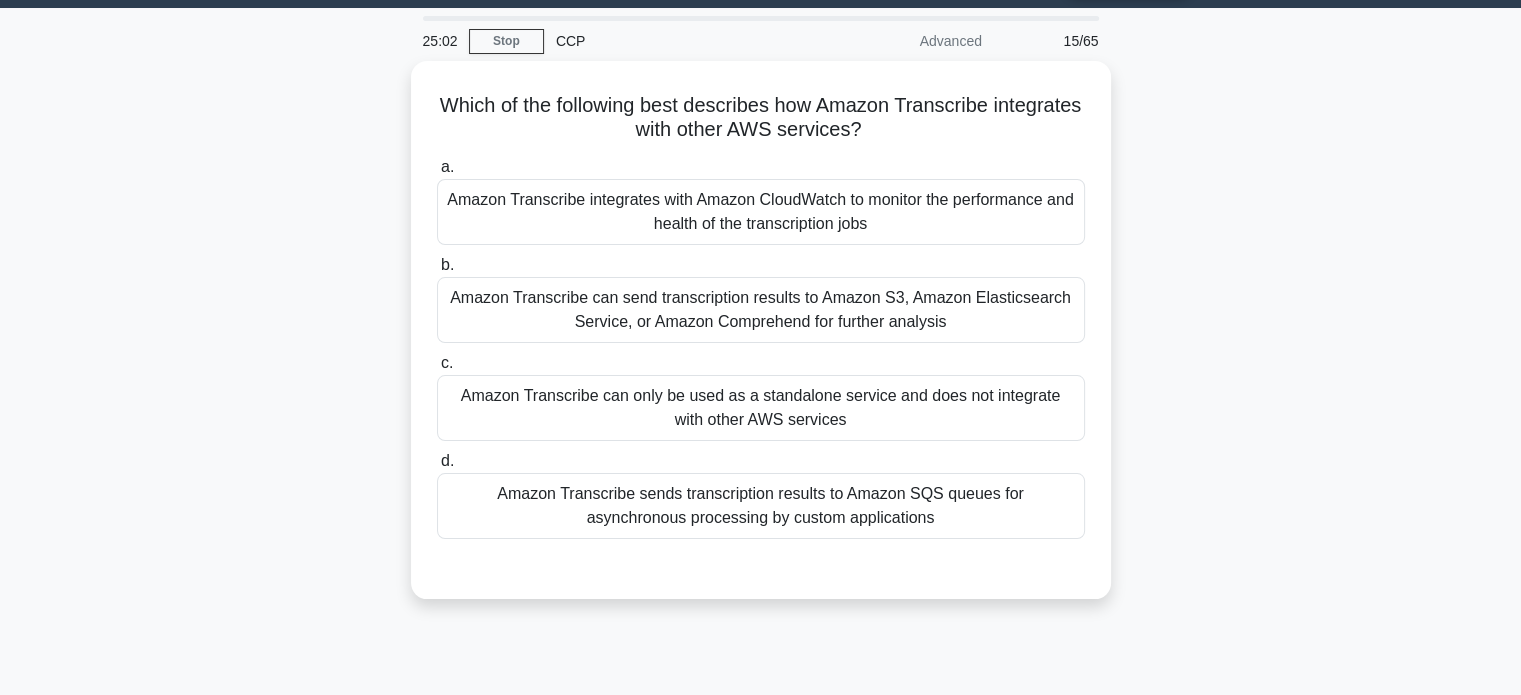 scroll, scrollTop: 56, scrollLeft: 0, axis: vertical 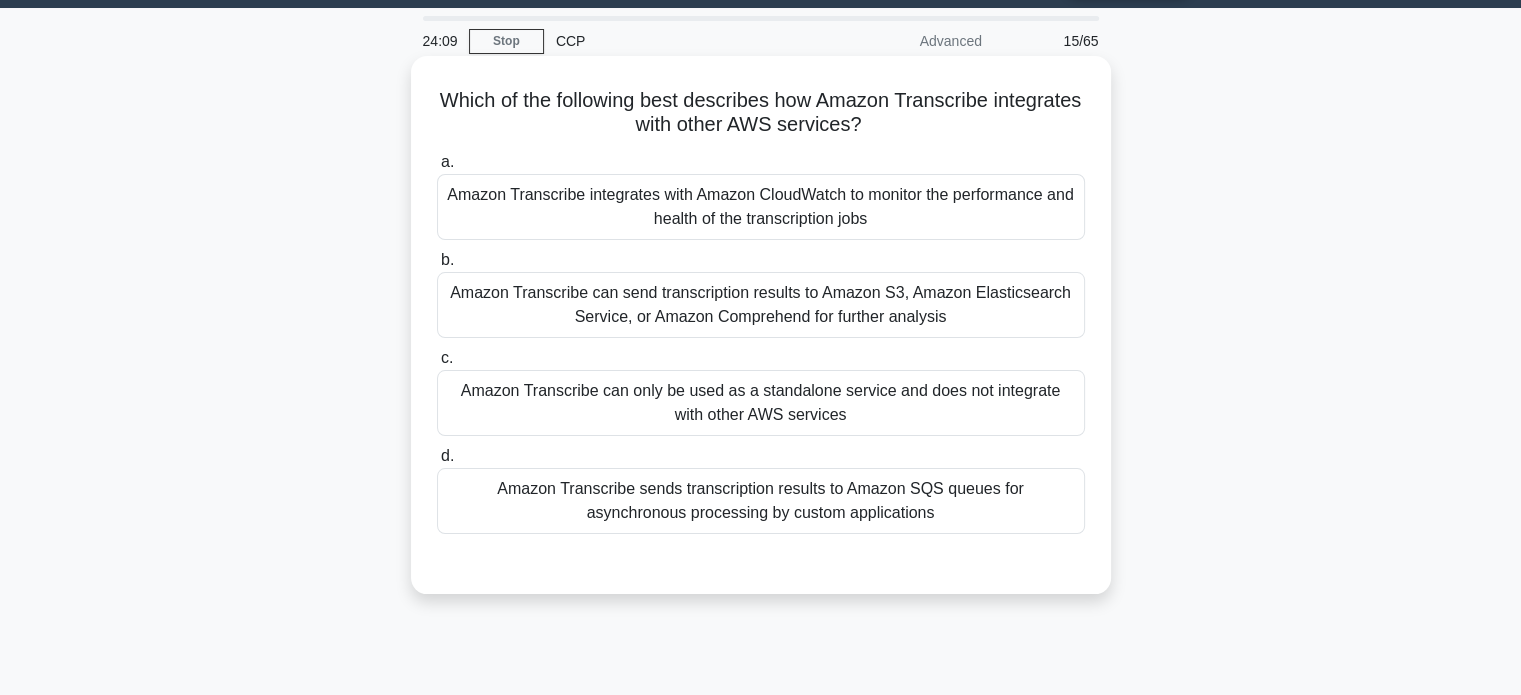 click on "Amazon Transcribe can send transcription results to Amazon S3, Amazon Elasticsearch Service, or Amazon Comprehend for further analysis" at bounding box center (761, 305) 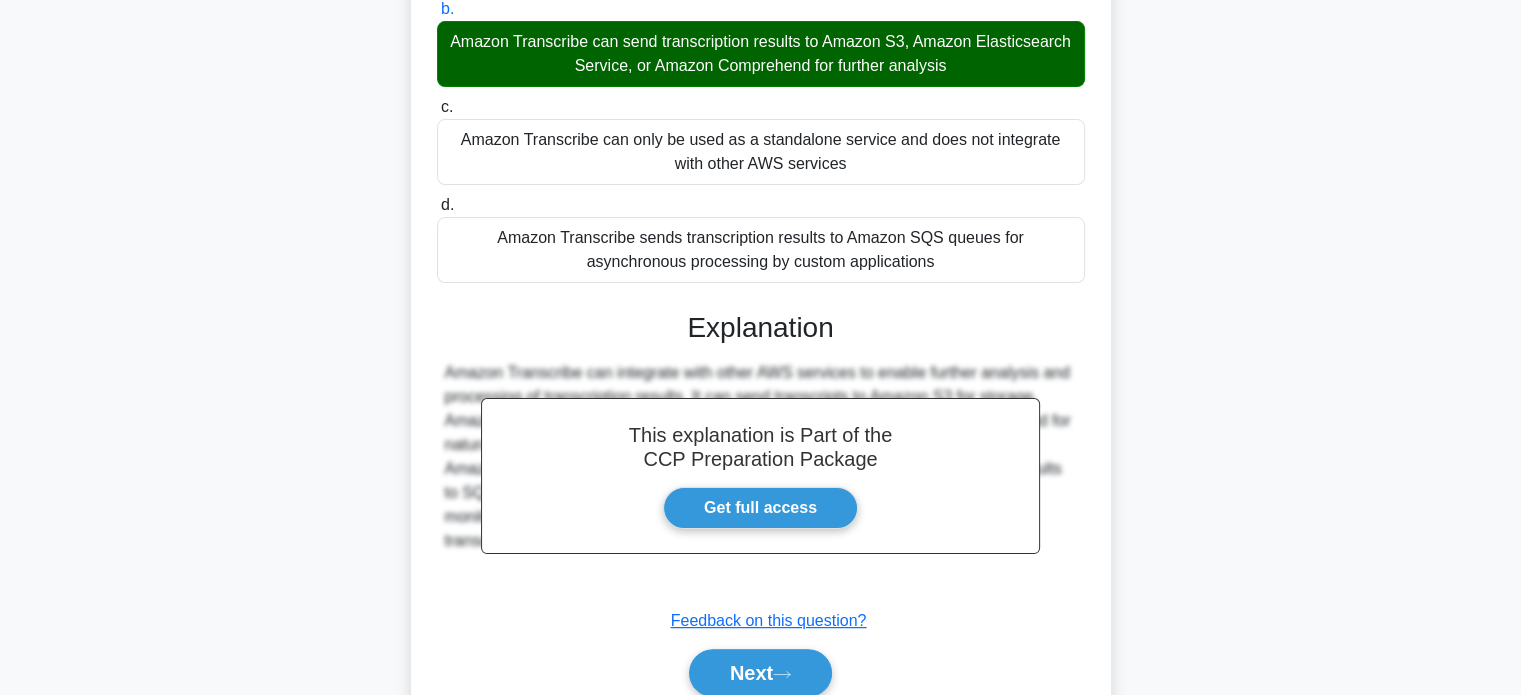 scroll, scrollTop: 392, scrollLeft: 0, axis: vertical 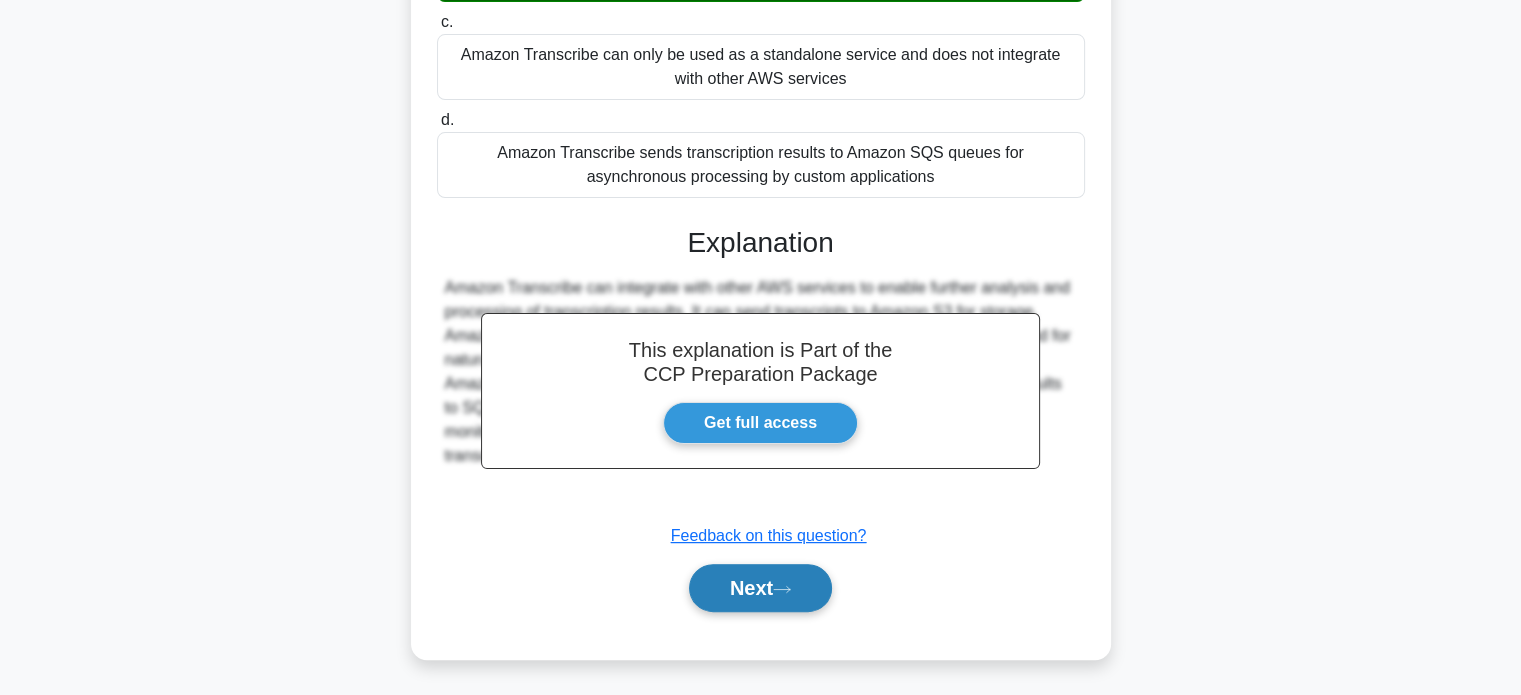 click on "Next" at bounding box center (760, 588) 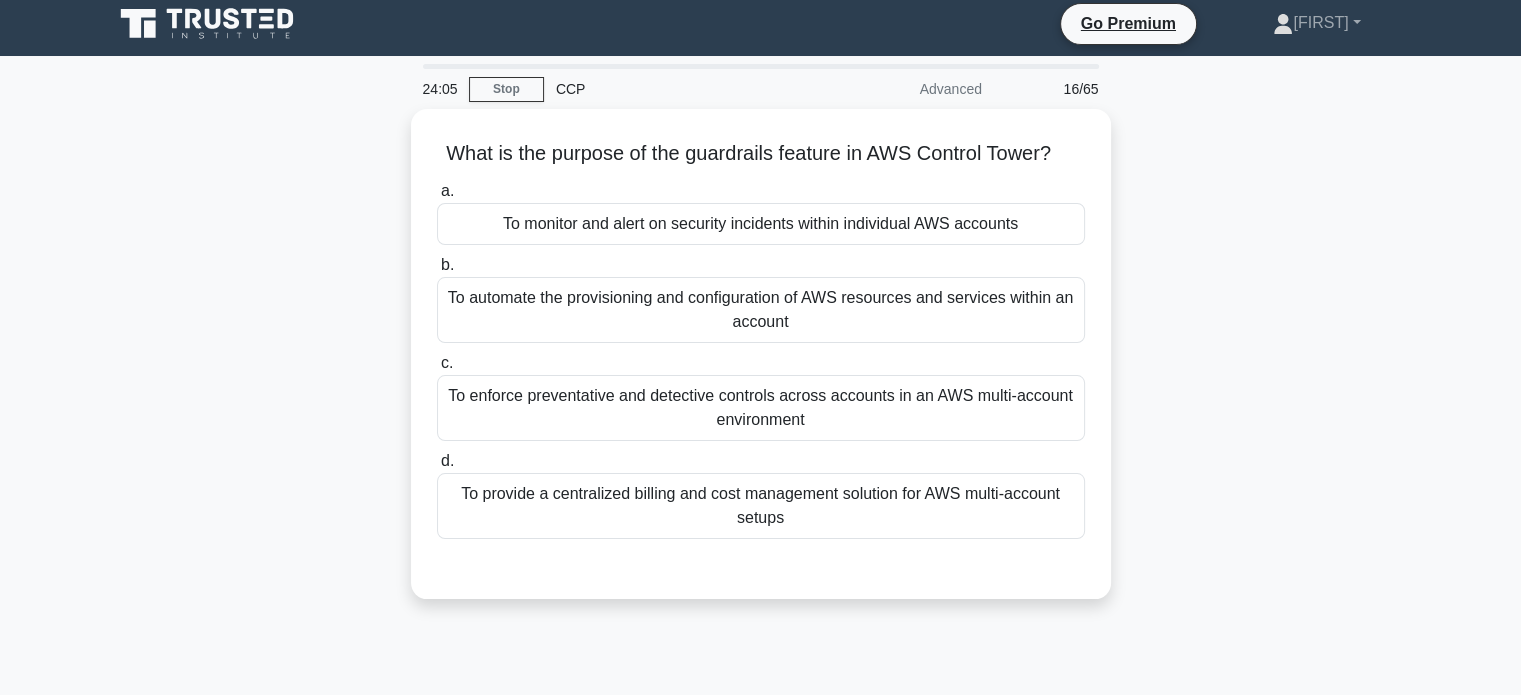 scroll, scrollTop: 0, scrollLeft: 0, axis: both 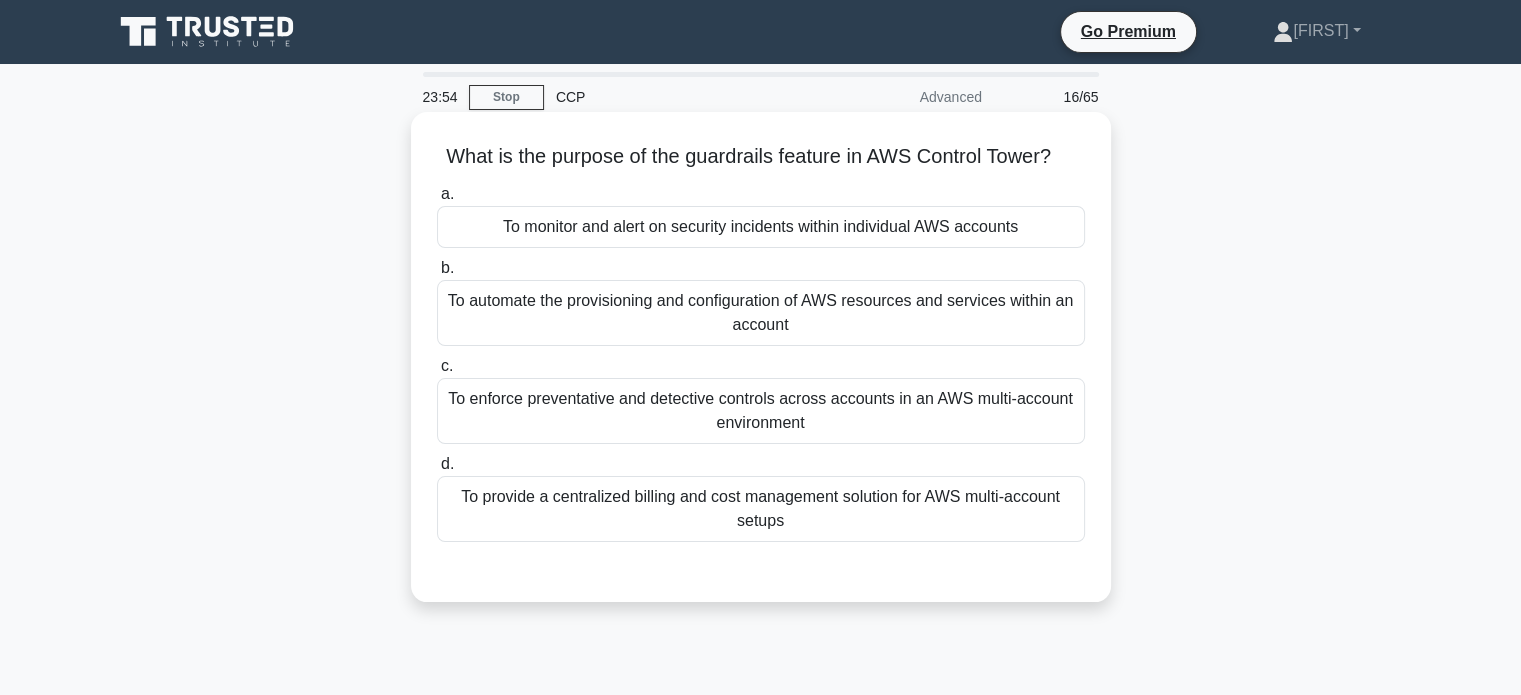 click on "To enforce preventative and detective controls across accounts in an AWS multi-account environment" at bounding box center (761, 411) 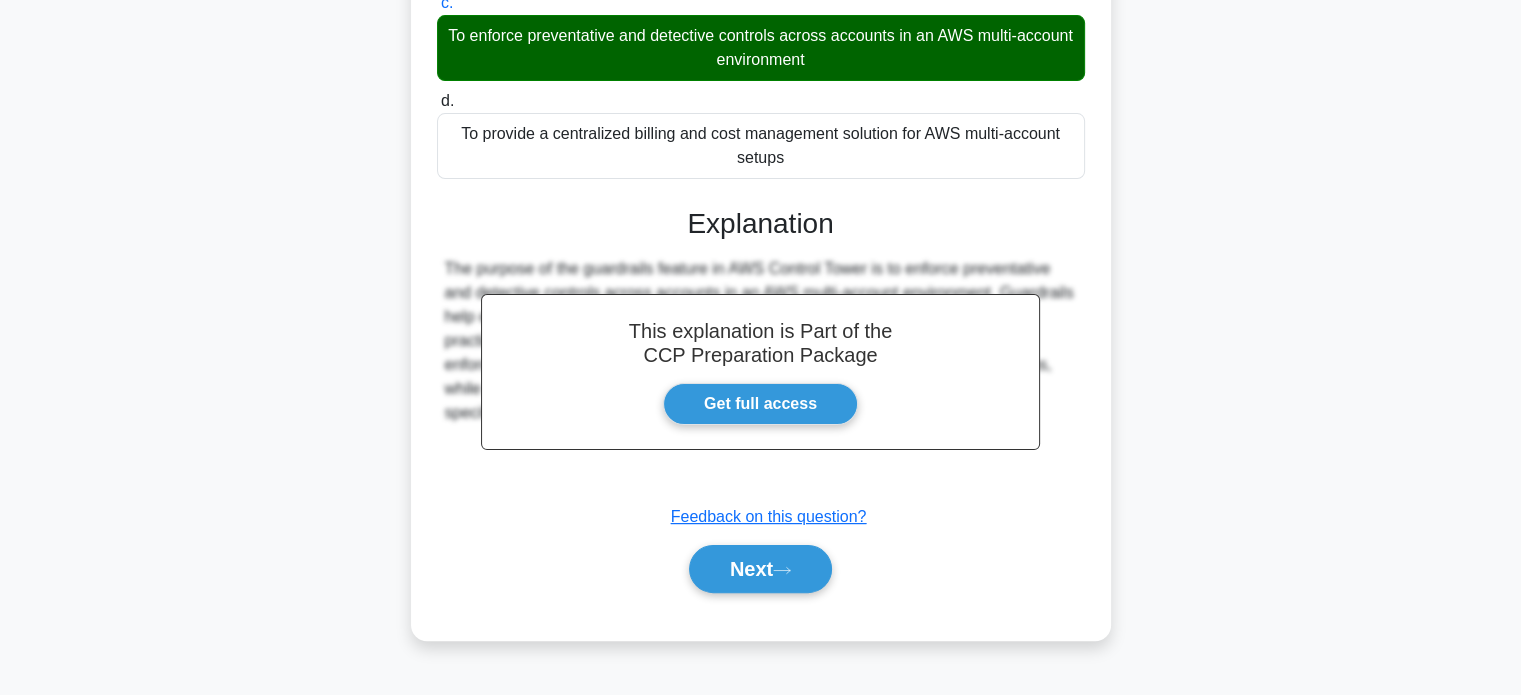 scroll, scrollTop: 368, scrollLeft: 0, axis: vertical 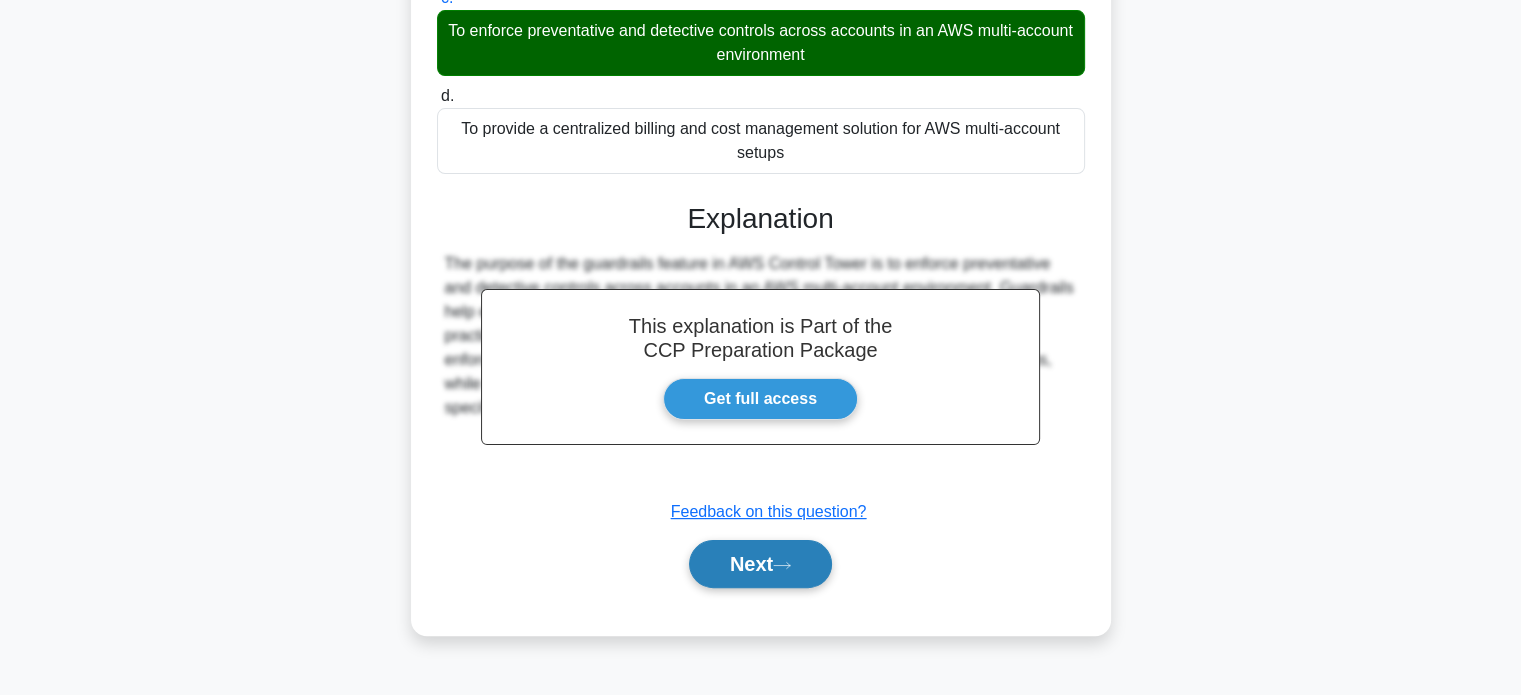 click on "Next" at bounding box center (760, 564) 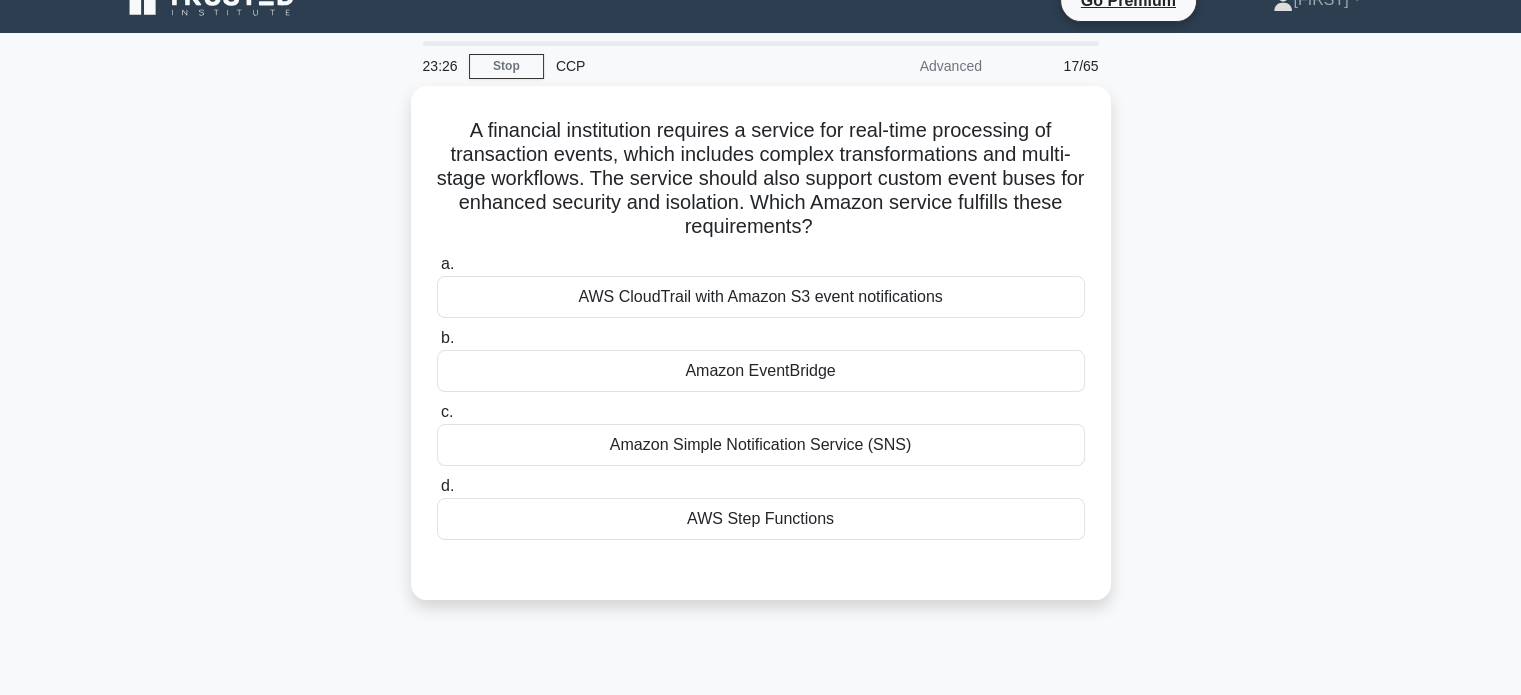 scroll, scrollTop: 28, scrollLeft: 0, axis: vertical 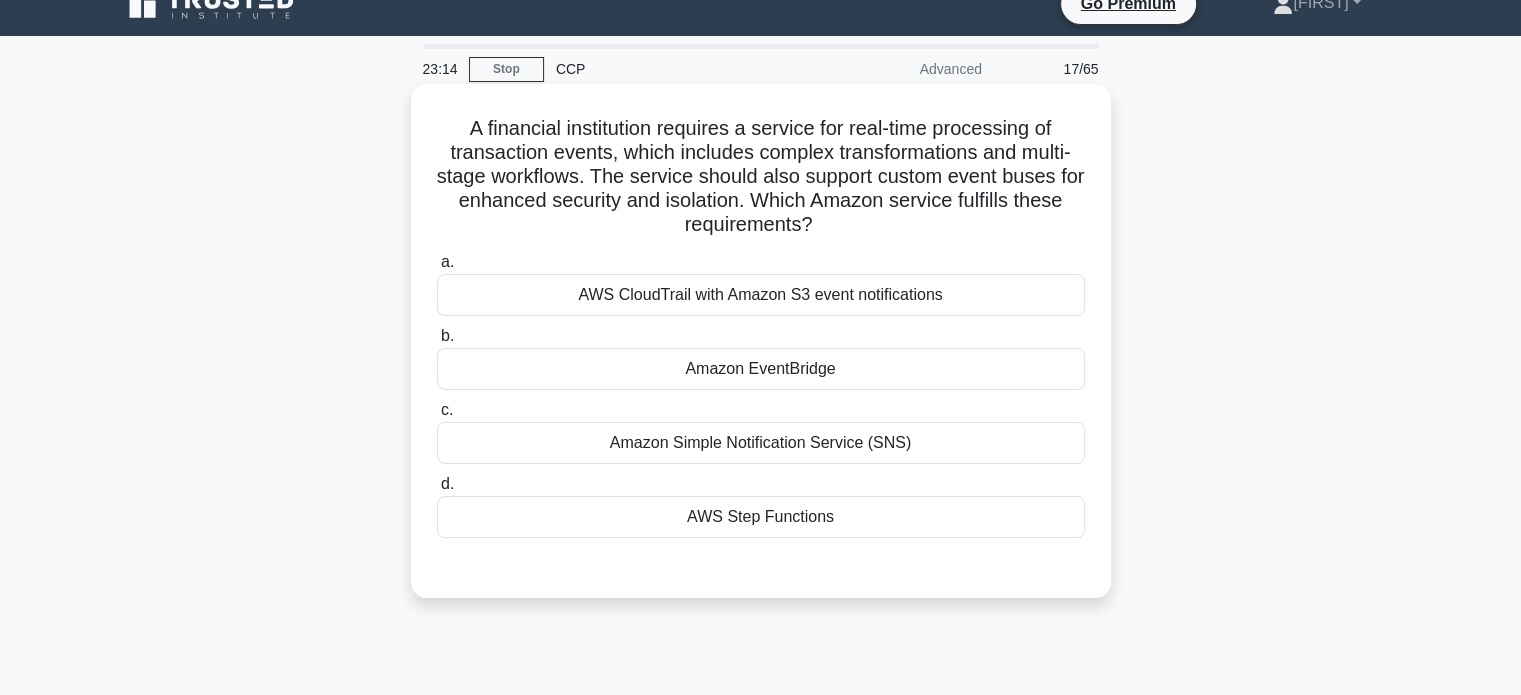 click on "AWS Step Functions" at bounding box center [761, 517] 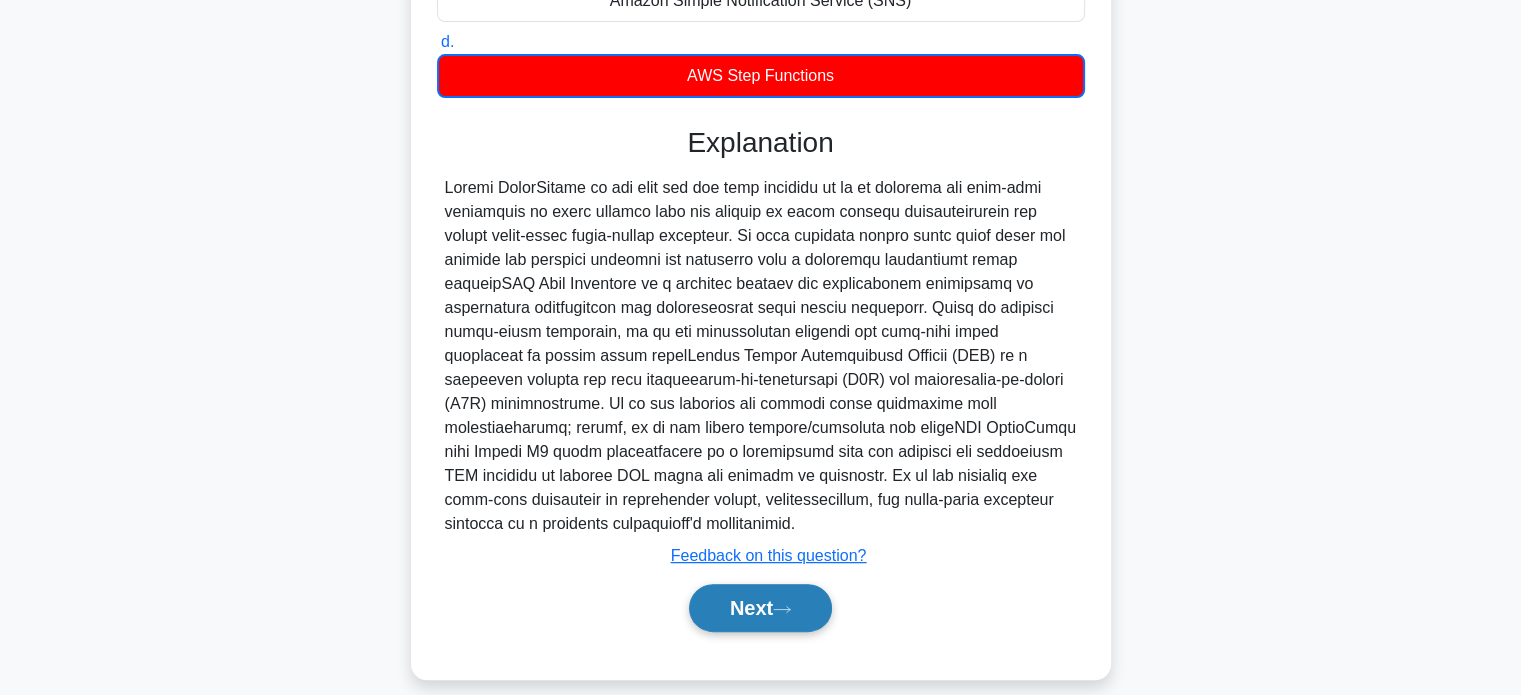 scroll, scrollTop: 468, scrollLeft: 0, axis: vertical 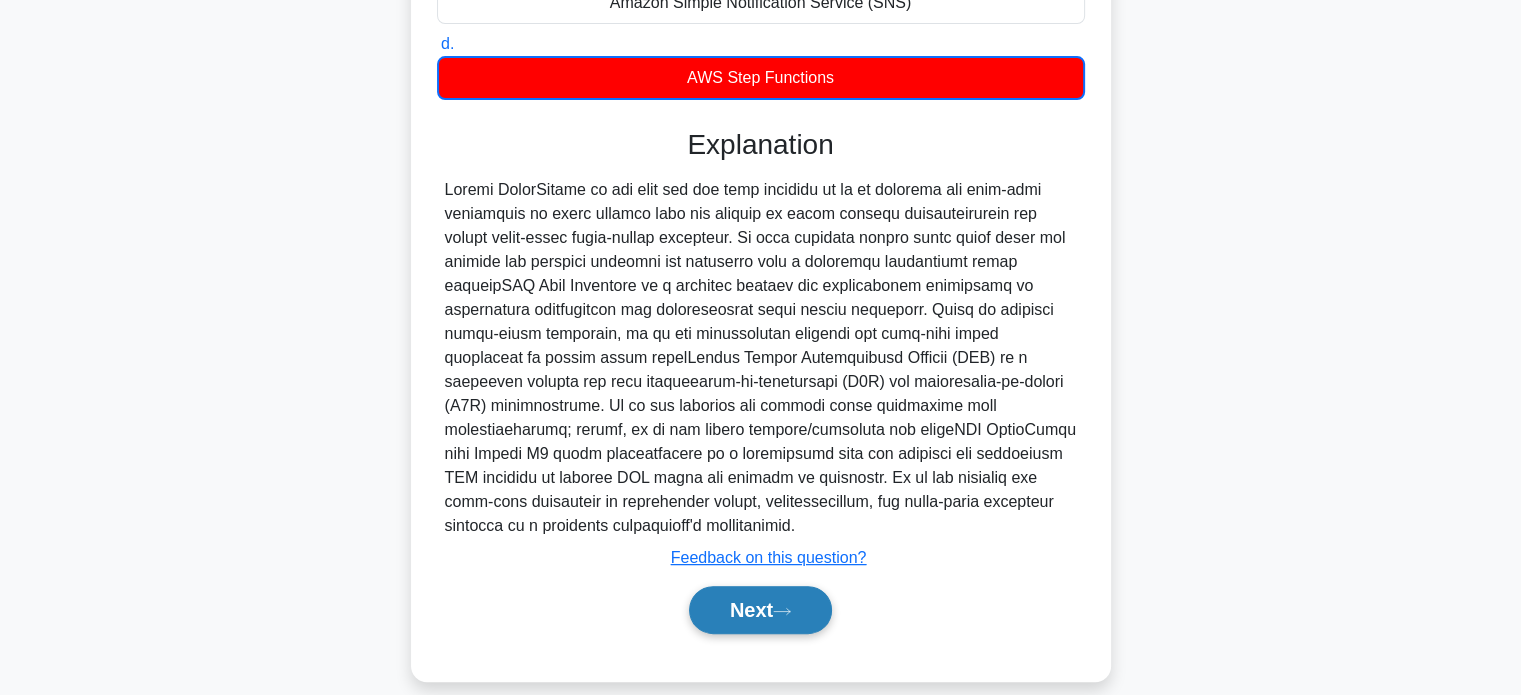 click on "Next" at bounding box center [760, 610] 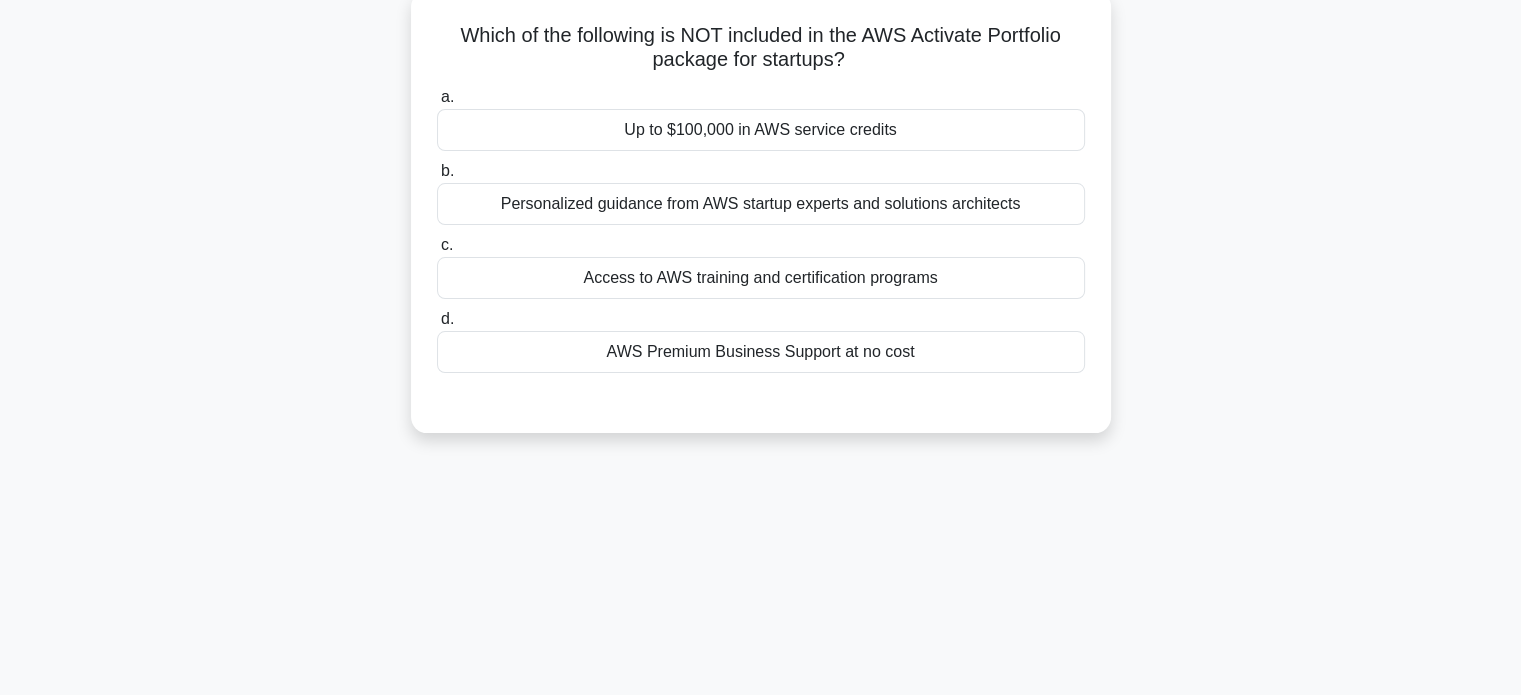 scroll, scrollTop: 0, scrollLeft: 0, axis: both 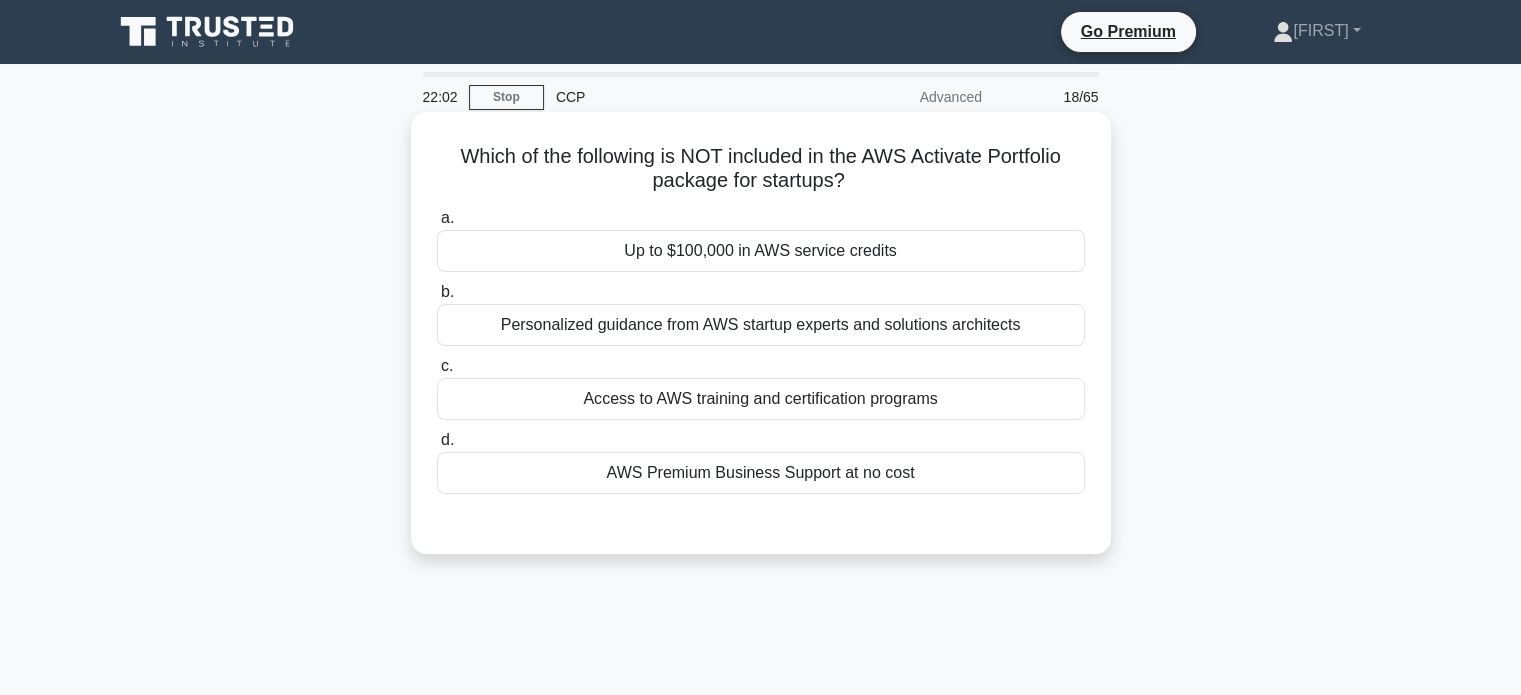 click on "Up to $100,000 in AWS service credits" at bounding box center [761, 251] 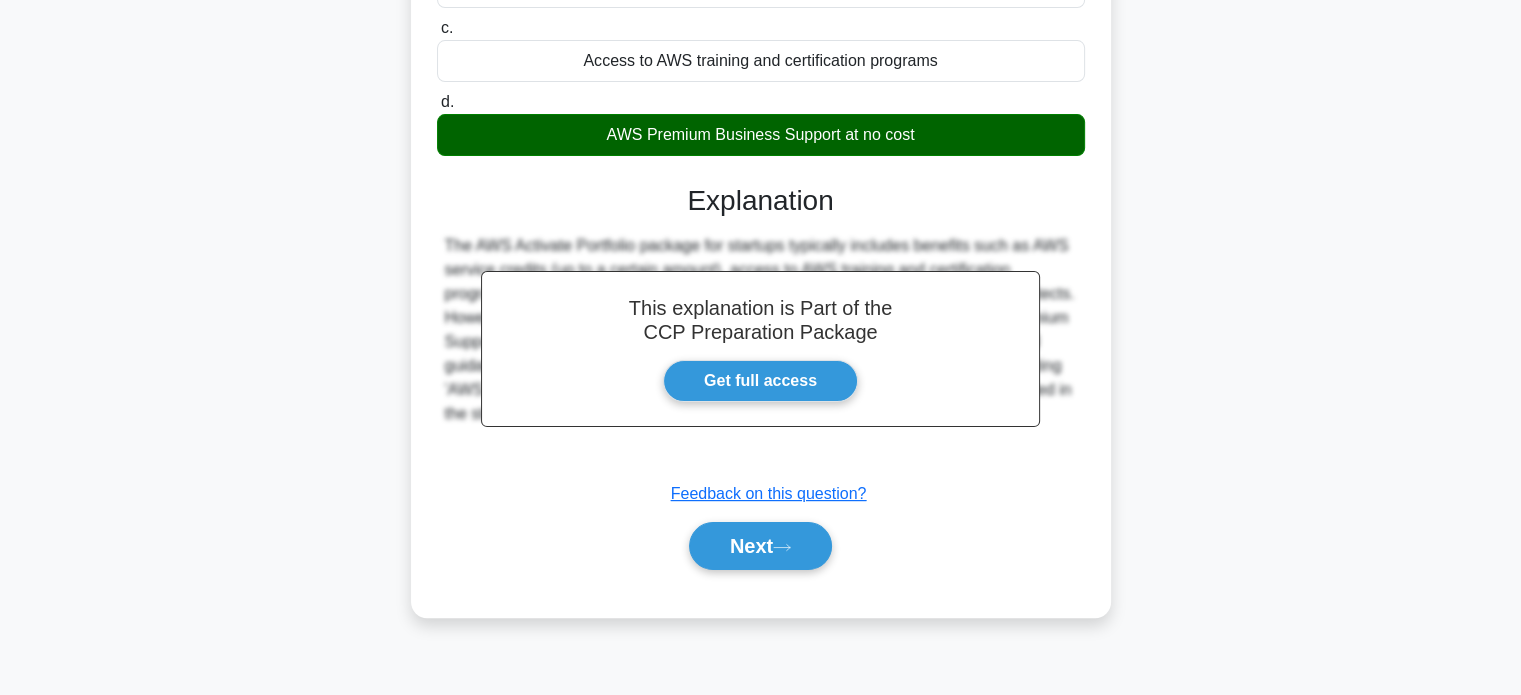 scroll, scrollTop: 385, scrollLeft: 0, axis: vertical 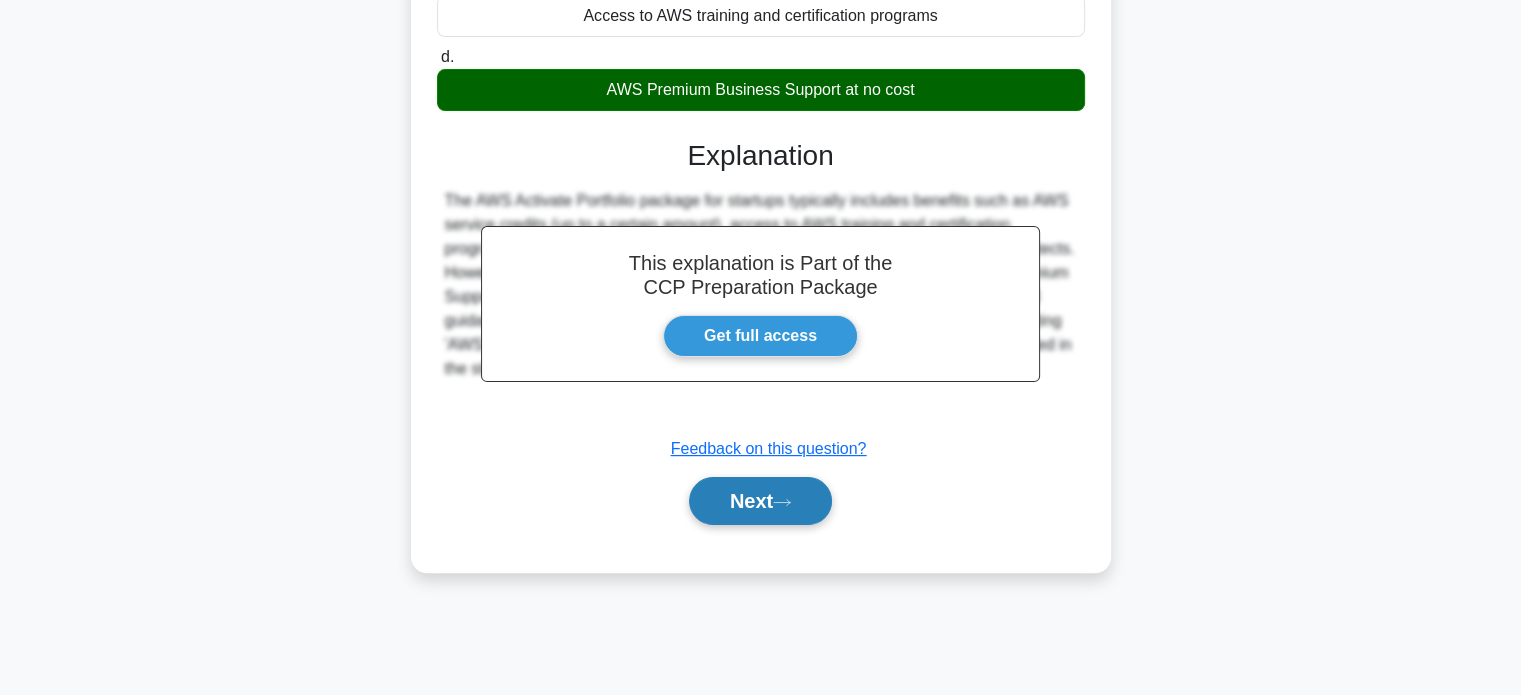 click on "Next" at bounding box center (760, 501) 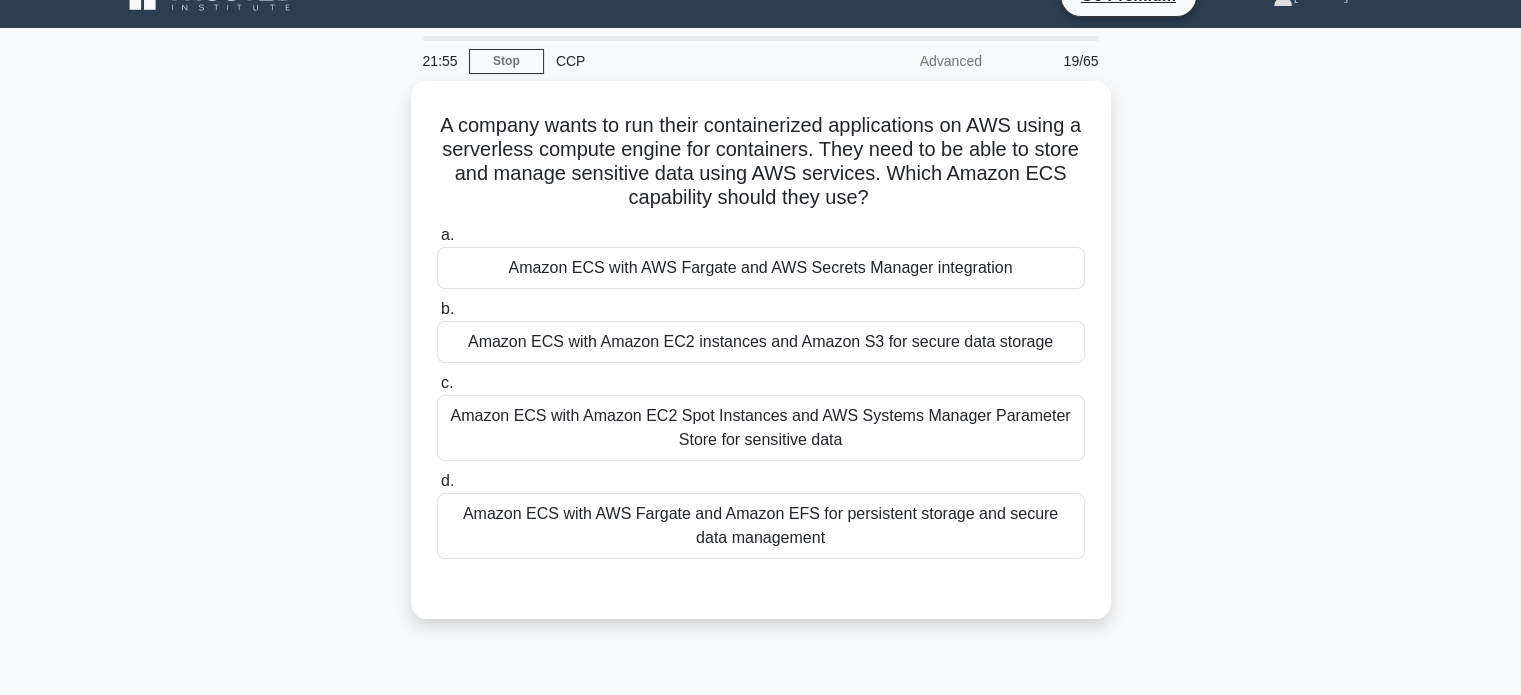 scroll, scrollTop: 33, scrollLeft: 0, axis: vertical 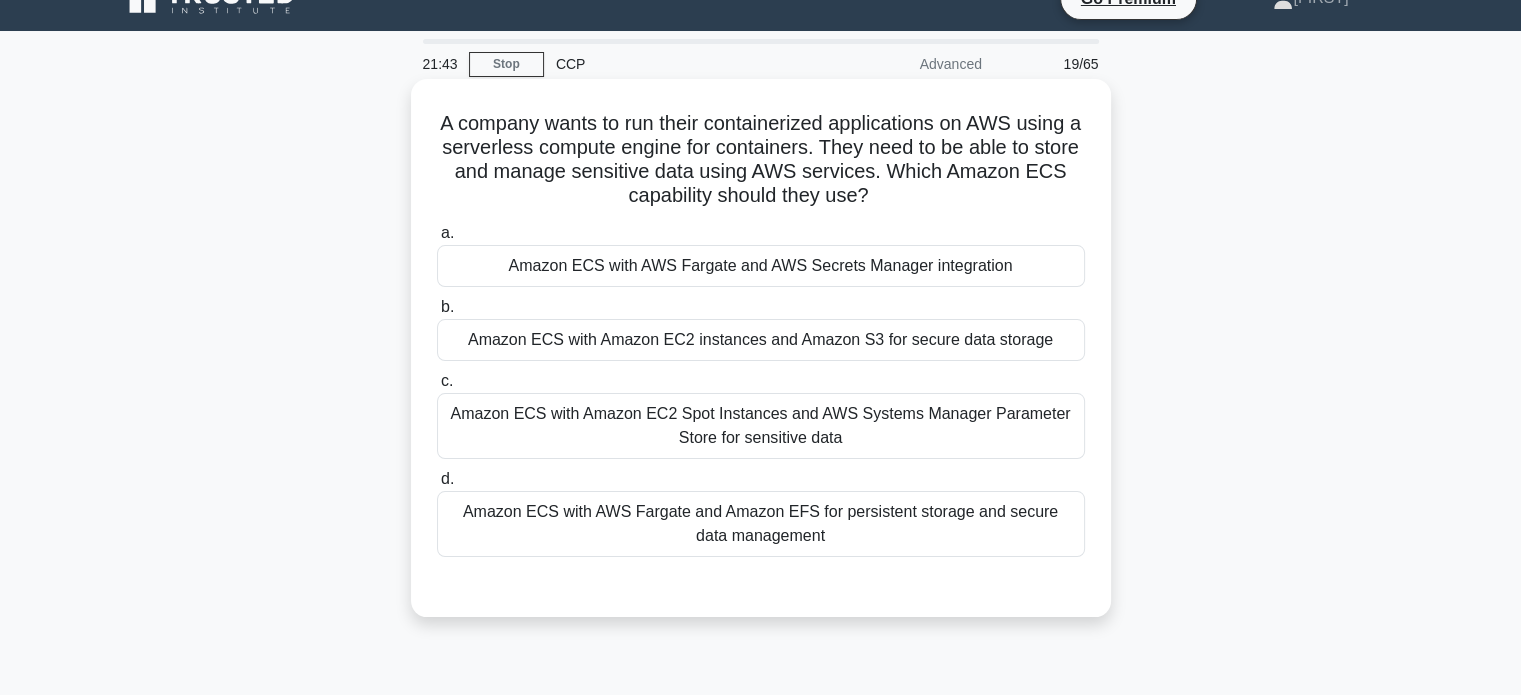 click on "Amazon ECS with AWS Fargate and AWS Secrets Manager integration" at bounding box center (761, 266) 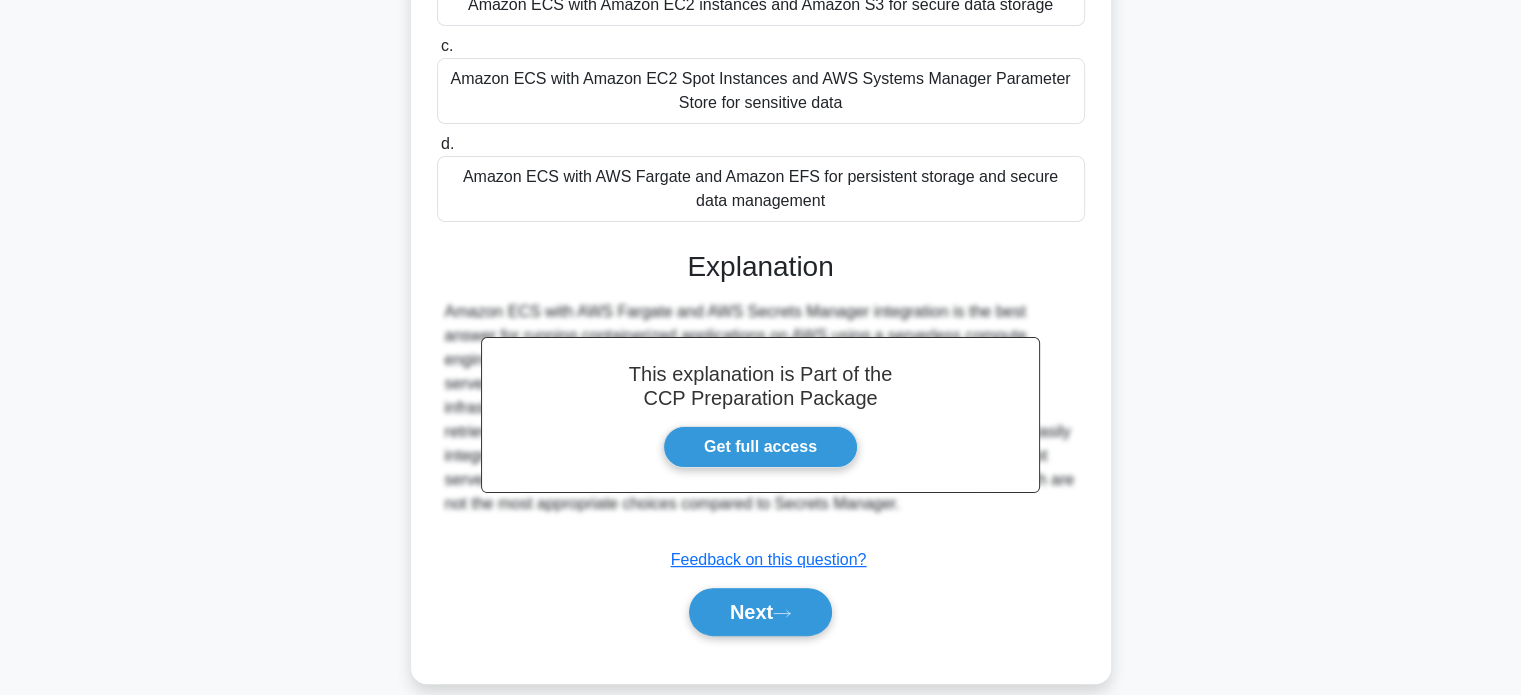 scroll, scrollTop: 392, scrollLeft: 0, axis: vertical 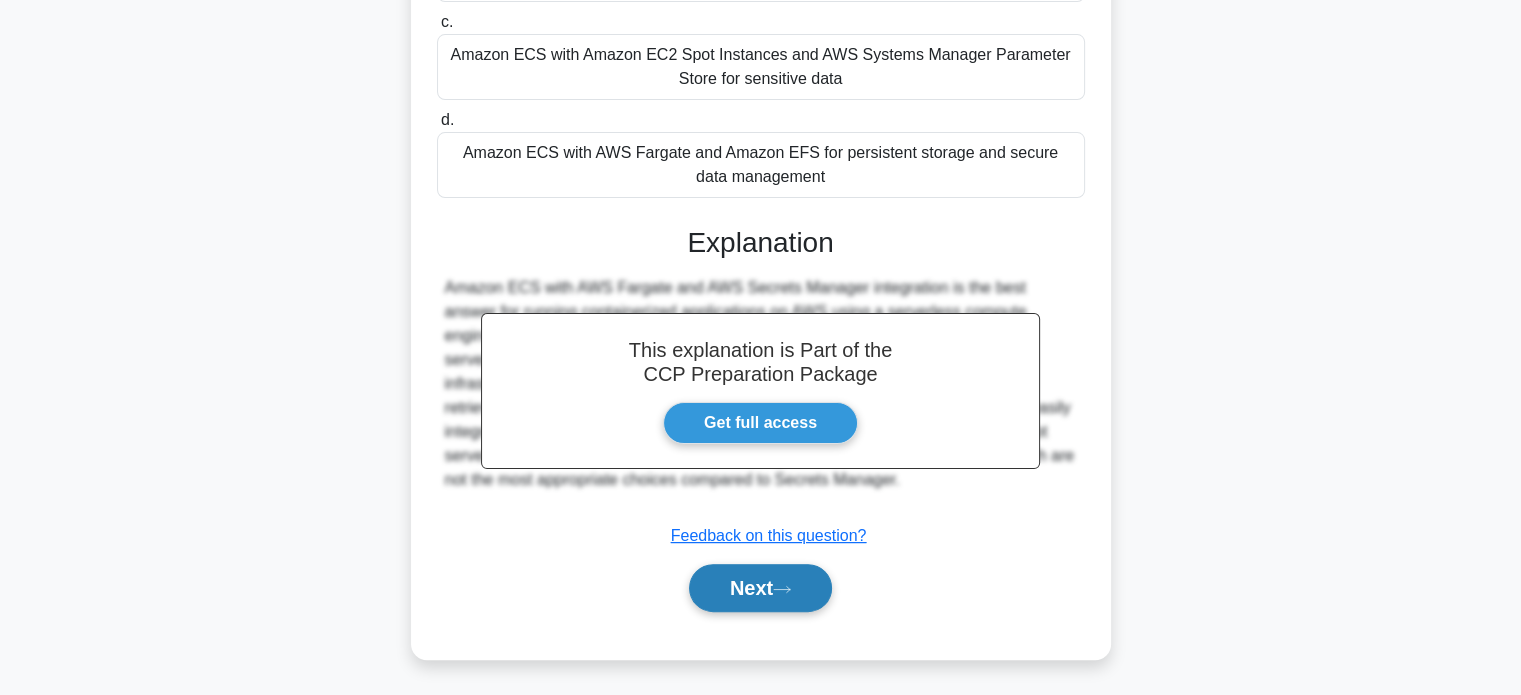 click on "Next" at bounding box center (760, 588) 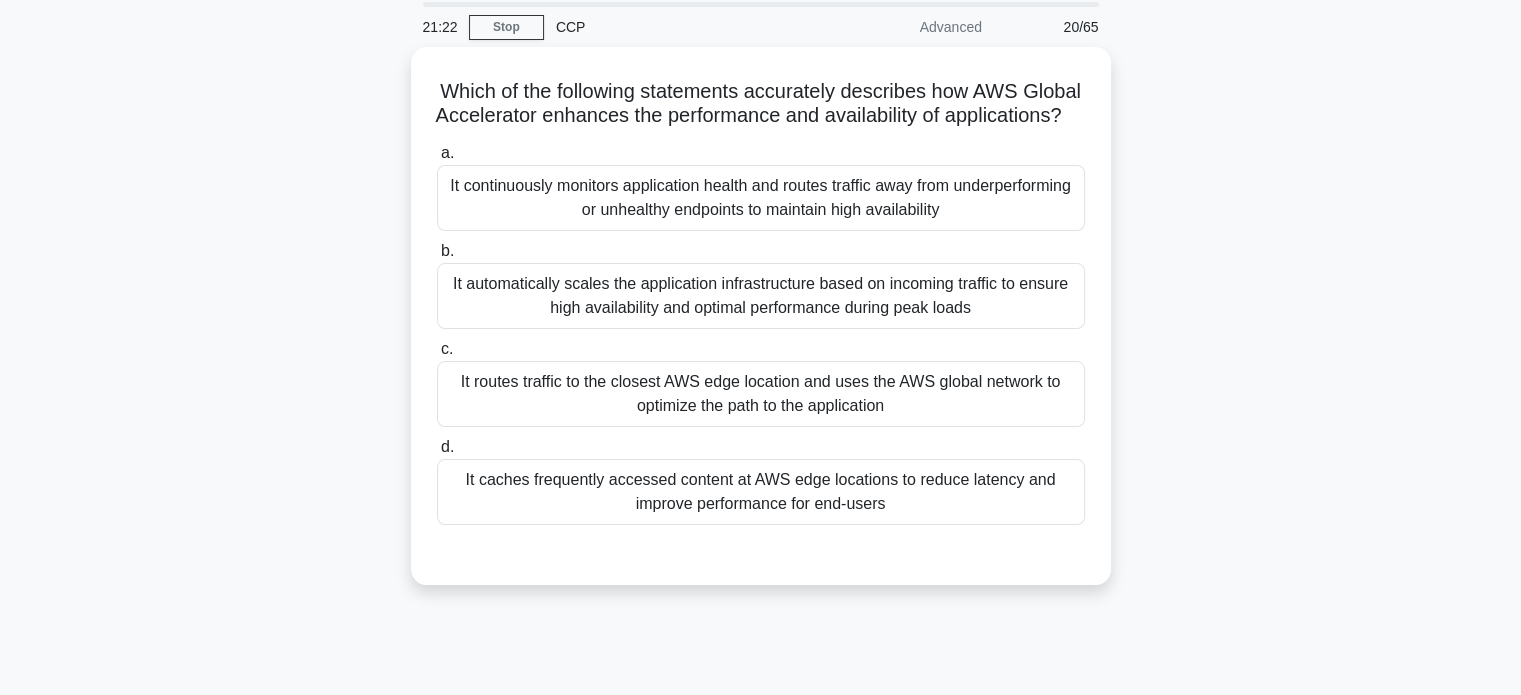 scroll, scrollTop: 69, scrollLeft: 0, axis: vertical 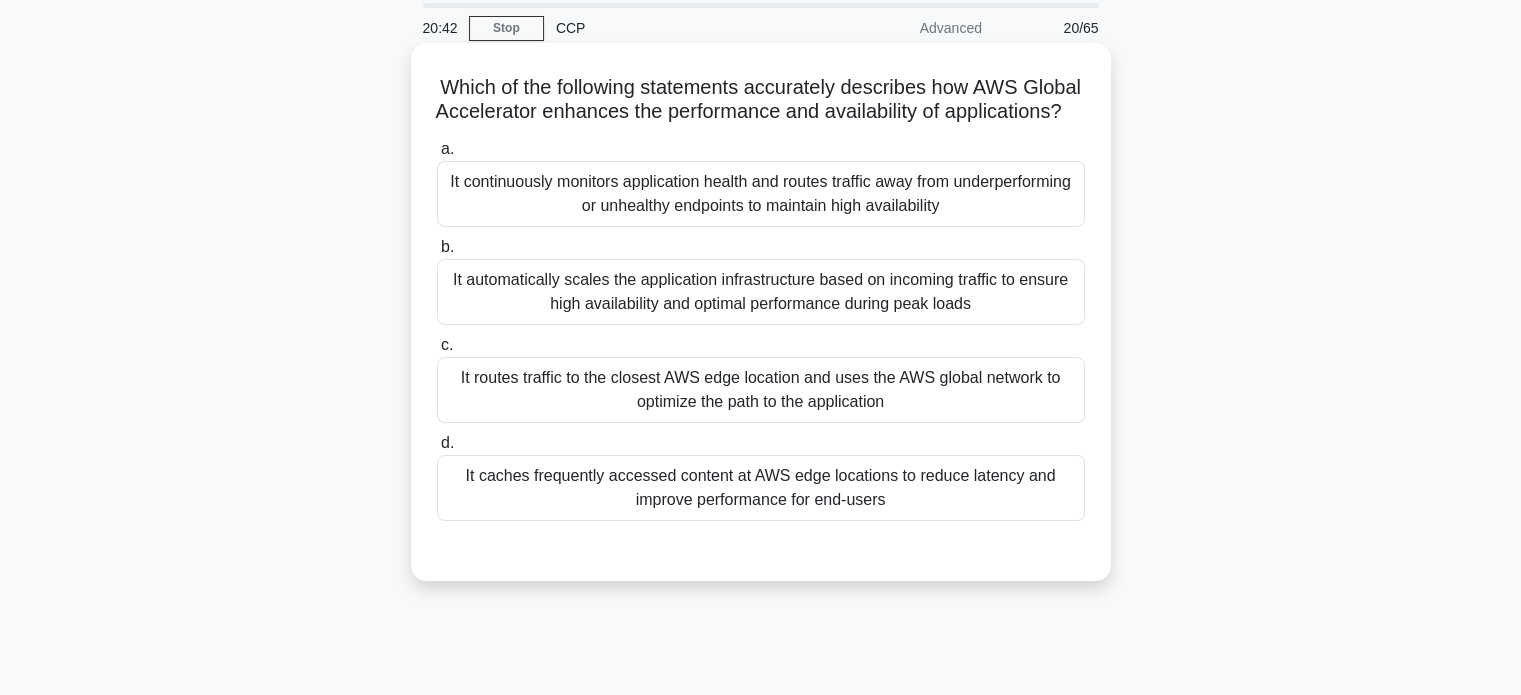 click on "It caches frequently accessed content at AWS edge locations to reduce latency and improve performance for end-users" at bounding box center (761, 488) 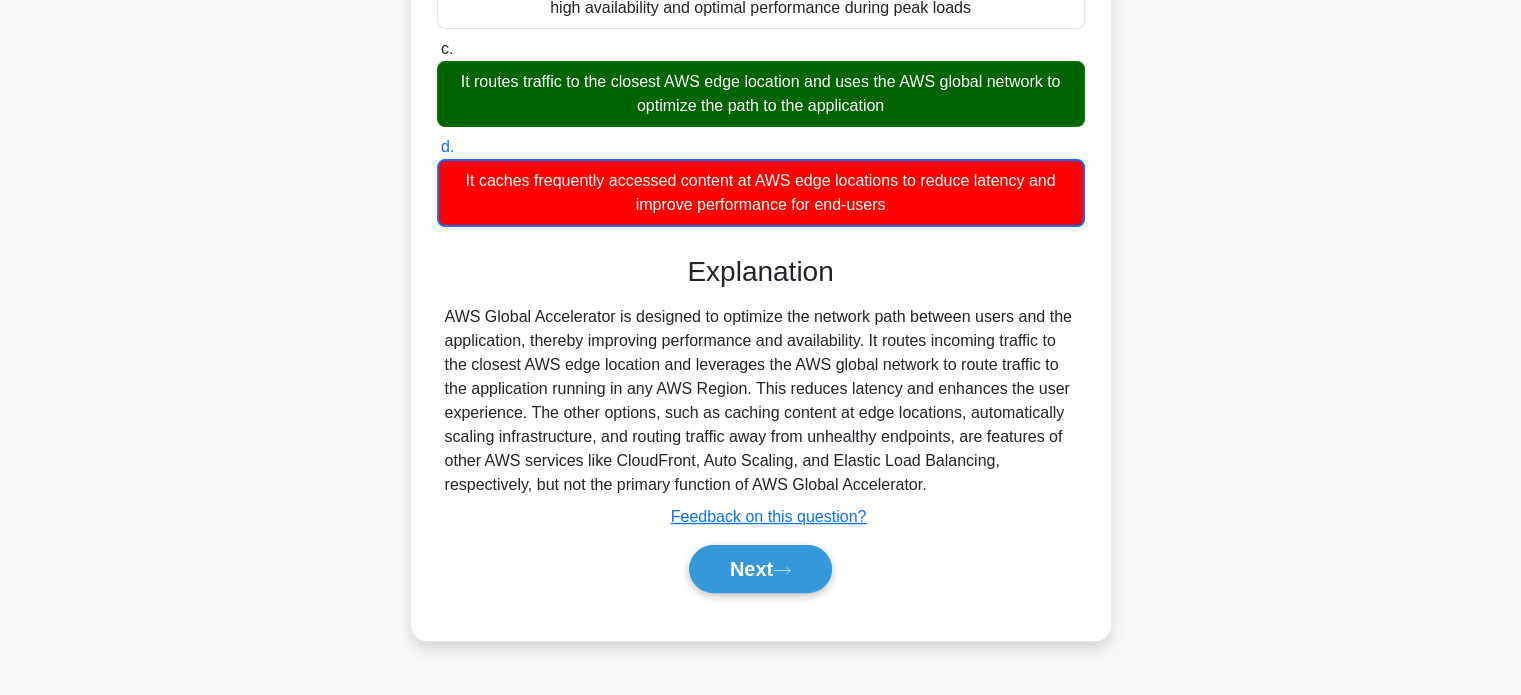 scroll, scrollTop: 385, scrollLeft: 0, axis: vertical 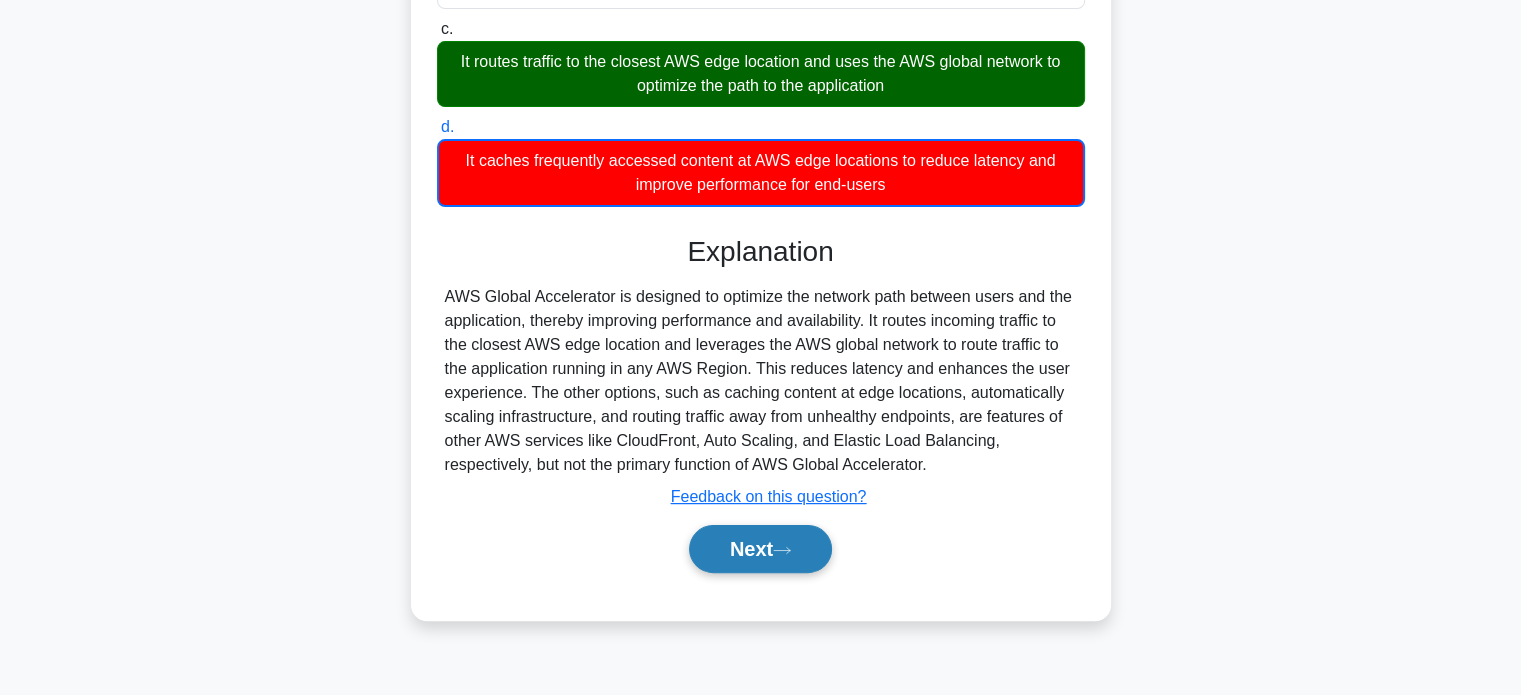 click on "Next" at bounding box center (760, 549) 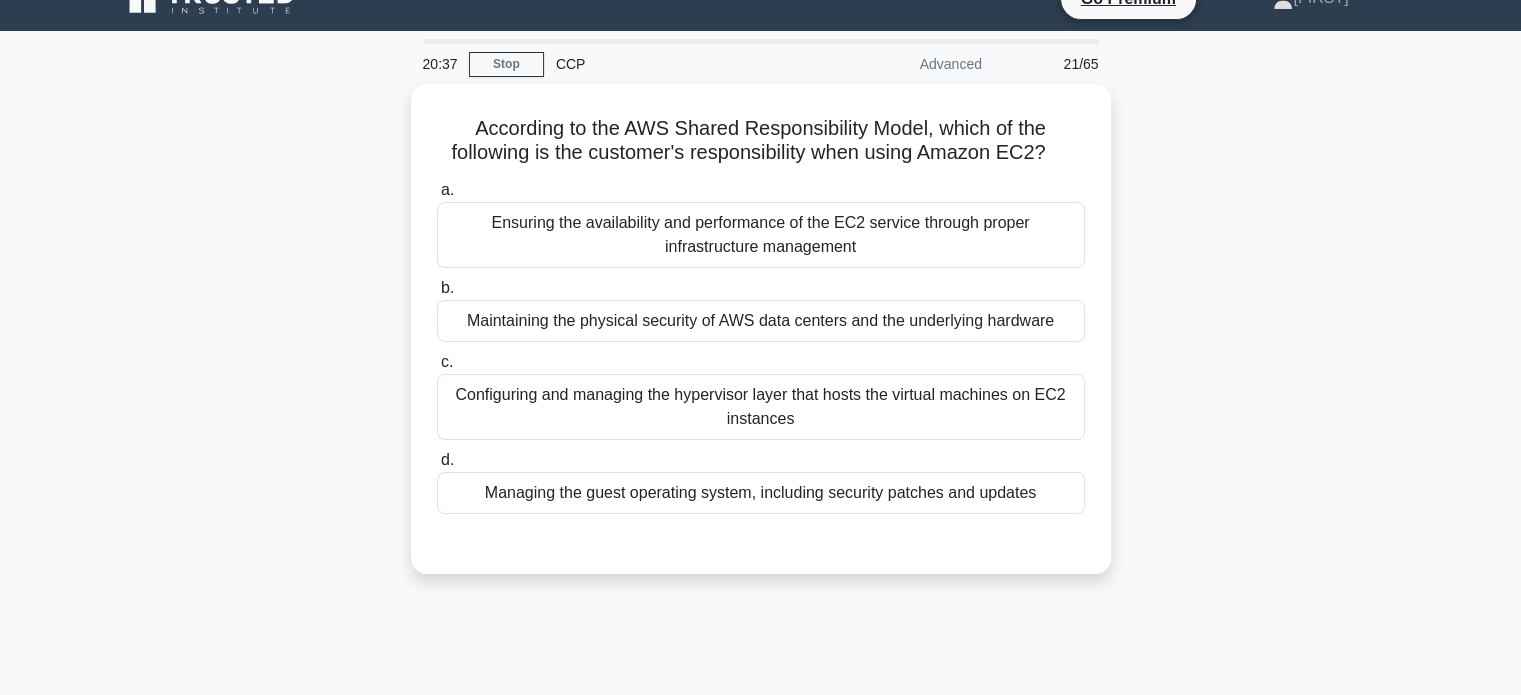 scroll, scrollTop: 32, scrollLeft: 0, axis: vertical 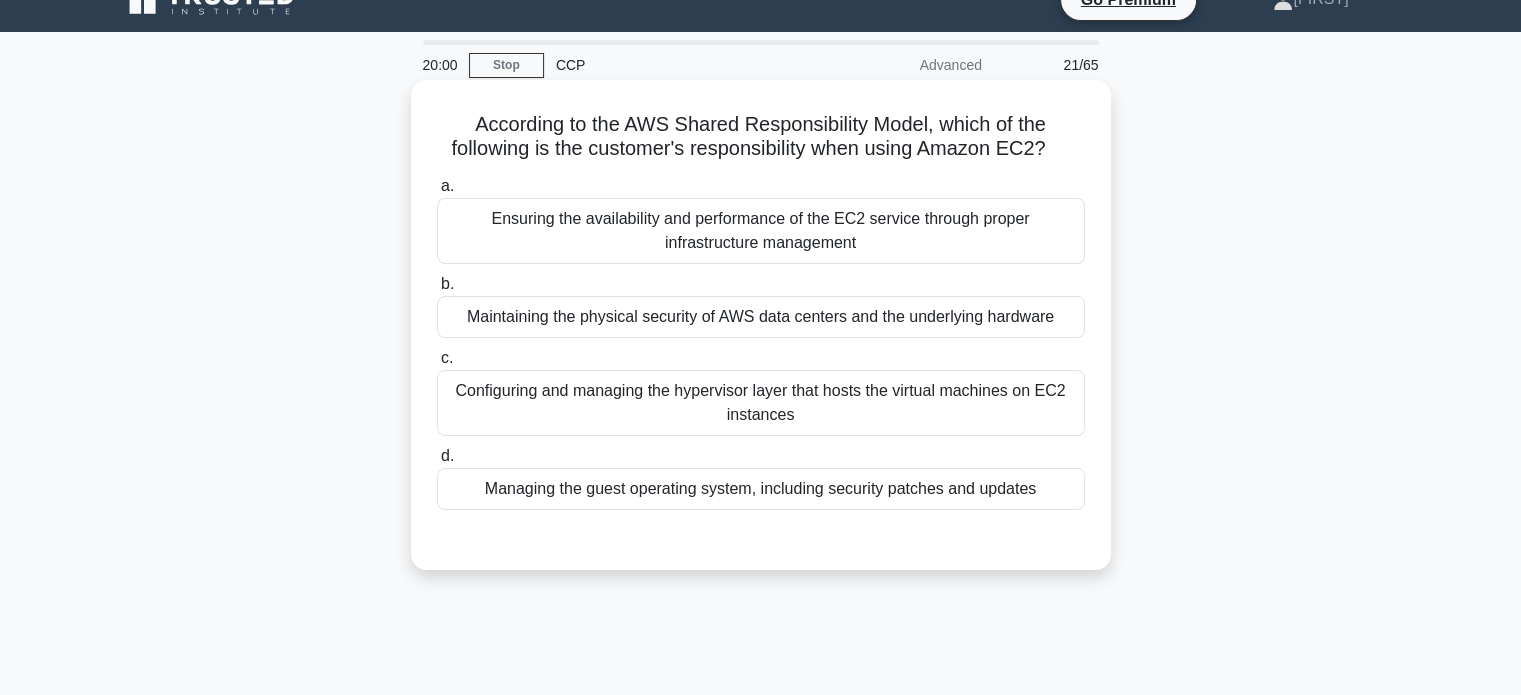 click on "Ensuring the availability and performance of the EC2 service through proper infrastructure management" at bounding box center (761, 231) 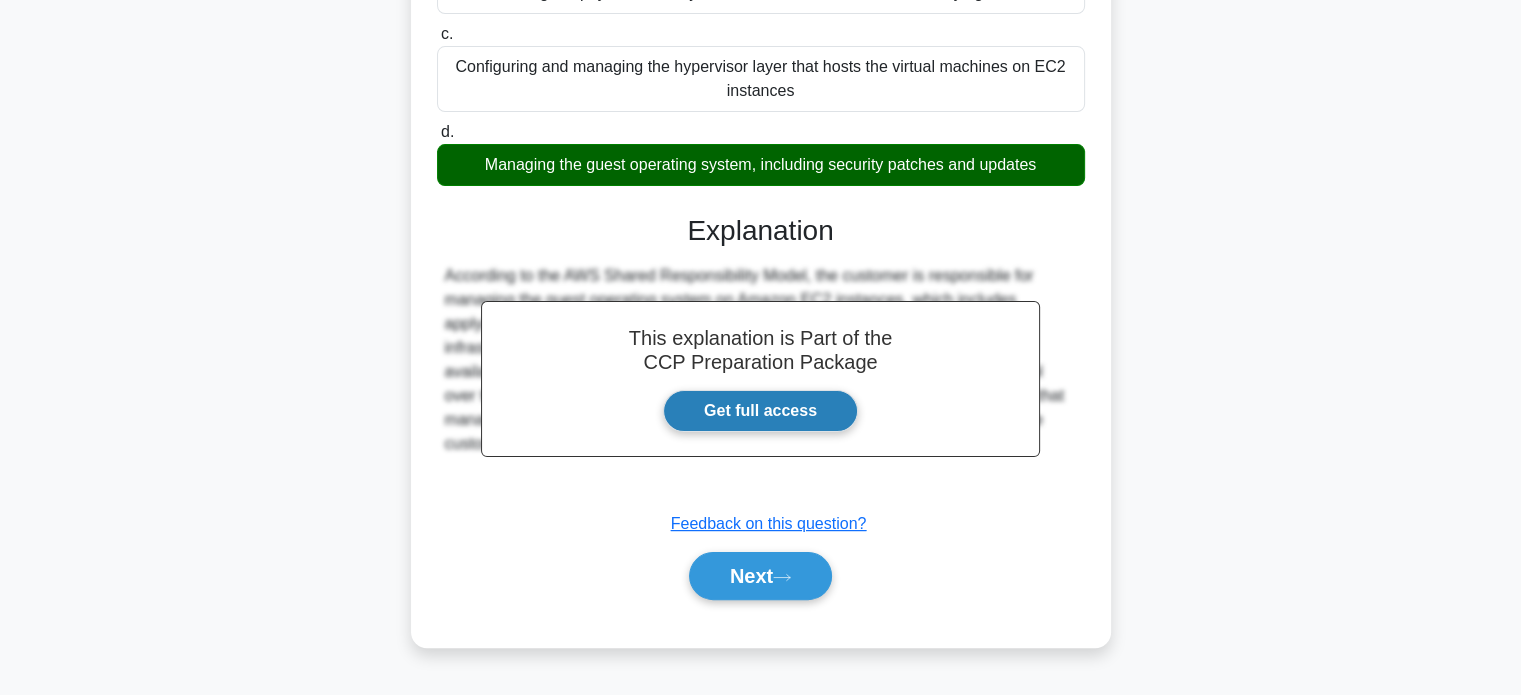 scroll, scrollTop: 360, scrollLeft: 0, axis: vertical 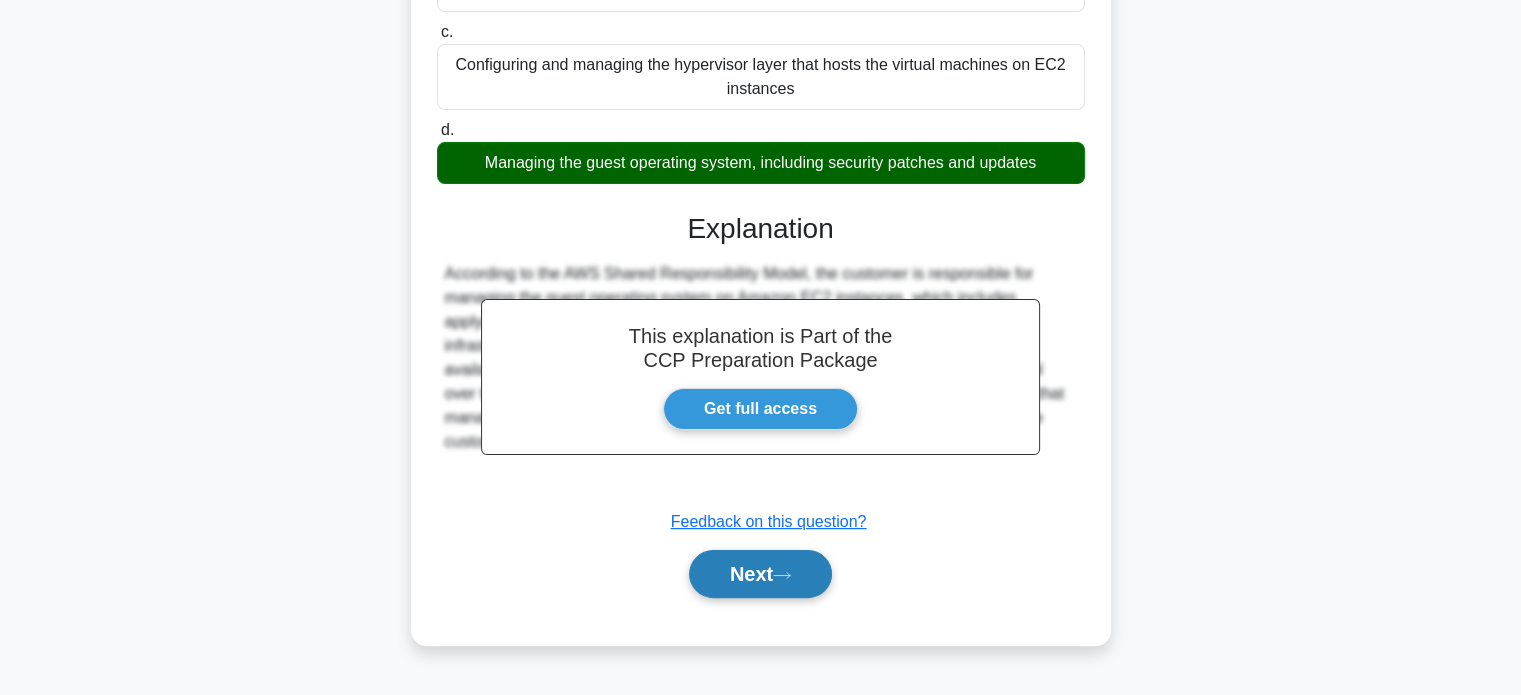 click on "Next" at bounding box center (760, 574) 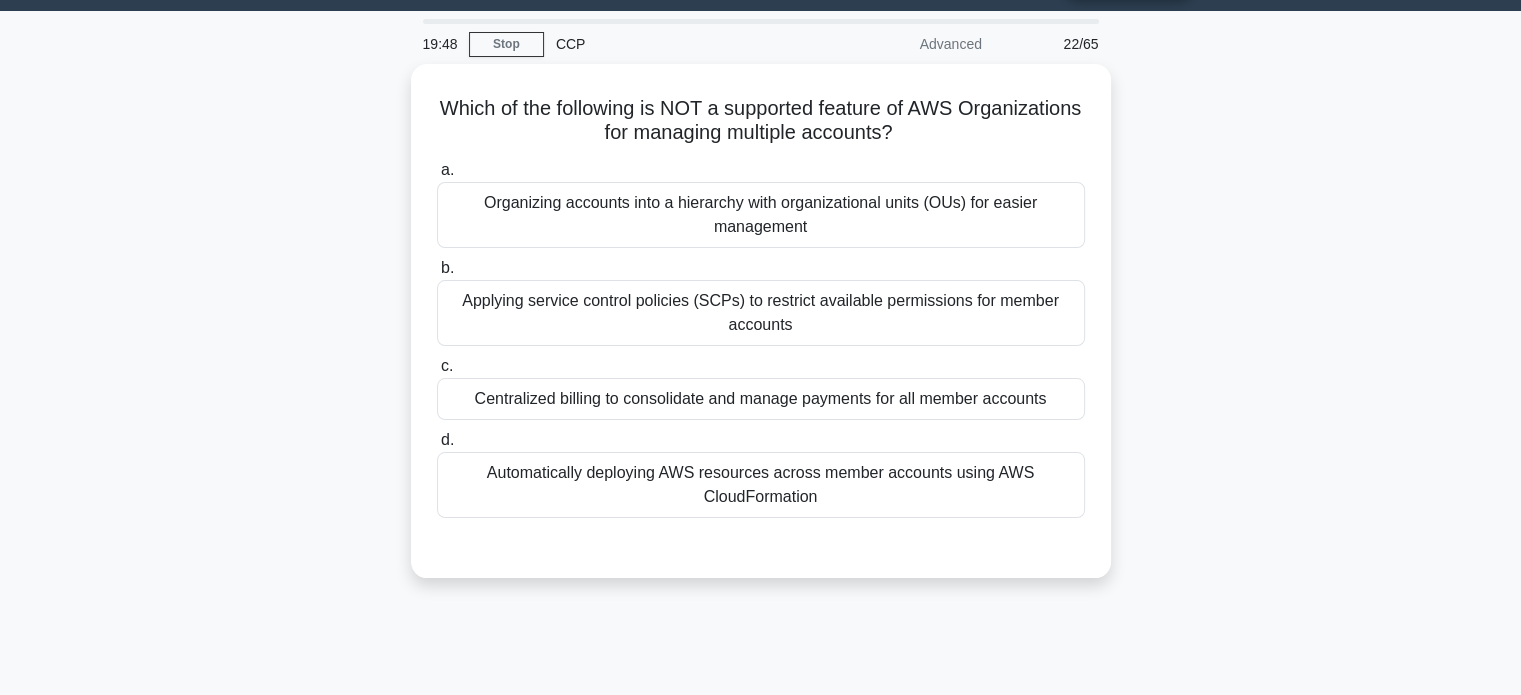 scroll, scrollTop: 0, scrollLeft: 0, axis: both 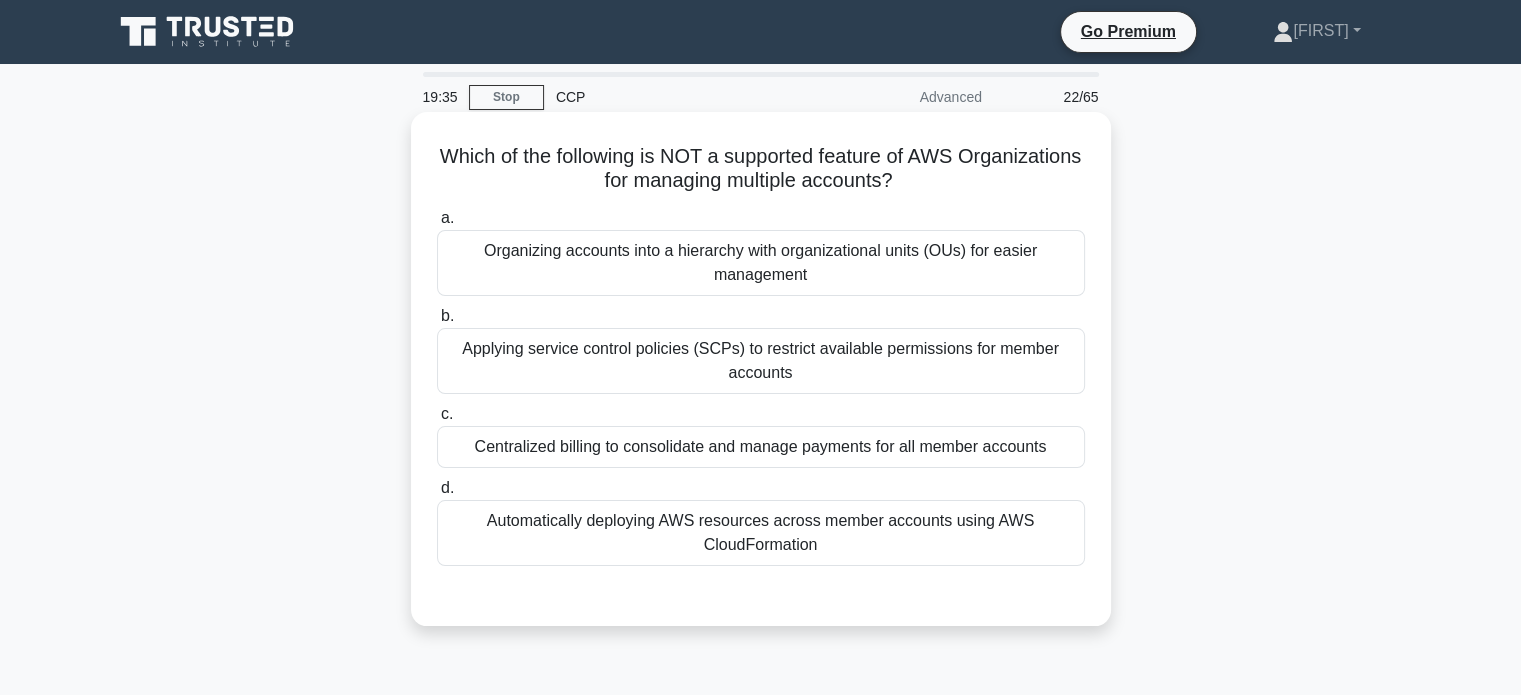 click on "Organizing accounts into a hierarchy with organizational units (OUs) for easier management" at bounding box center (761, 263) 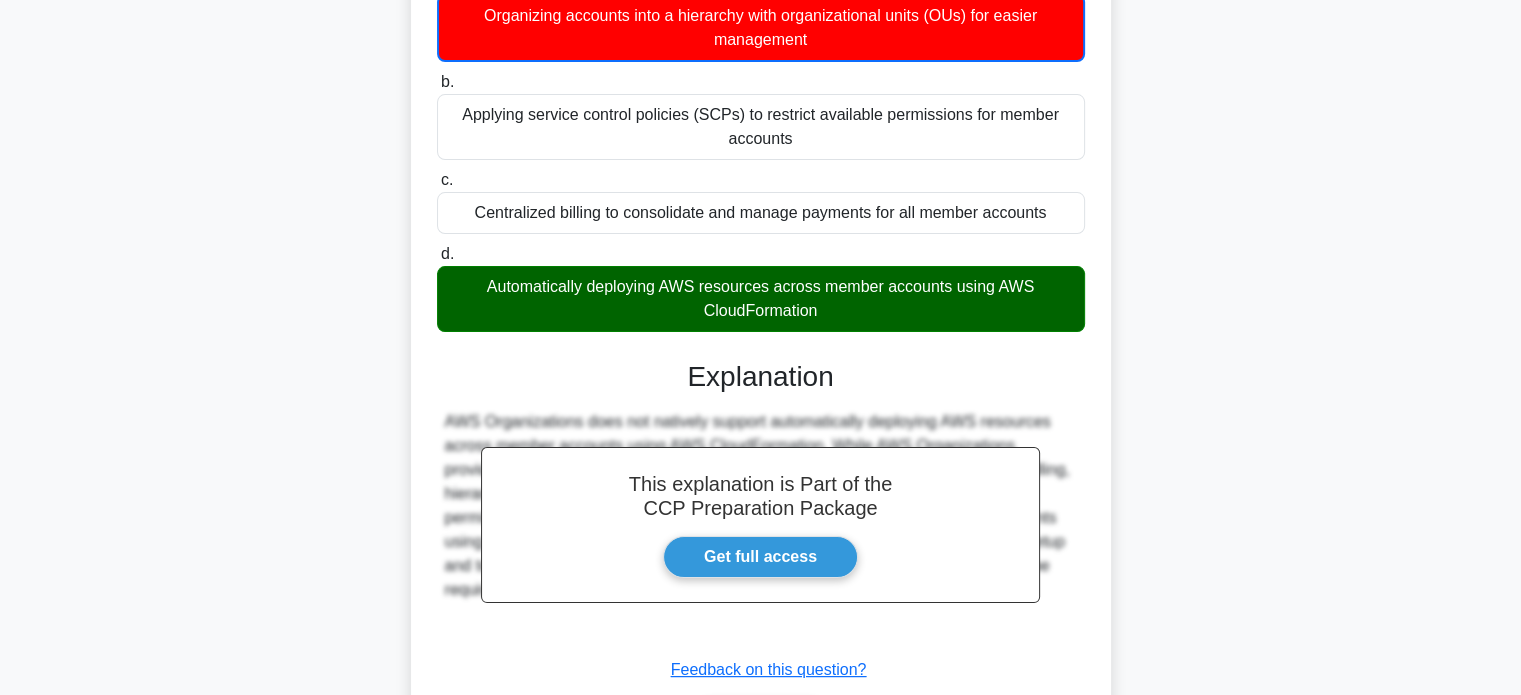 scroll, scrollTop: 385, scrollLeft: 0, axis: vertical 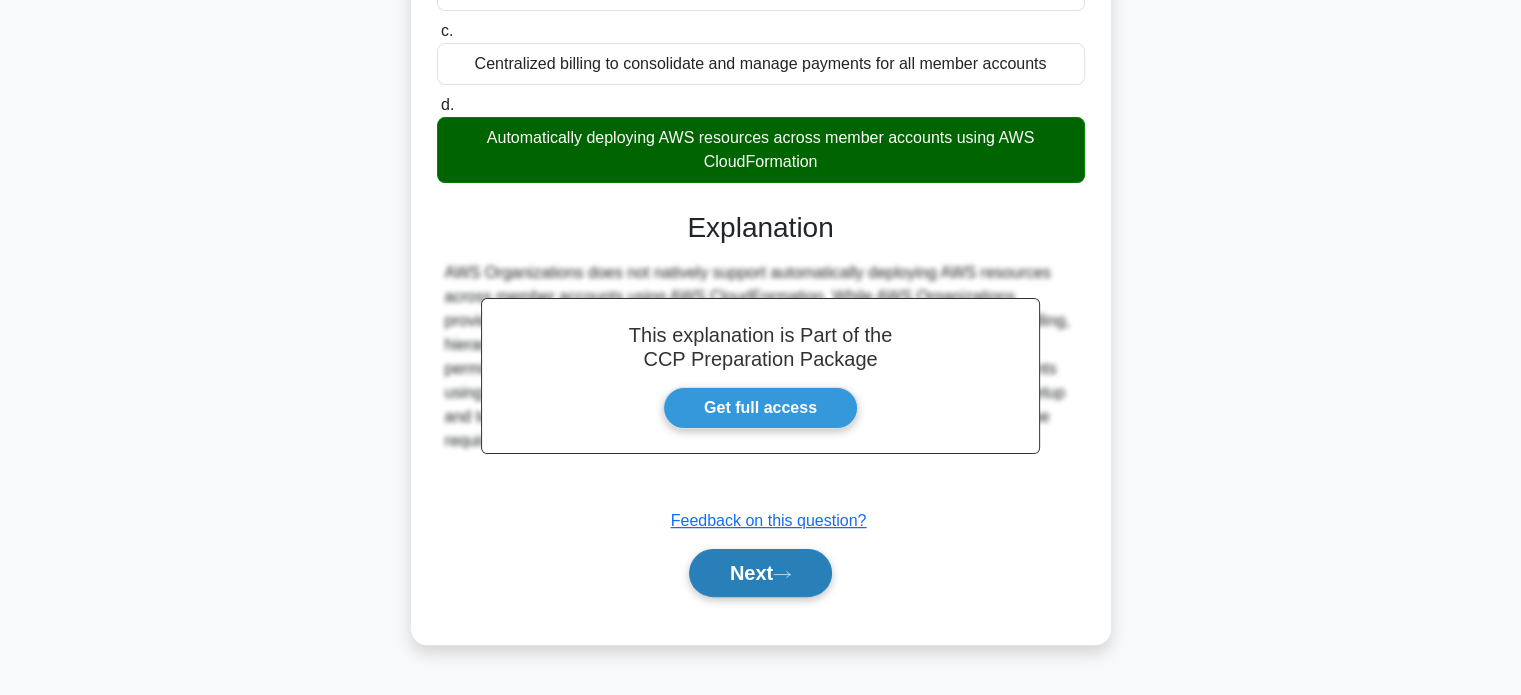 click on "Next" at bounding box center [760, 573] 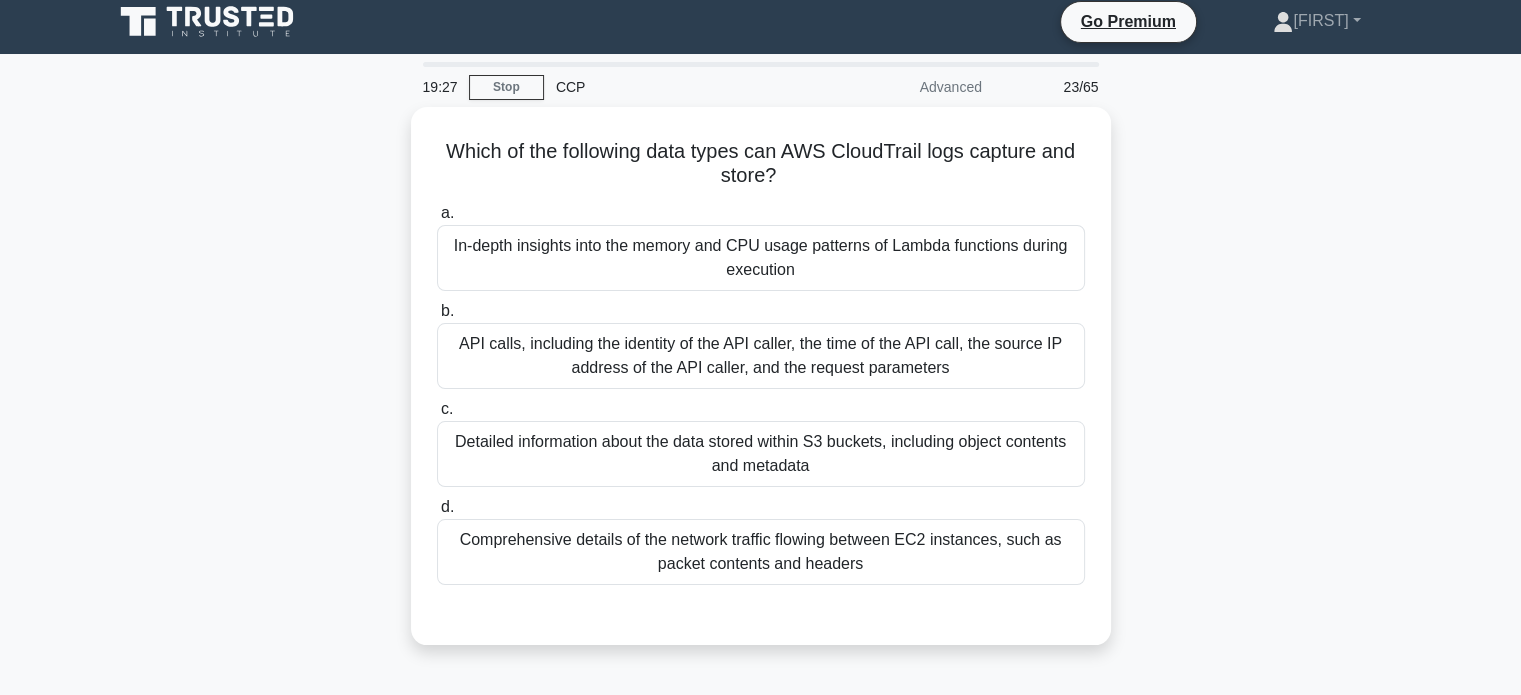 scroll, scrollTop: 9, scrollLeft: 0, axis: vertical 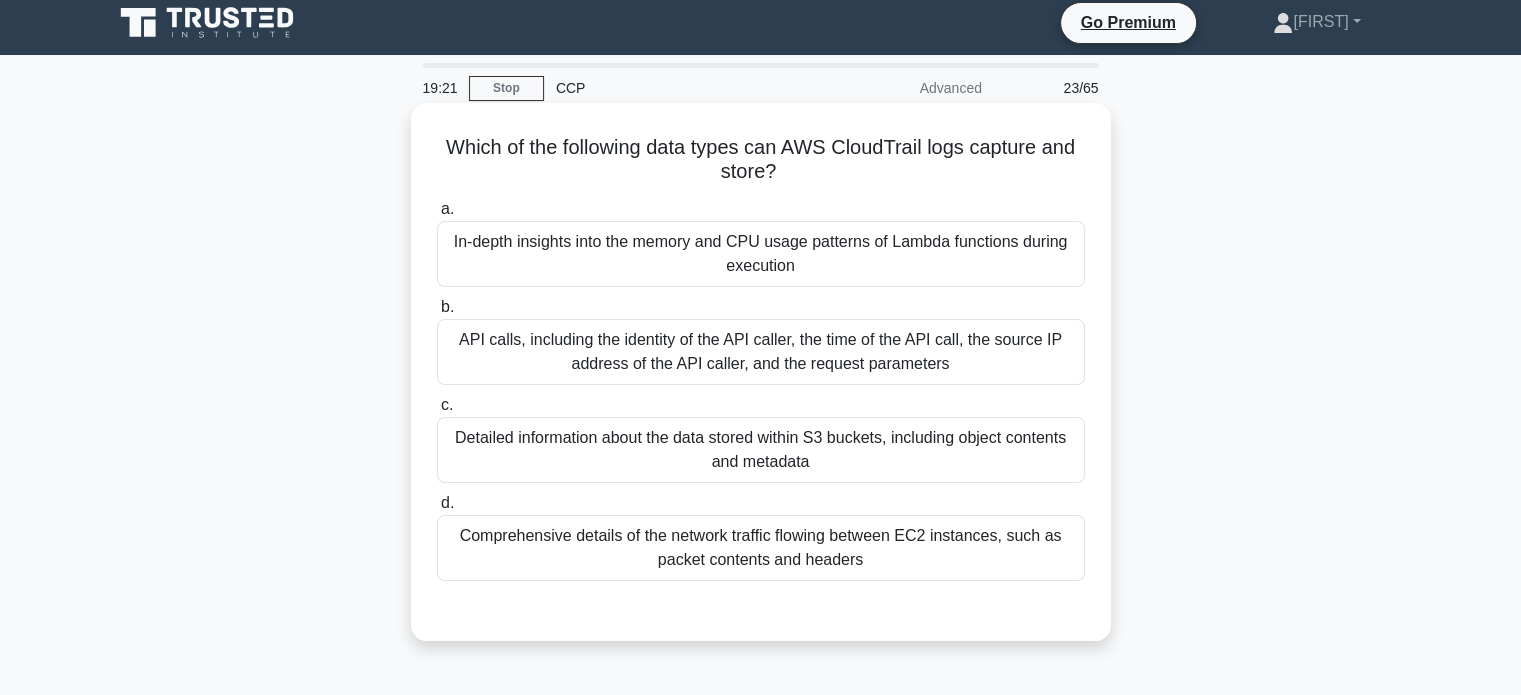 click on "API calls, including the identity of the API caller, the time of the API call, the source IP address of the API caller, and the request parameters" at bounding box center (761, 352) 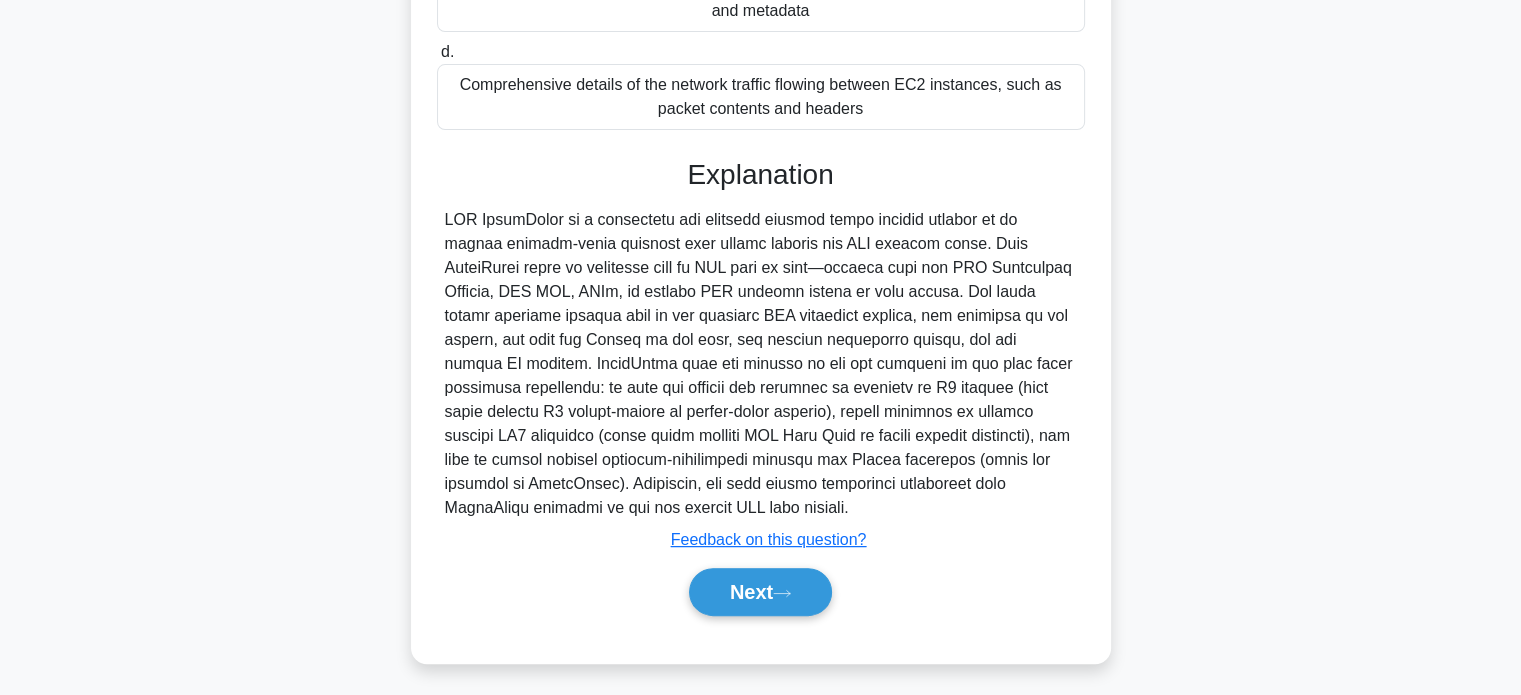 scroll, scrollTop: 464, scrollLeft: 0, axis: vertical 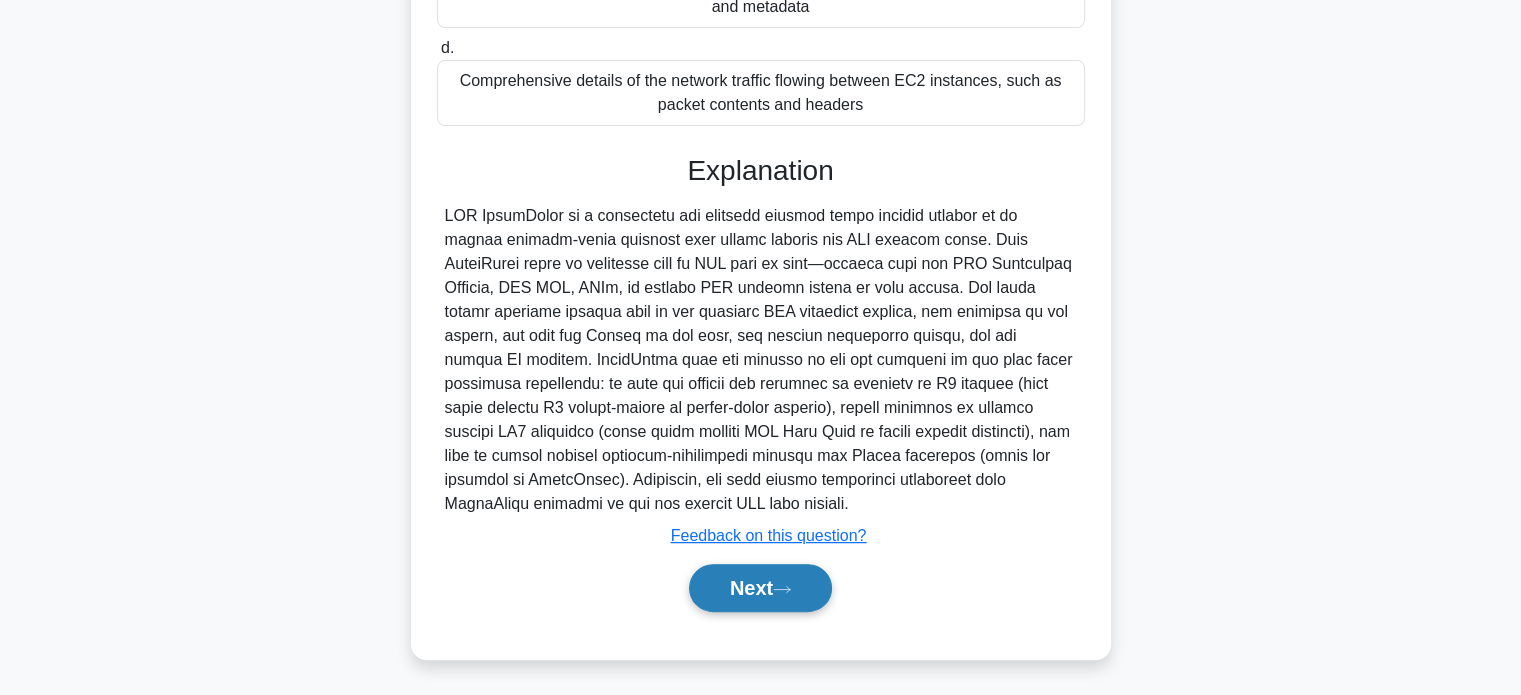 click on "Next" at bounding box center (760, 588) 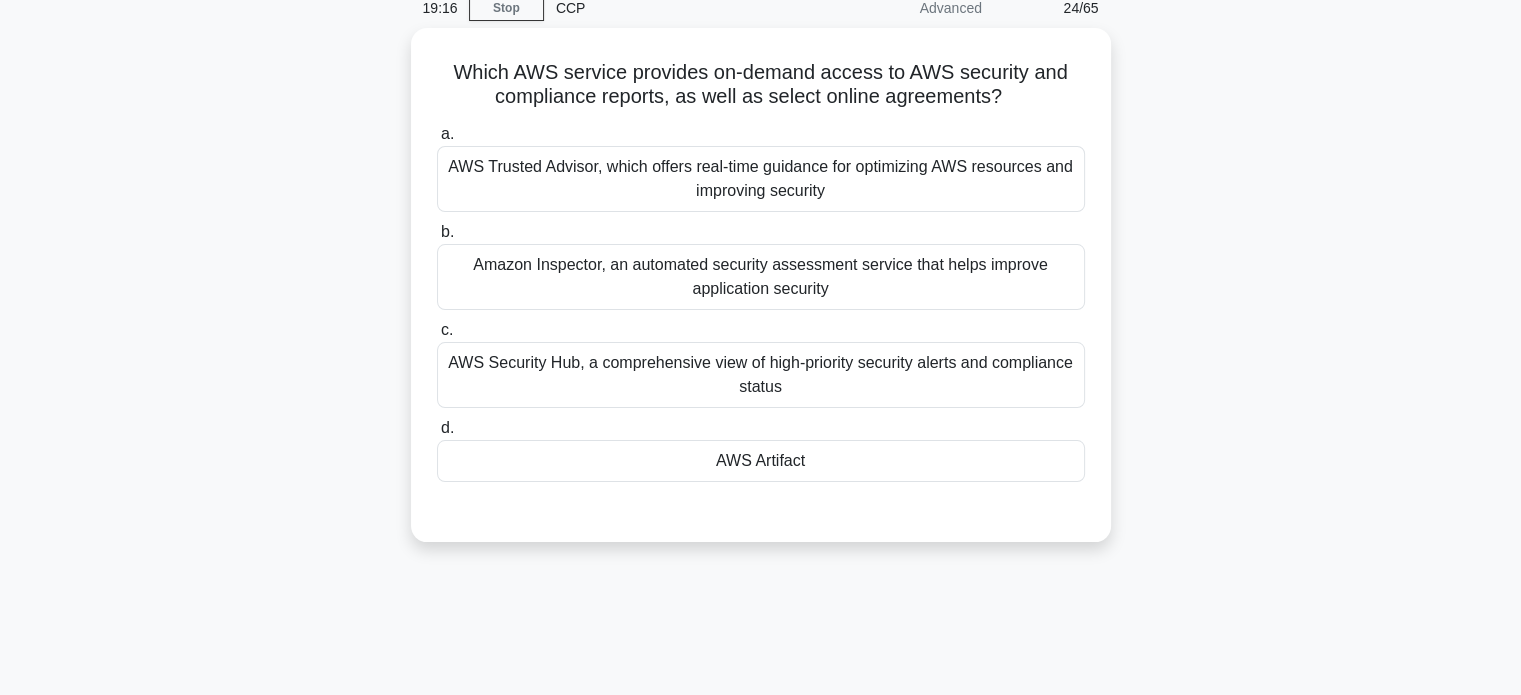 scroll, scrollTop: 76, scrollLeft: 0, axis: vertical 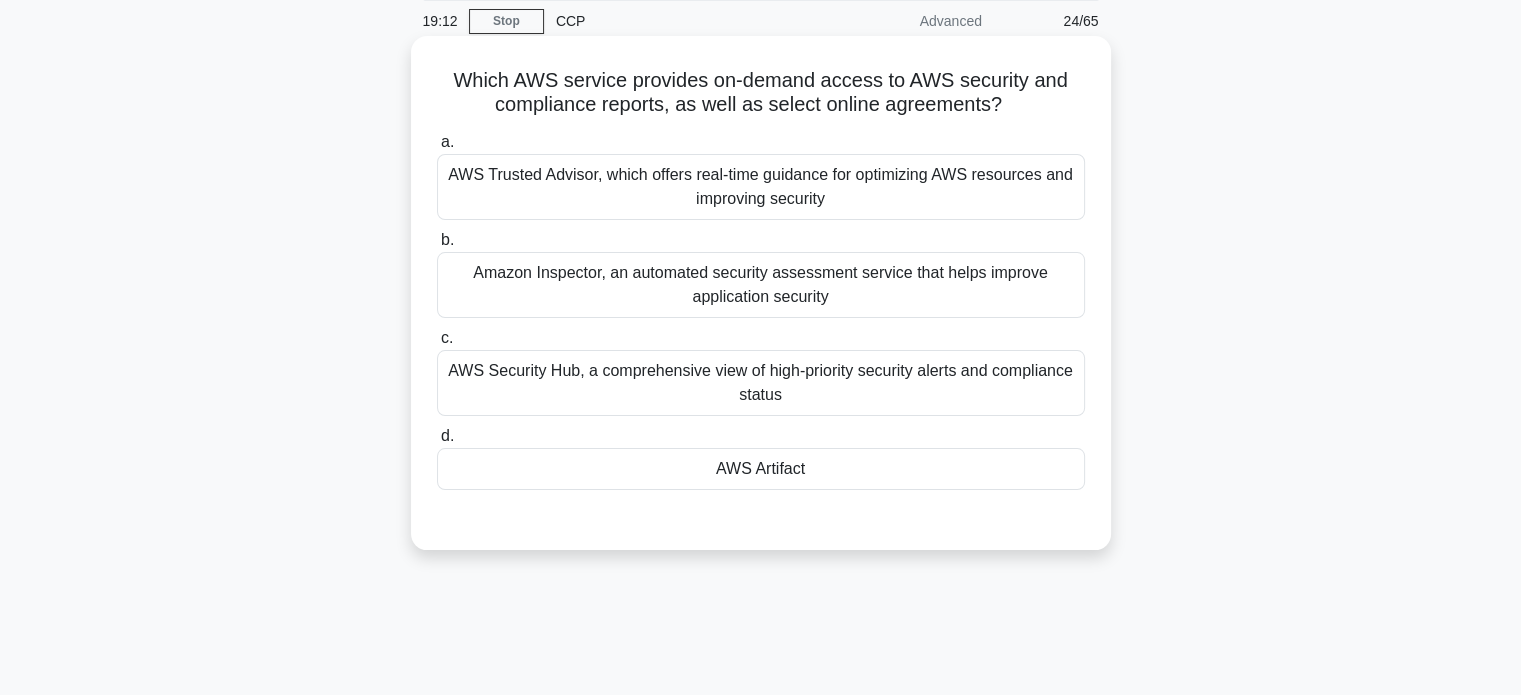 click on "AWS Artifact" at bounding box center (761, 469) 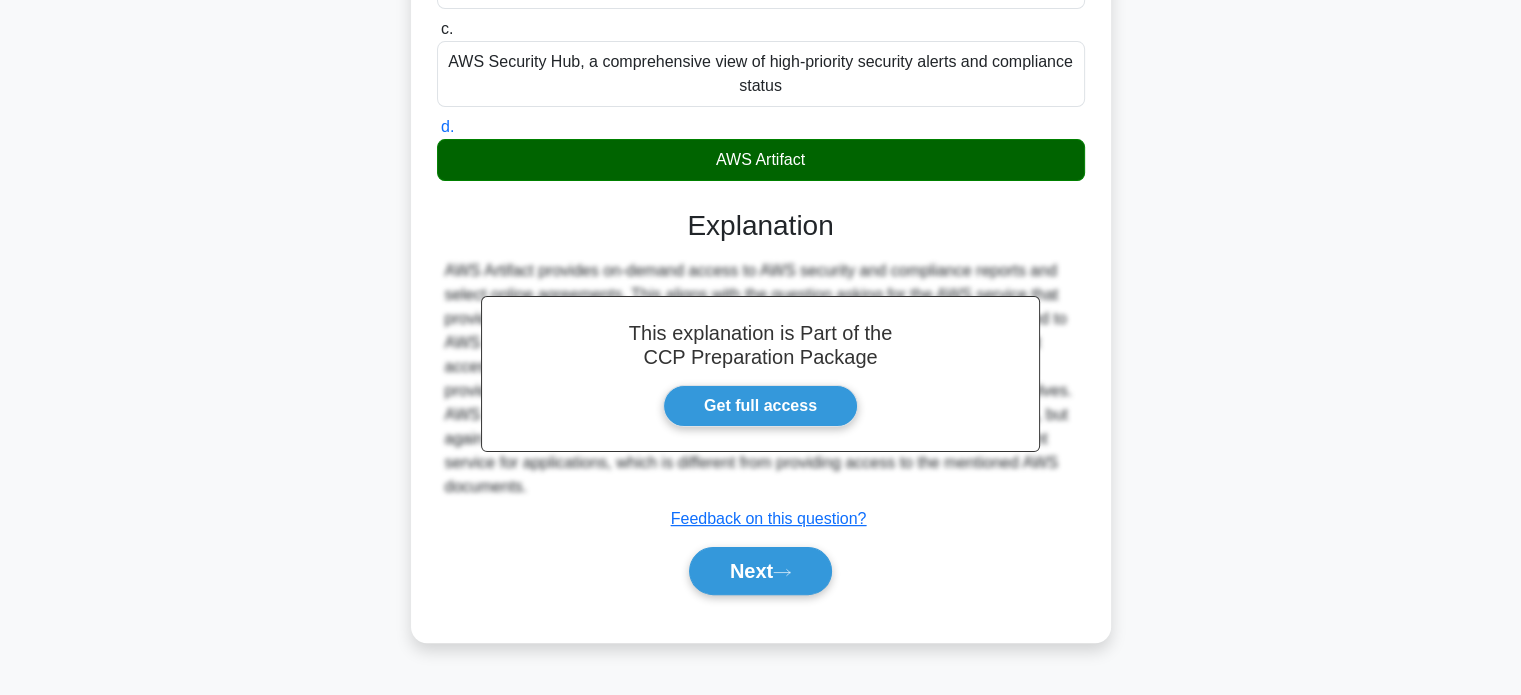 scroll, scrollTop: 384, scrollLeft: 0, axis: vertical 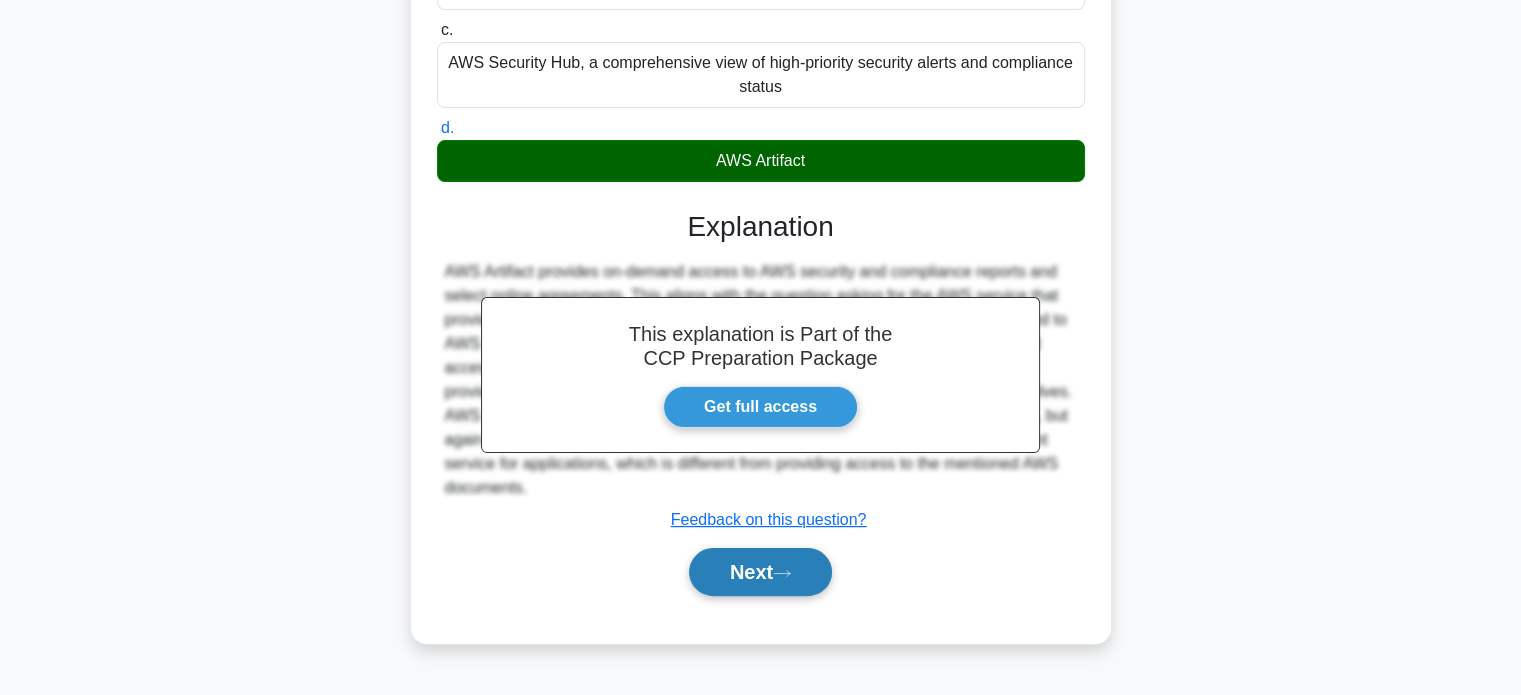 click on "Next" at bounding box center (760, 572) 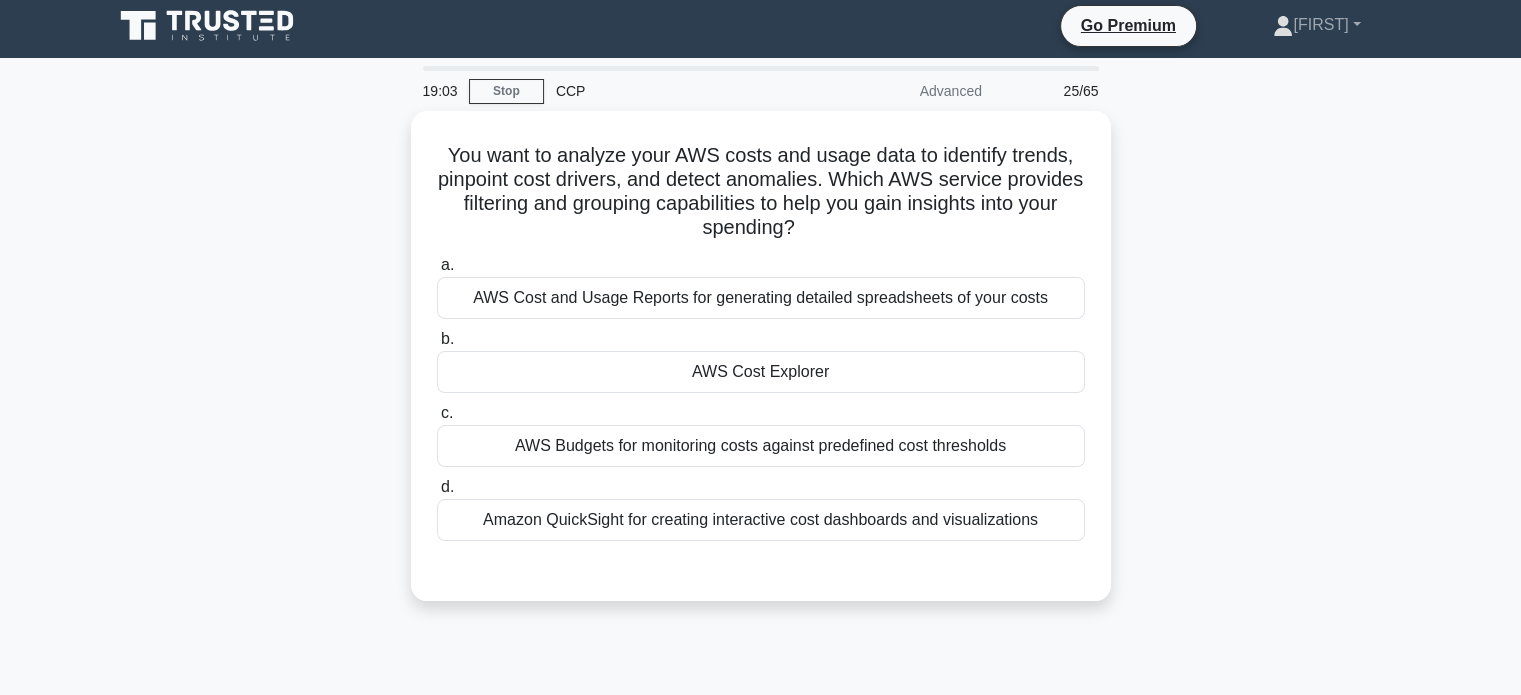 scroll, scrollTop: 5, scrollLeft: 0, axis: vertical 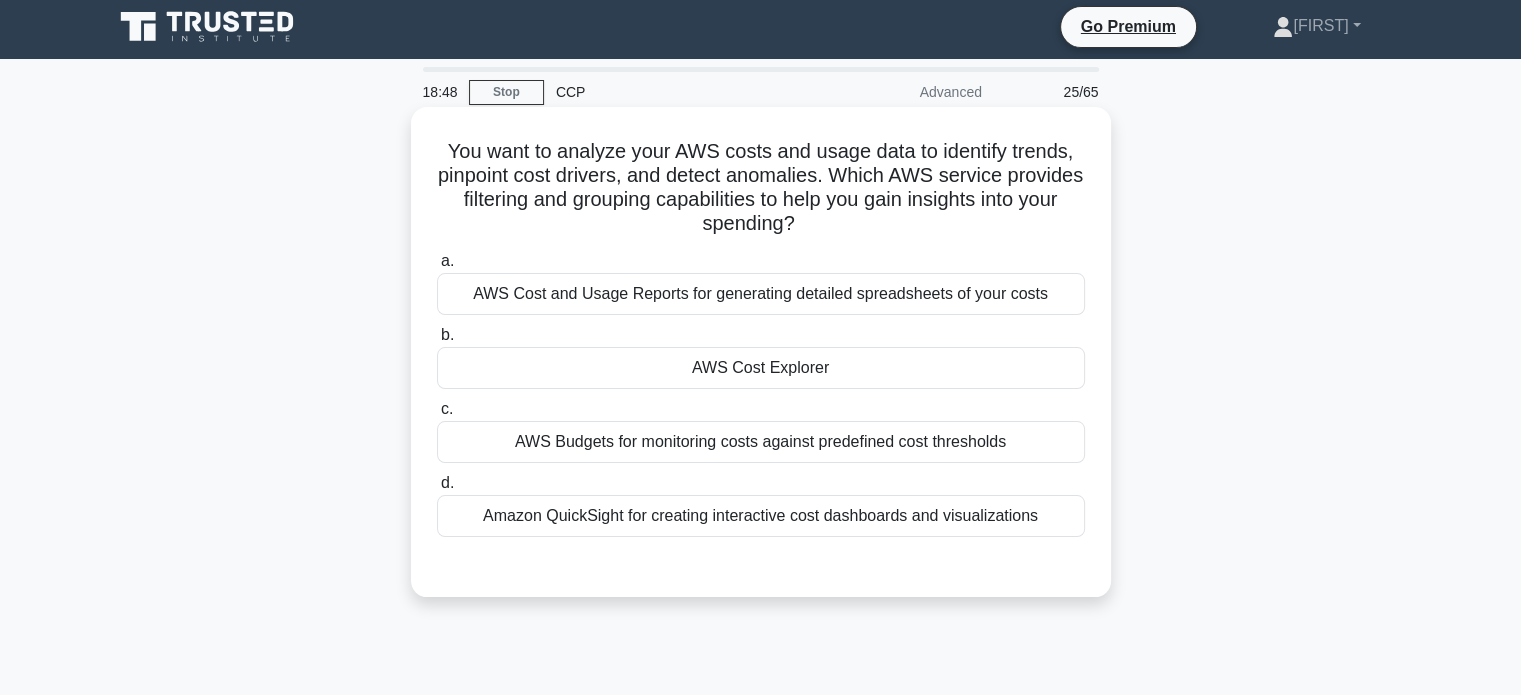click on "Amazon QuickSight for creating interactive cost dashboards and visualizations" at bounding box center (761, 516) 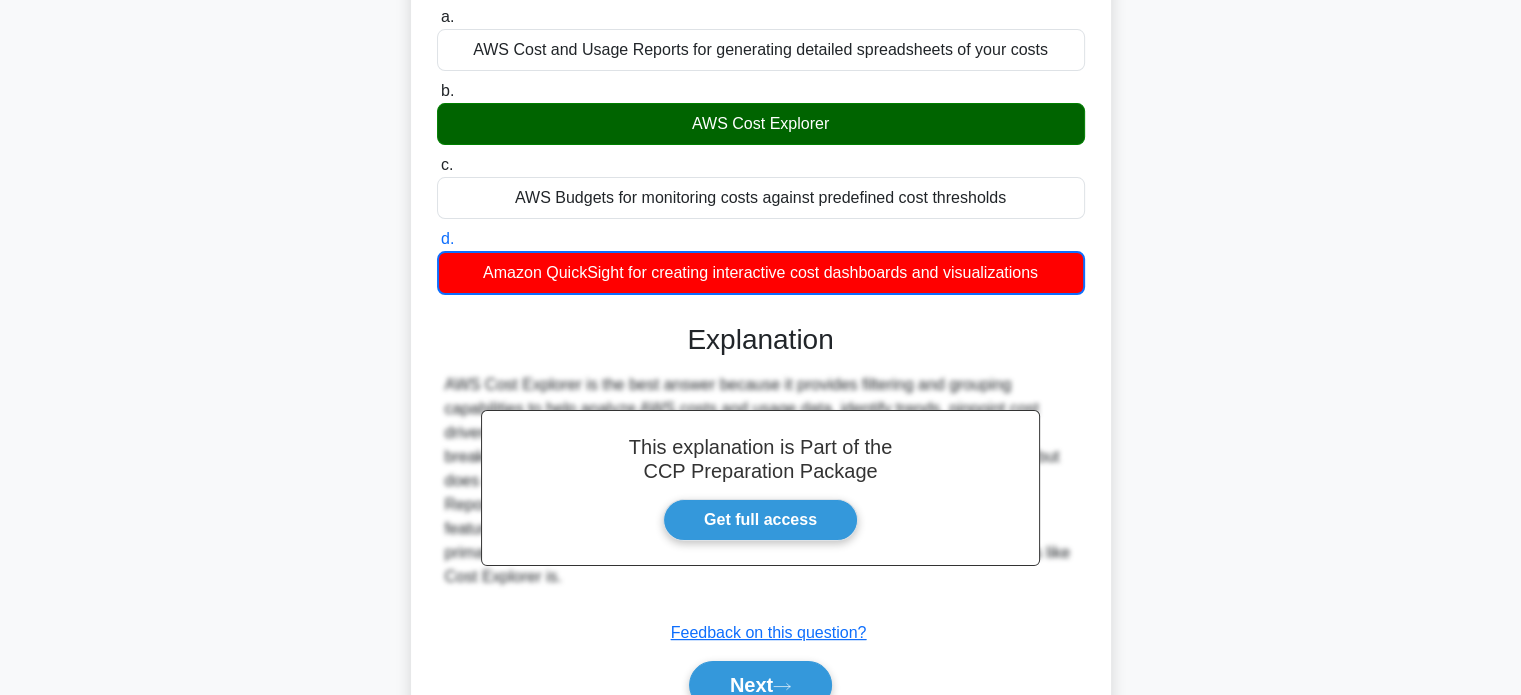 scroll, scrollTop: 385, scrollLeft: 0, axis: vertical 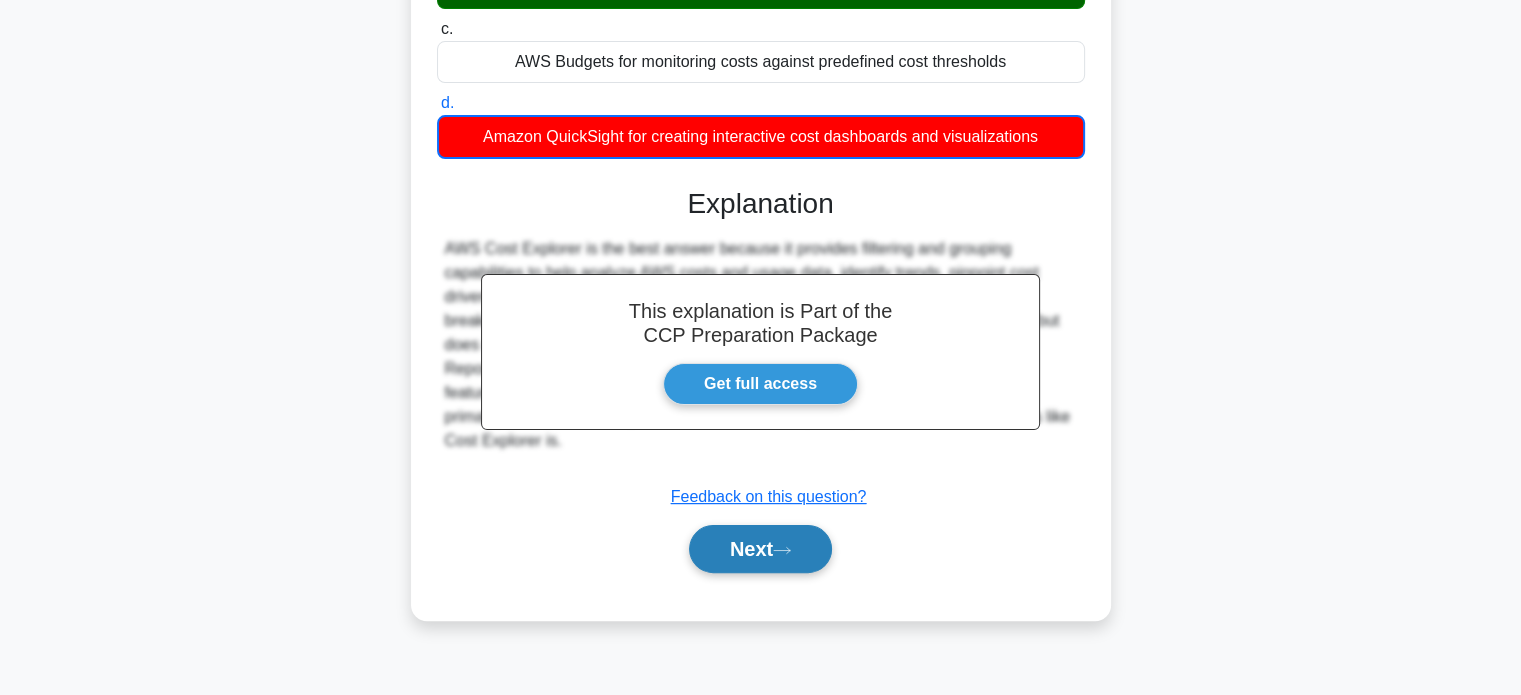 click on "Next" at bounding box center [760, 549] 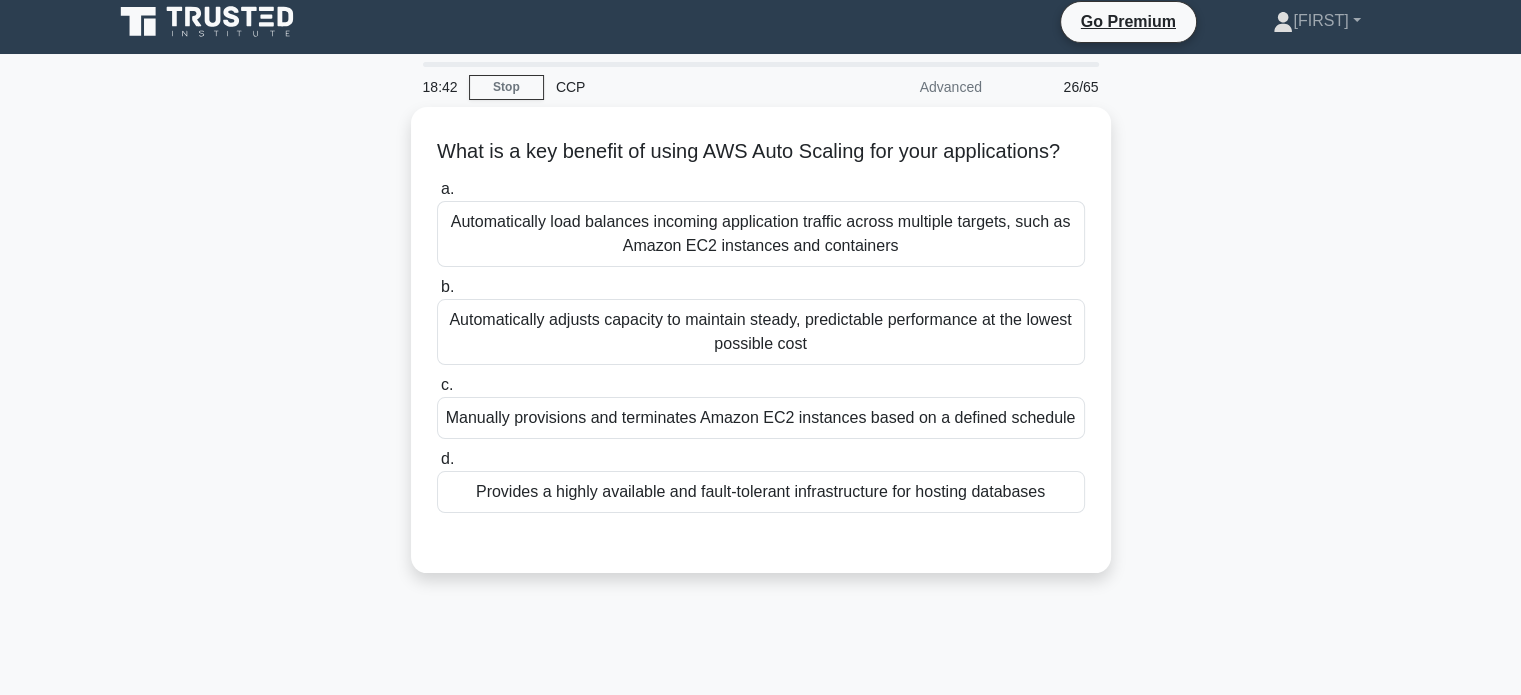 scroll, scrollTop: 0, scrollLeft: 0, axis: both 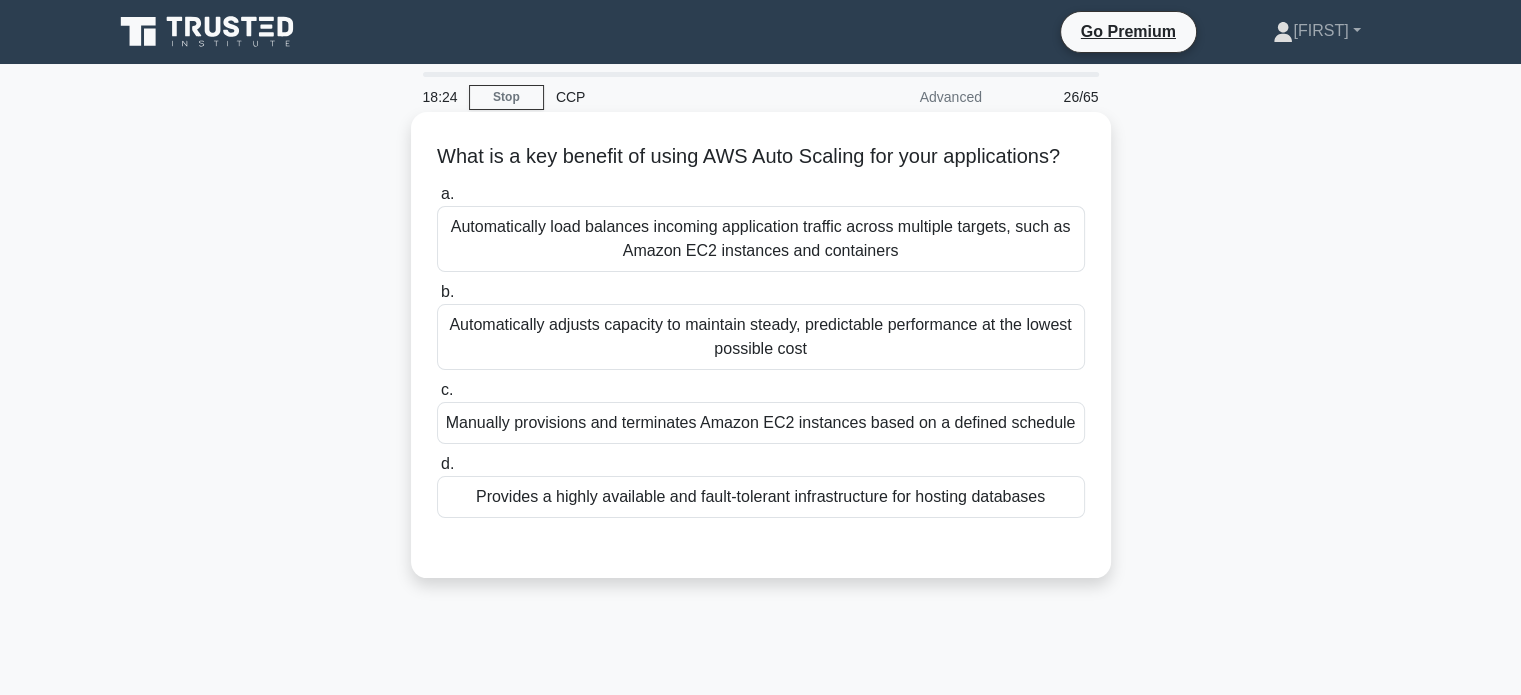 click on "Automatically adjusts capacity to maintain steady, predictable performance at the lowest possible cost" at bounding box center (761, 337) 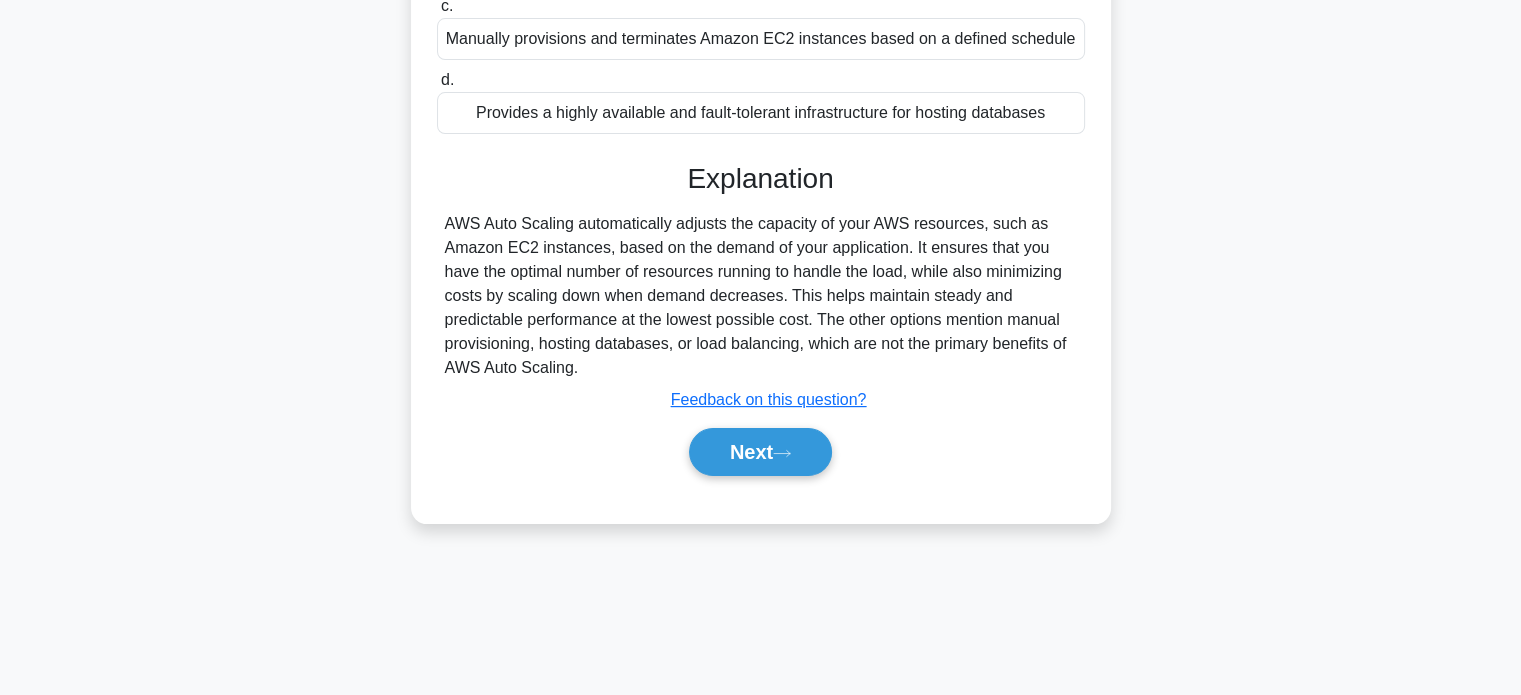 scroll, scrollTop: 385, scrollLeft: 0, axis: vertical 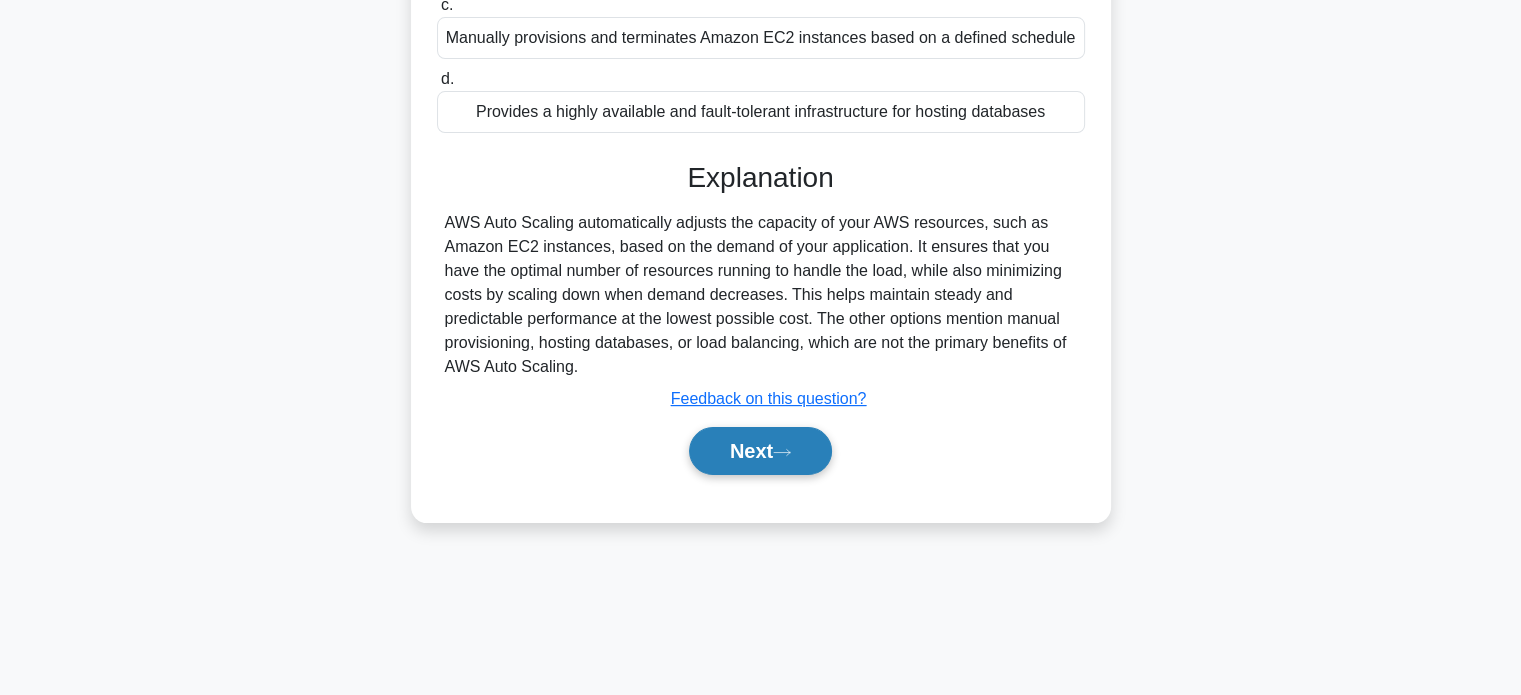 click on "Next" at bounding box center [760, 451] 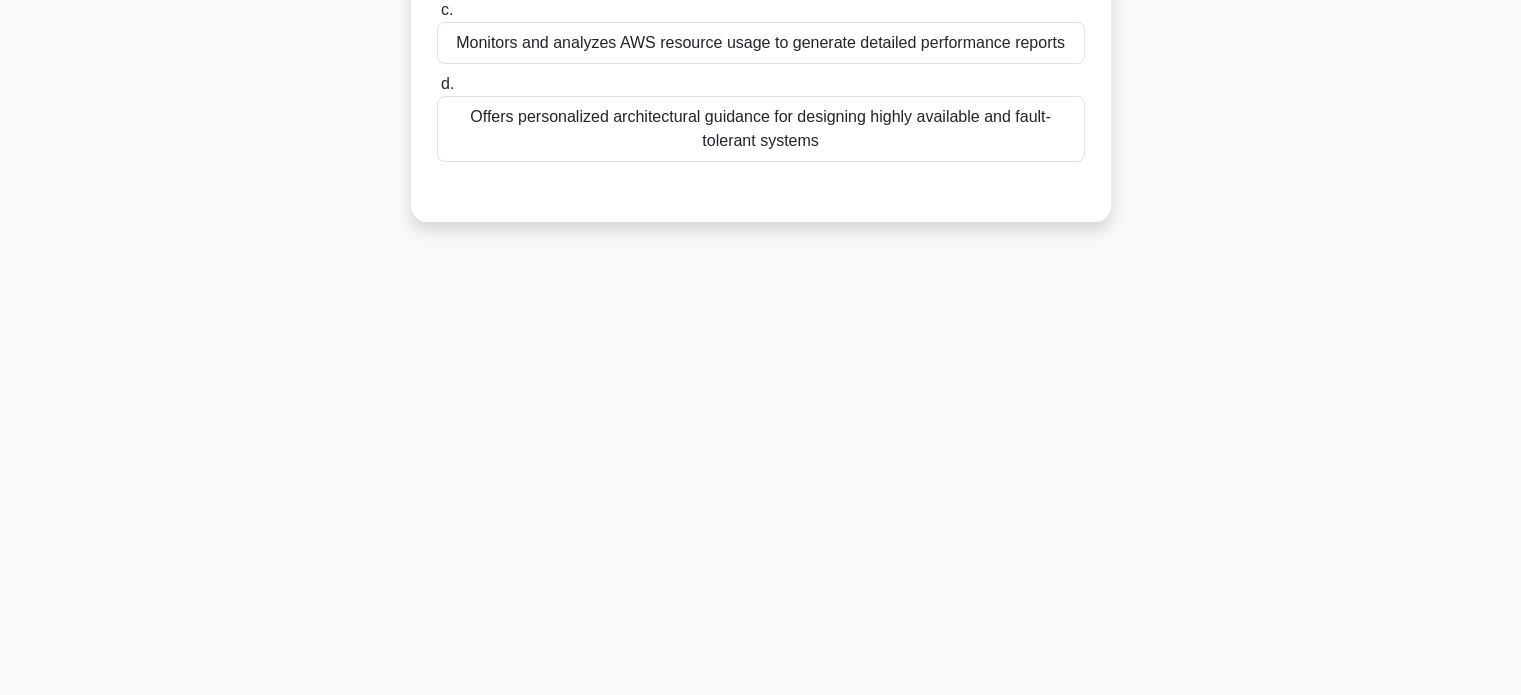 scroll, scrollTop: 0, scrollLeft: 0, axis: both 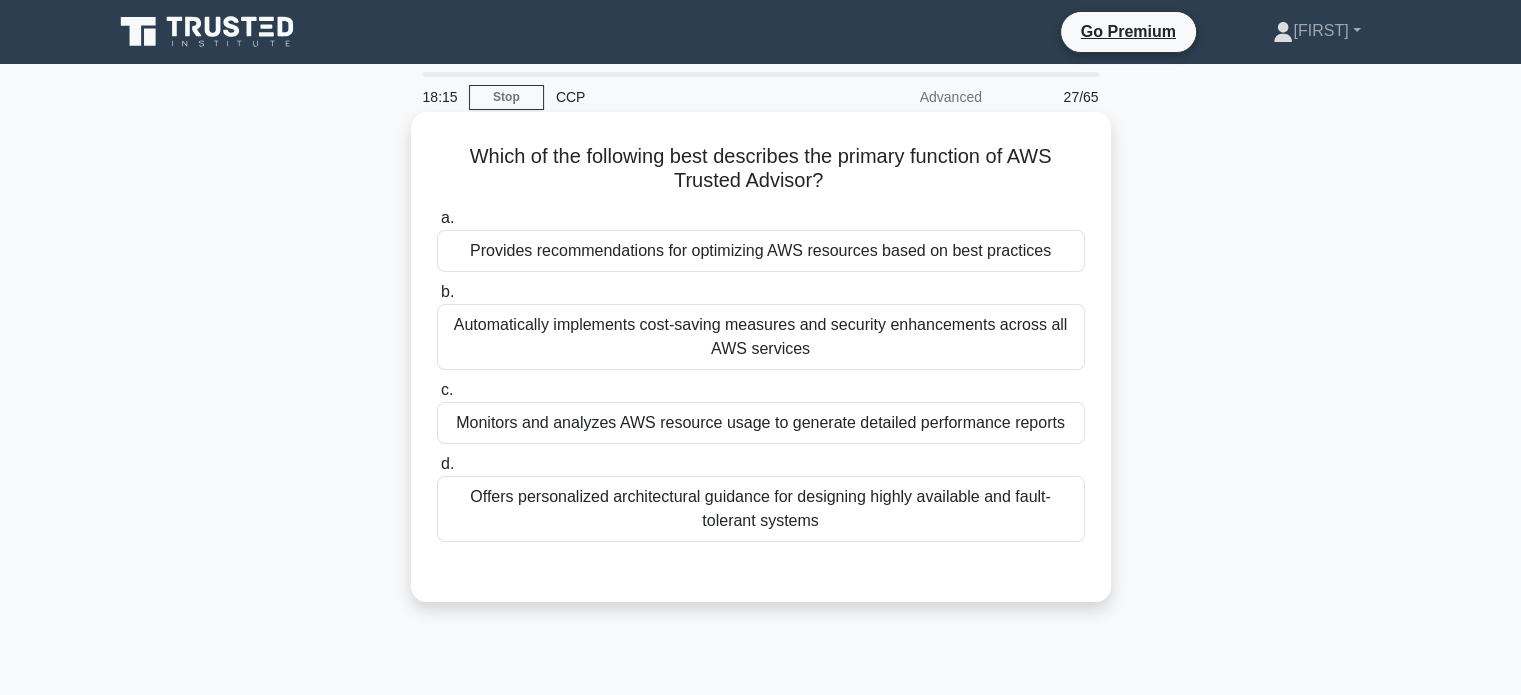 click on "Provides recommendations for optimizing AWS resources based on best practices" at bounding box center (761, 251) 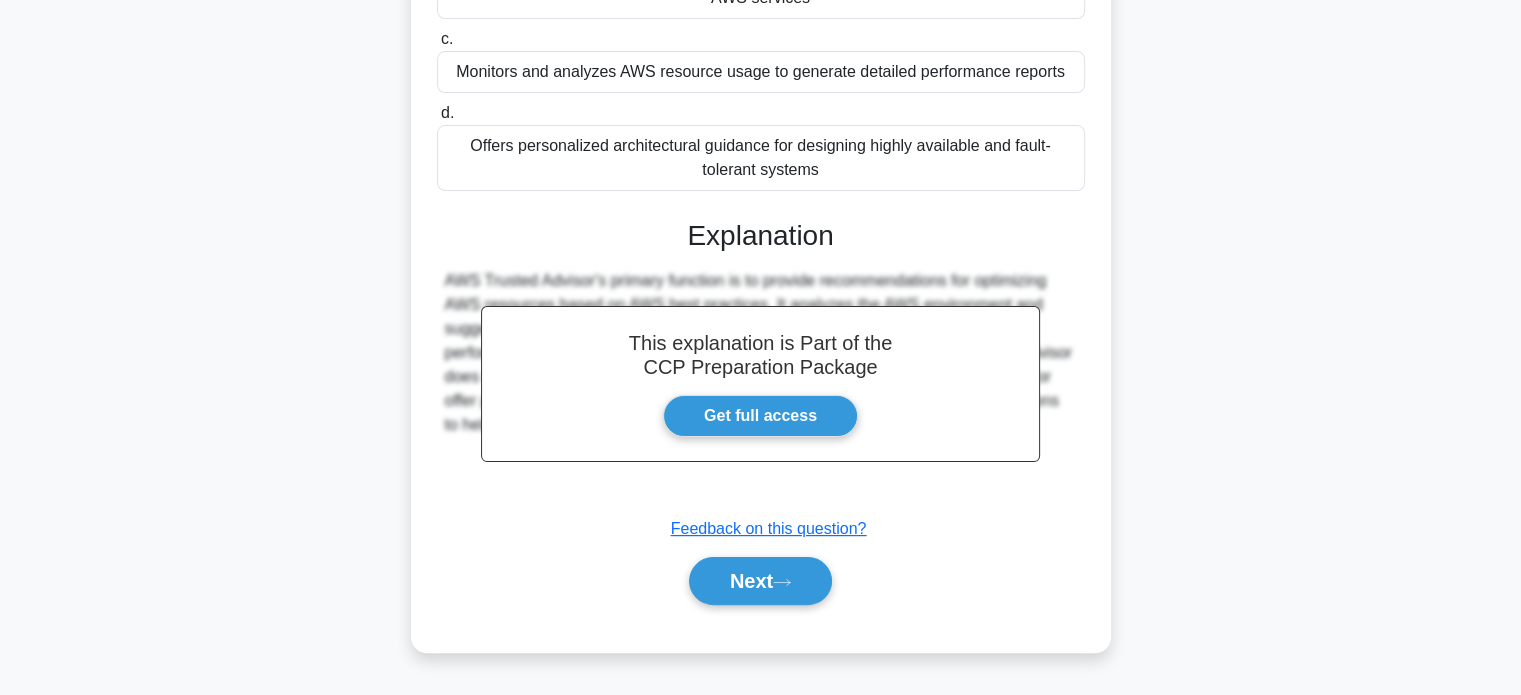 scroll, scrollTop: 384, scrollLeft: 0, axis: vertical 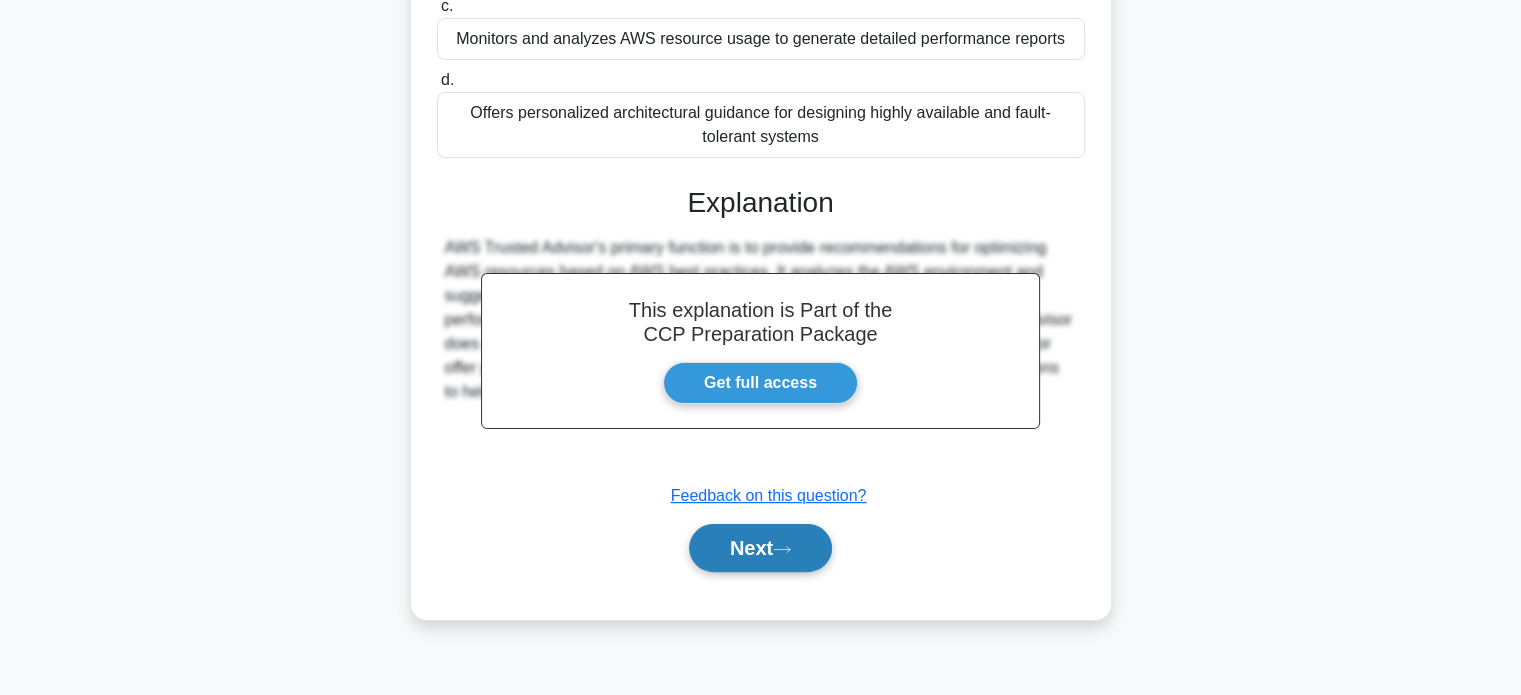click on "Next" at bounding box center [760, 548] 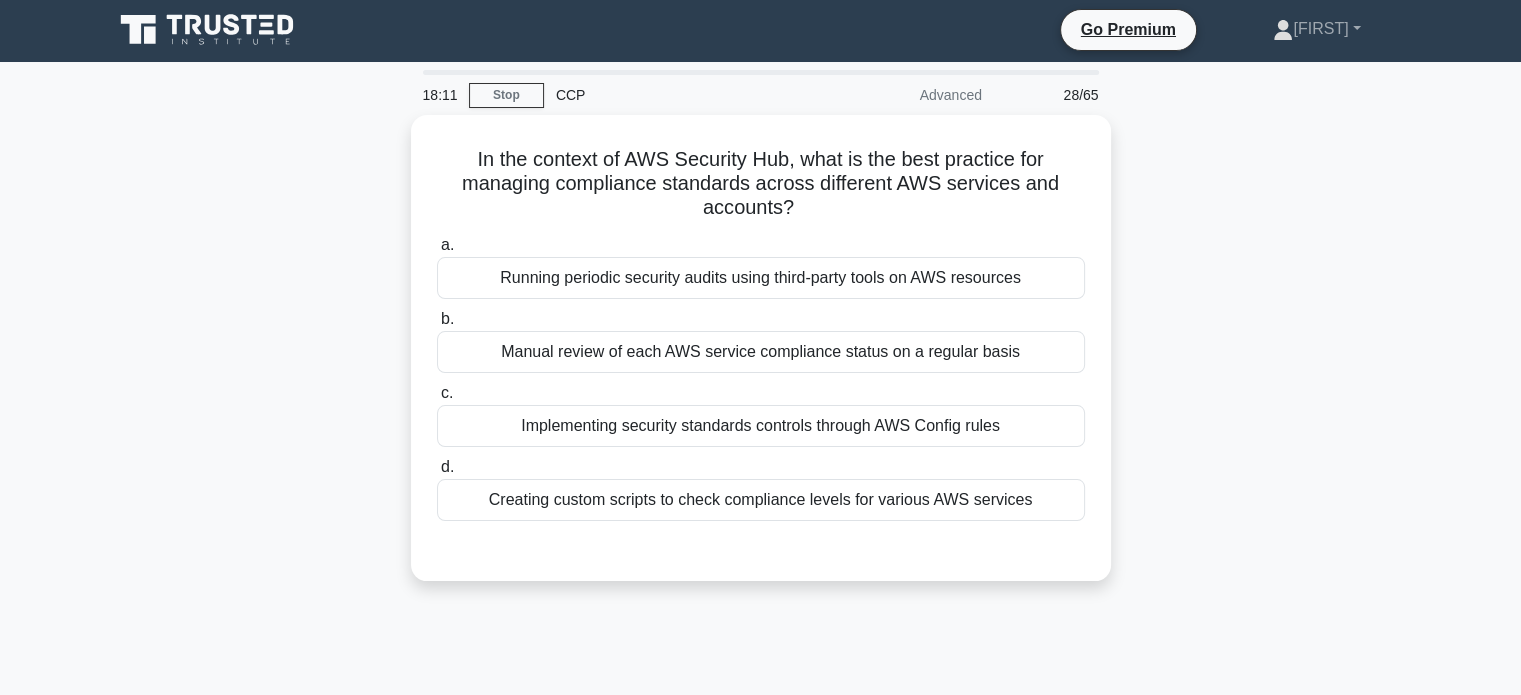 scroll, scrollTop: 0, scrollLeft: 0, axis: both 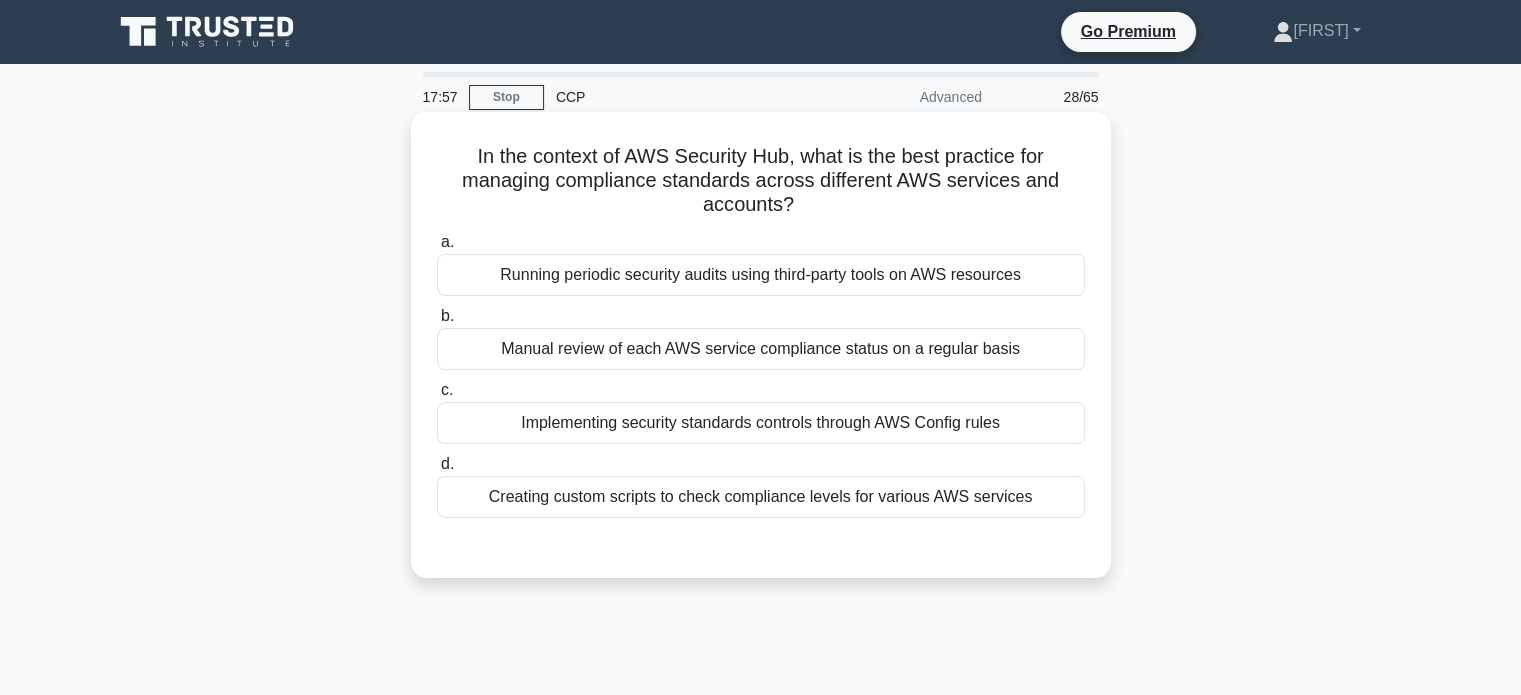 click on "Running periodic security audits using third-party tools on AWS resources" at bounding box center (761, 275) 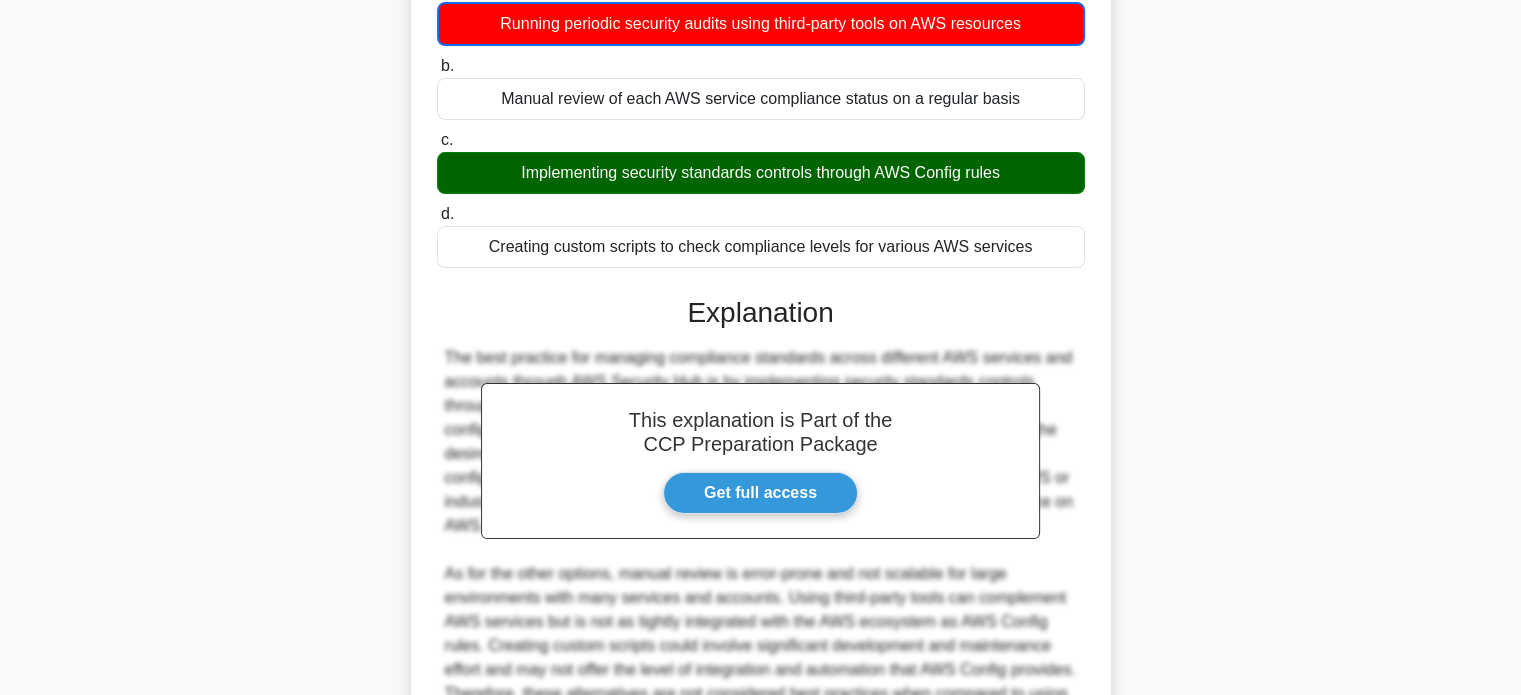 scroll, scrollTop: 466, scrollLeft: 0, axis: vertical 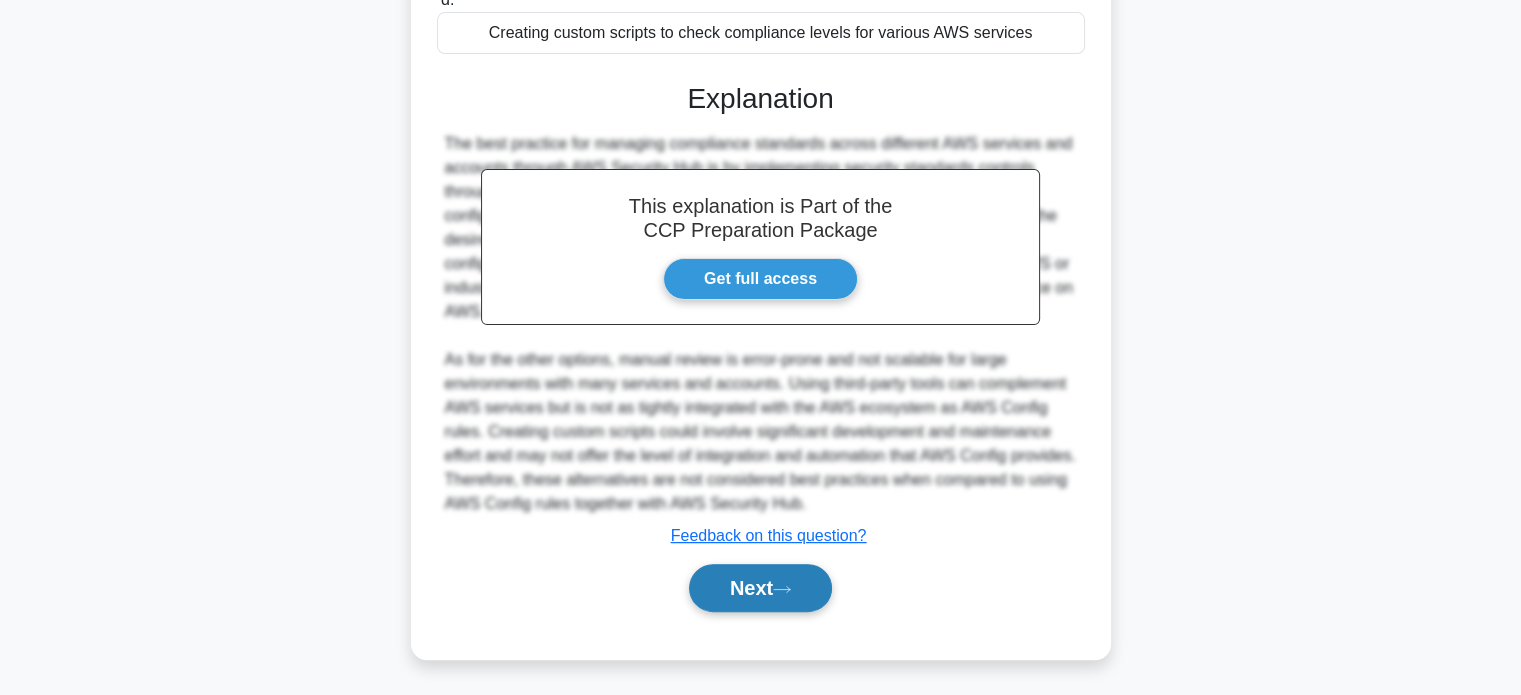 click on "Next" at bounding box center (760, 588) 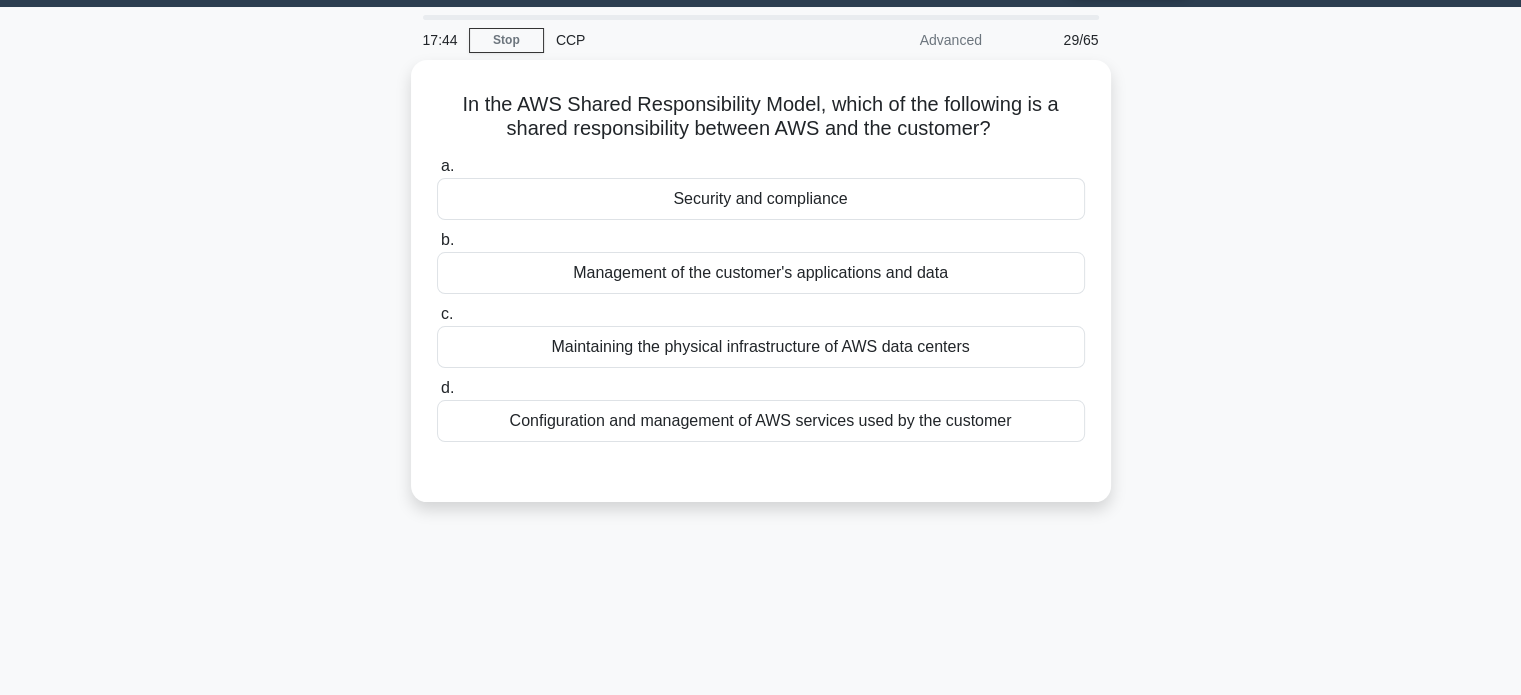 scroll, scrollTop: 0, scrollLeft: 0, axis: both 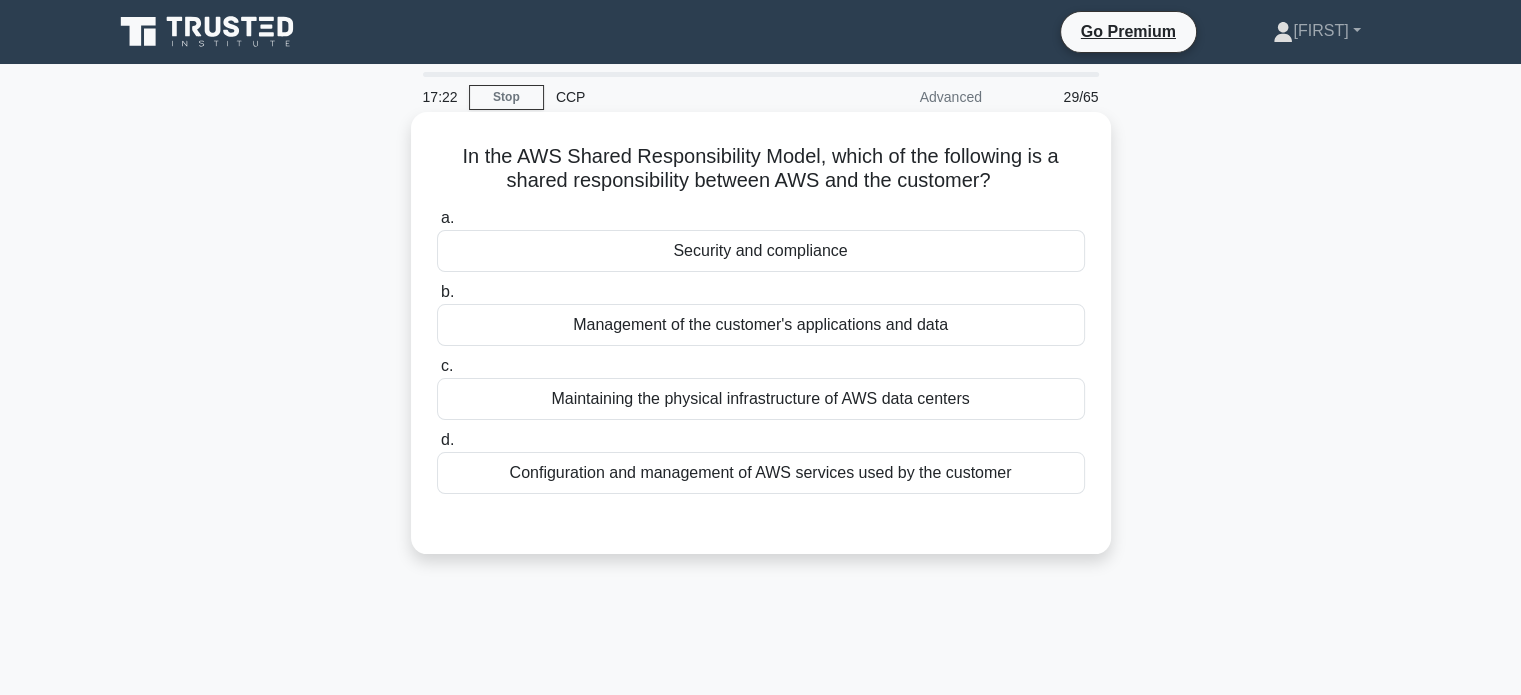 click on "Security and compliance" at bounding box center [761, 251] 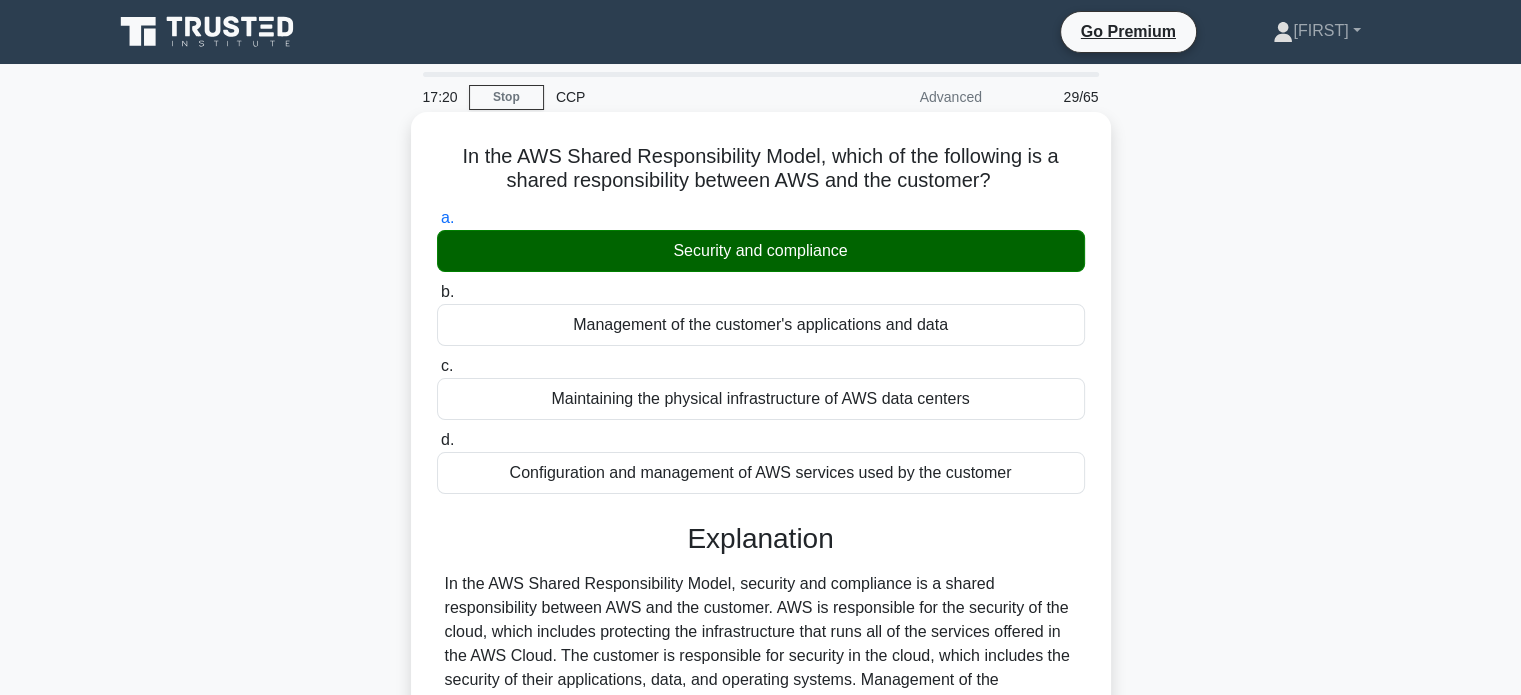 scroll, scrollTop: 385, scrollLeft: 0, axis: vertical 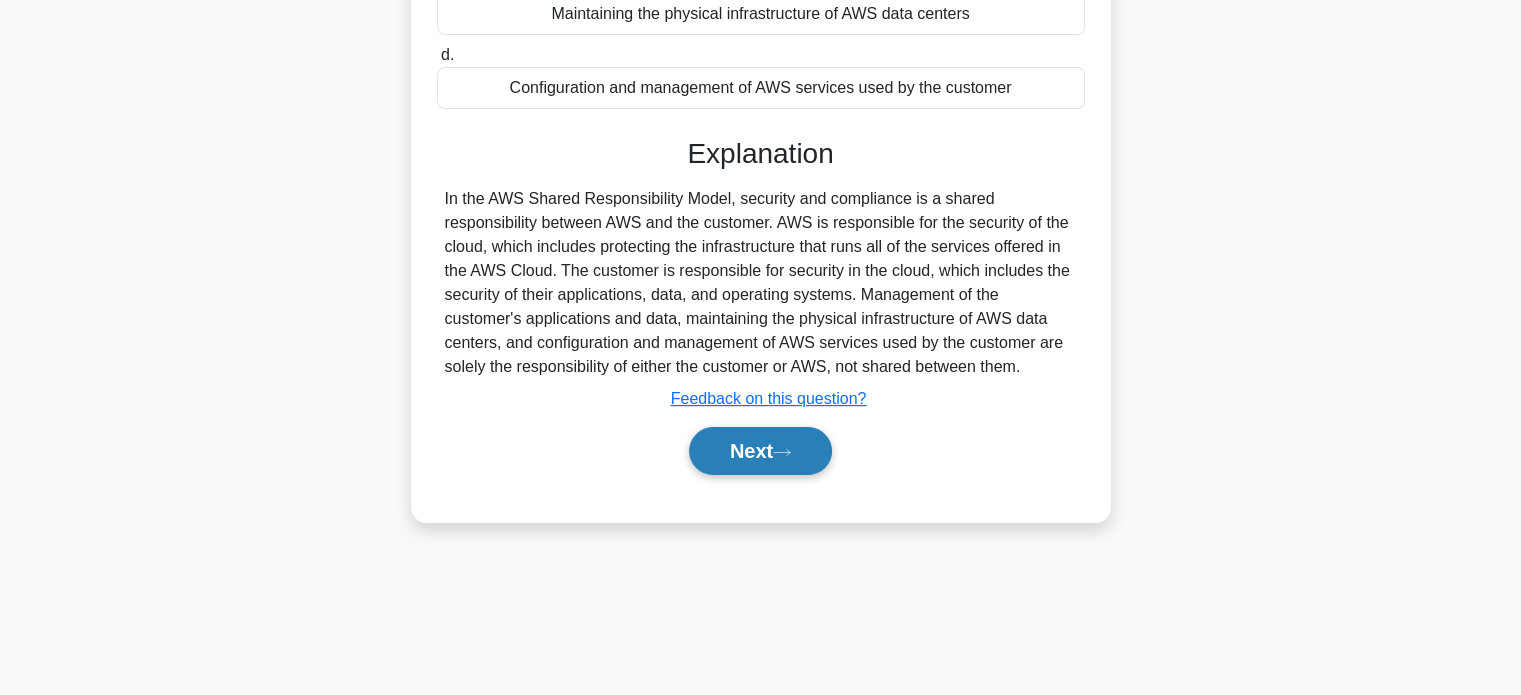 click on "Next" at bounding box center (760, 451) 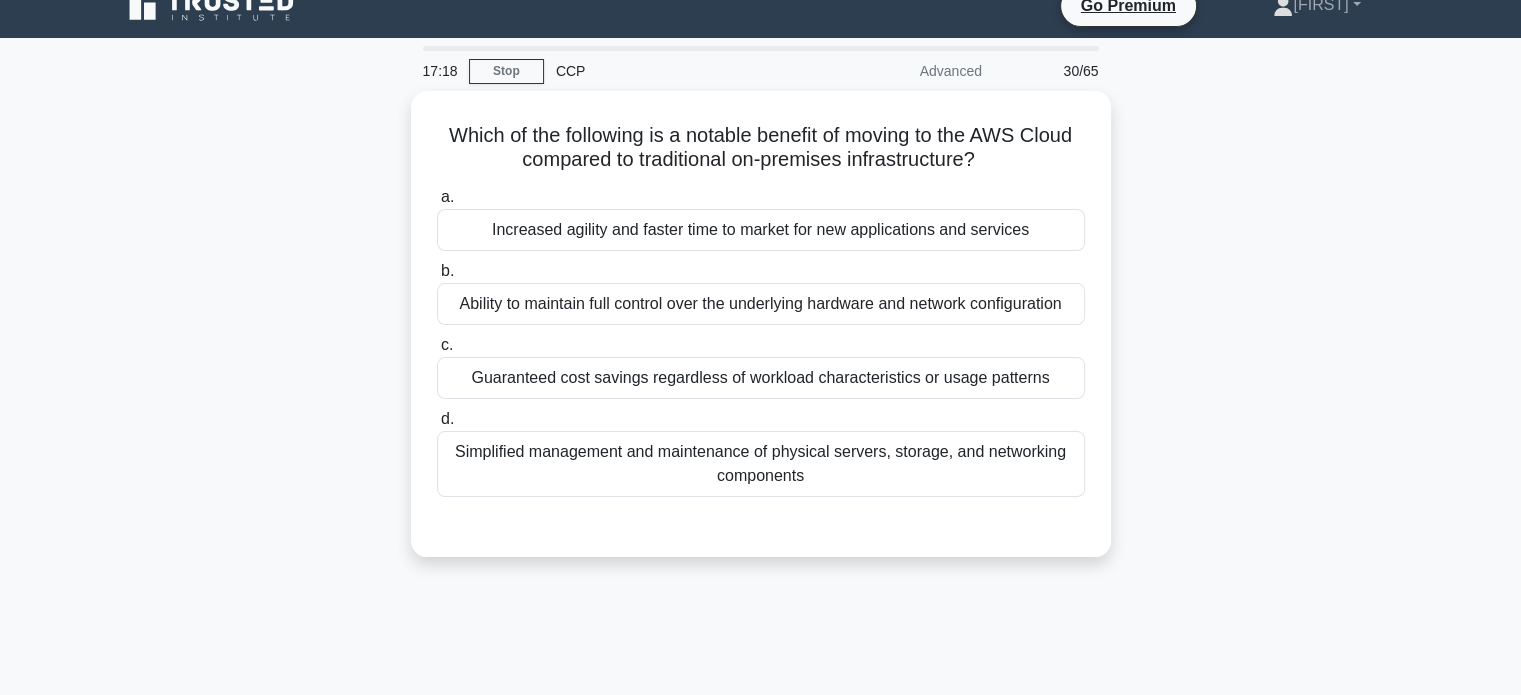 scroll, scrollTop: 0, scrollLeft: 0, axis: both 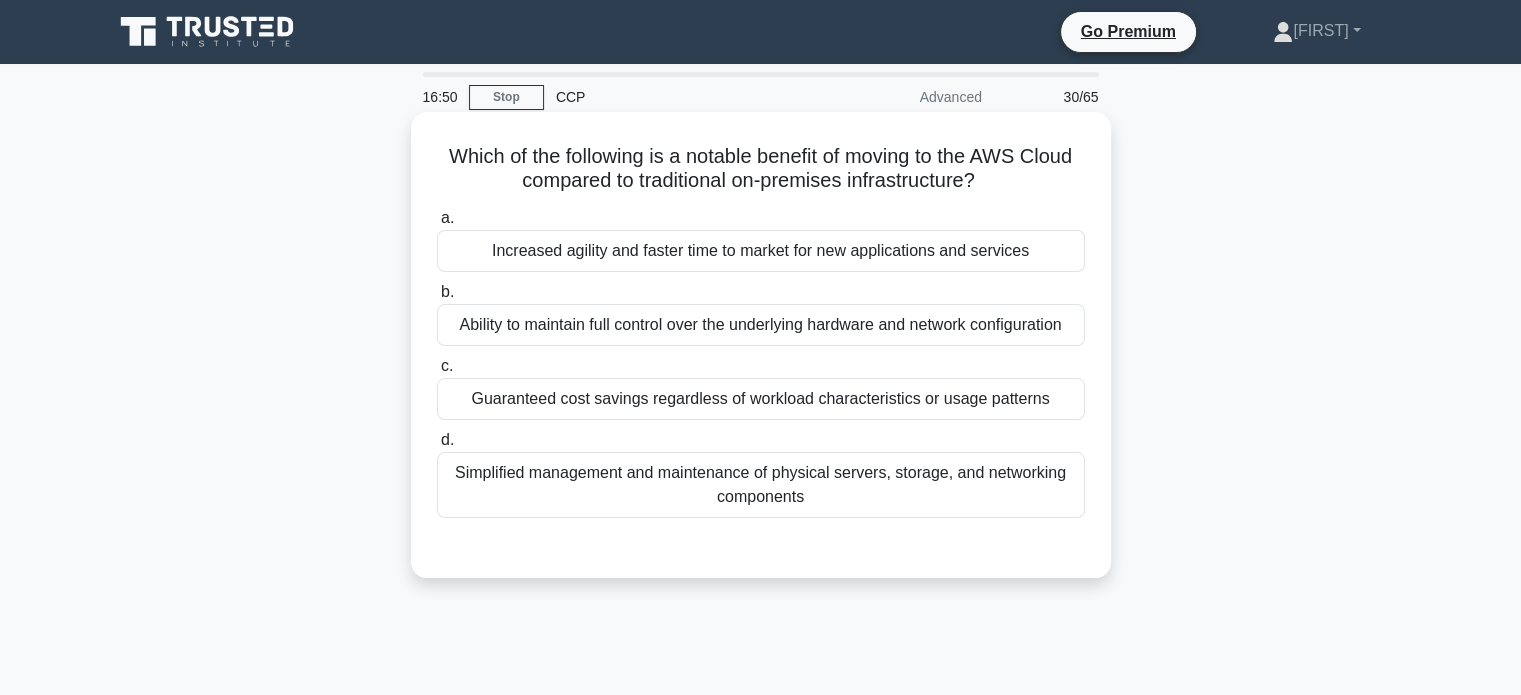 click on "Increased agility and faster time to market for new applications and services" at bounding box center [761, 251] 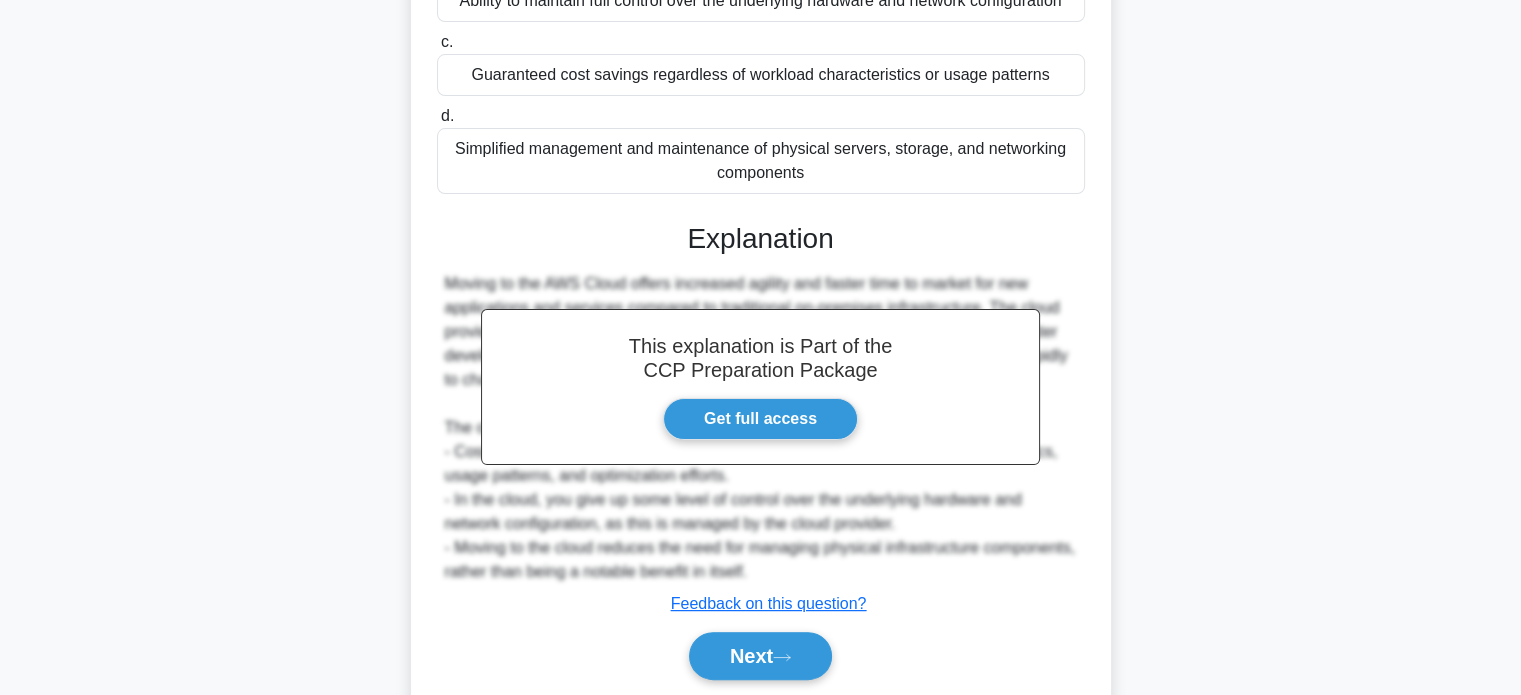 scroll, scrollTop: 392, scrollLeft: 0, axis: vertical 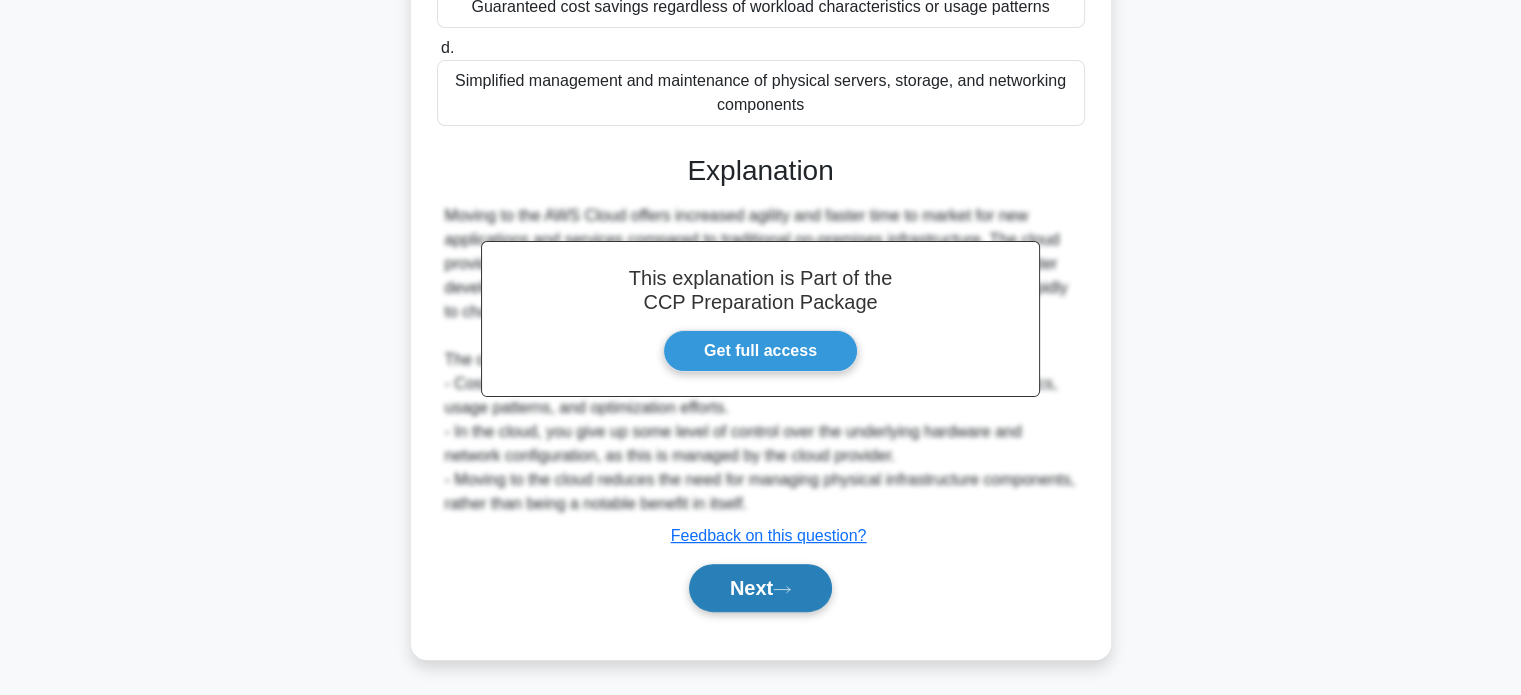 click on "Next" at bounding box center [760, 588] 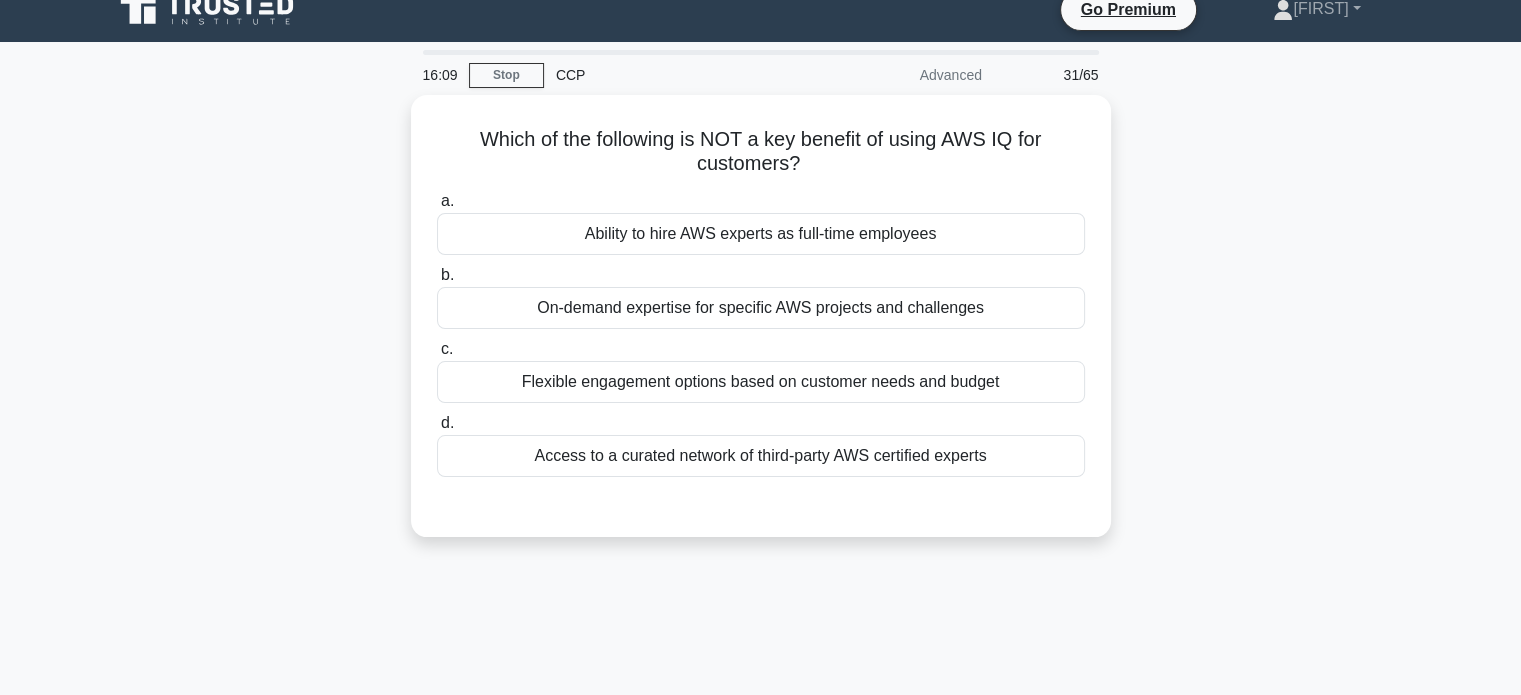 scroll, scrollTop: 0, scrollLeft: 0, axis: both 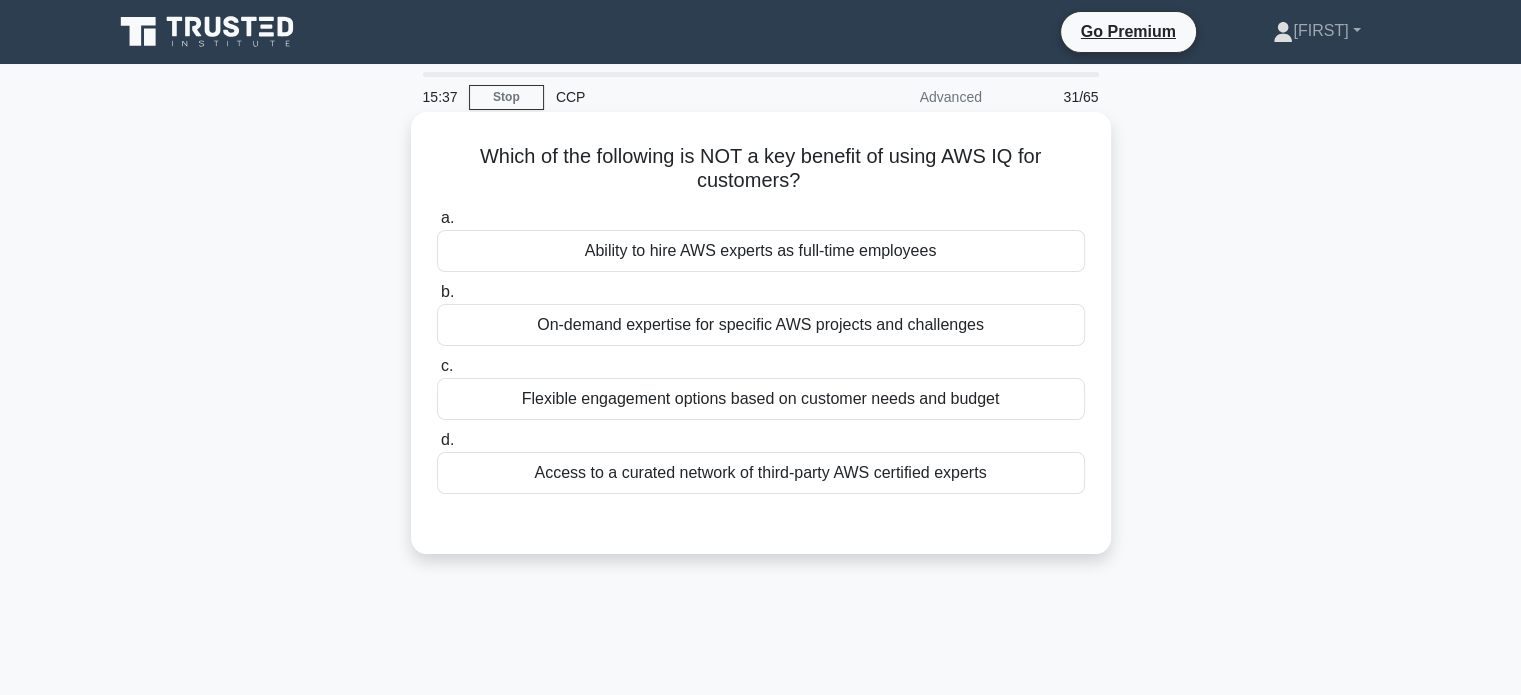 click on "On-demand expertise for specific AWS projects and challenges" at bounding box center [761, 325] 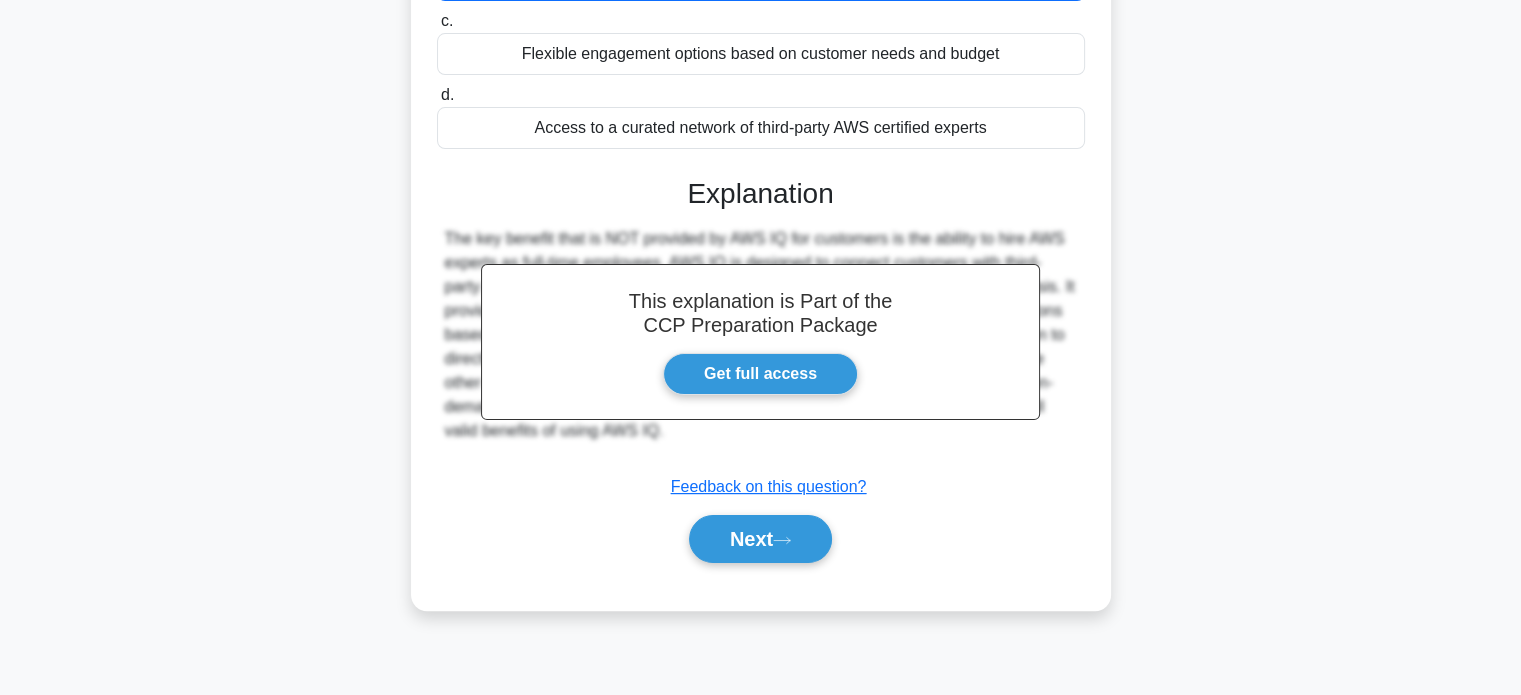 scroll, scrollTop: 385, scrollLeft: 0, axis: vertical 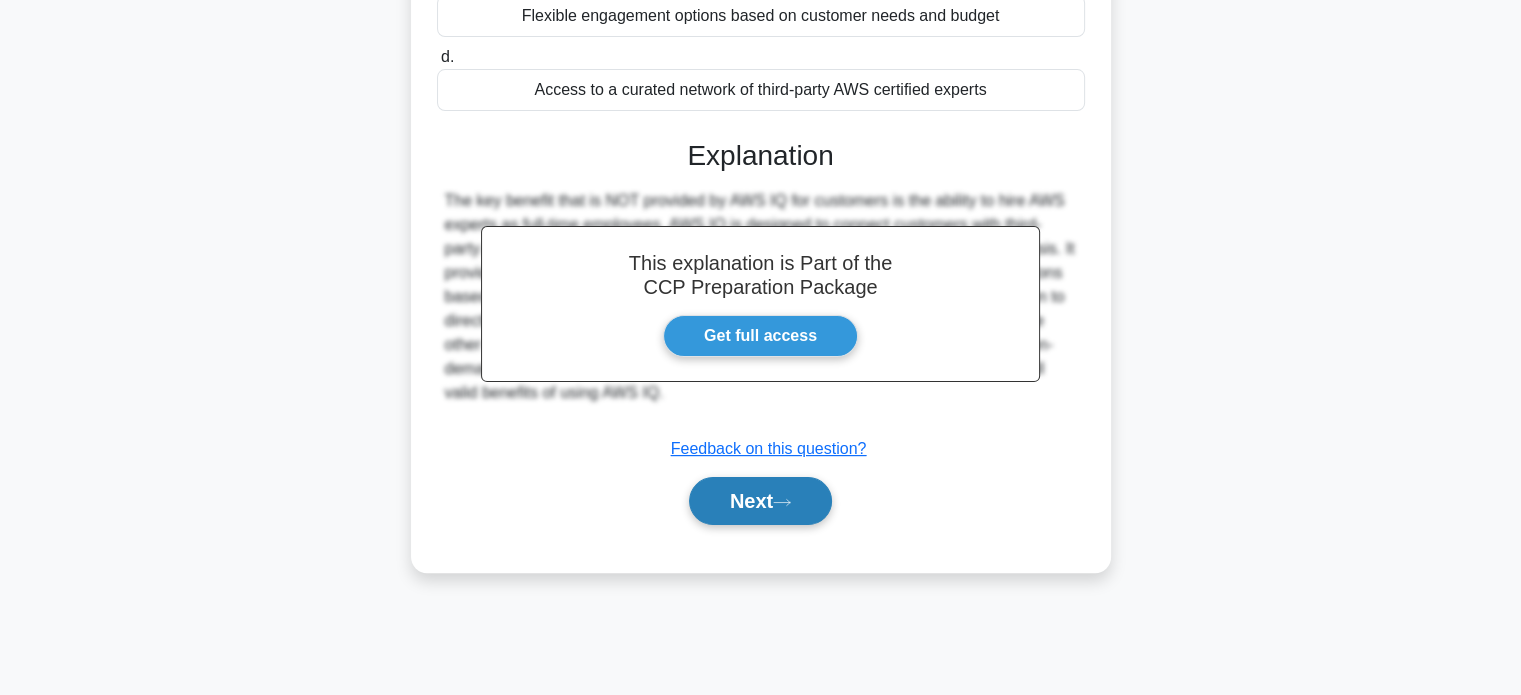 click on "Next" at bounding box center [760, 501] 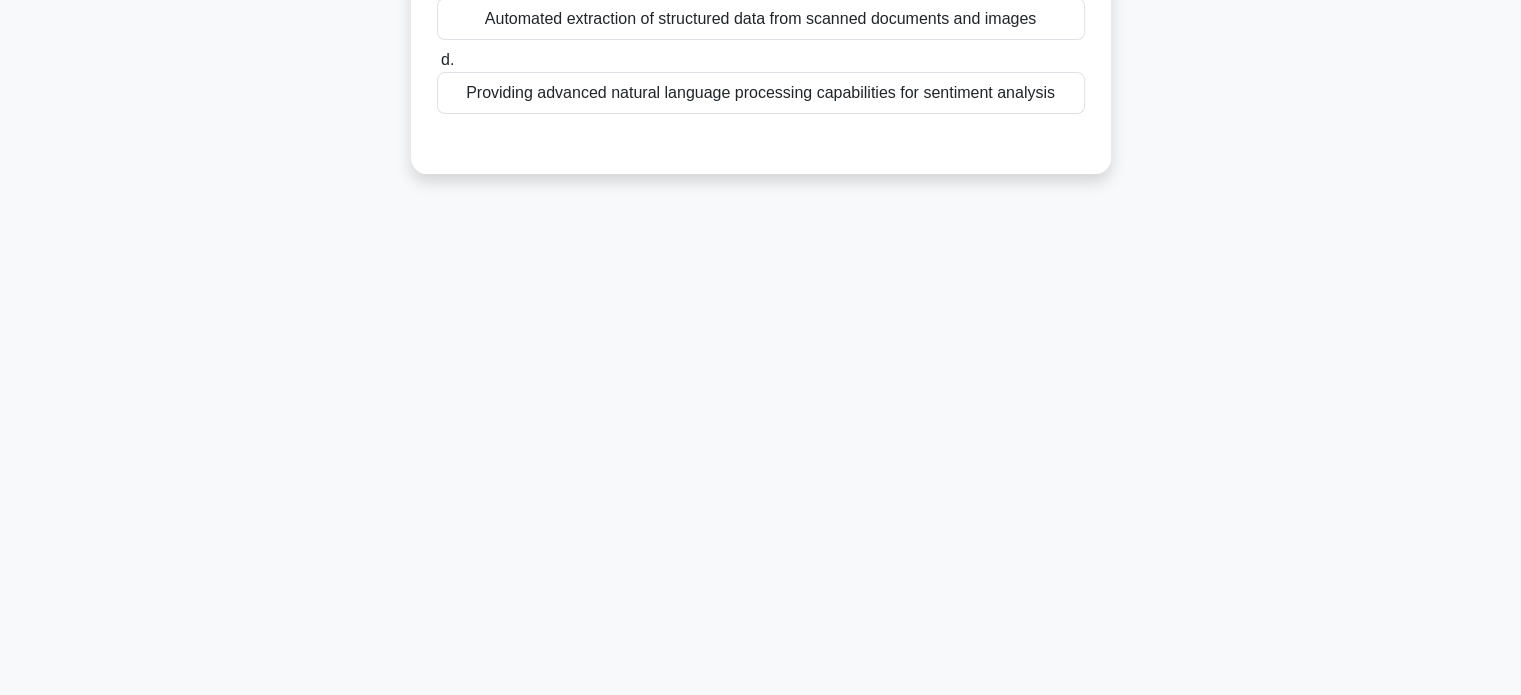 scroll, scrollTop: 0, scrollLeft: 0, axis: both 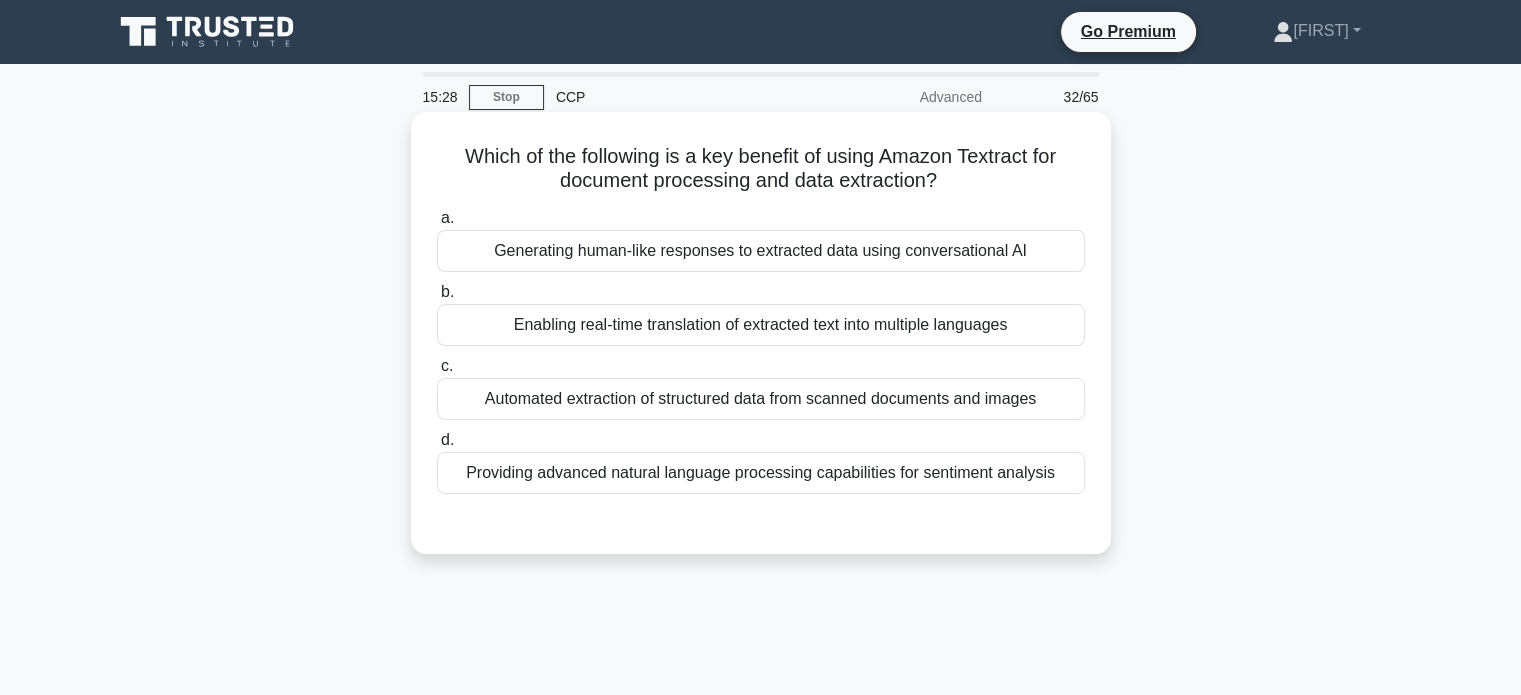 click on "Automated extraction of structured data from scanned documents and images" at bounding box center [761, 399] 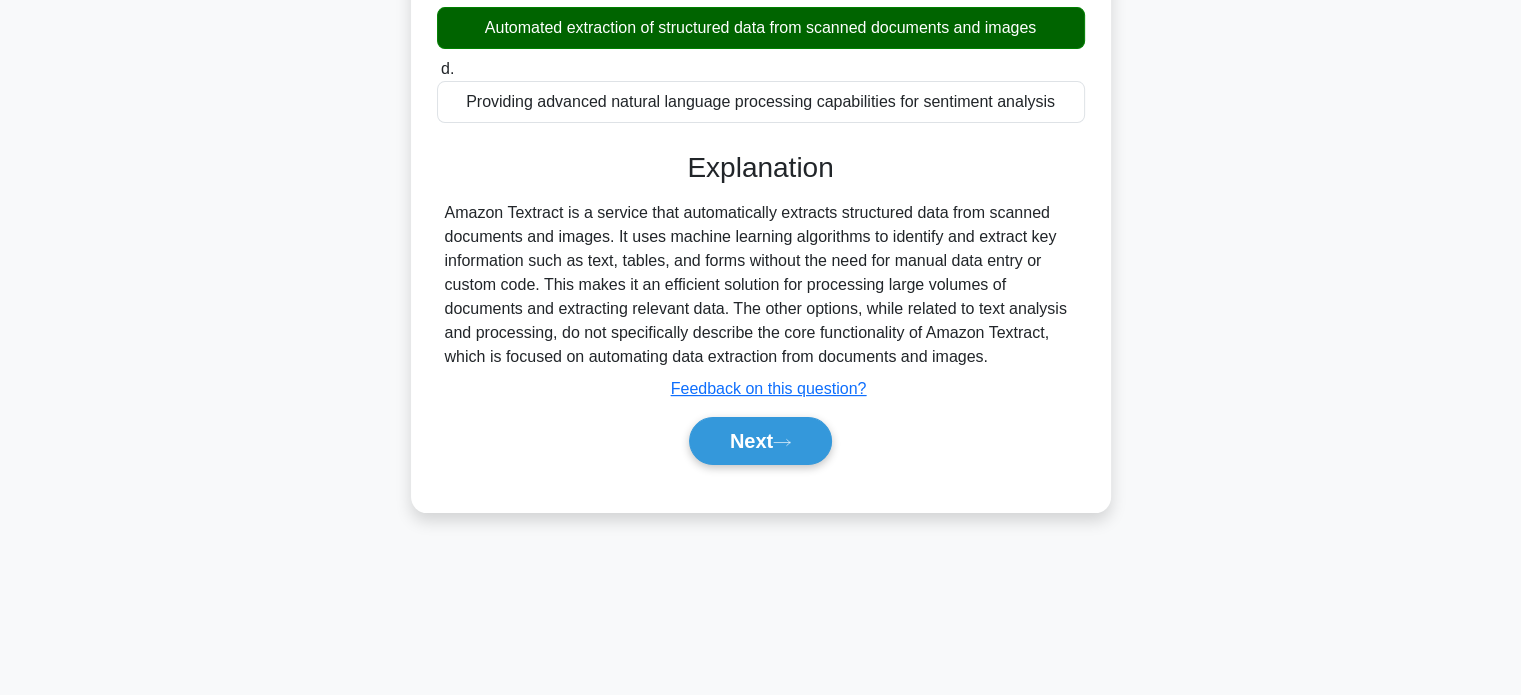 scroll, scrollTop: 385, scrollLeft: 0, axis: vertical 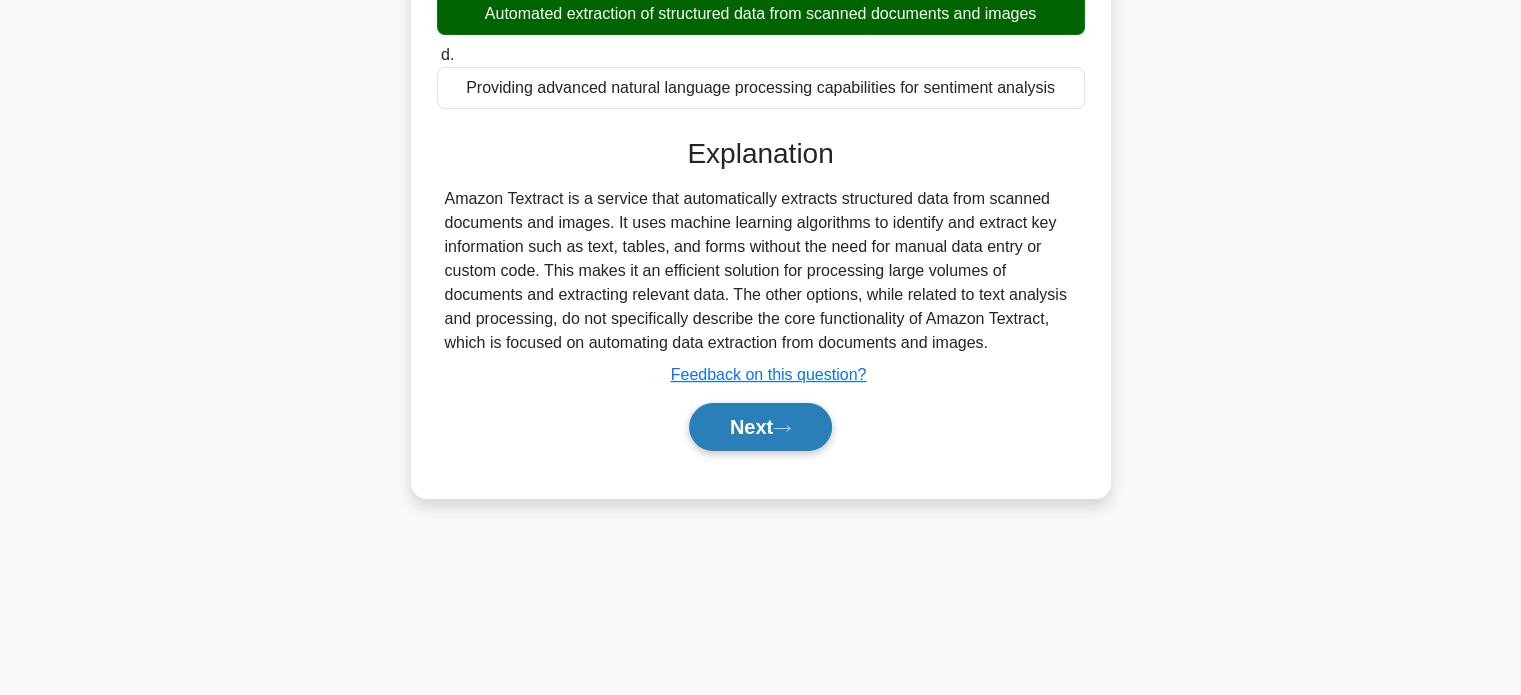 click on "Next" at bounding box center [760, 427] 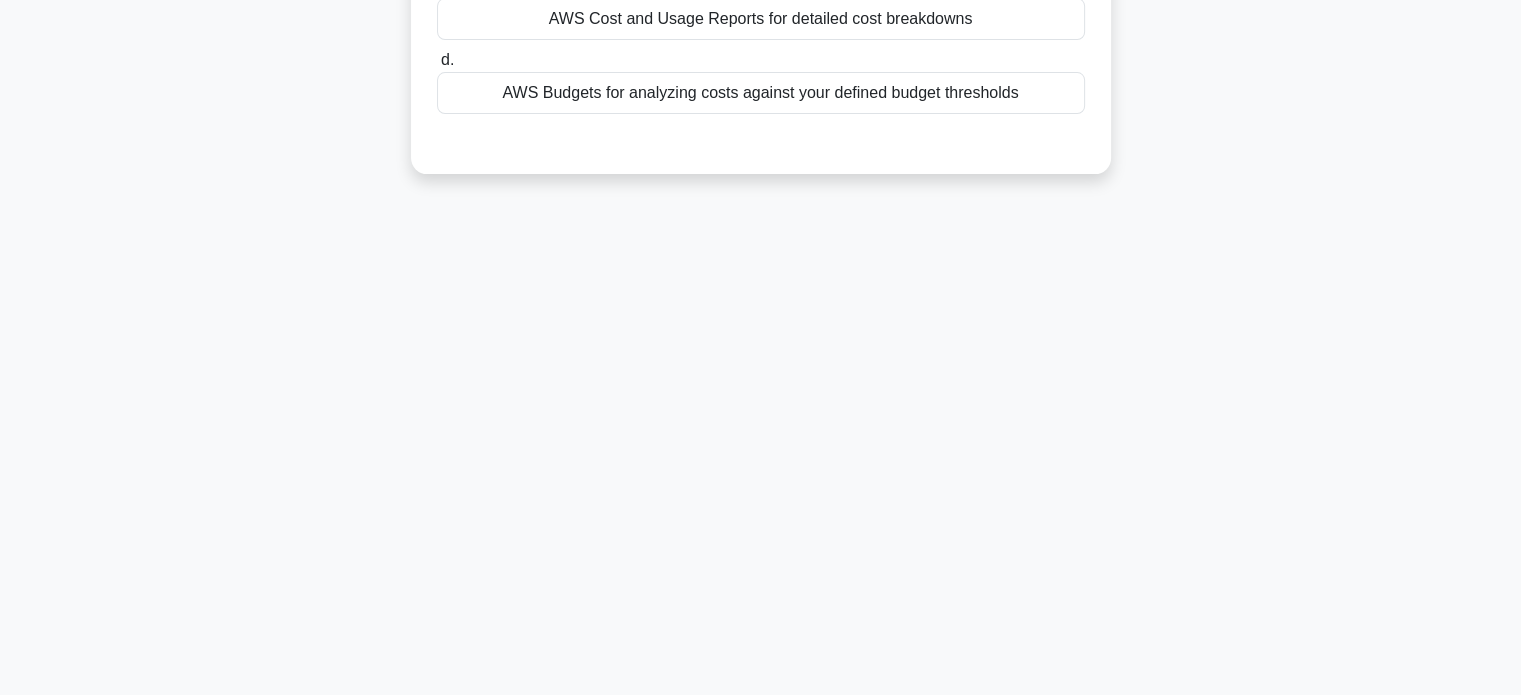 scroll, scrollTop: 0, scrollLeft: 0, axis: both 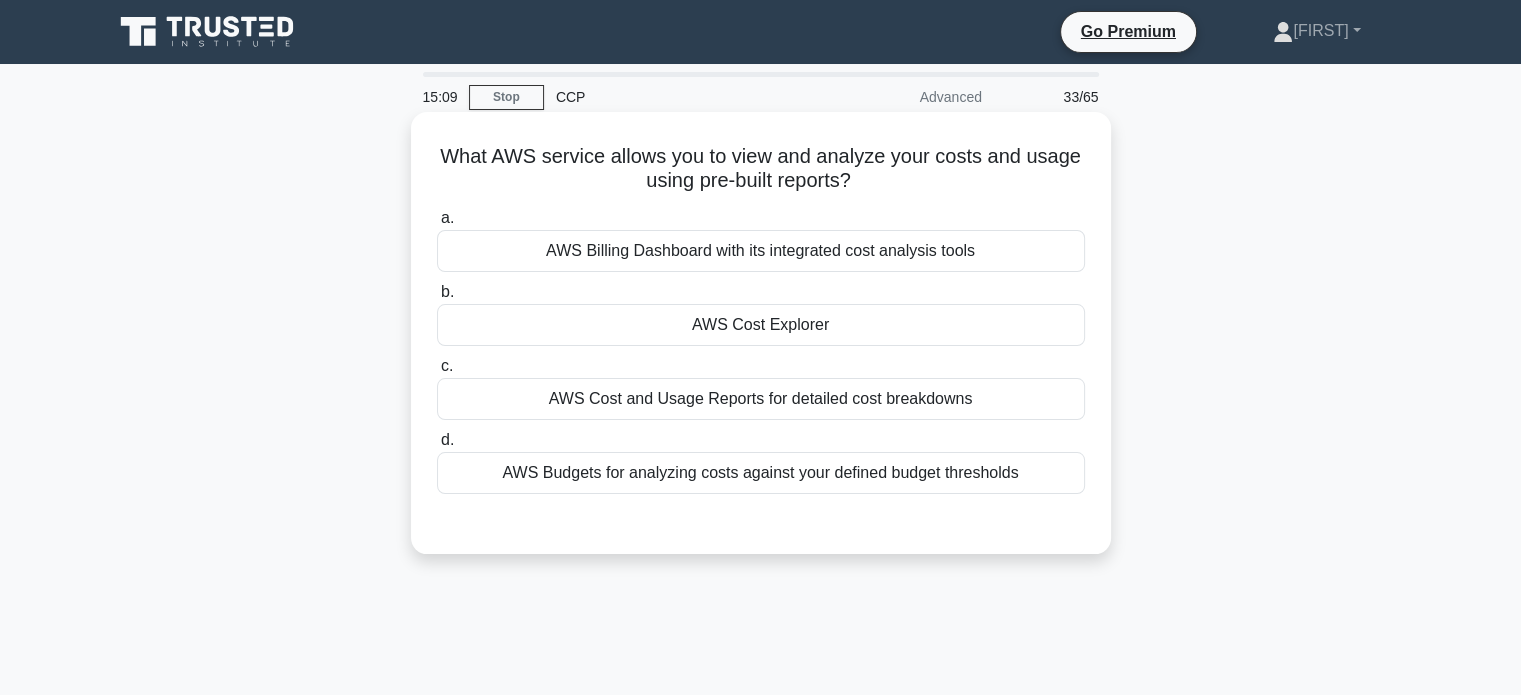 click on "AWS Cost Explorer" at bounding box center (761, 325) 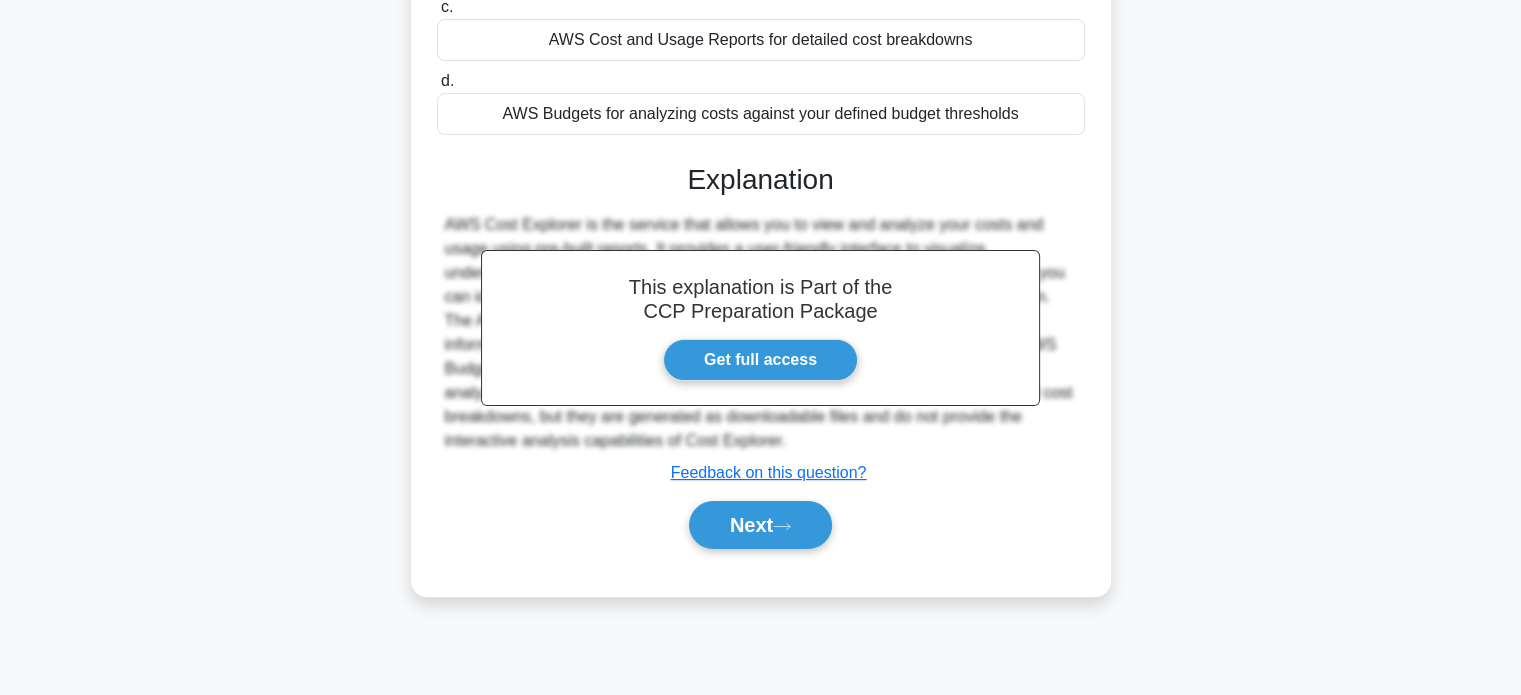 scroll, scrollTop: 385, scrollLeft: 0, axis: vertical 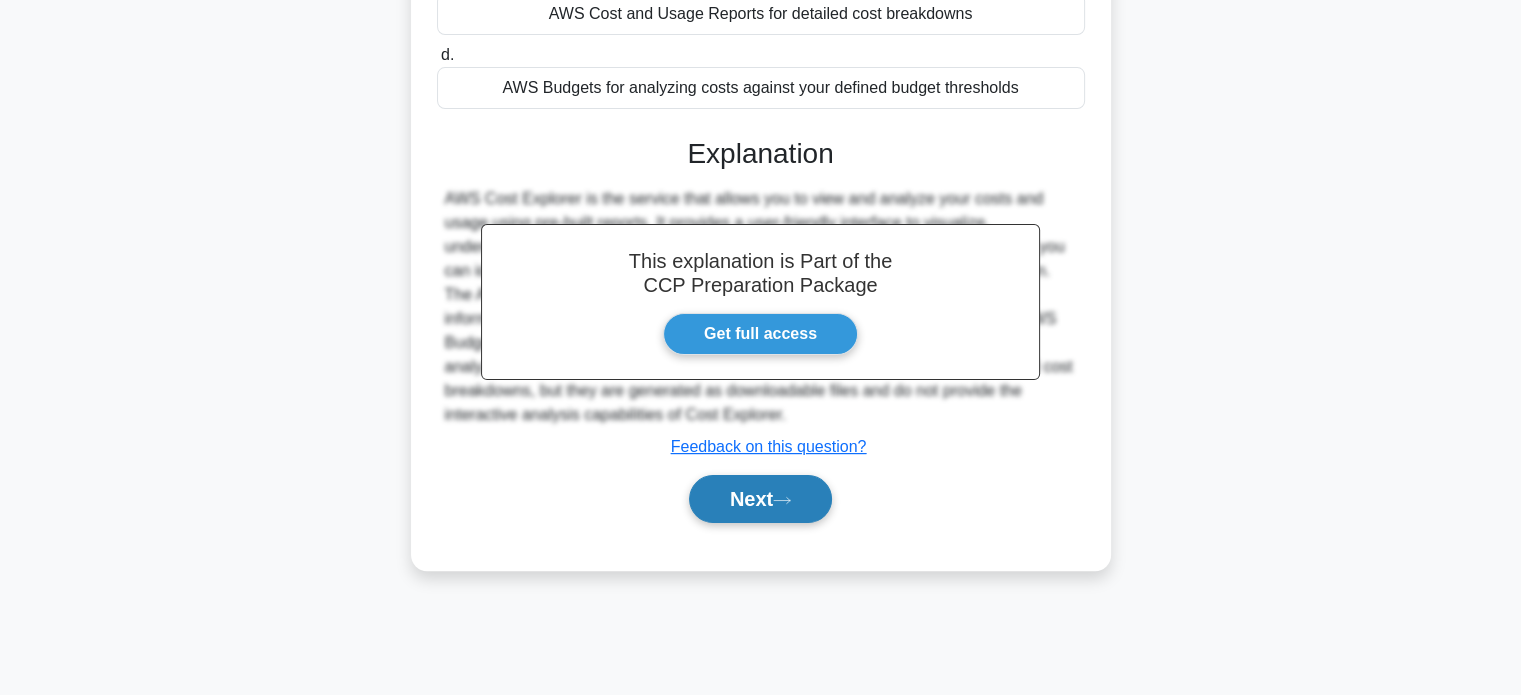 click on "Next" at bounding box center (760, 499) 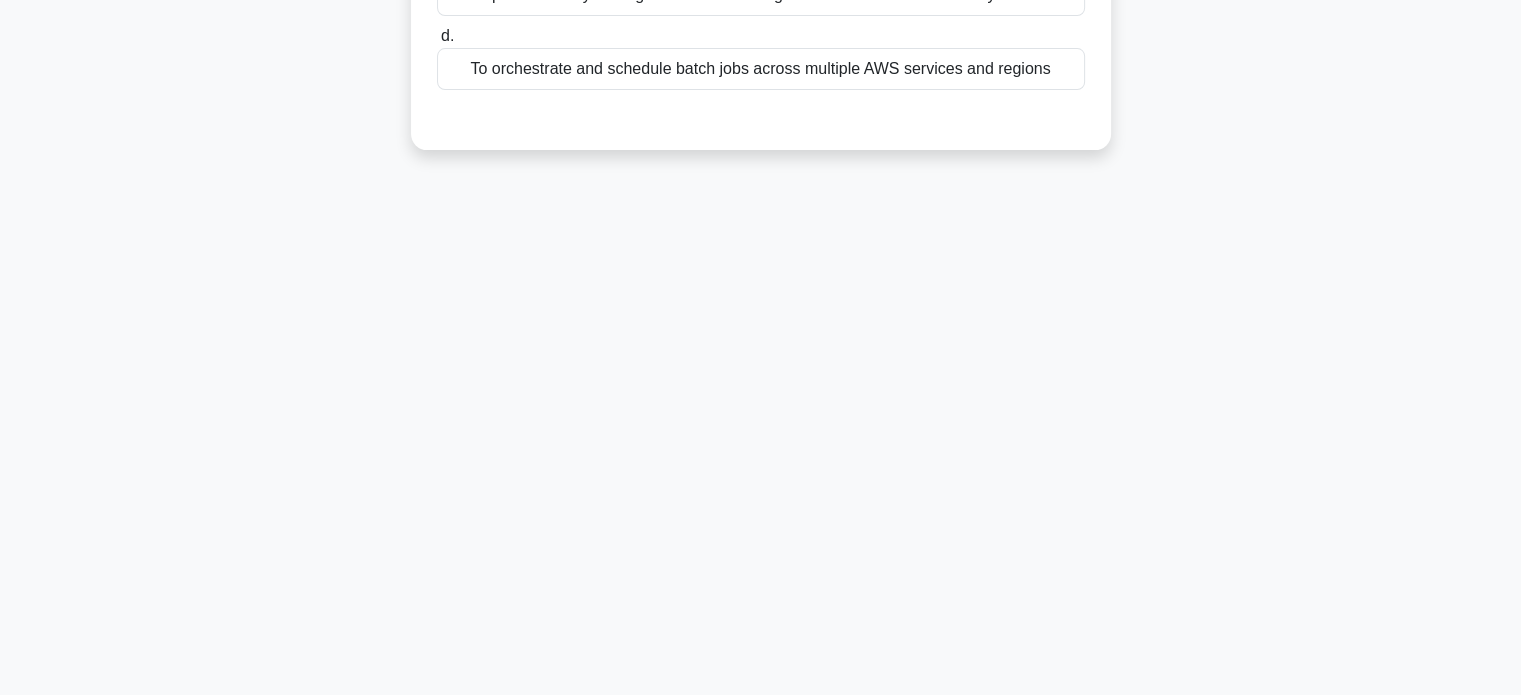 scroll, scrollTop: 0, scrollLeft: 0, axis: both 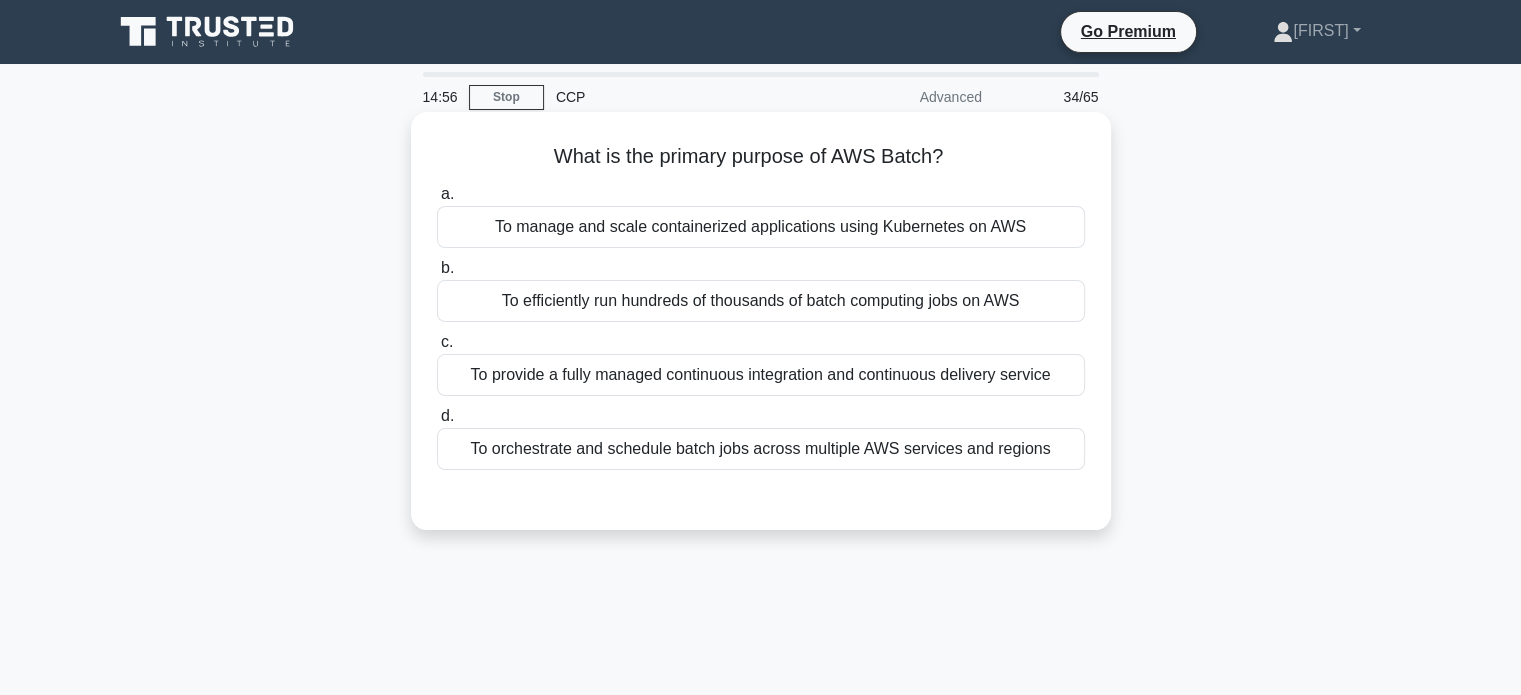 click on "To efficiently run hundreds of thousands of batch computing jobs on AWS" at bounding box center [761, 301] 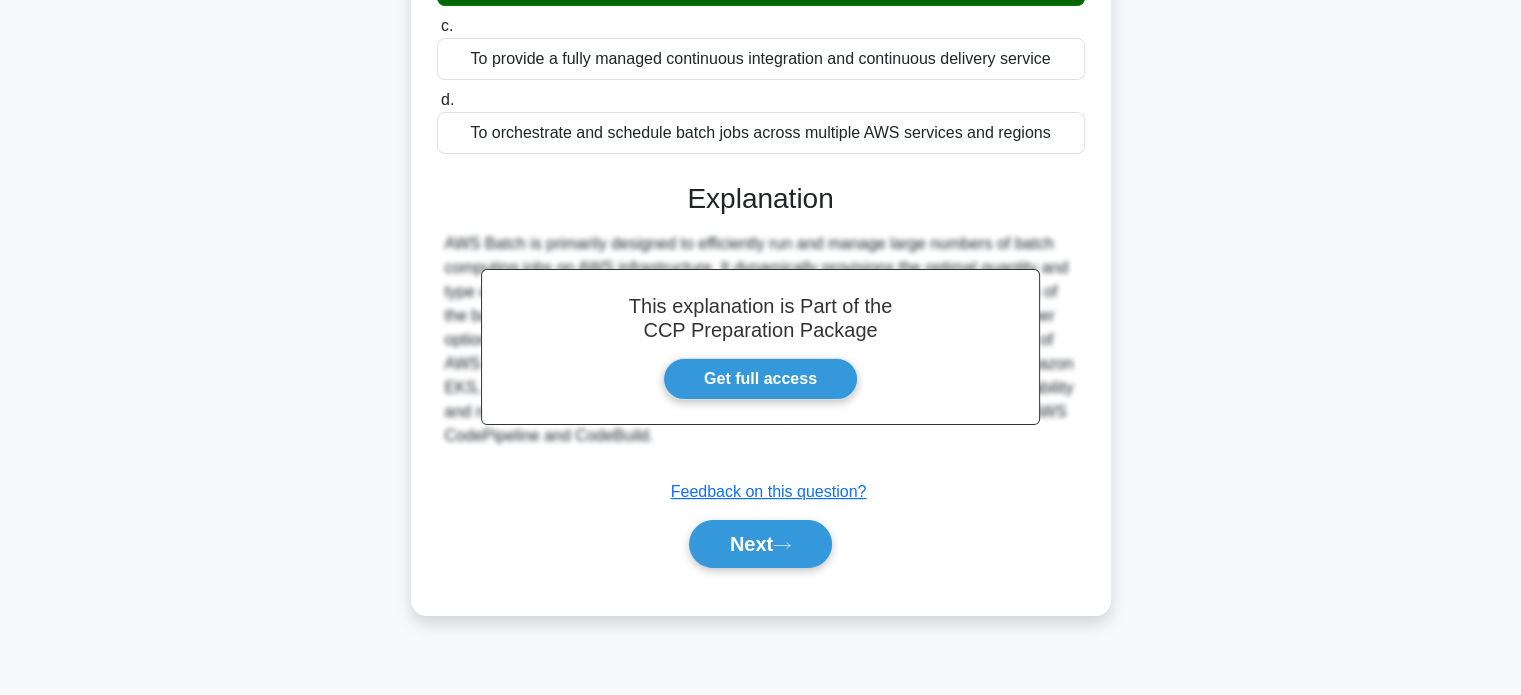 scroll, scrollTop: 385, scrollLeft: 0, axis: vertical 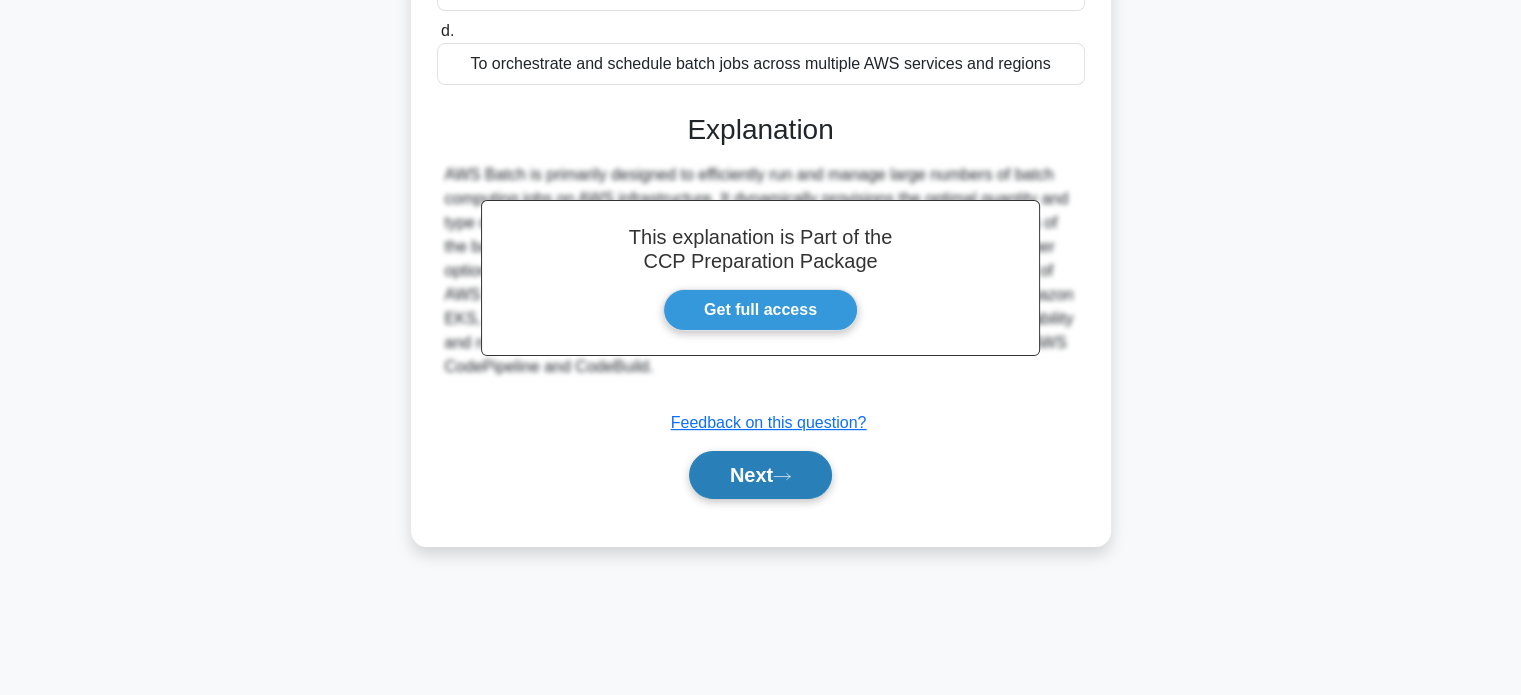 click on "Next" at bounding box center [760, 475] 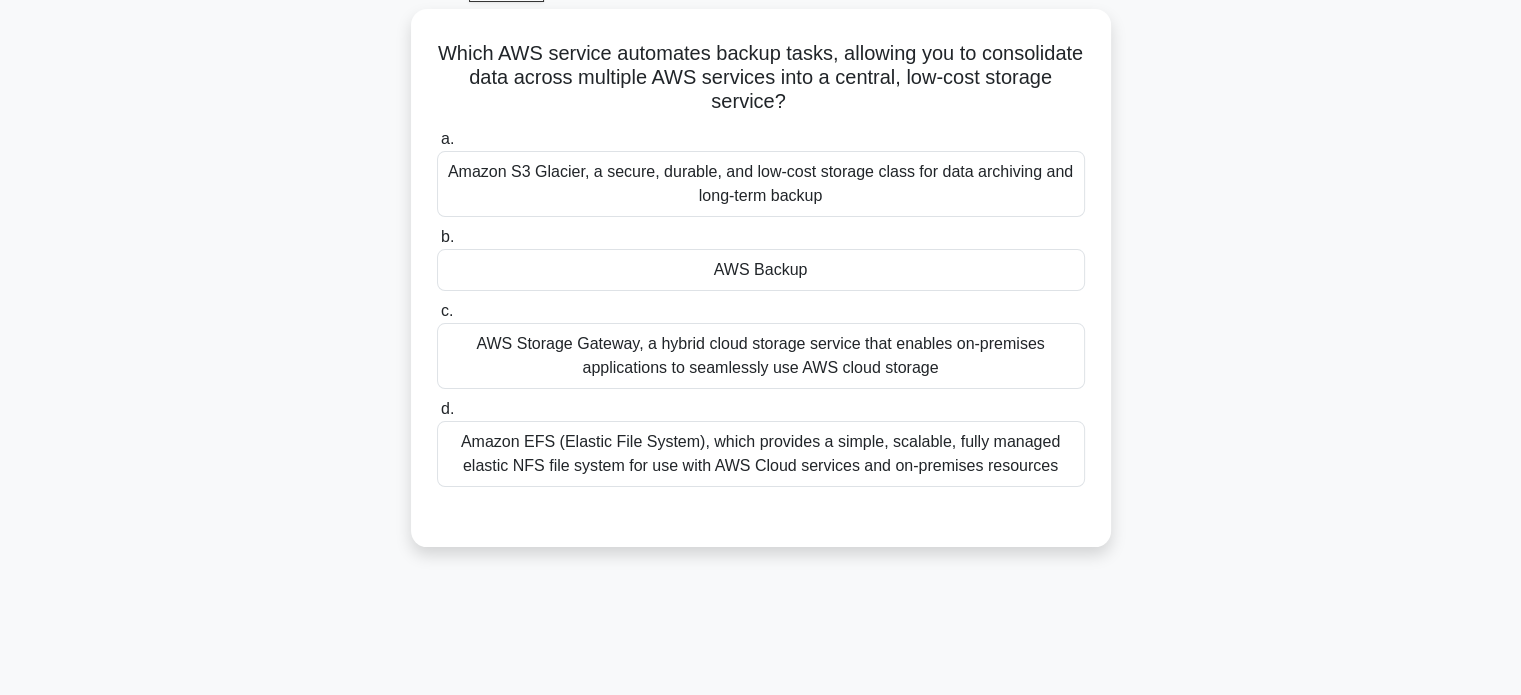 scroll, scrollTop: 0, scrollLeft: 0, axis: both 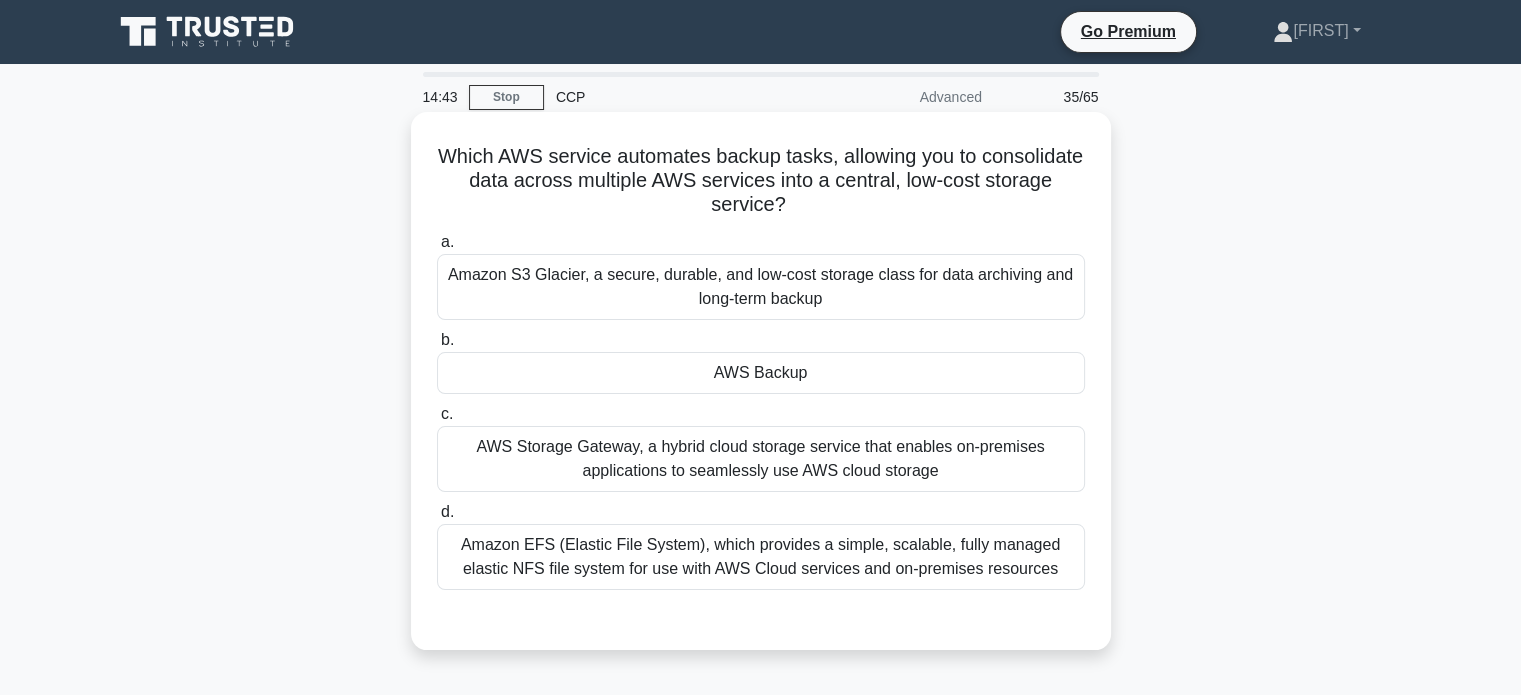 click on "AWS Backup" at bounding box center [761, 373] 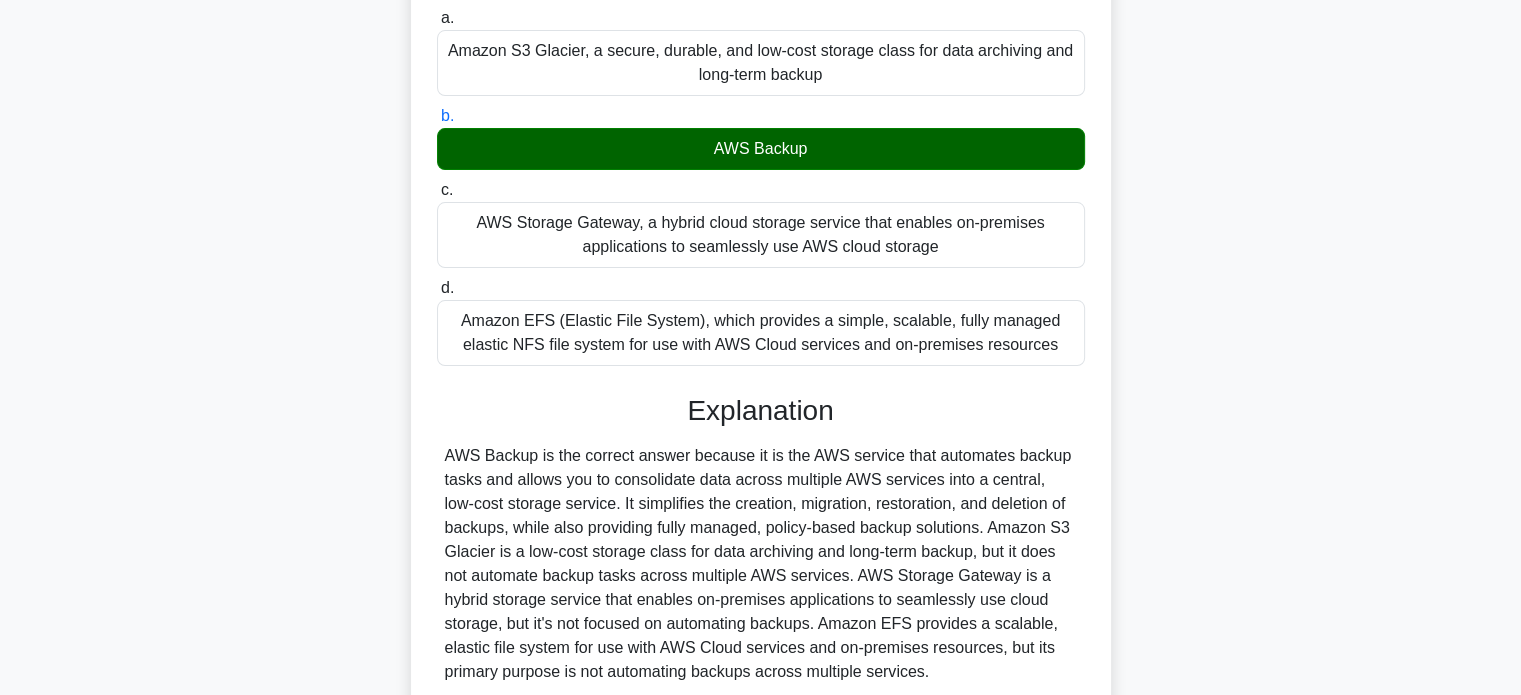 scroll, scrollTop: 392, scrollLeft: 0, axis: vertical 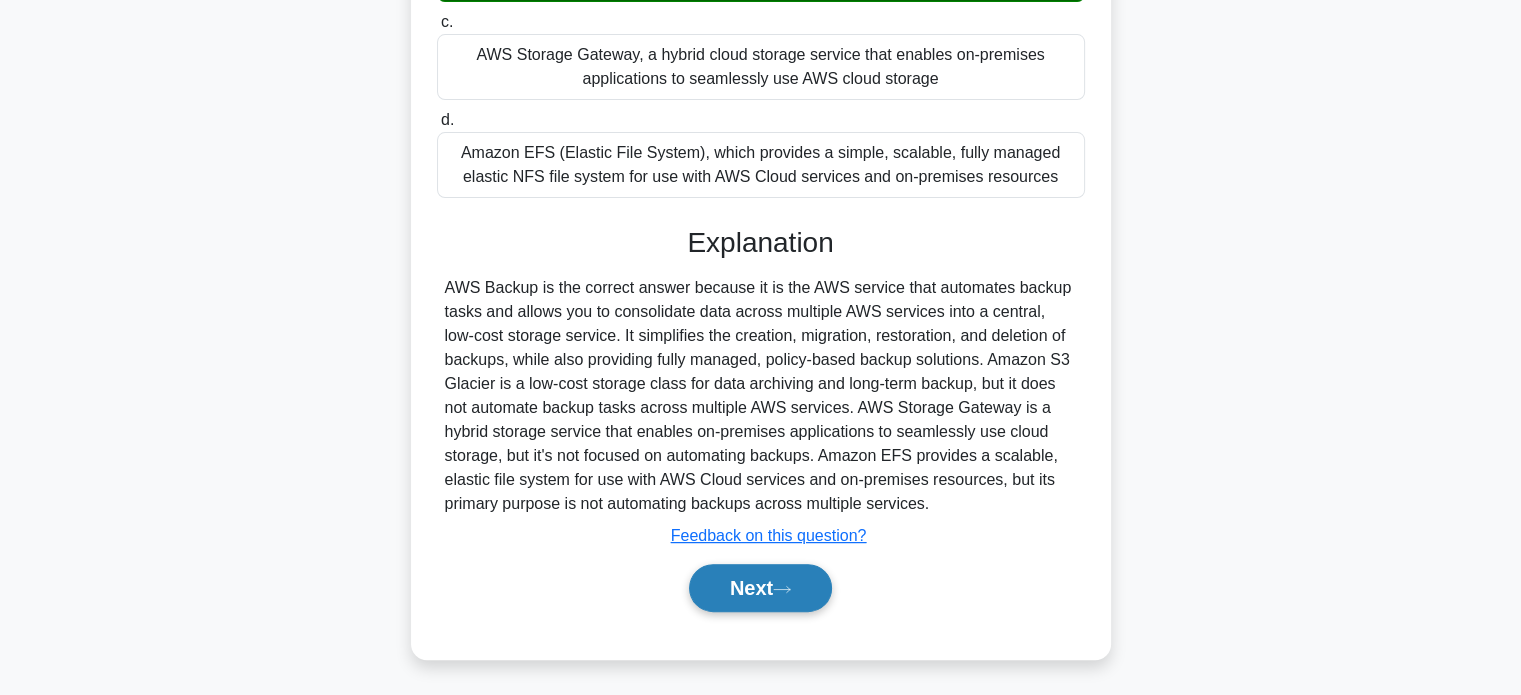 click on "Next" at bounding box center [760, 588] 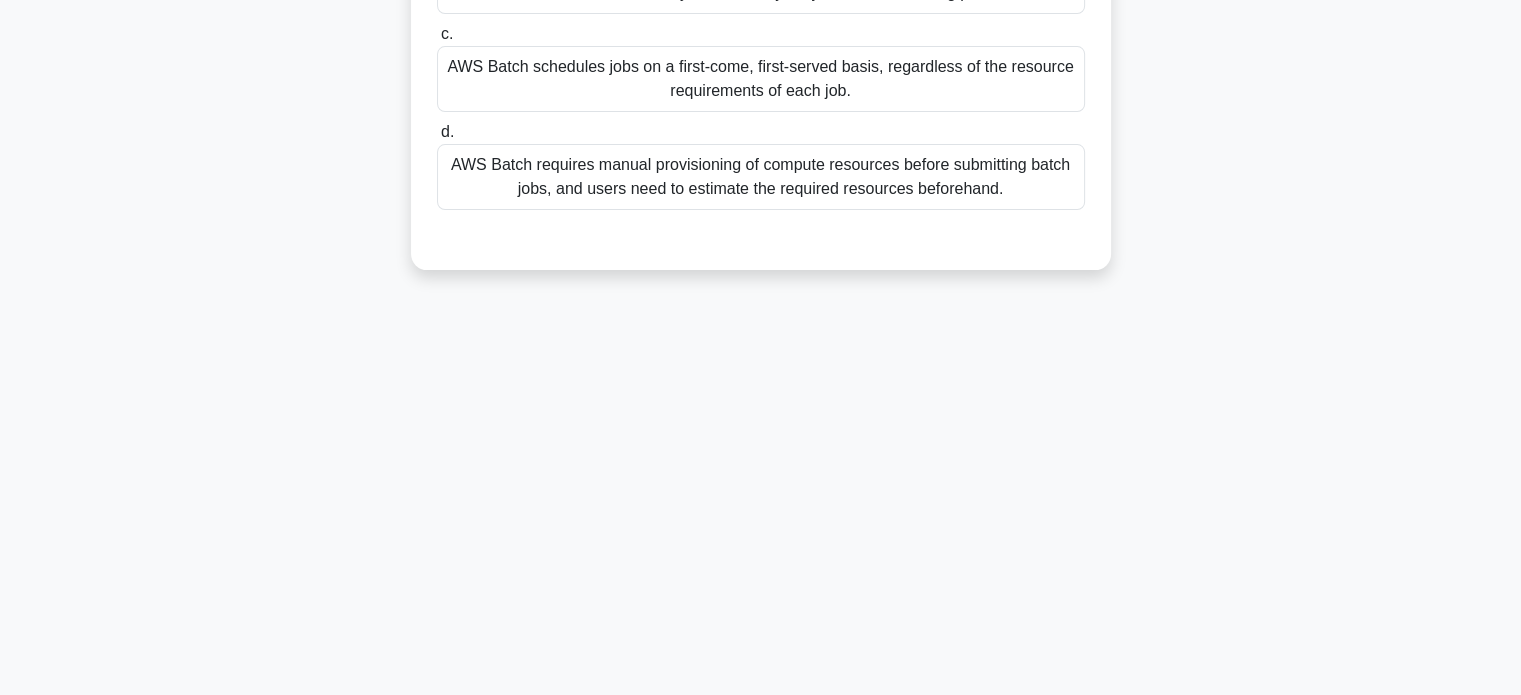 scroll, scrollTop: 0, scrollLeft: 0, axis: both 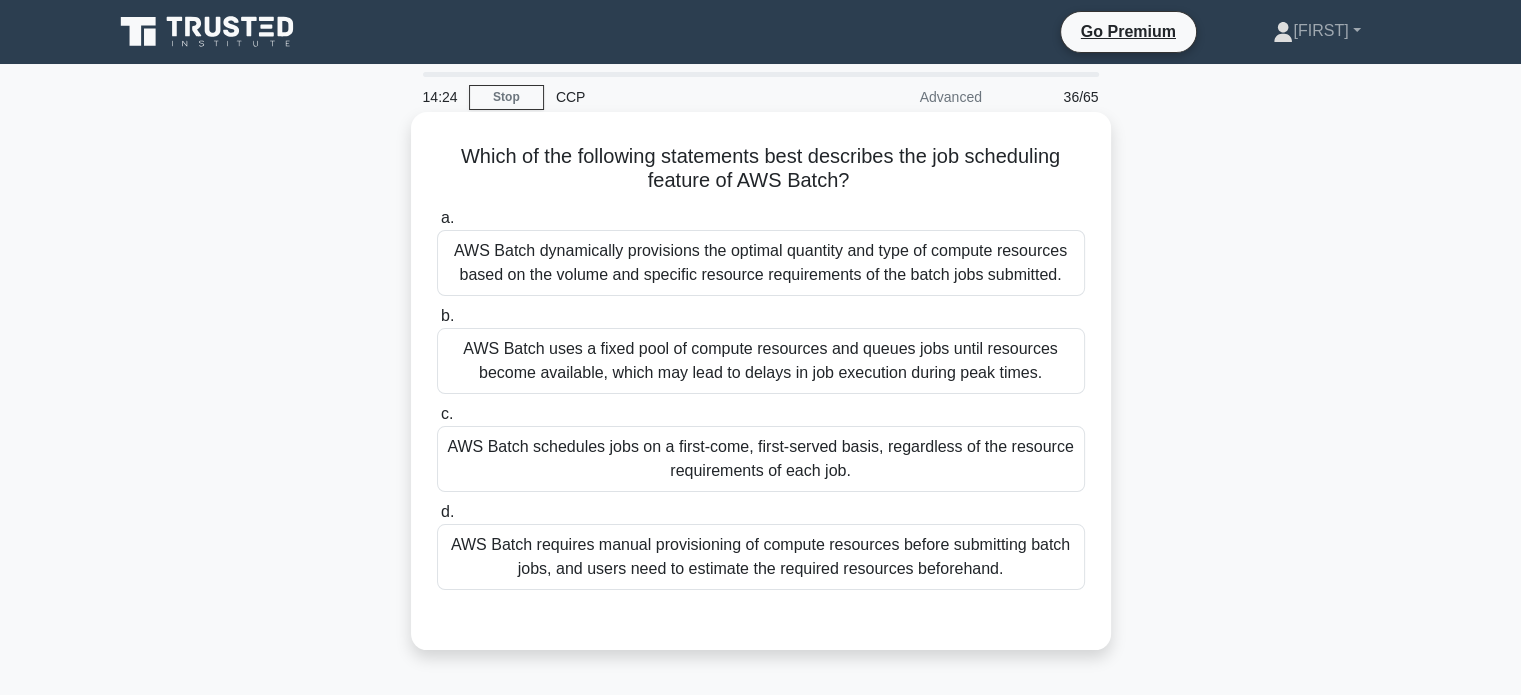 click on "AWS Batch schedules jobs on a first-come, first-served basis, regardless of the resource requirements of each job." at bounding box center [761, 459] 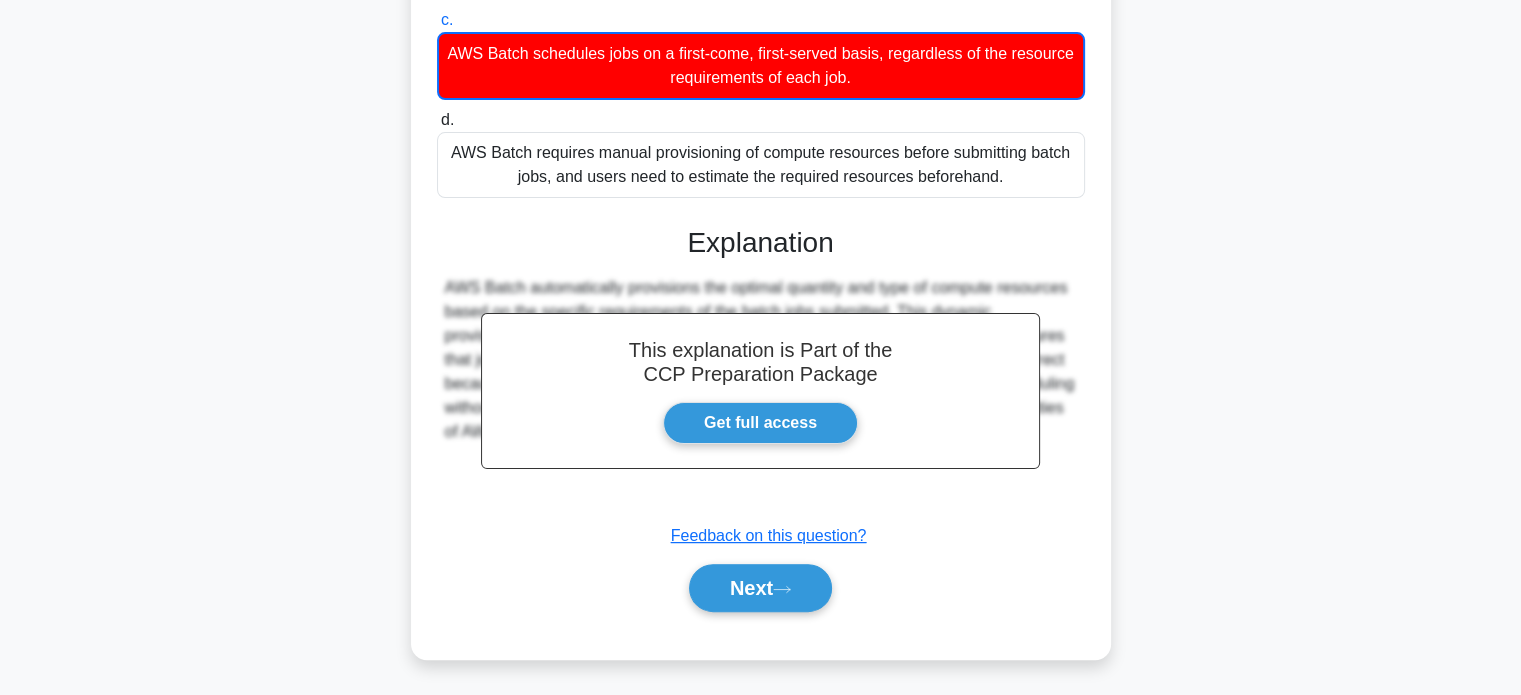 scroll, scrollTop: 418, scrollLeft: 0, axis: vertical 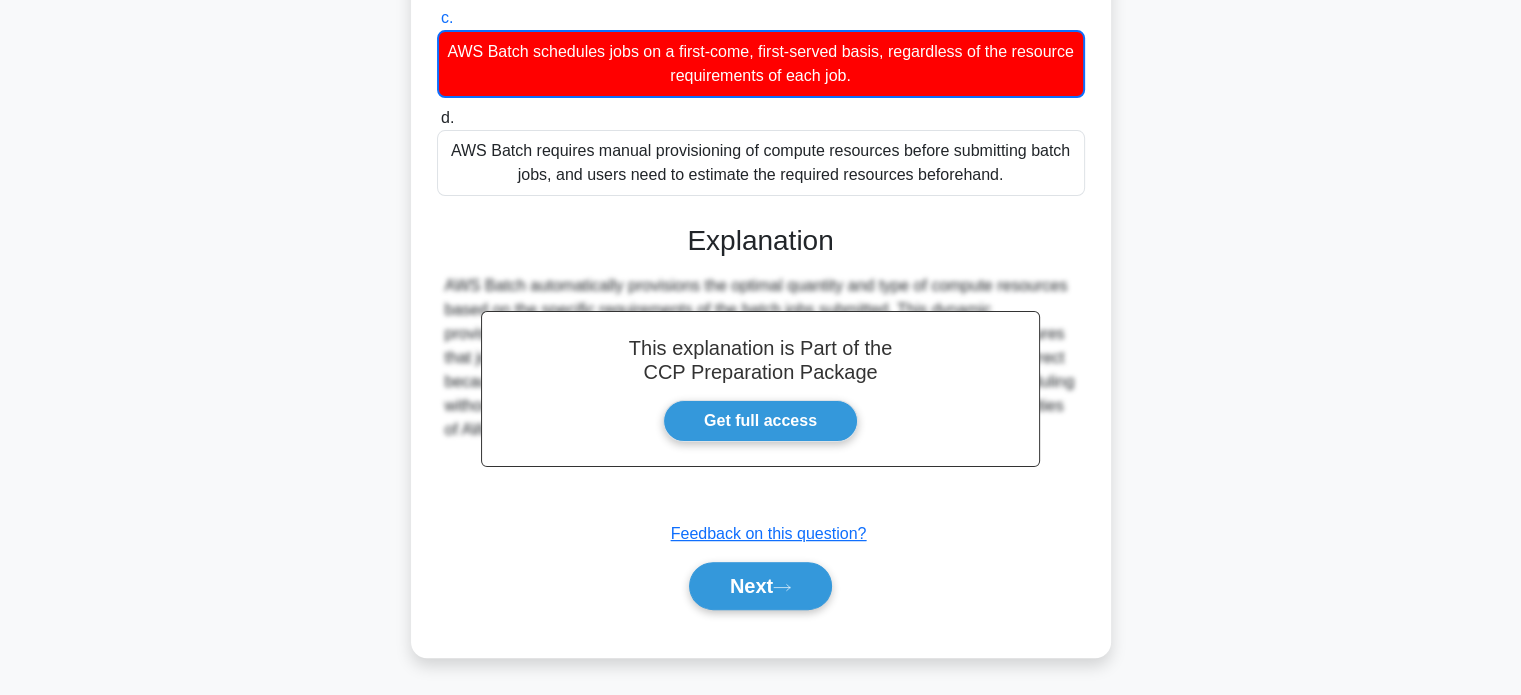 click on "Next" at bounding box center (761, 586) 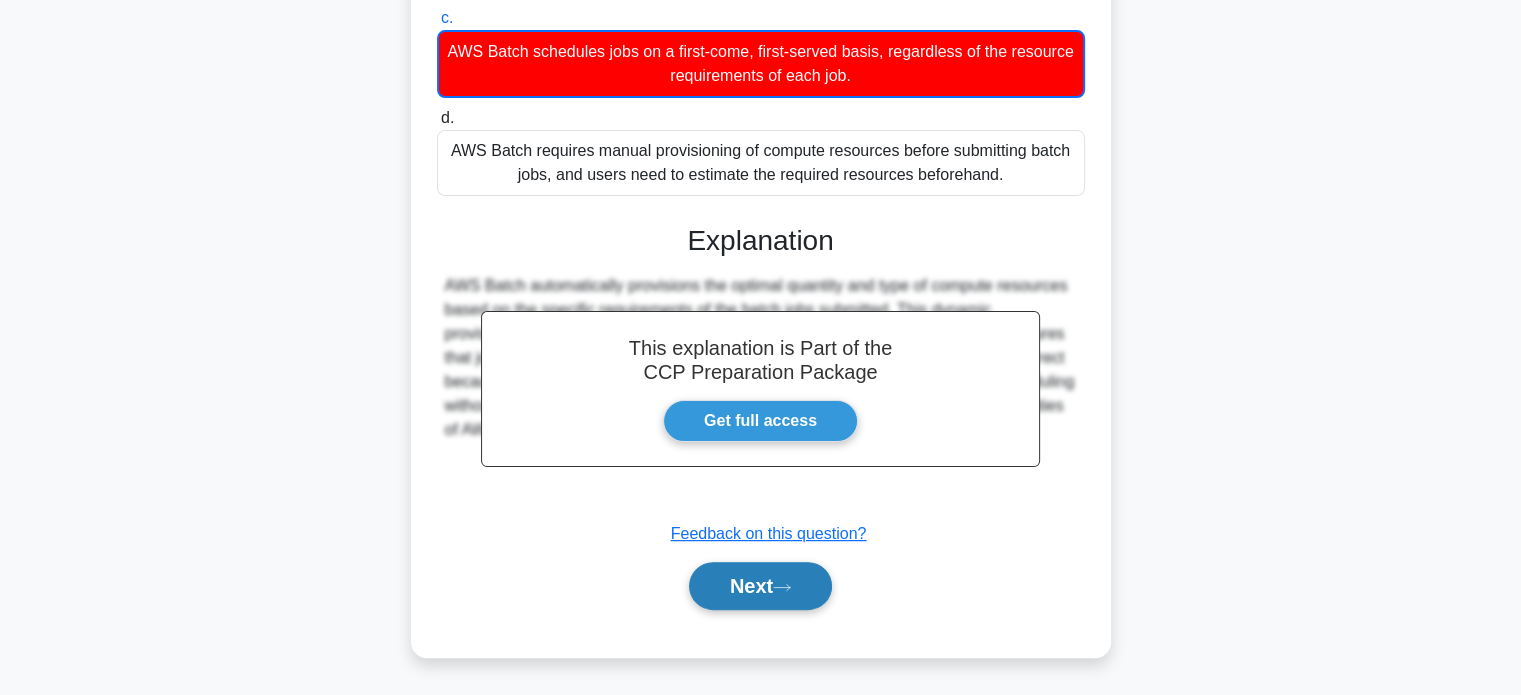 click on "Next" at bounding box center [760, 586] 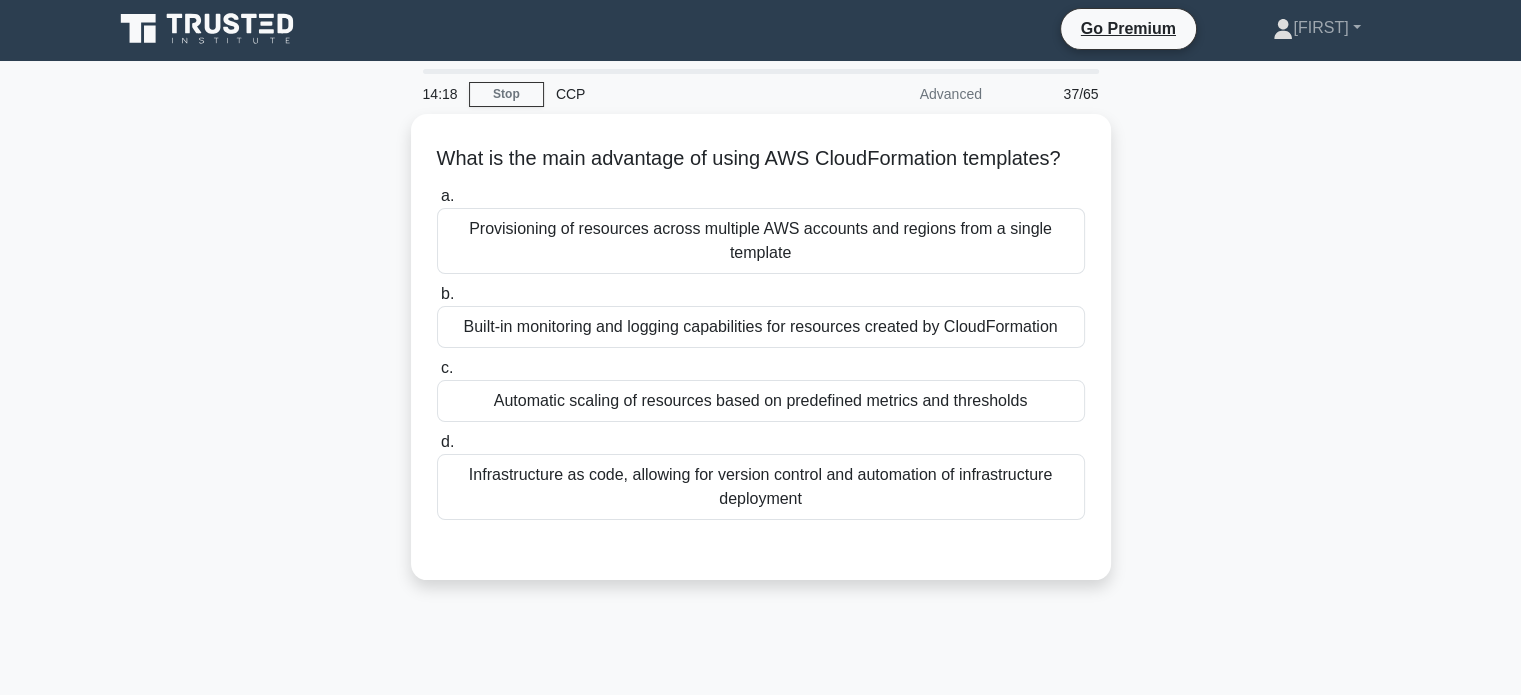 scroll, scrollTop: 0, scrollLeft: 0, axis: both 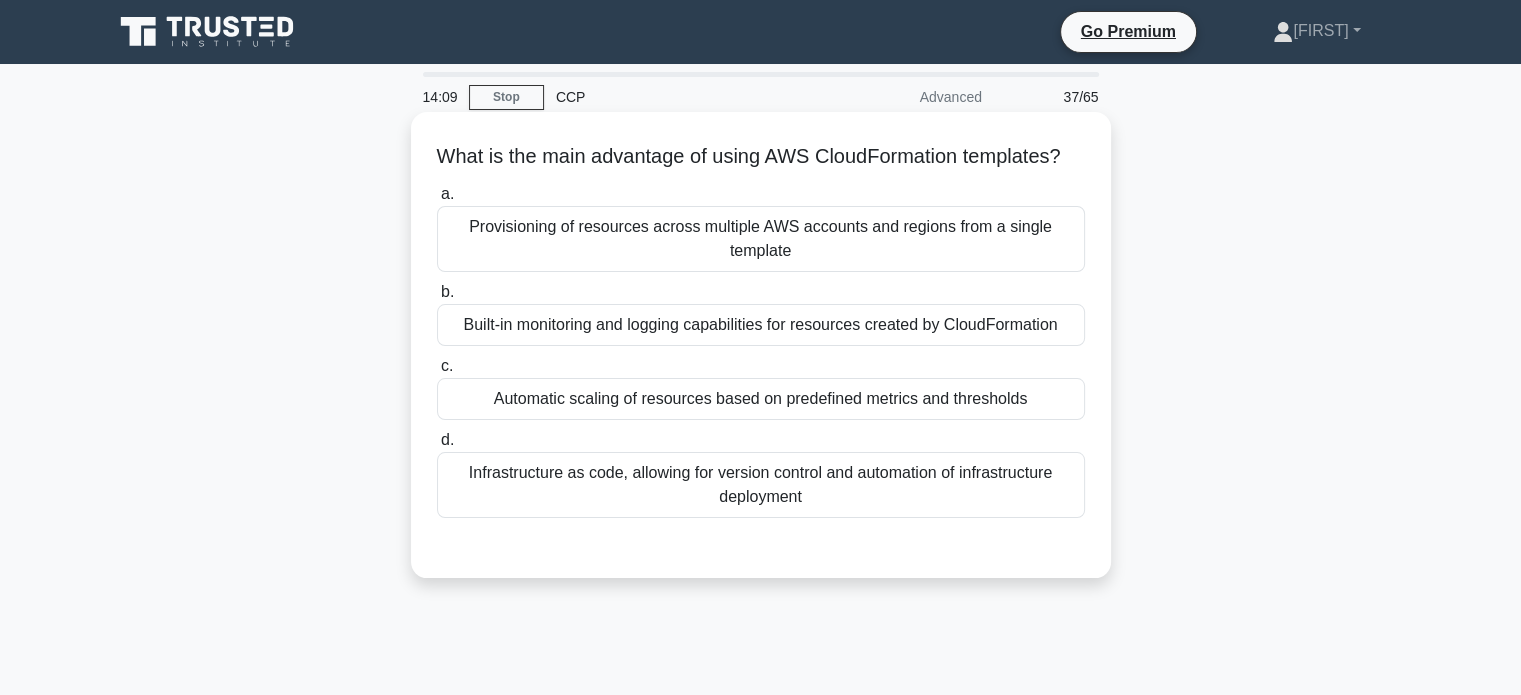 click on "Infrastructure as code, allowing for version control and automation of infrastructure deployment" at bounding box center (761, 485) 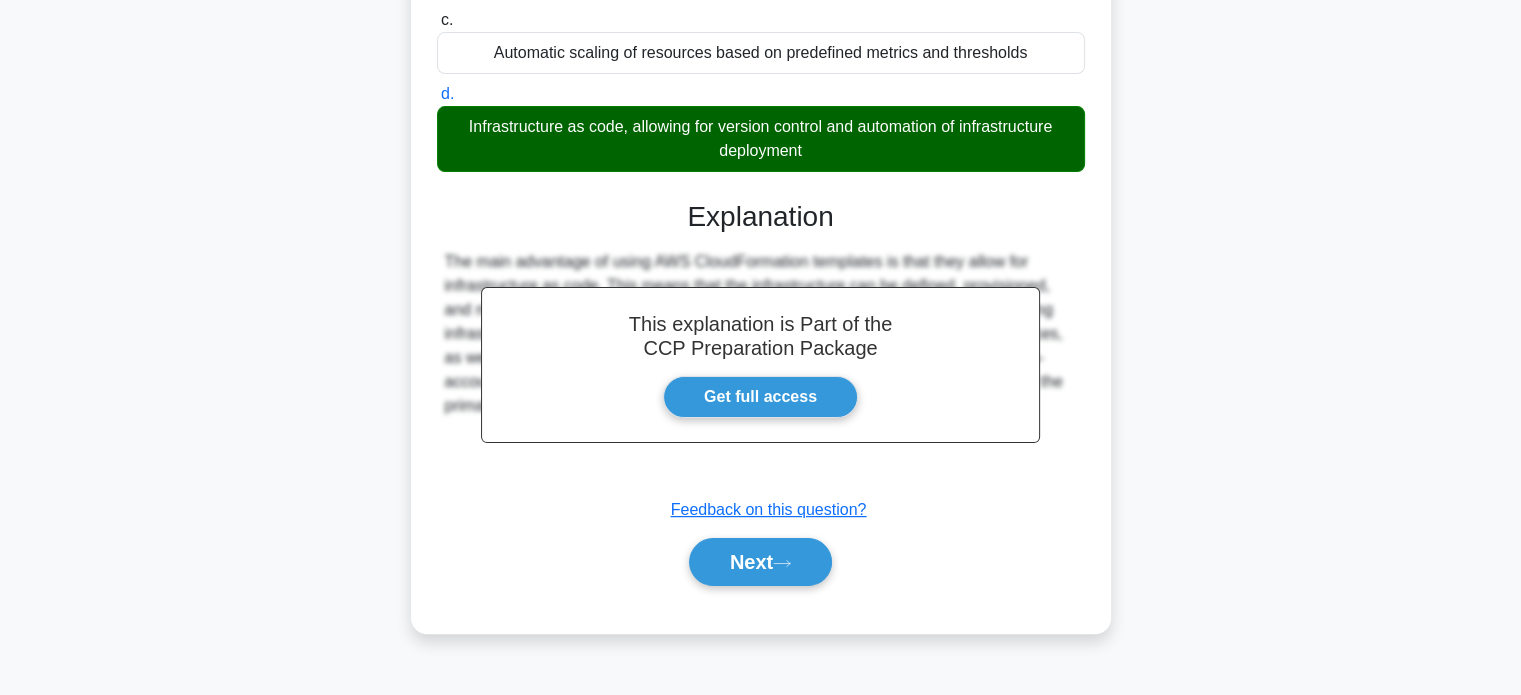 scroll, scrollTop: 385, scrollLeft: 0, axis: vertical 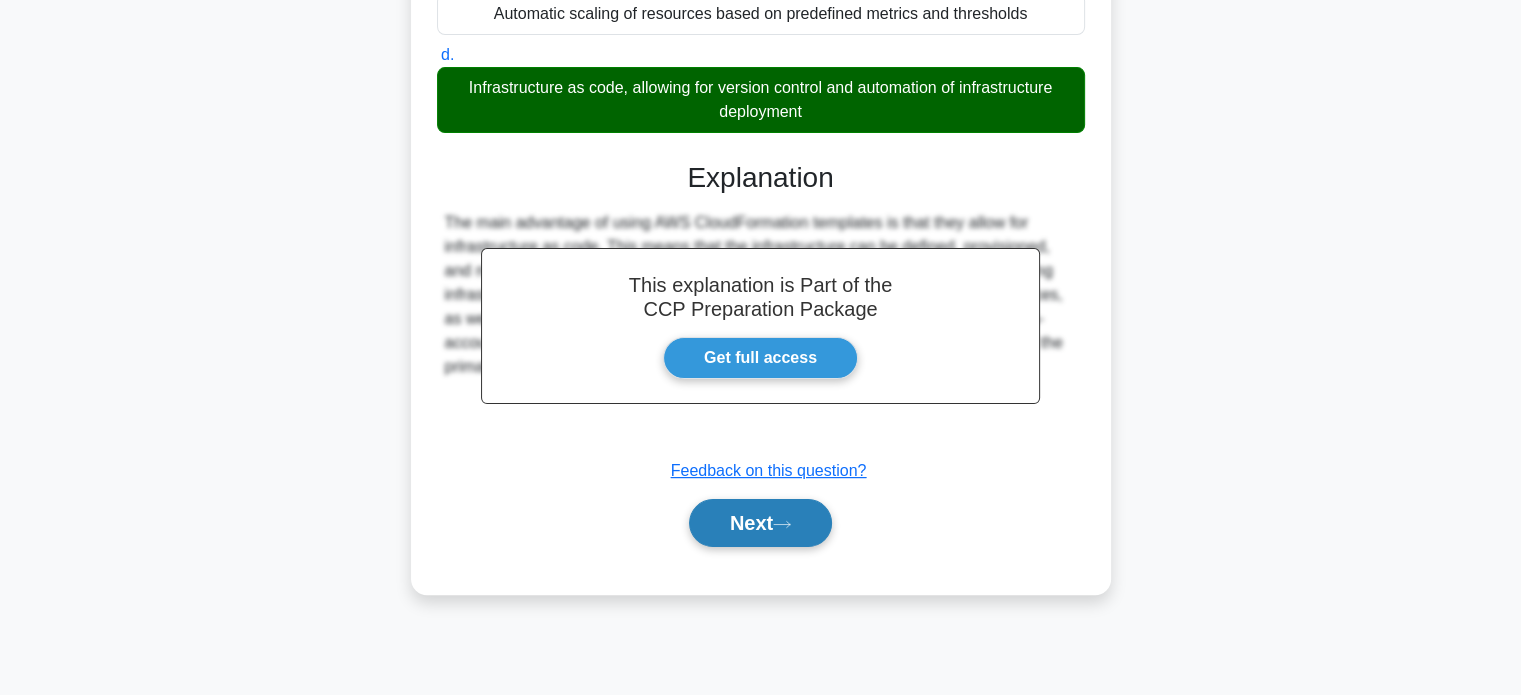click on "Next" at bounding box center [760, 523] 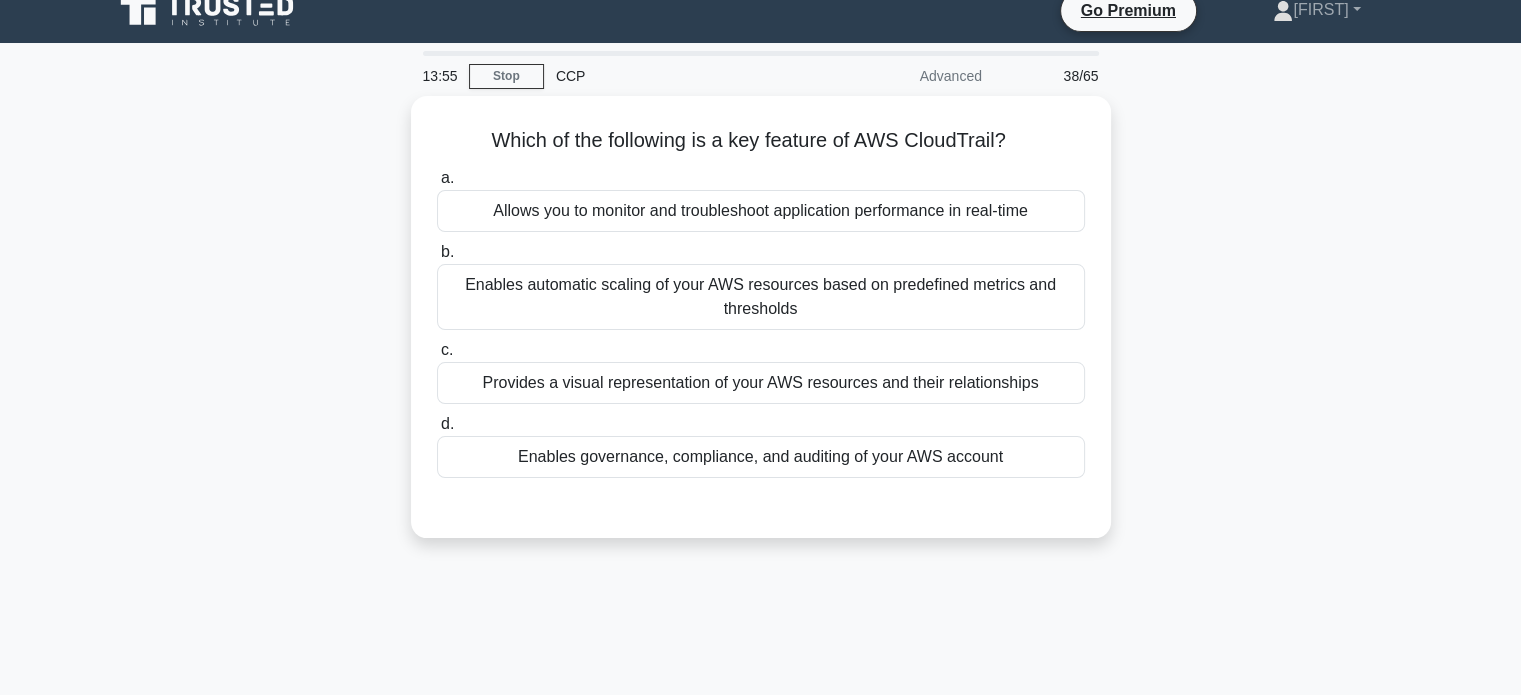 scroll, scrollTop: 0, scrollLeft: 0, axis: both 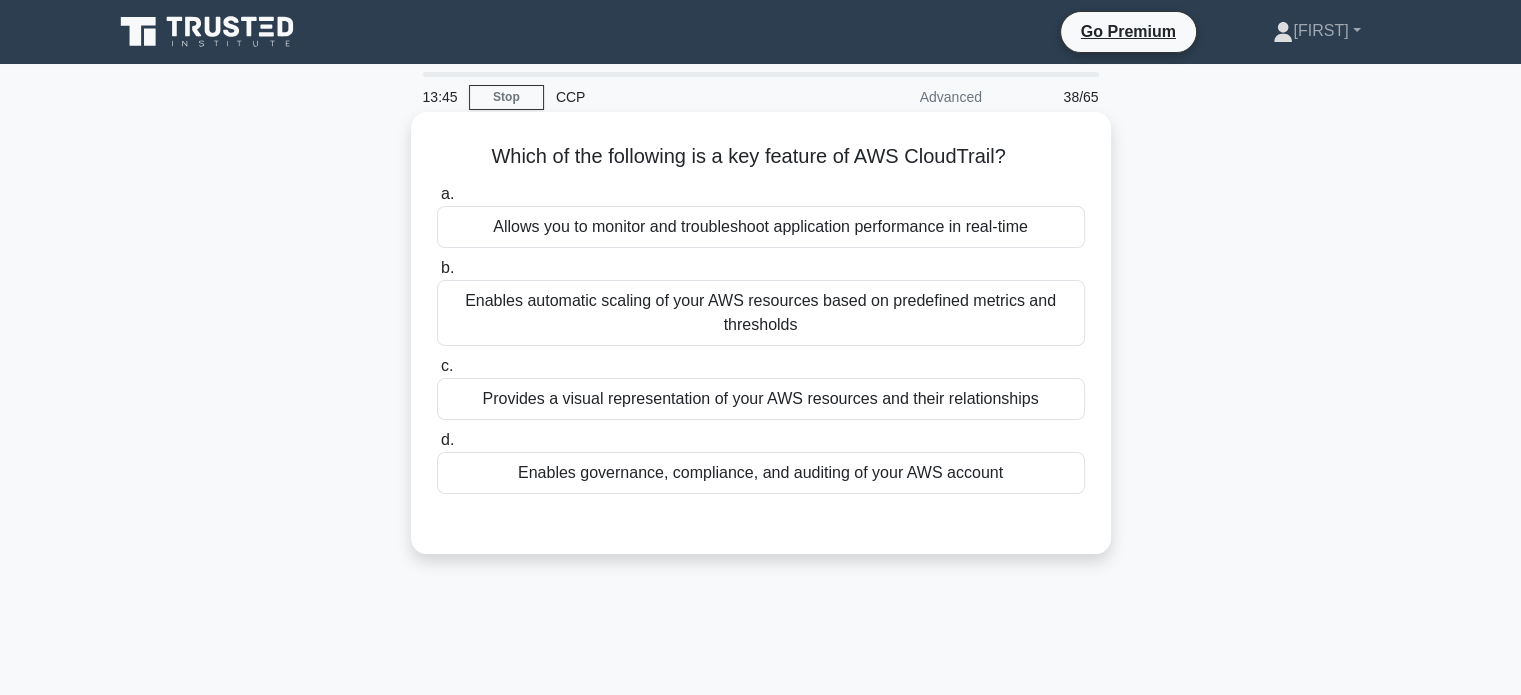 click on "Enables governance, compliance, and auditing of your AWS account" at bounding box center [761, 473] 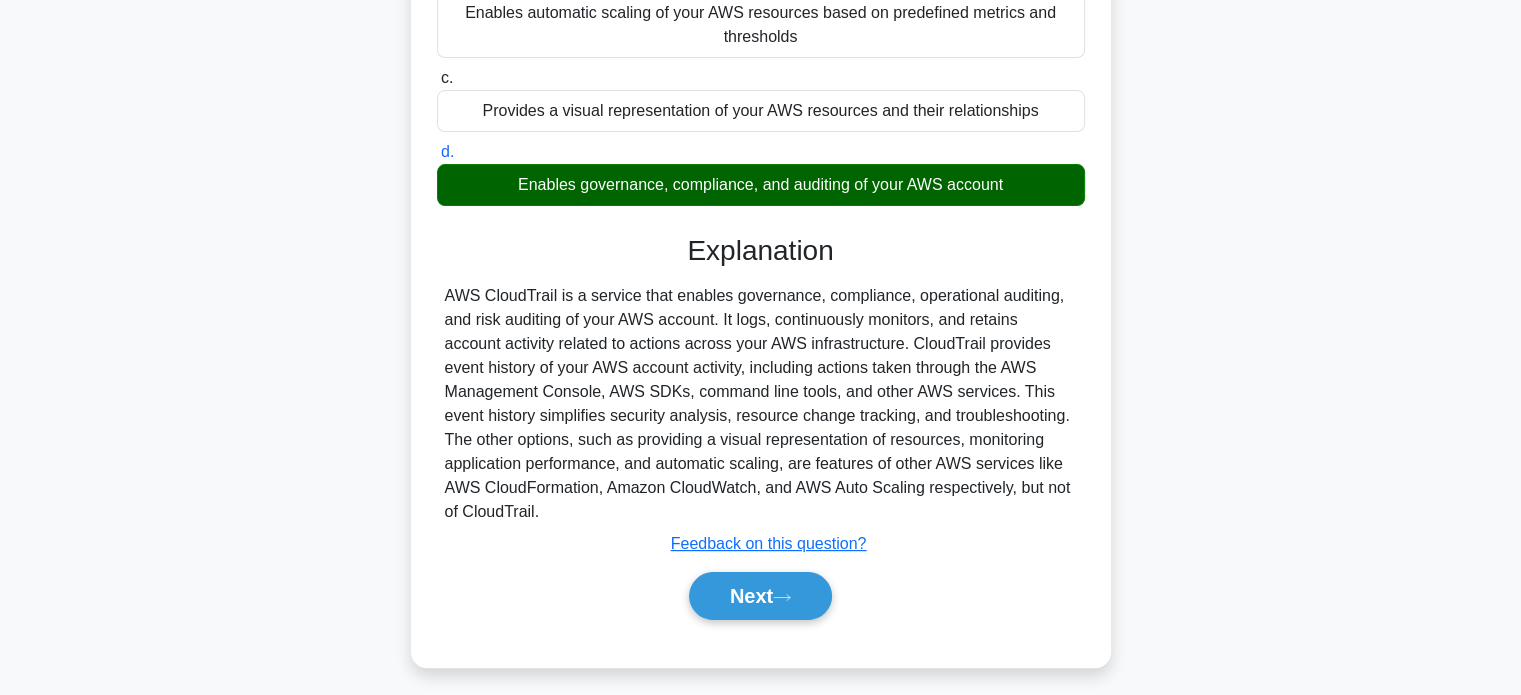 scroll, scrollTop: 385, scrollLeft: 0, axis: vertical 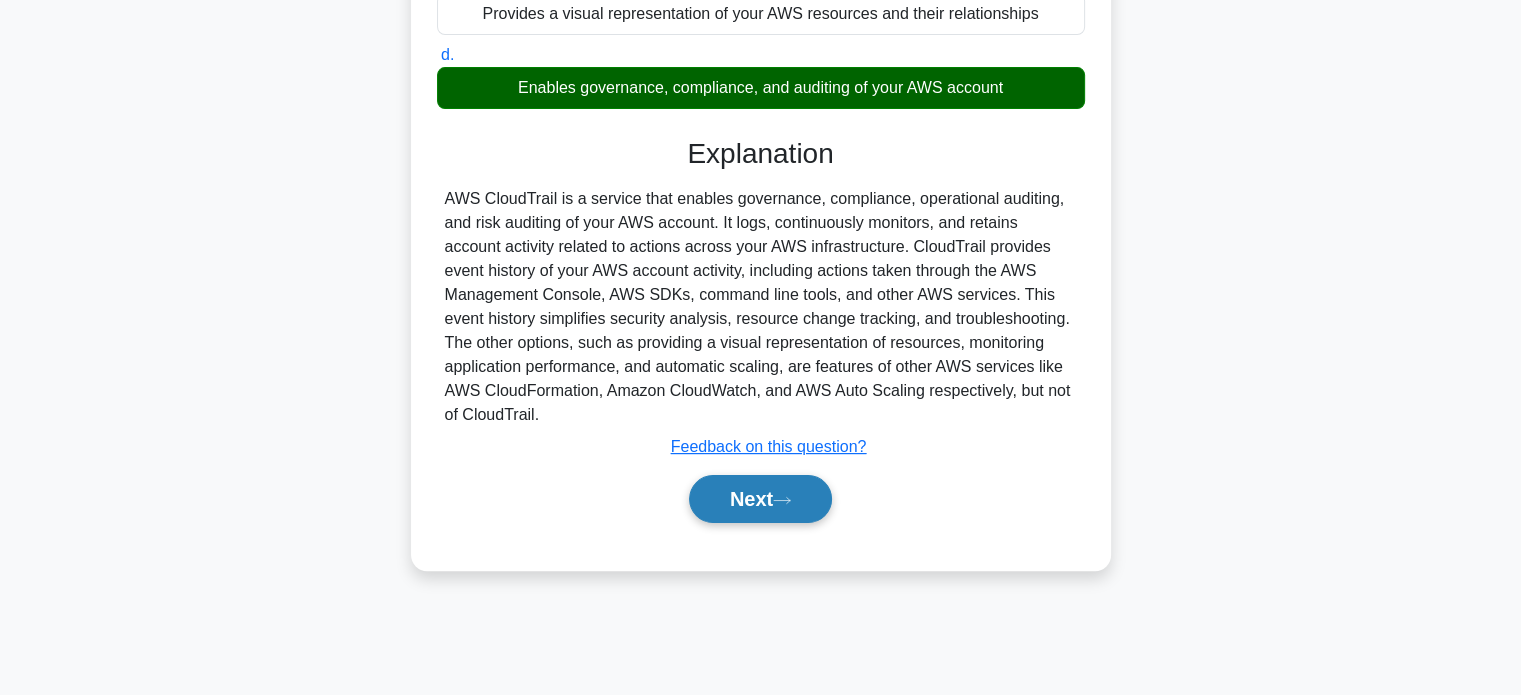 click on "Next" at bounding box center (760, 499) 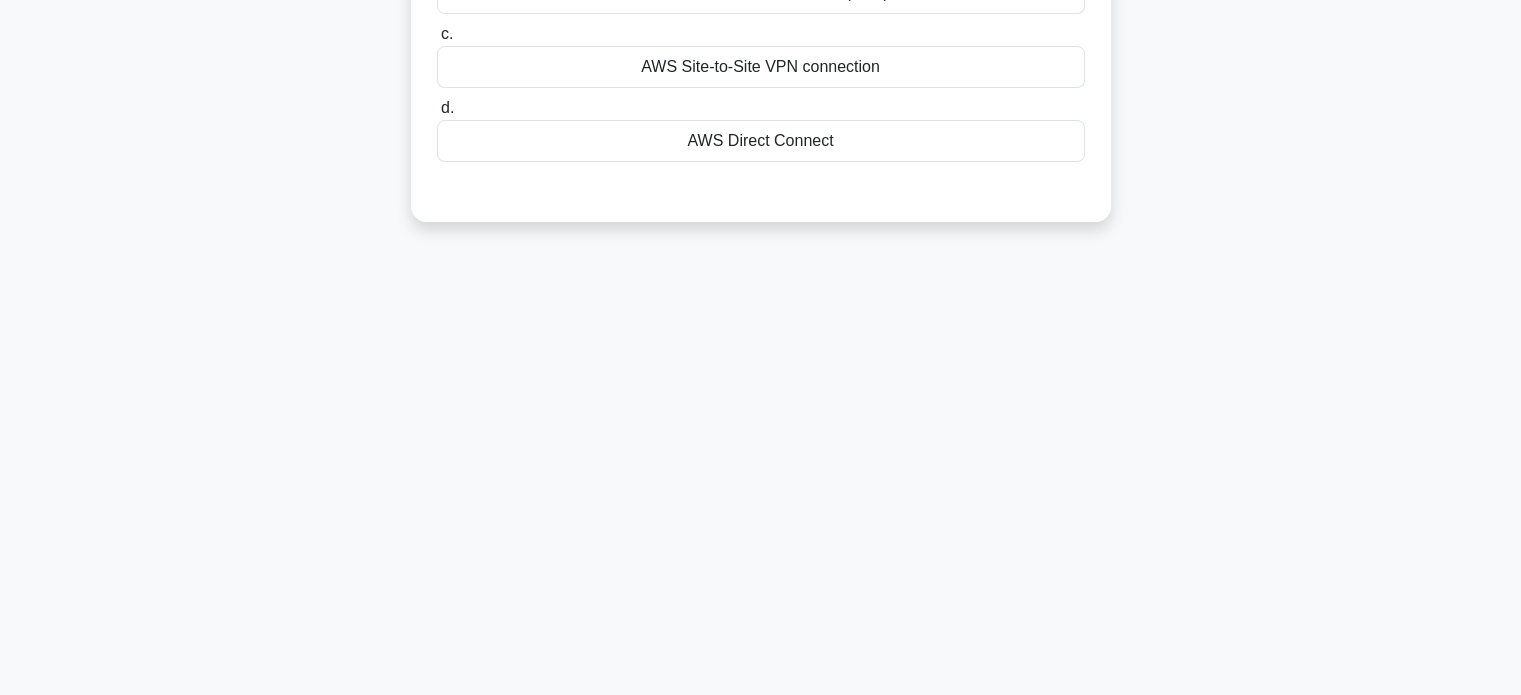 scroll, scrollTop: 0, scrollLeft: 0, axis: both 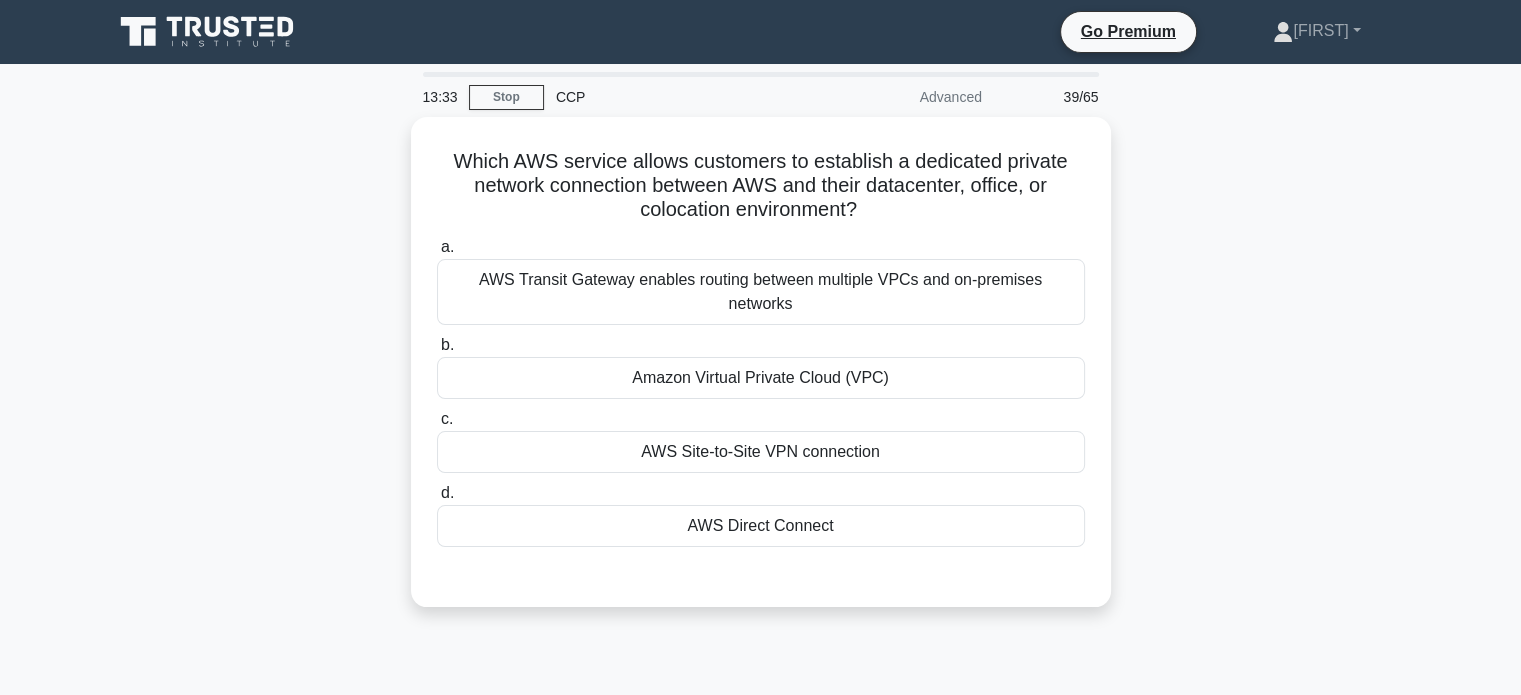 click on "AWS Direct Connect" at bounding box center [761, 526] 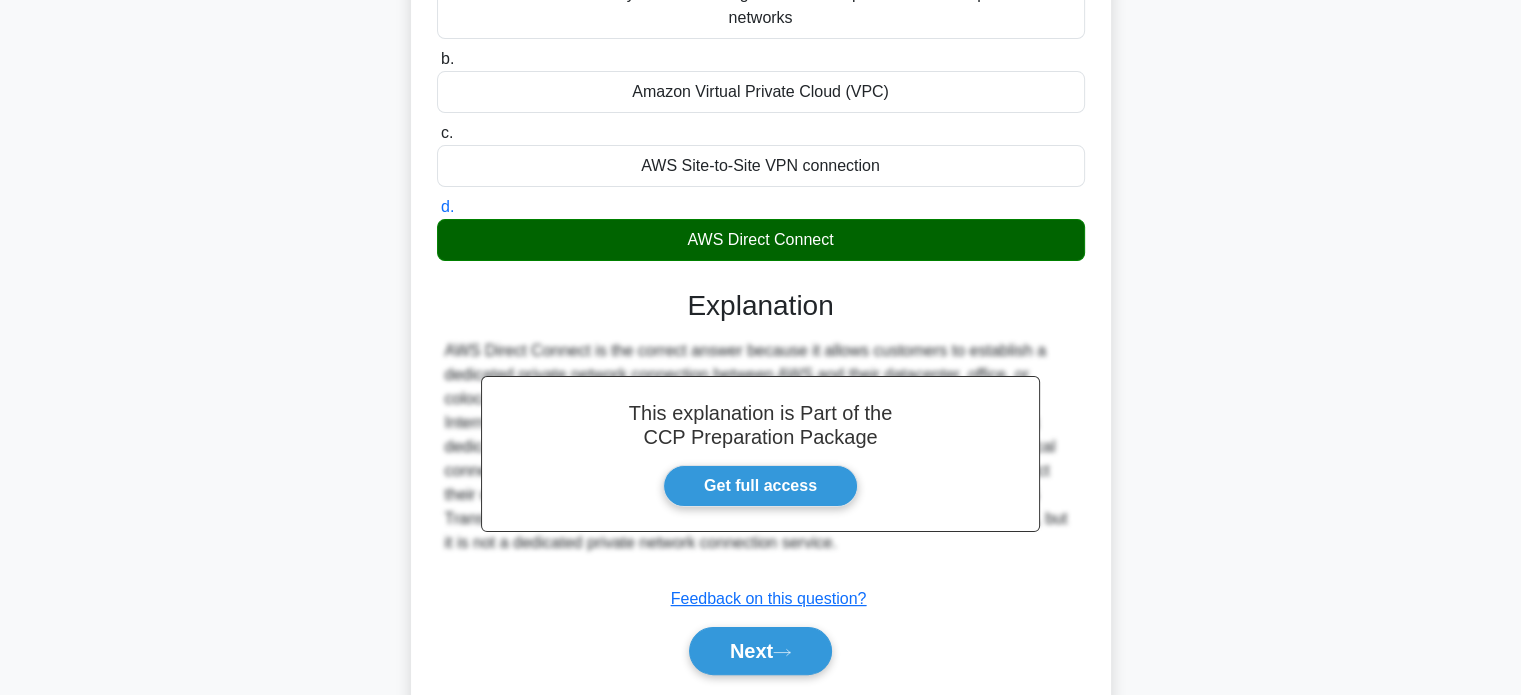 scroll, scrollTop: 298, scrollLeft: 0, axis: vertical 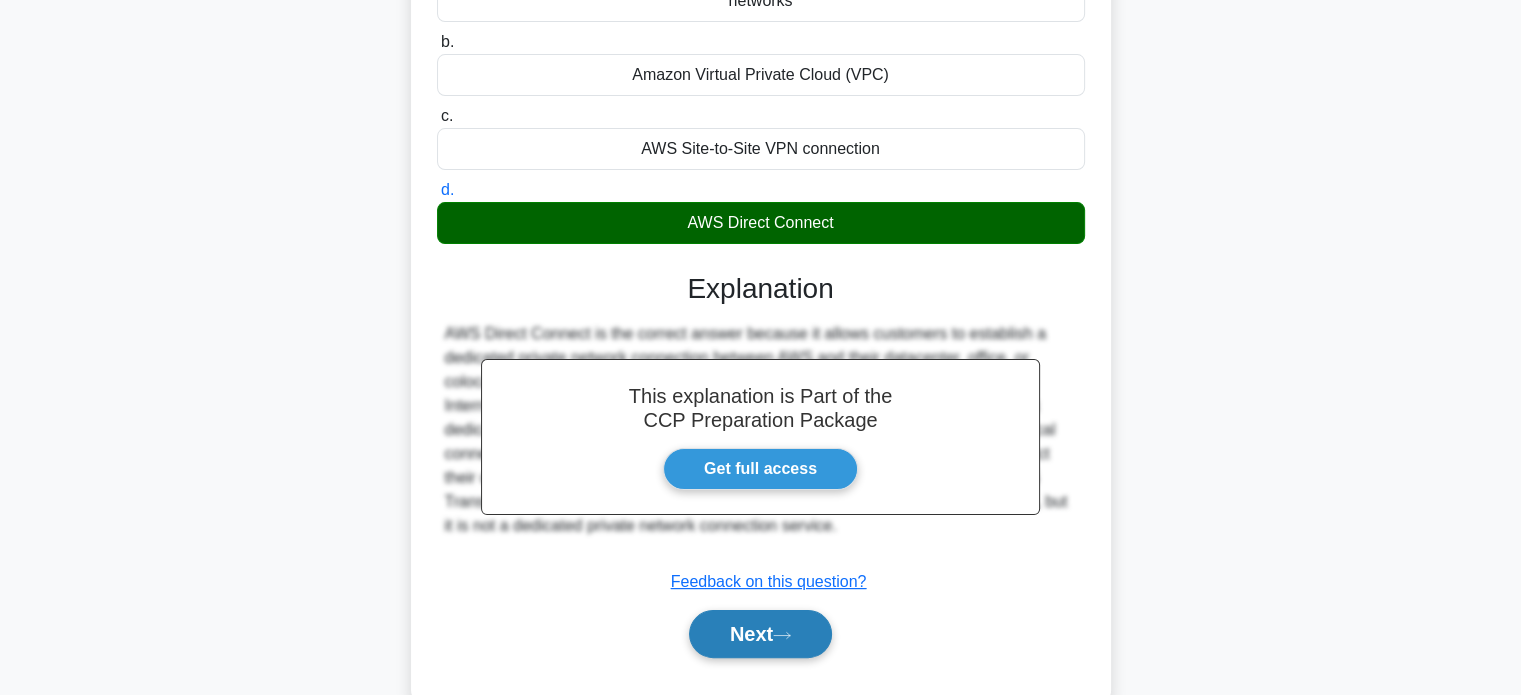 click on "Next" at bounding box center (760, 634) 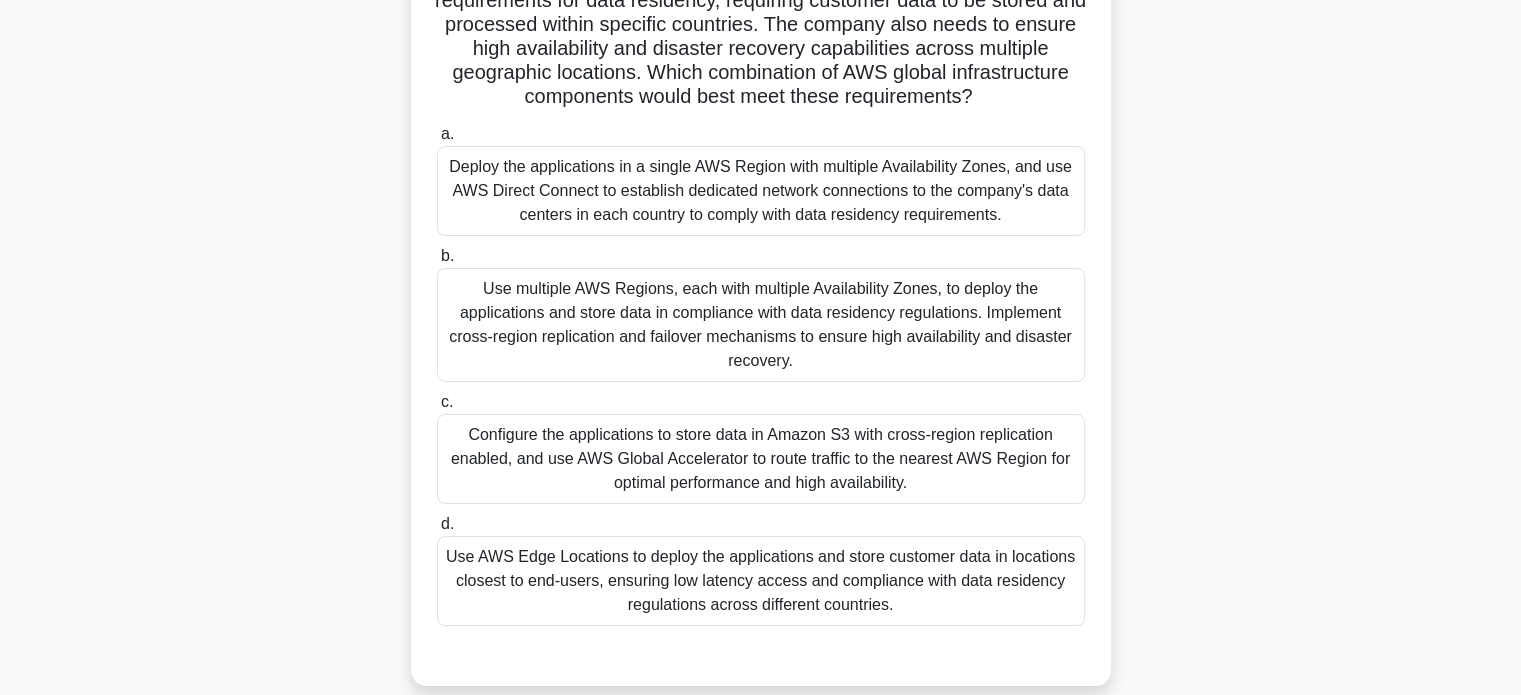 scroll, scrollTop: 203, scrollLeft: 0, axis: vertical 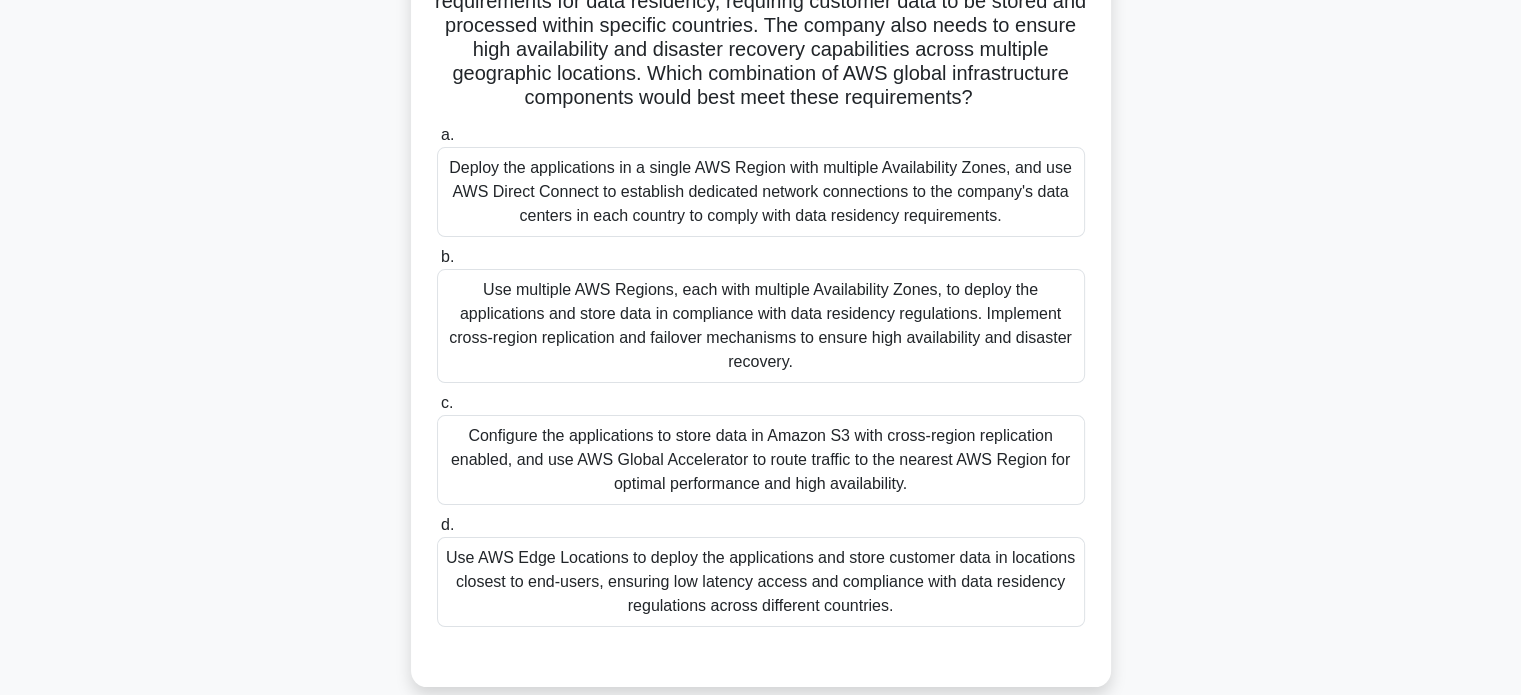 click on "Configure the applications to store data in Amazon S3 with cross-region replication enabled, and use AWS Global Accelerator to route traffic to the nearest AWS Region for optimal performance and high availability." at bounding box center (761, 460) 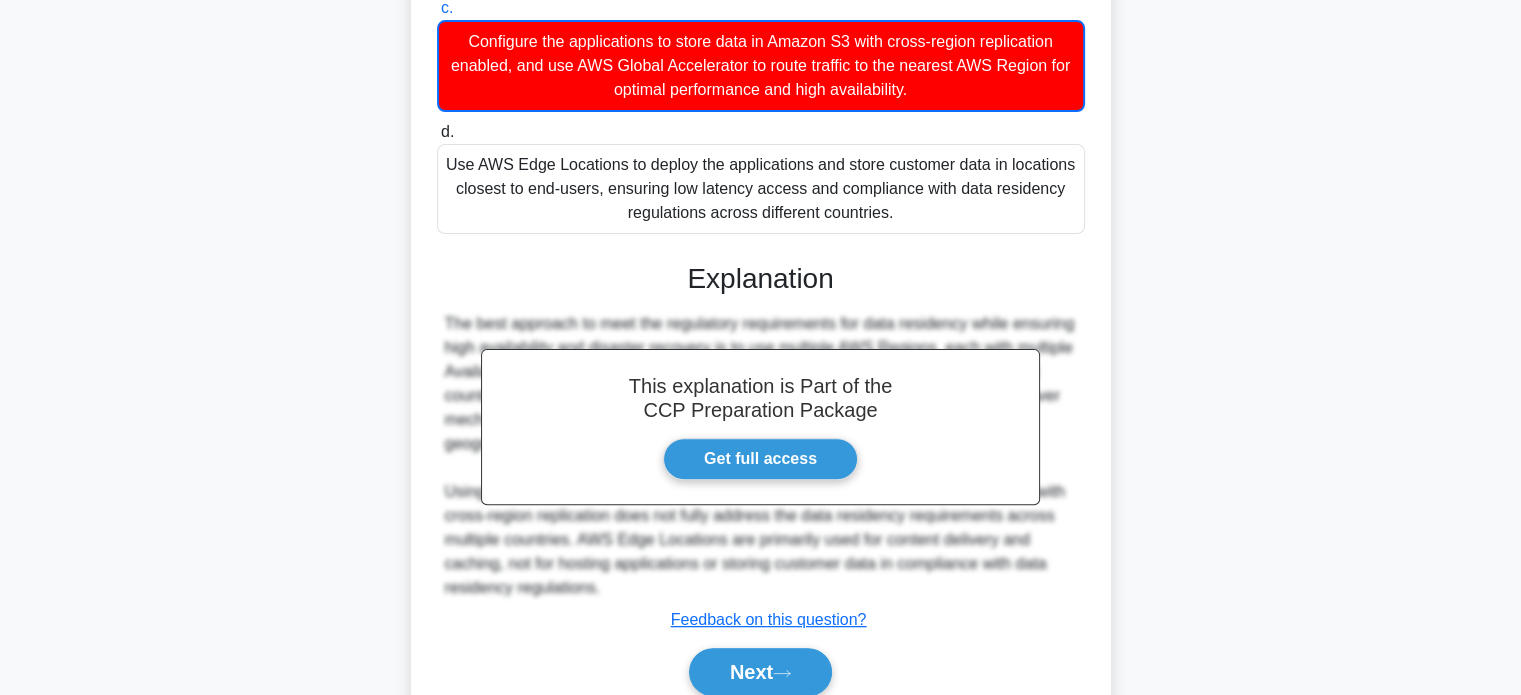 scroll, scrollTop: 682, scrollLeft: 0, axis: vertical 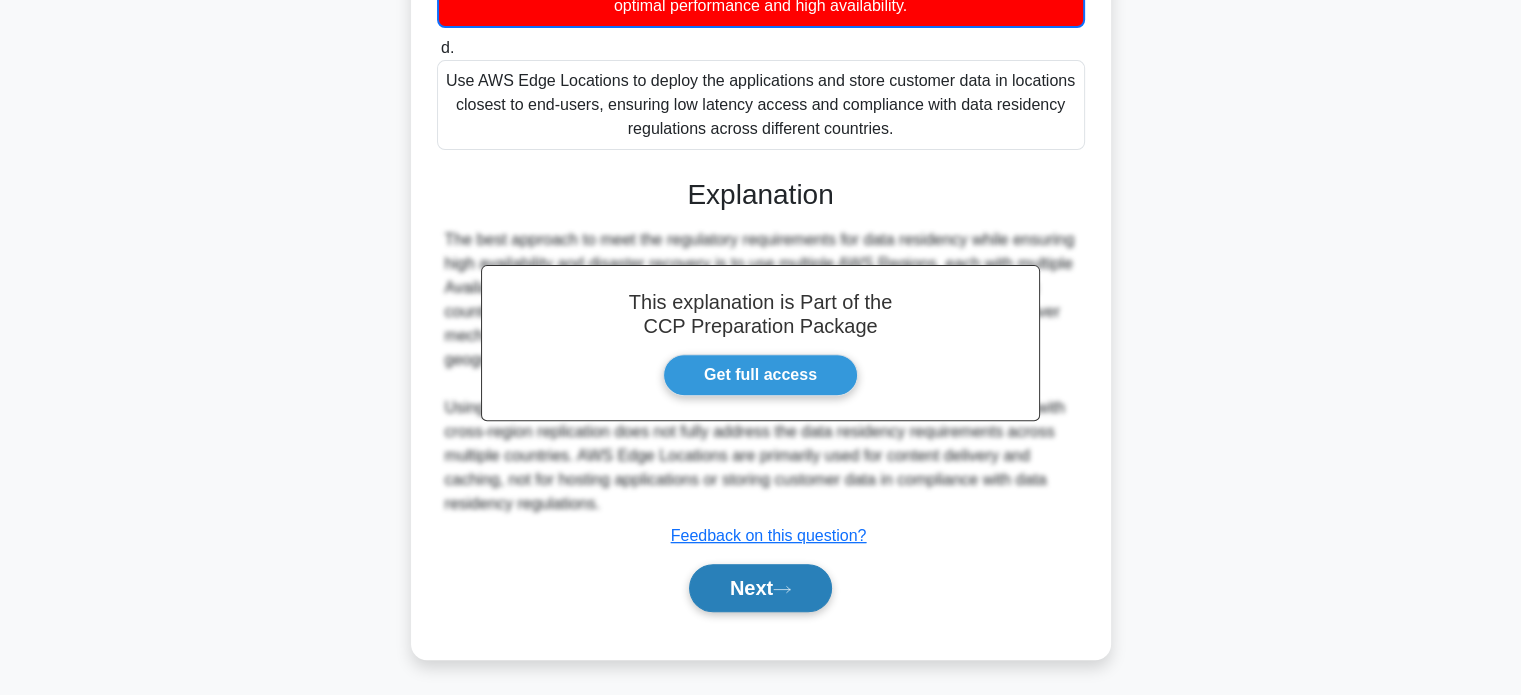 click on "Next" at bounding box center (760, 588) 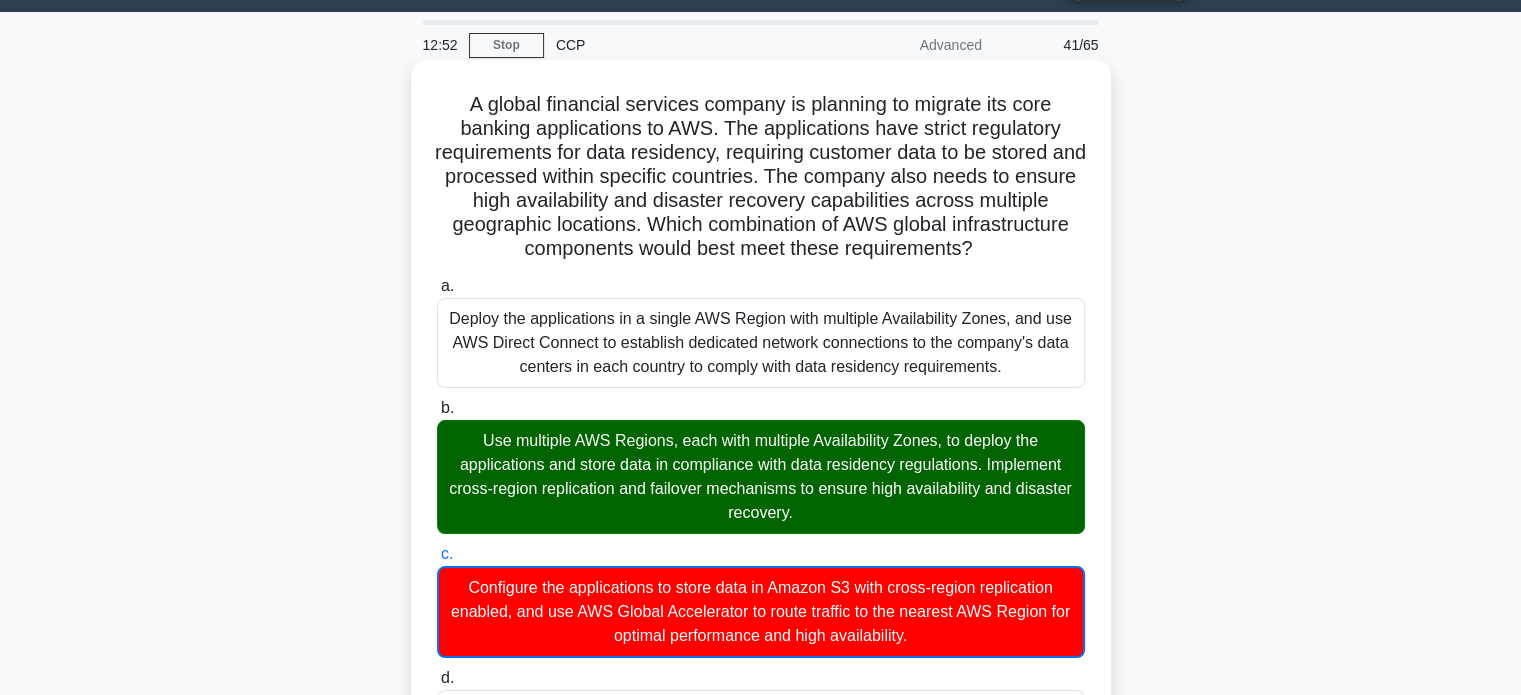 scroll, scrollTop: 0, scrollLeft: 0, axis: both 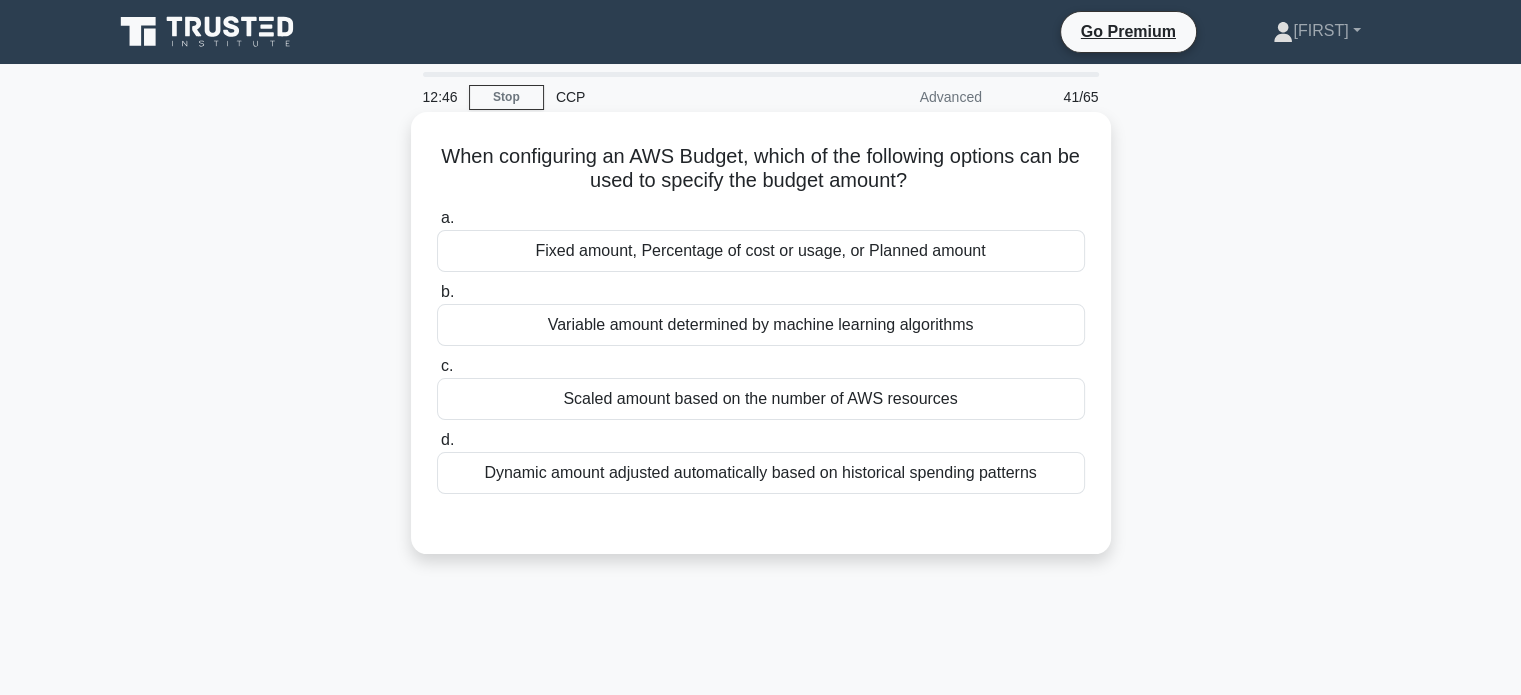 click on "Fixed amount, Percentage of cost or usage, or Planned amount" at bounding box center (761, 251) 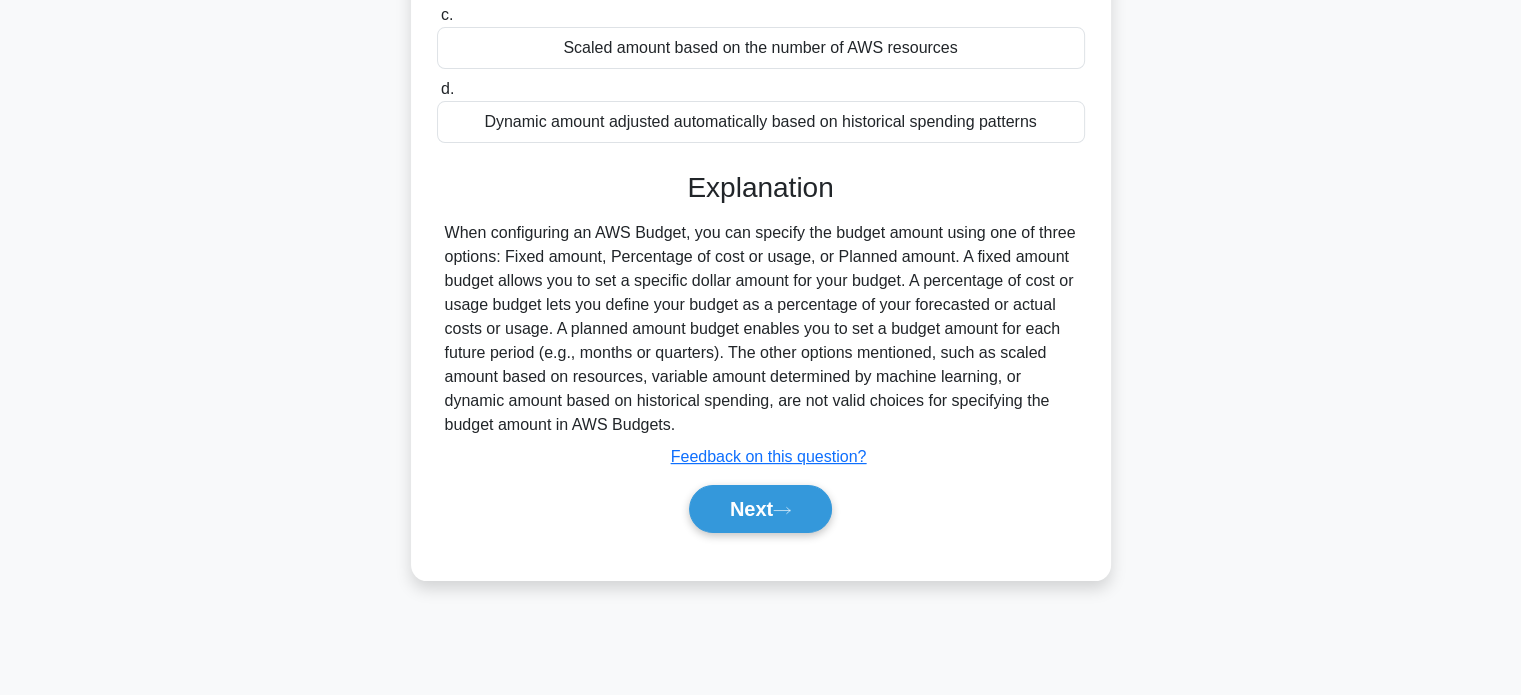 scroll, scrollTop: 385, scrollLeft: 0, axis: vertical 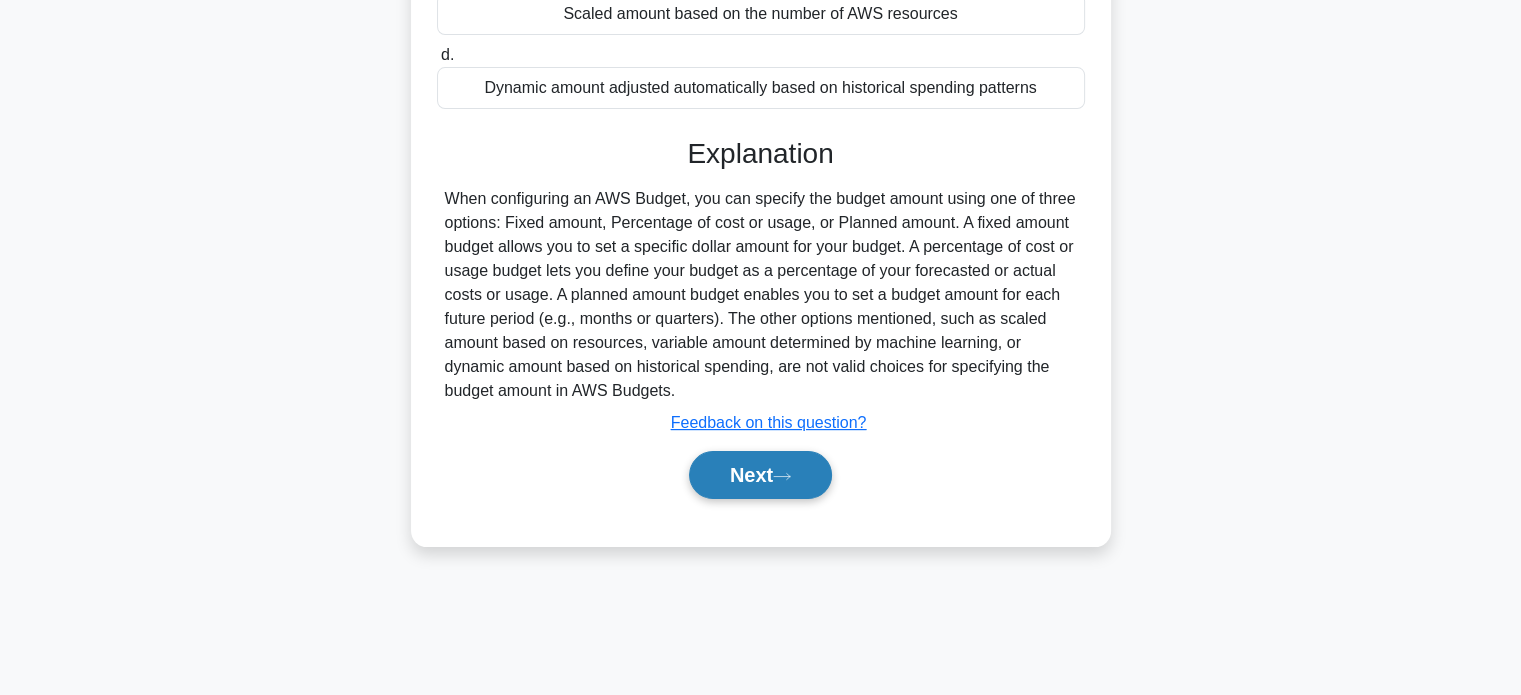 click on "Next" at bounding box center (760, 475) 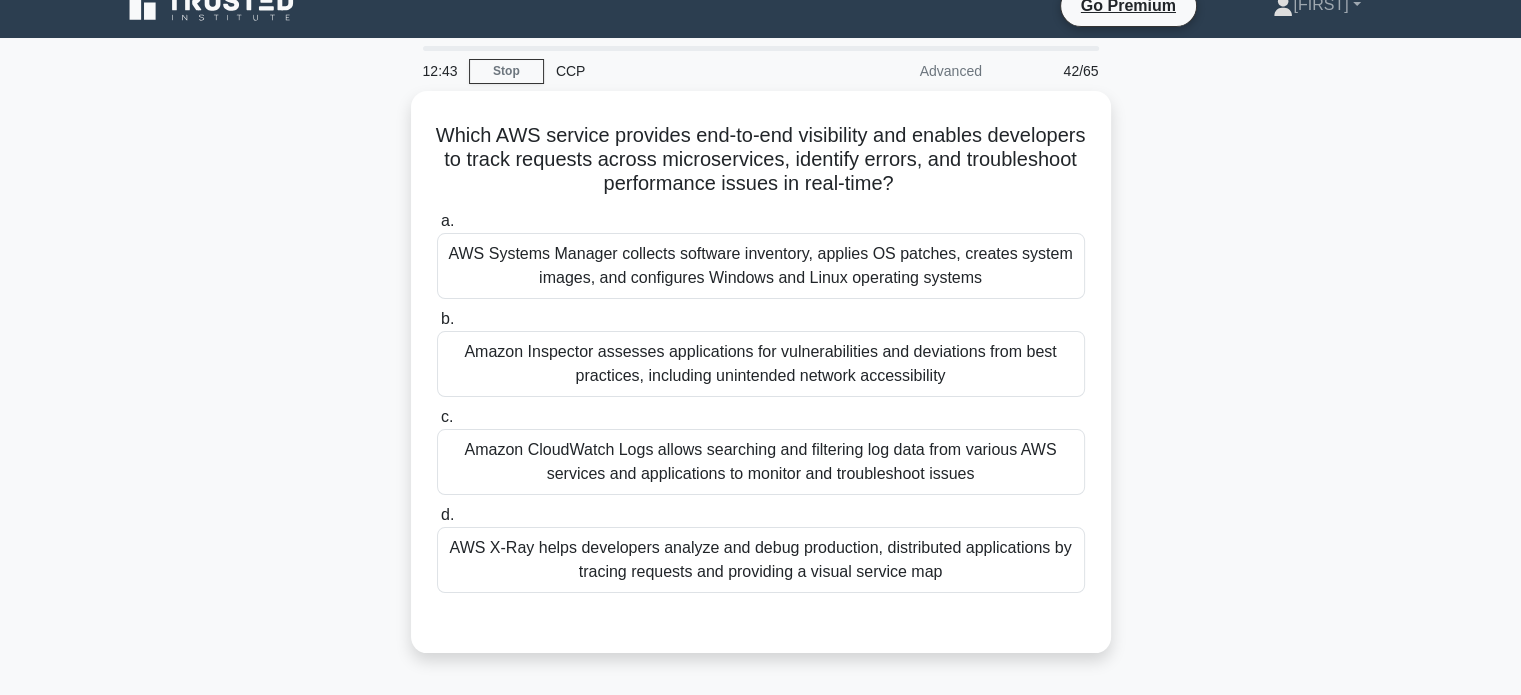scroll, scrollTop: 0, scrollLeft: 0, axis: both 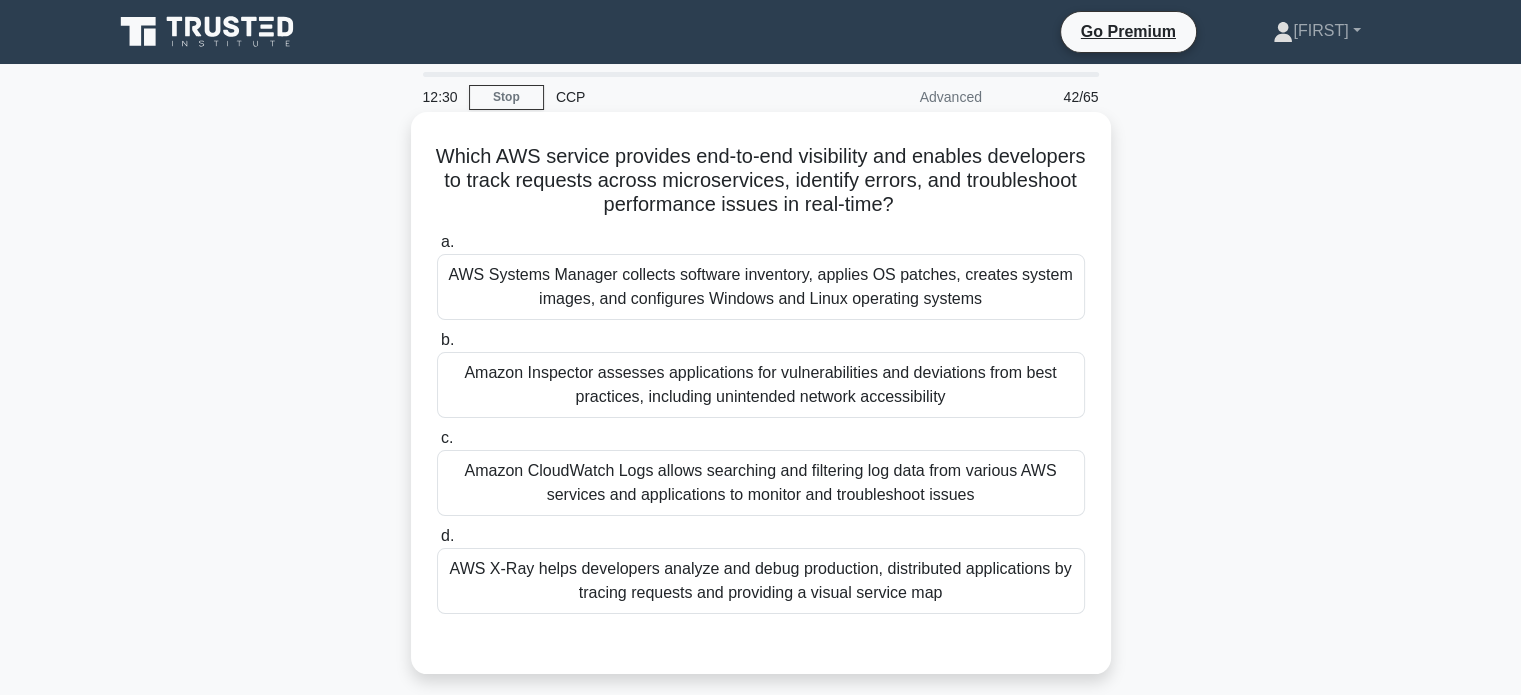 click on "AWS X-Ray helps developers analyze and debug production, distributed applications by tracing requests and providing a visual service map" at bounding box center [761, 581] 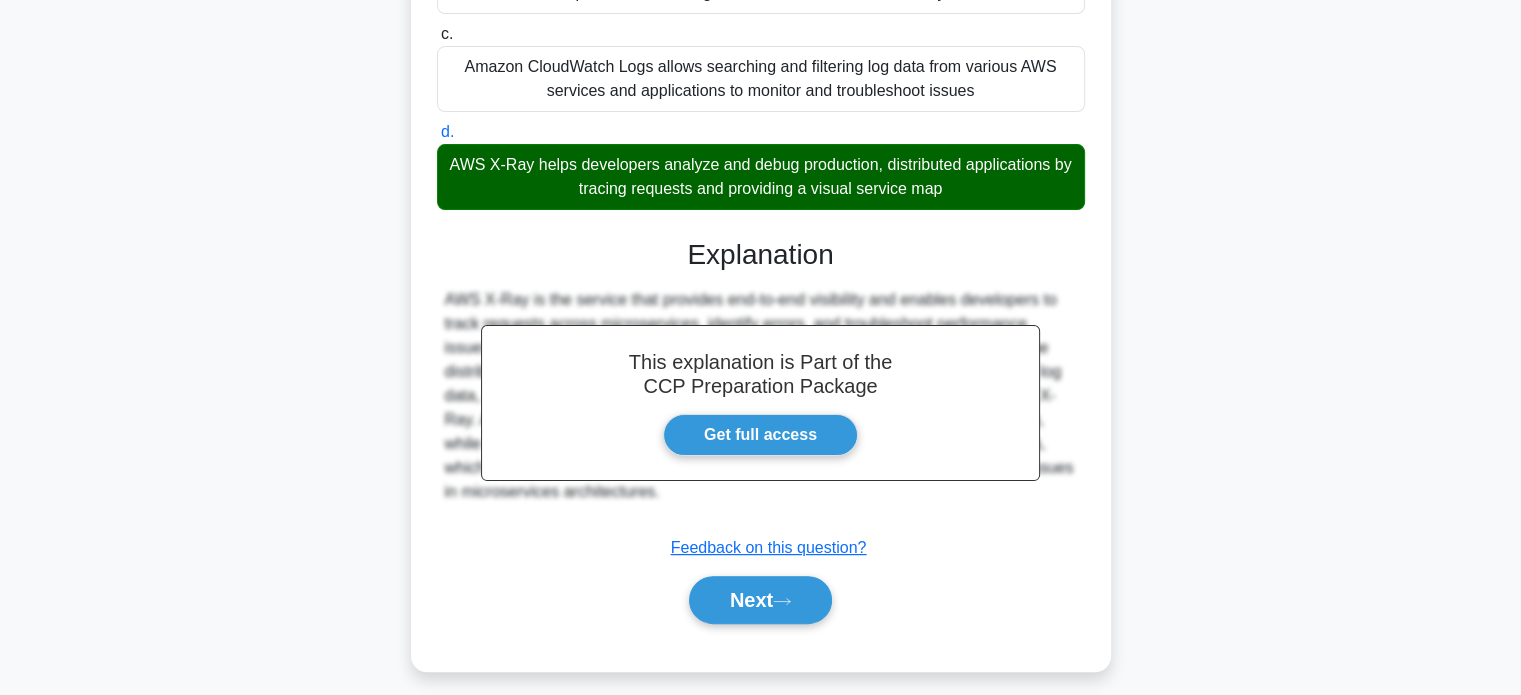 scroll, scrollTop: 411, scrollLeft: 0, axis: vertical 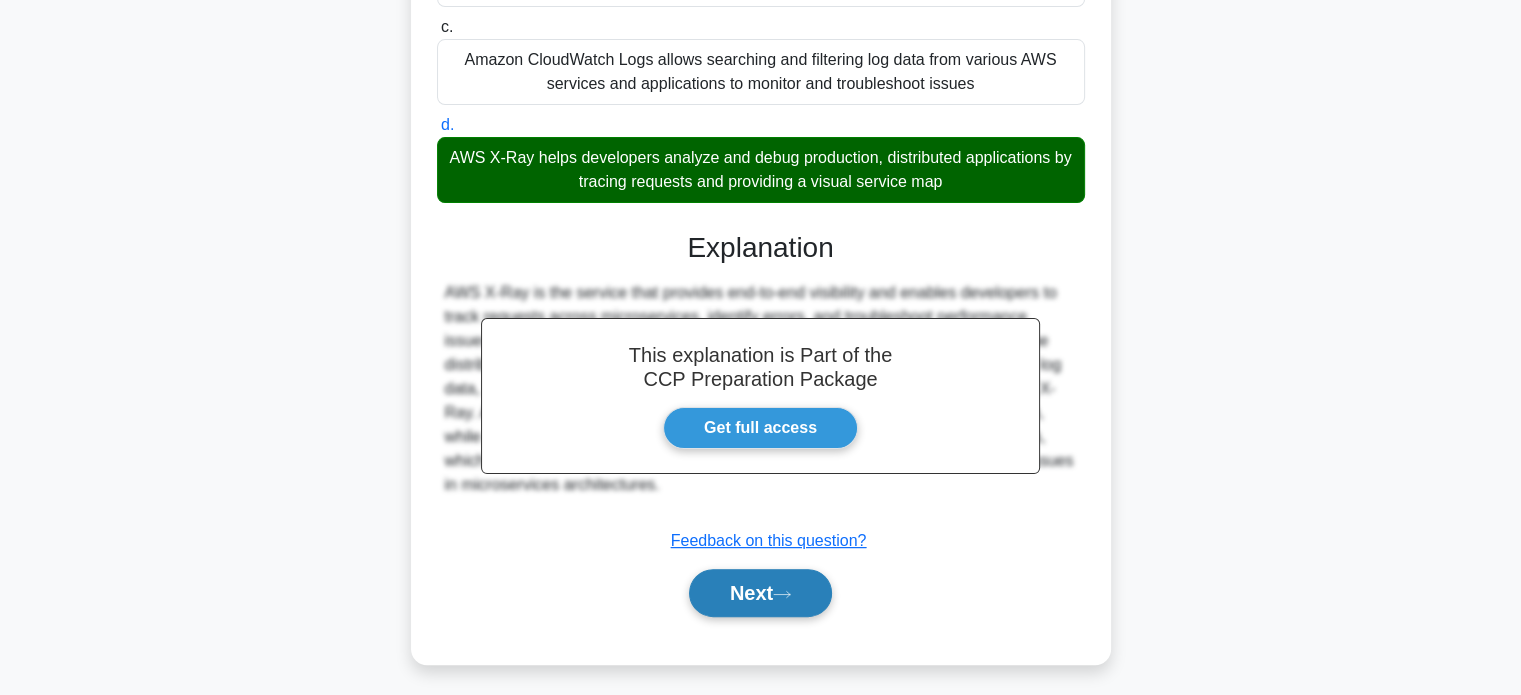 click on "Next" at bounding box center (760, 593) 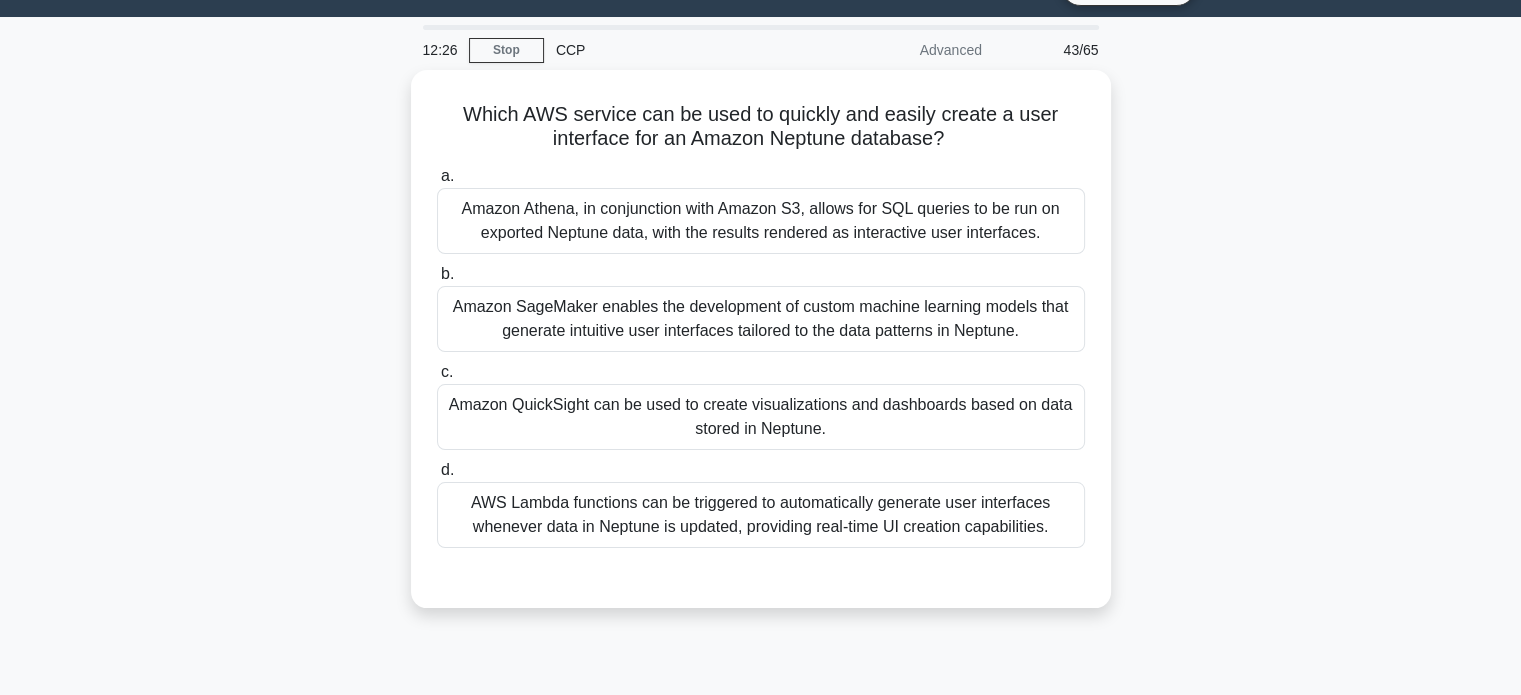 scroll, scrollTop: 0, scrollLeft: 0, axis: both 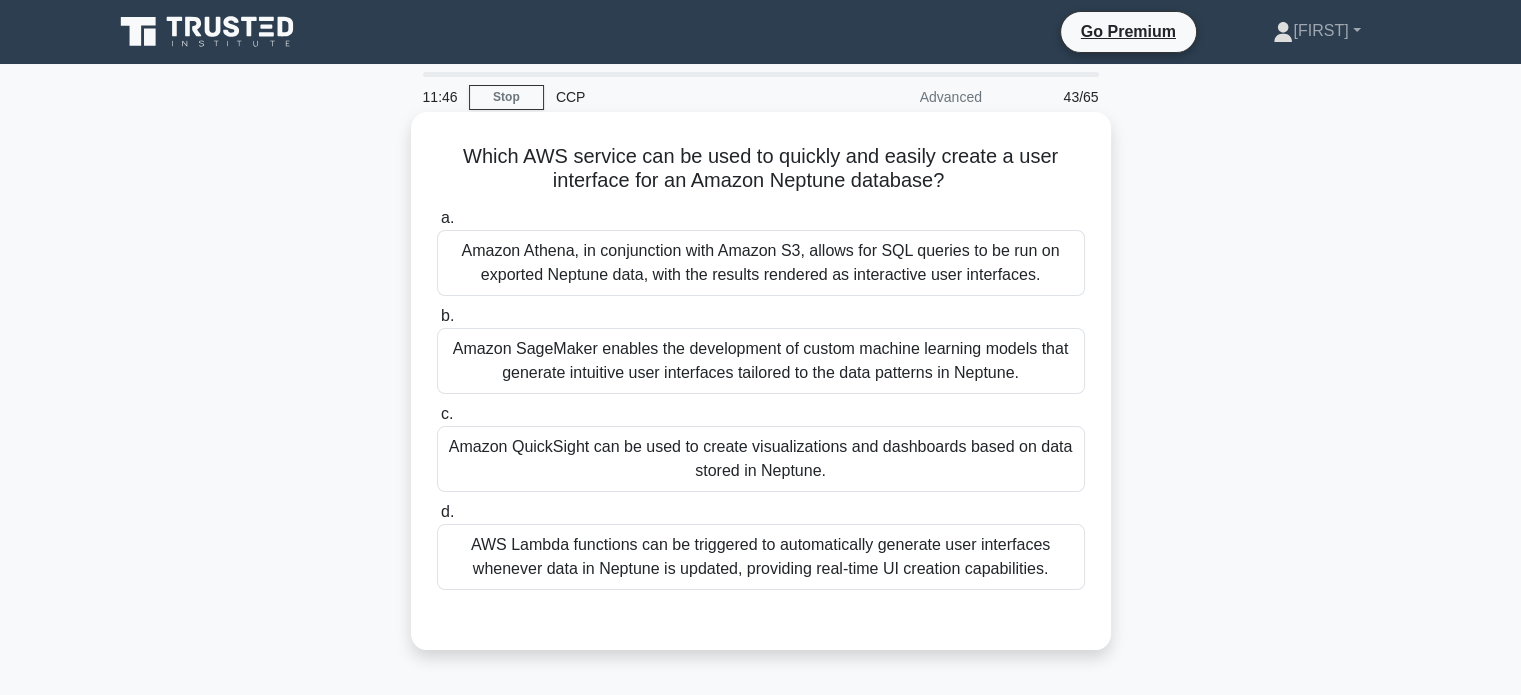 click on "Amazon QuickSight can be used to create visualizations and dashboards based on data stored in Neptune." at bounding box center (761, 459) 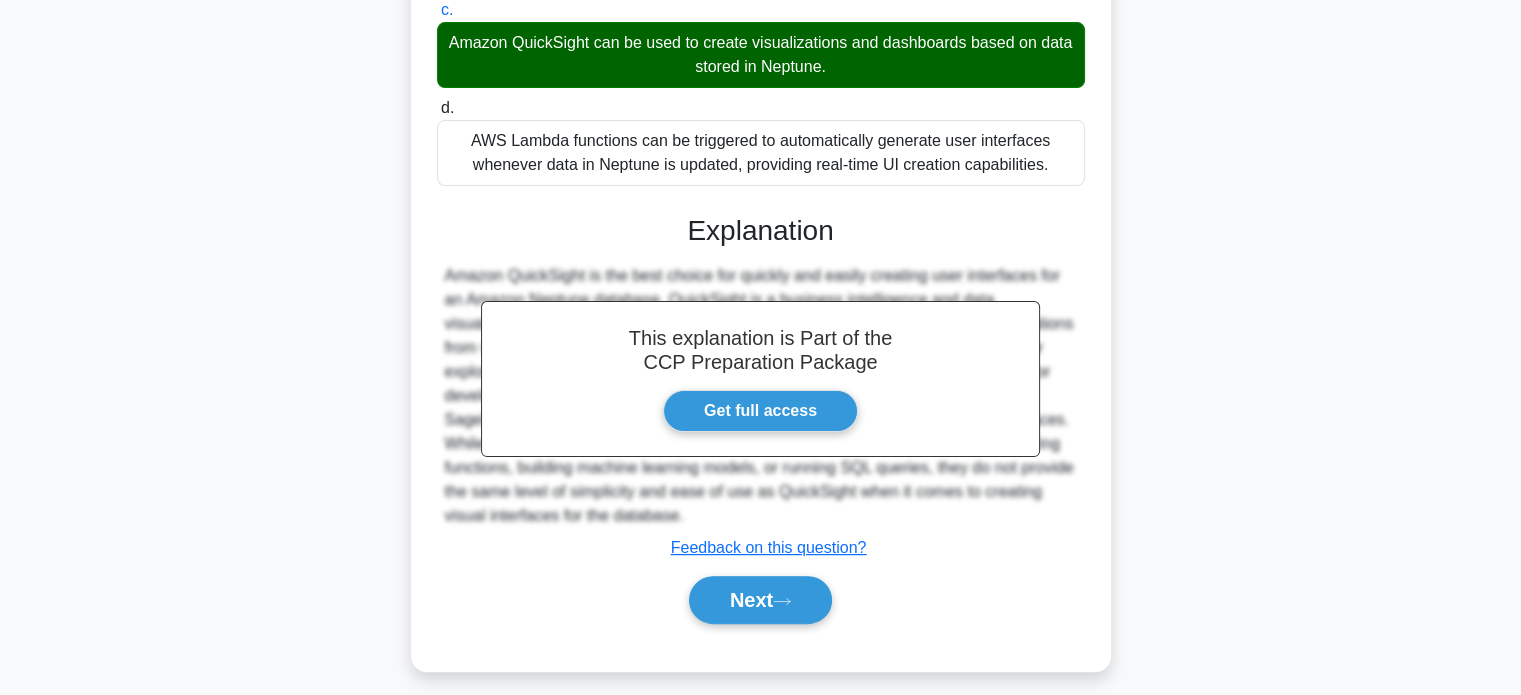 scroll, scrollTop: 416, scrollLeft: 0, axis: vertical 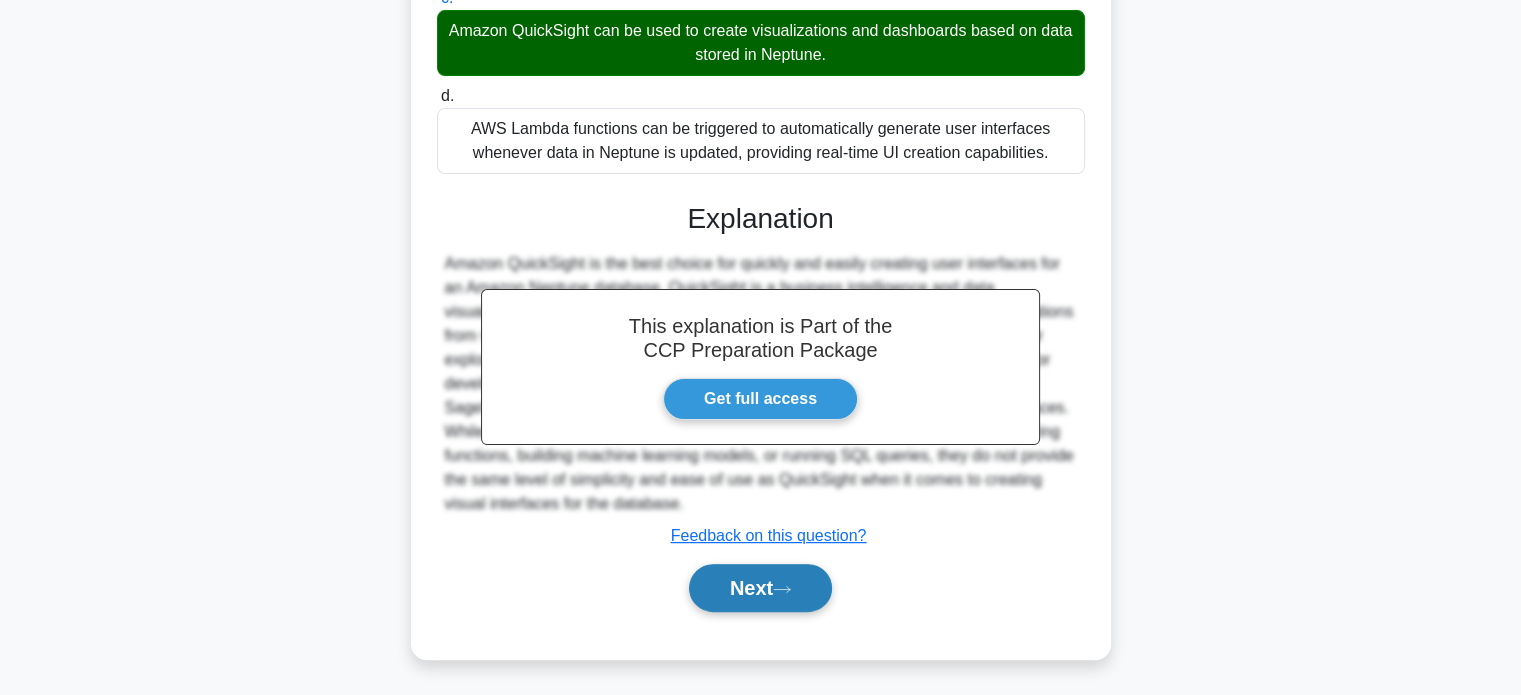click on "Next" at bounding box center (760, 588) 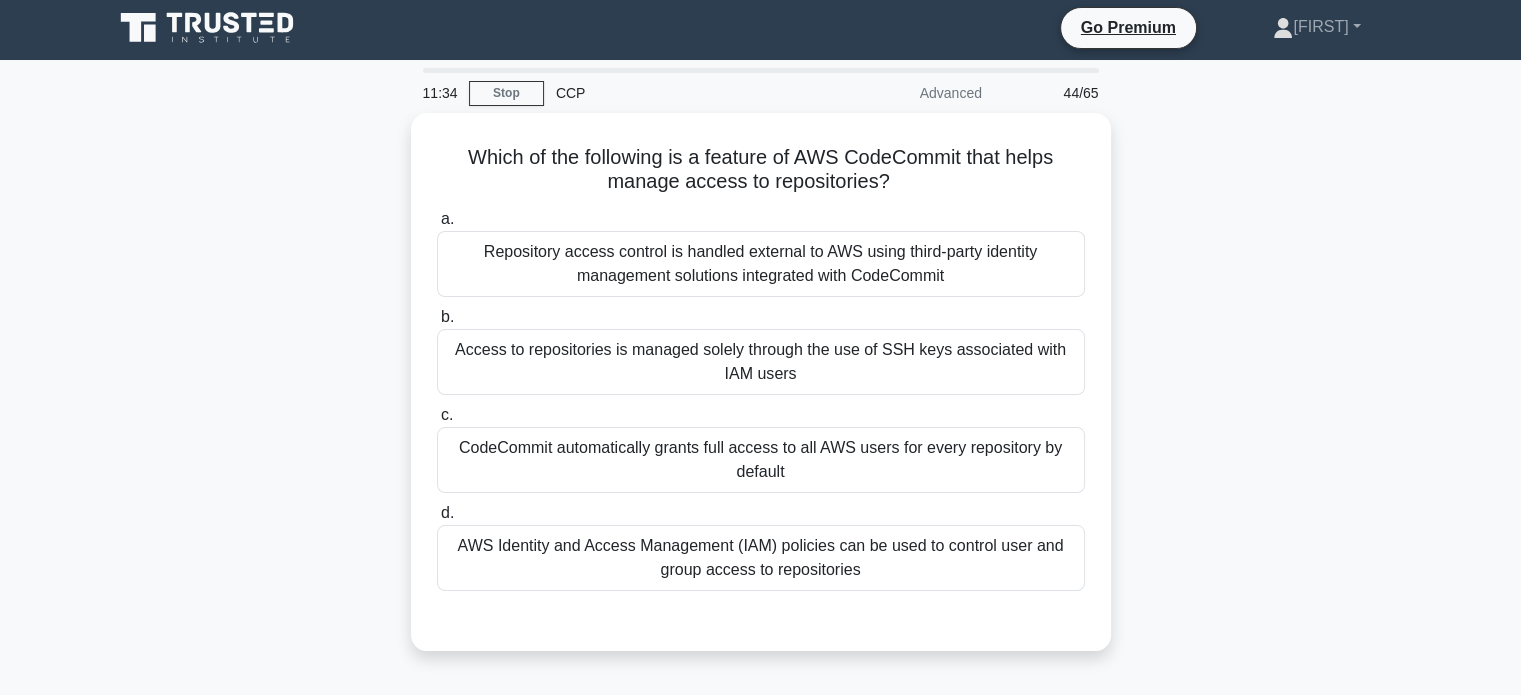 scroll, scrollTop: 0, scrollLeft: 0, axis: both 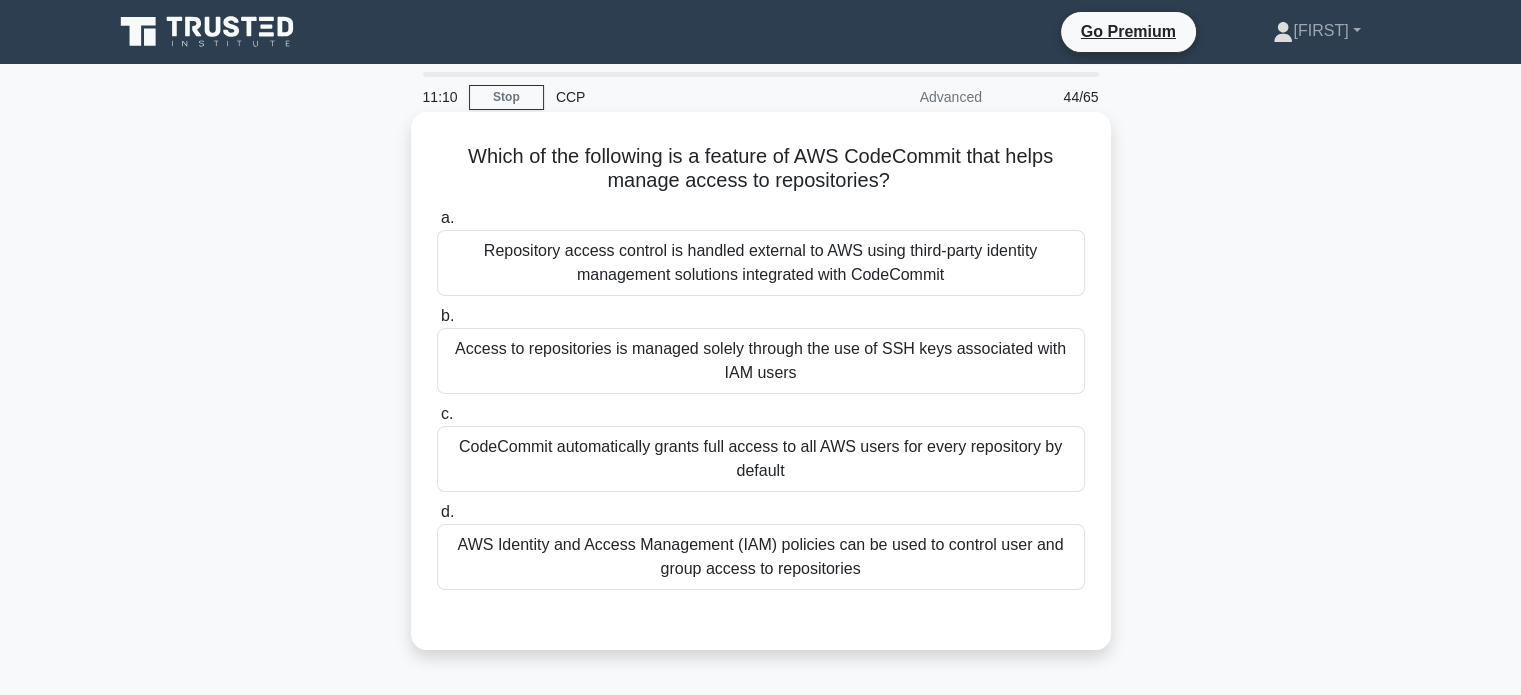 click on "Access to repositories is managed solely through the use of SSH keys associated with IAM users" at bounding box center [761, 361] 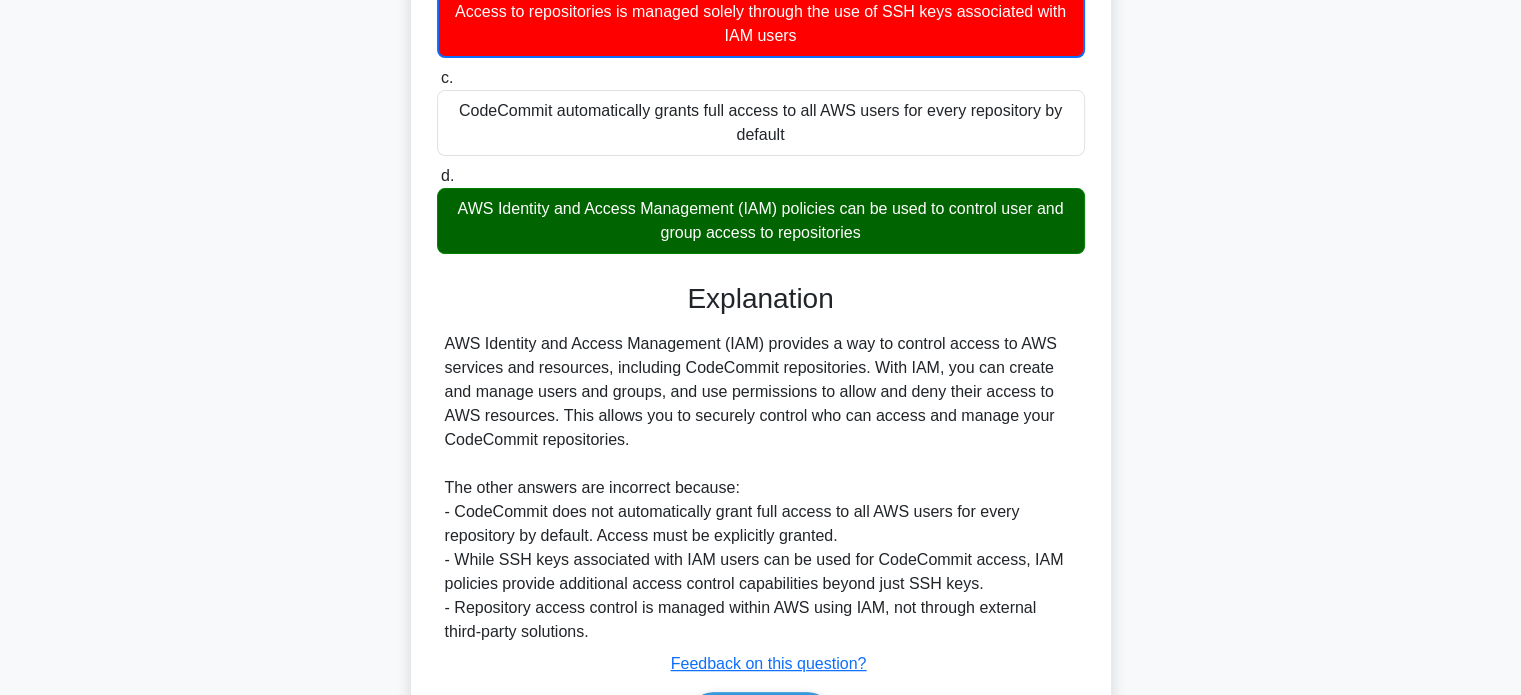 scroll, scrollTop: 466, scrollLeft: 0, axis: vertical 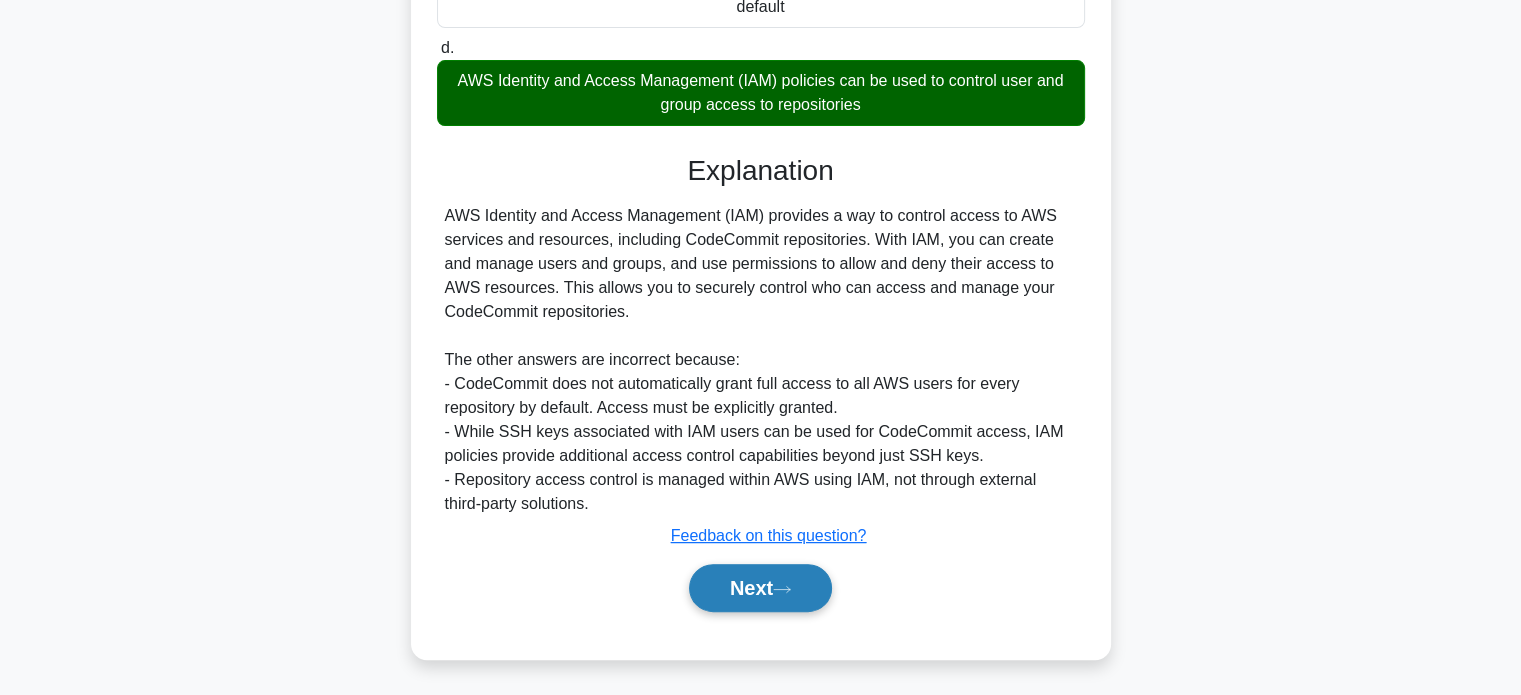 click on "Next" at bounding box center [760, 588] 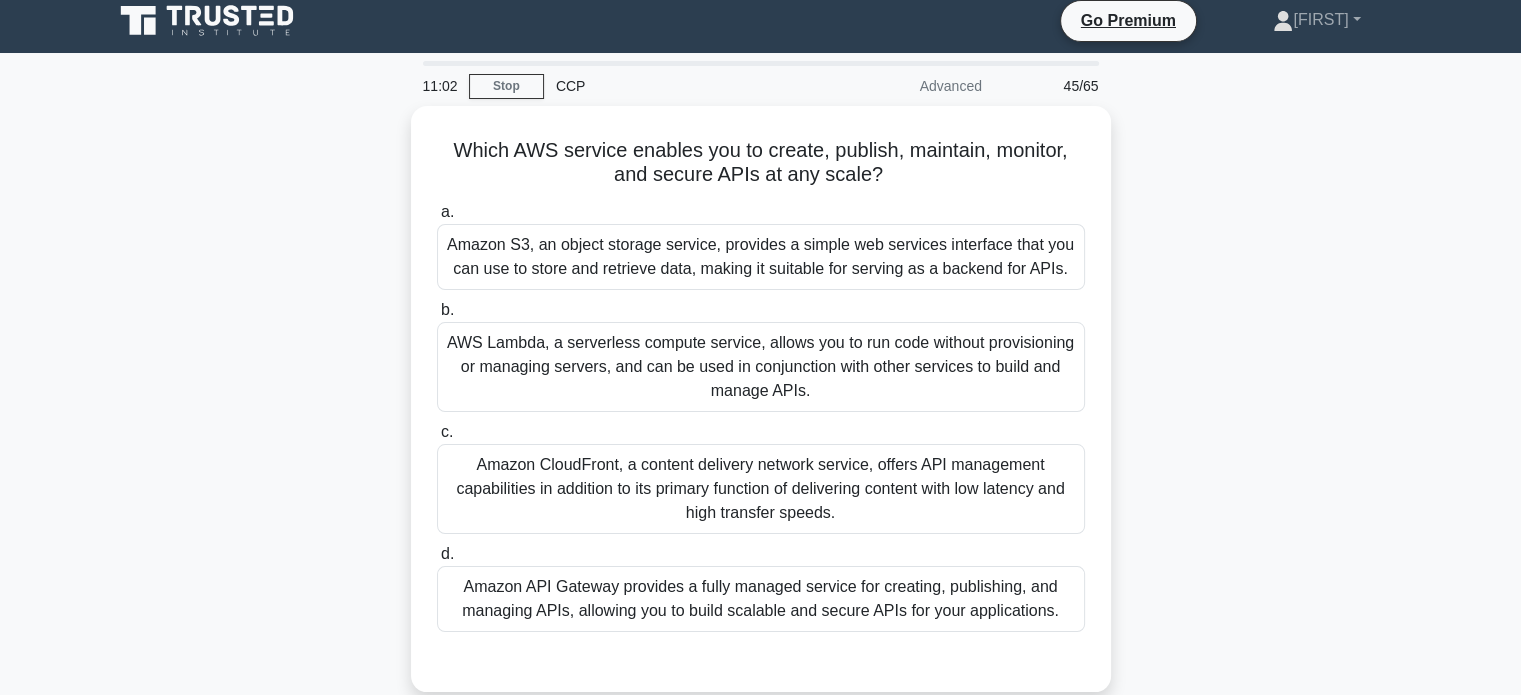 scroll, scrollTop: 11, scrollLeft: 0, axis: vertical 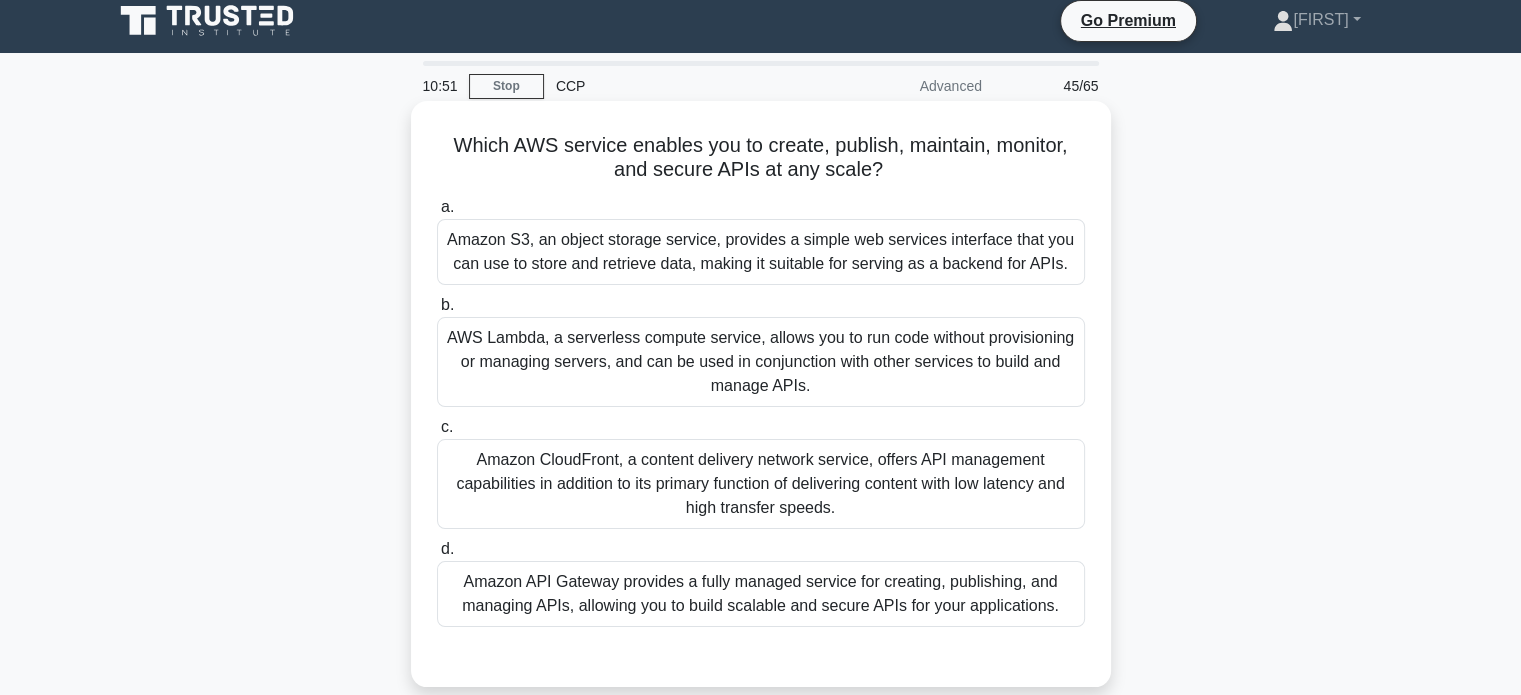 click on "Amazon API Gateway provides a fully managed service for creating, publishing, and managing APIs, allowing you to build scalable and secure APIs for your applications." at bounding box center (761, 594) 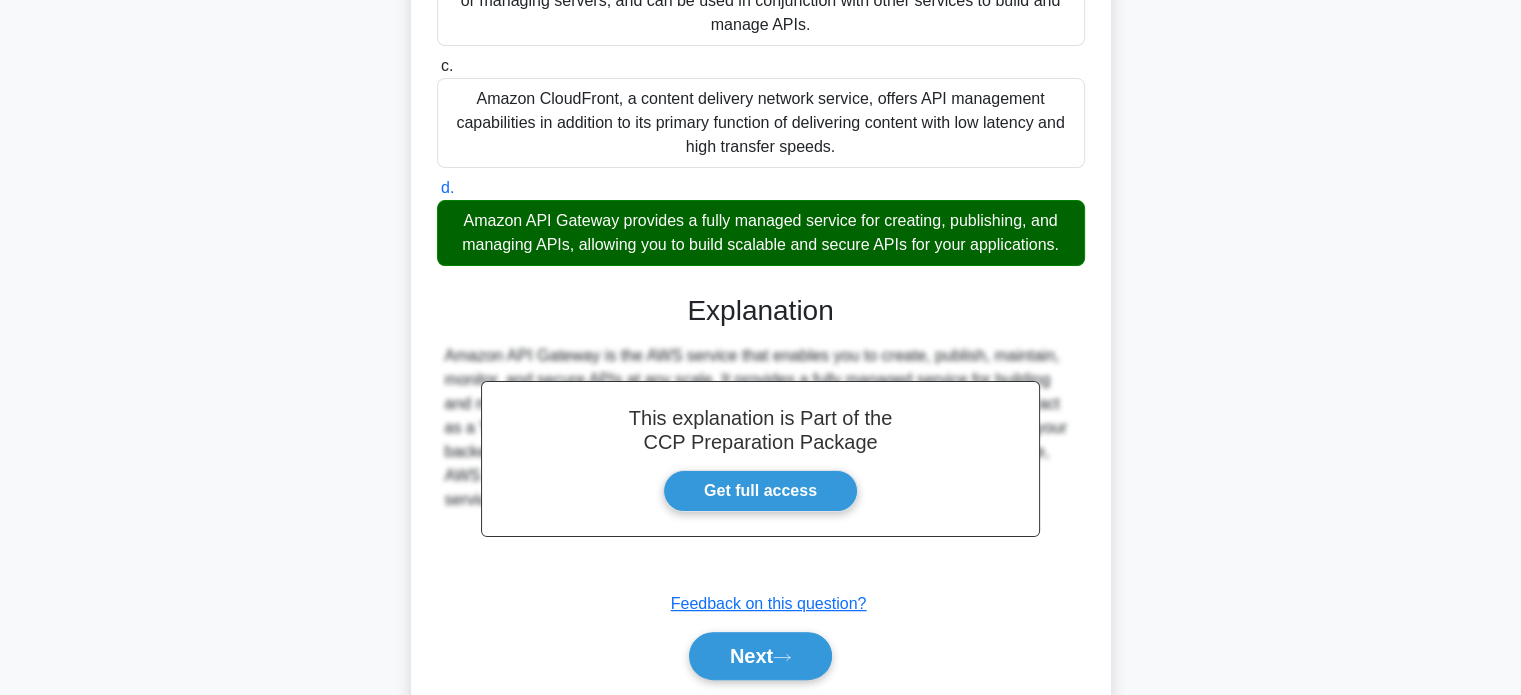 scroll, scrollTop: 376, scrollLeft: 0, axis: vertical 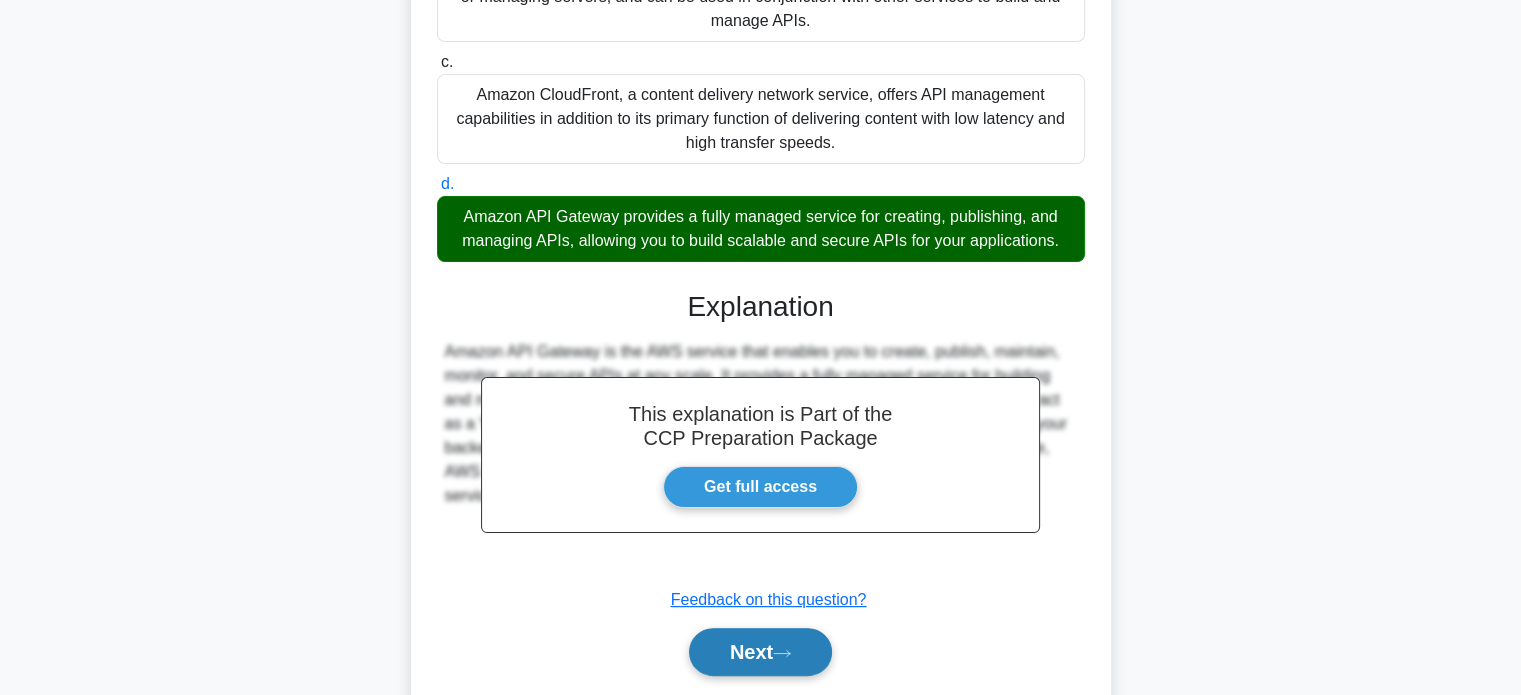 click on "Next" at bounding box center [760, 652] 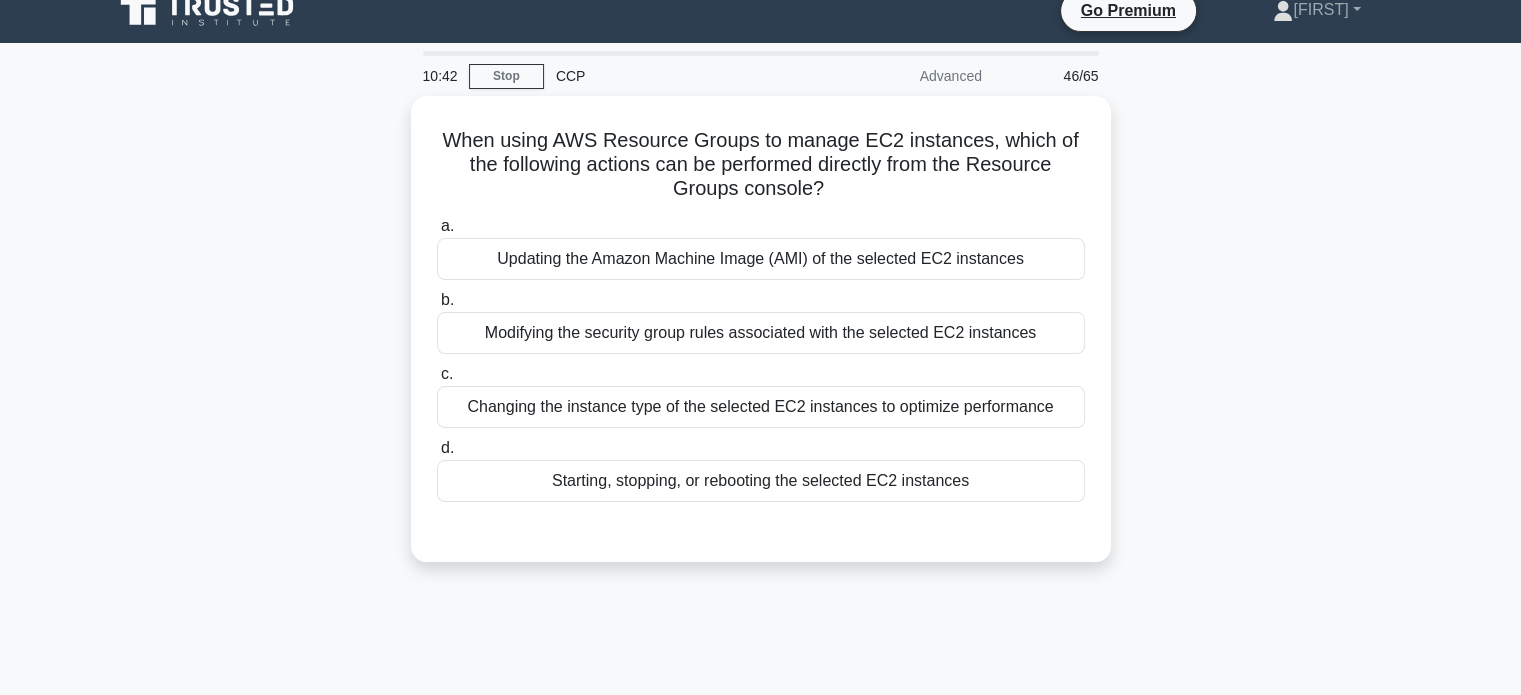 scroll, scrollTop: 0, scrollLeft: 0, axis: both 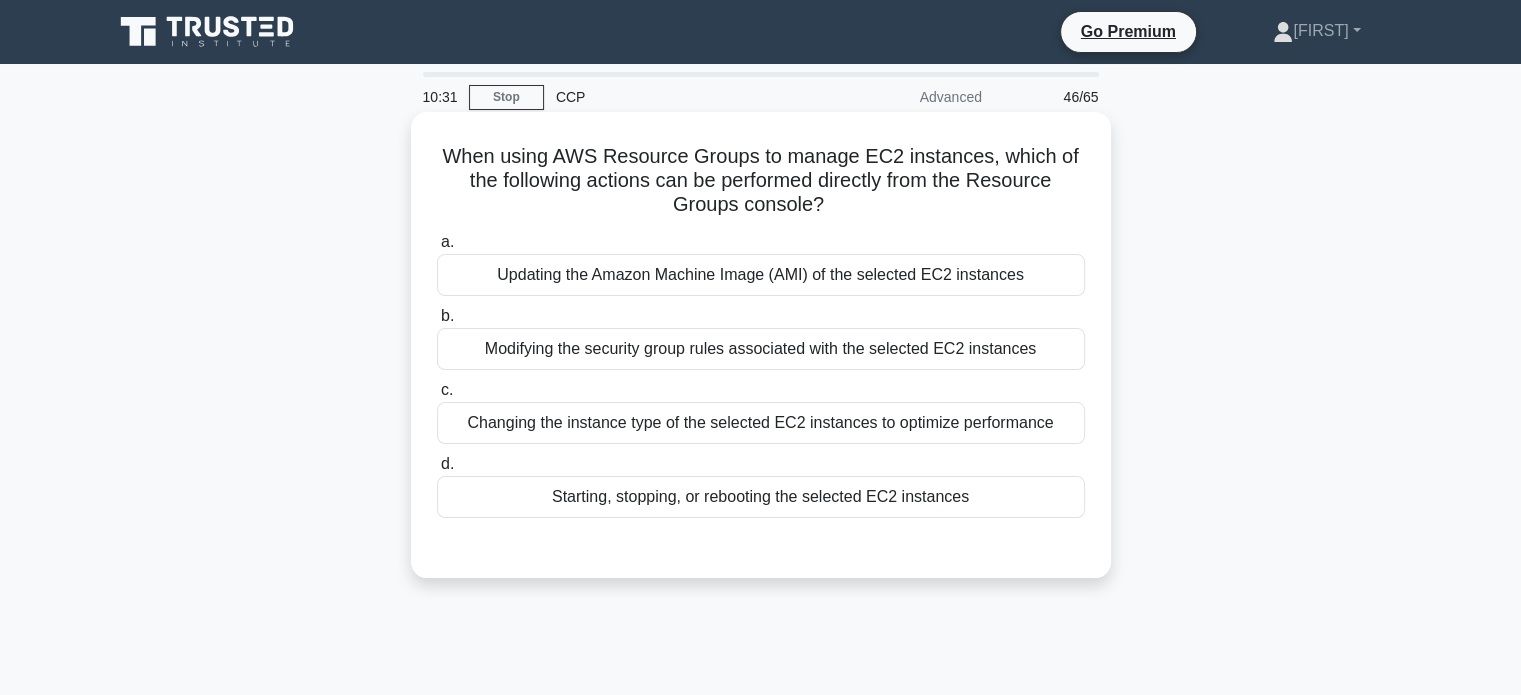 click on "Starting, stopping, or rebooting the selected EC2 instances" at bounding box center [761, 497] 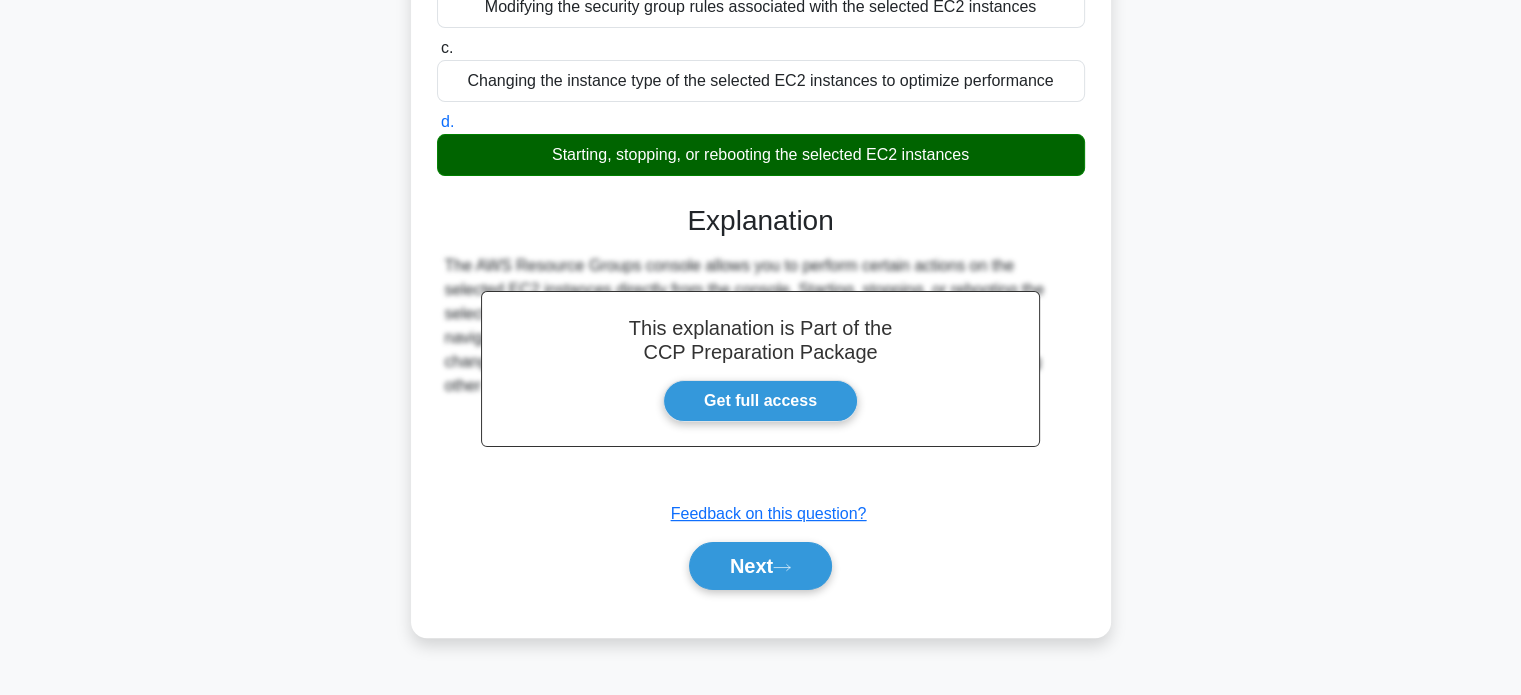 scroll, scrollTop: 364, scrollLeft: 0, axis: vertical 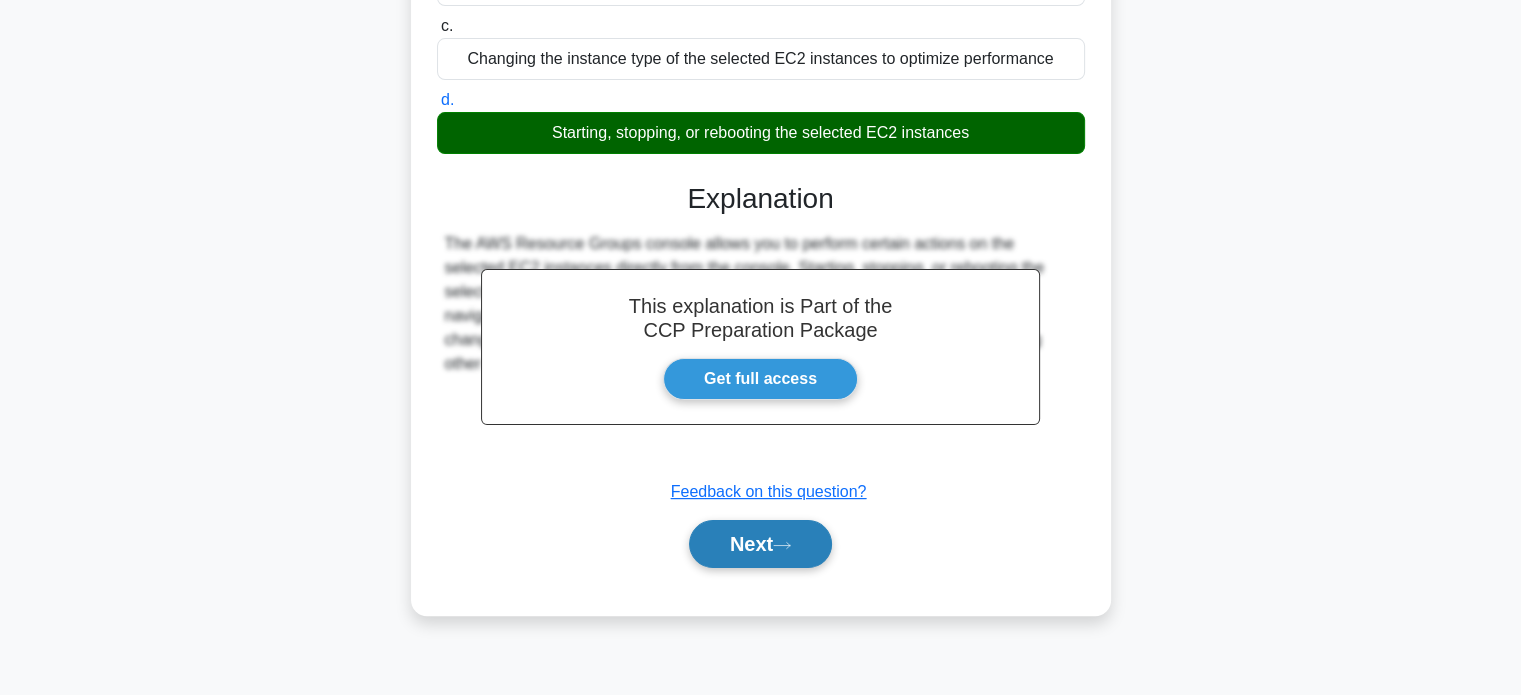 click on "Next" at bounding box center (760, 544) 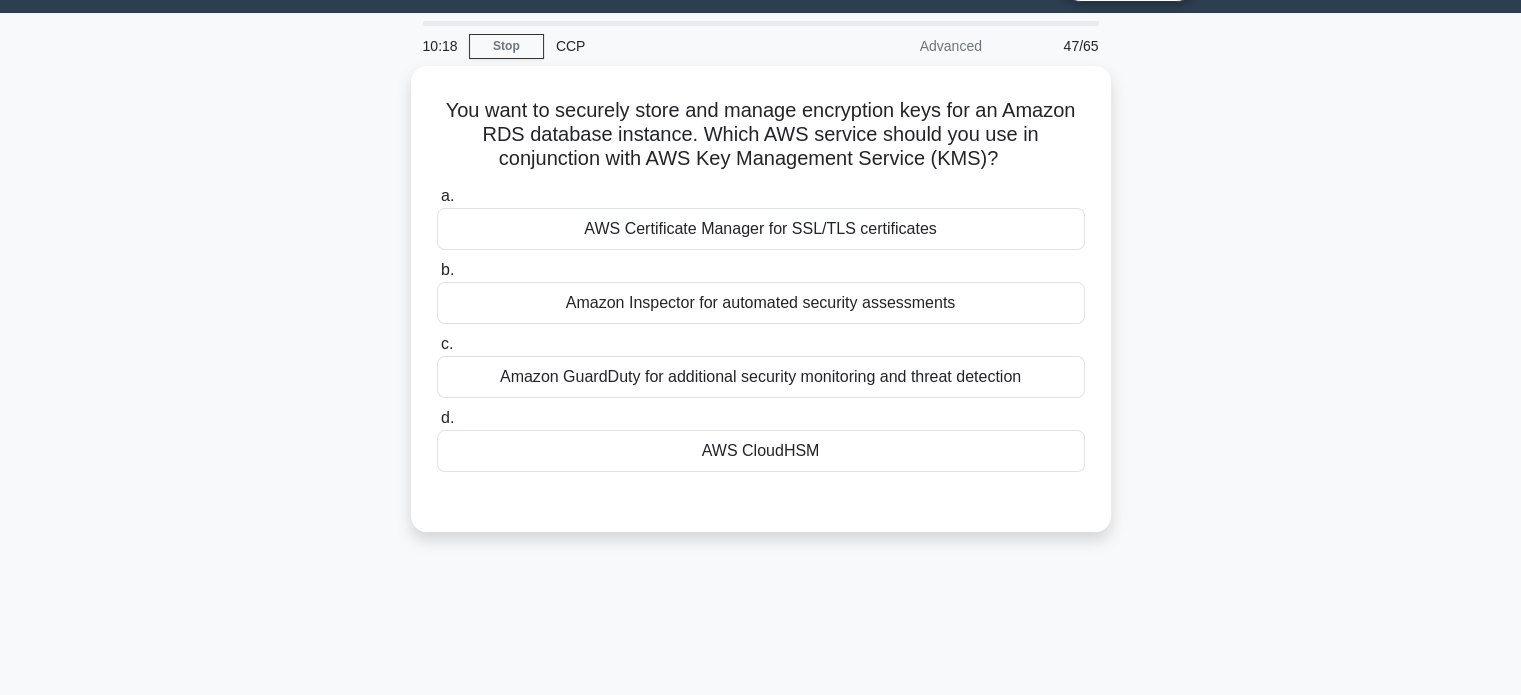 scroll, scrollTop: 48, scrollLeft: 0, axis: vertical 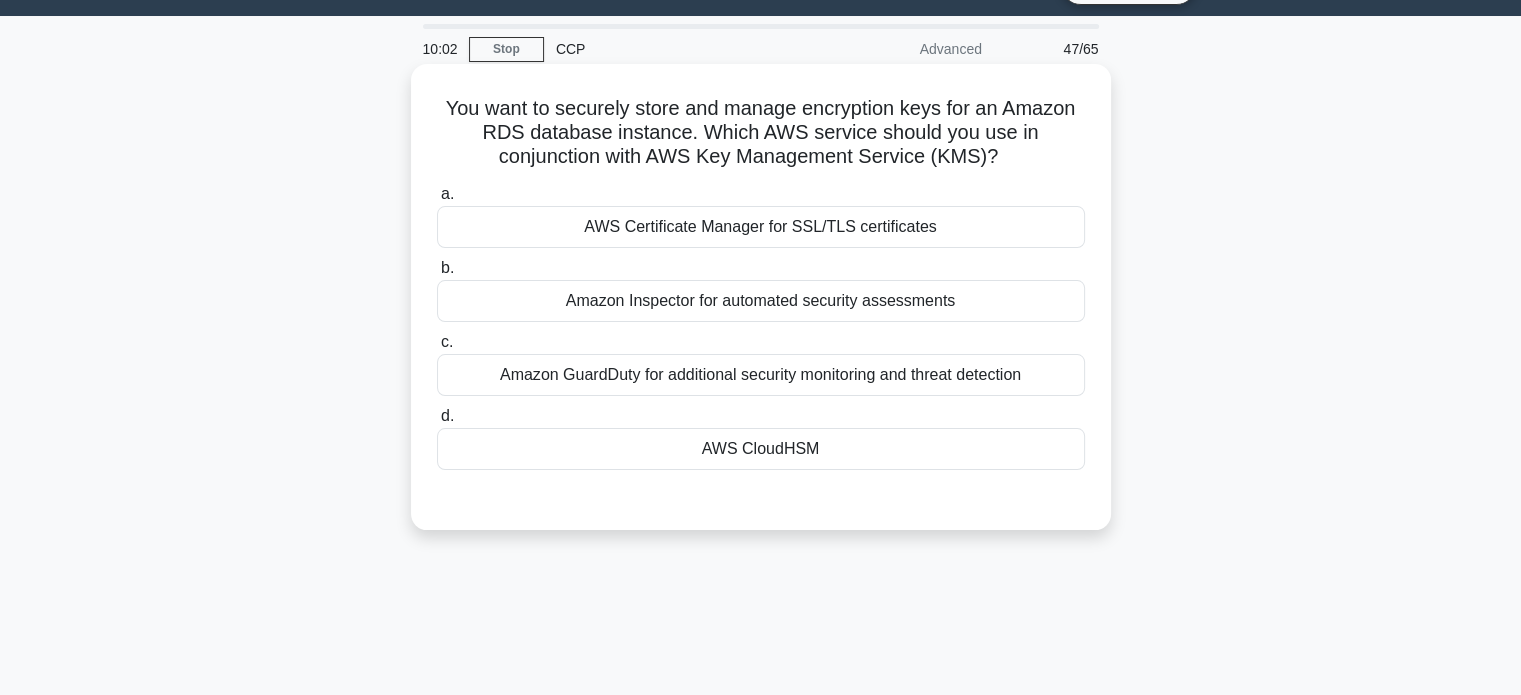 click on "AWS CloudHSM" at bounding box center [761, 449] 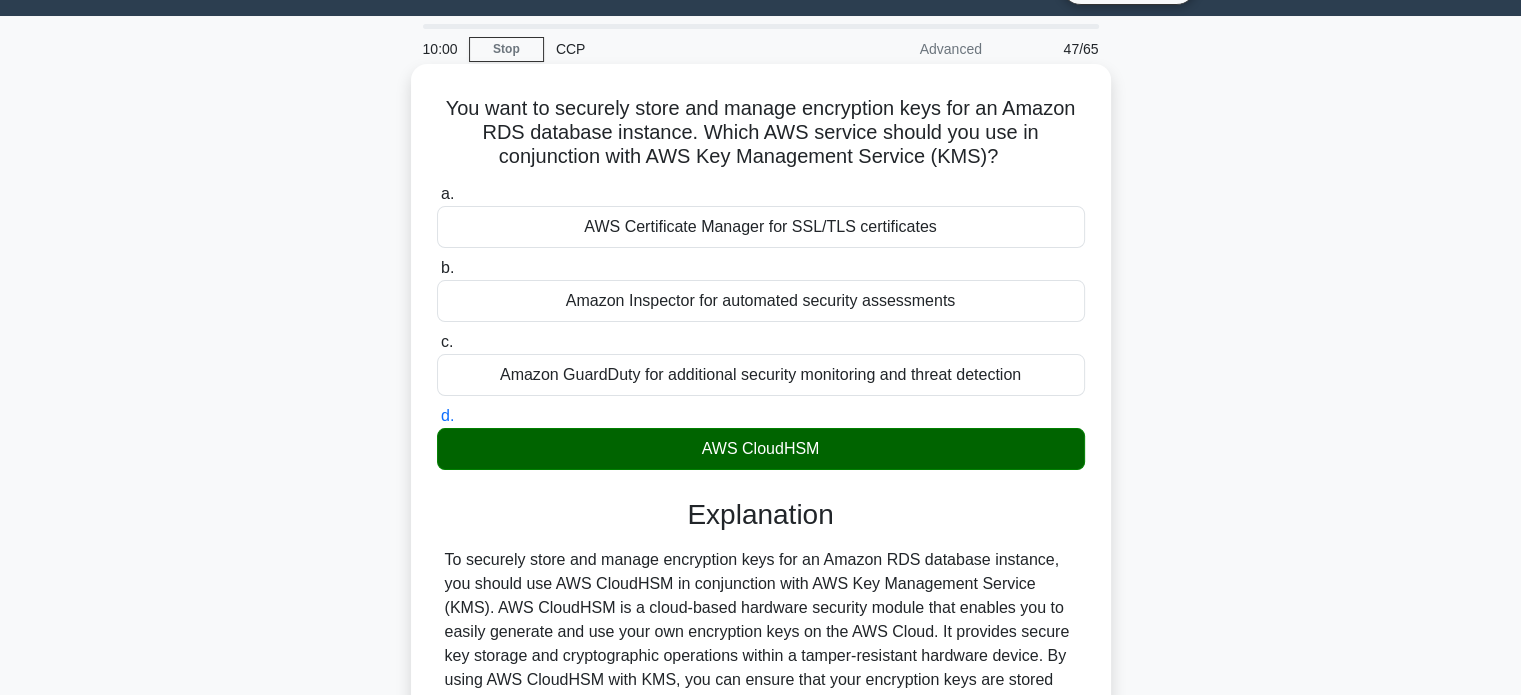 scroll, scrollTop: 385, scrollLeft: 0, axis: vertical 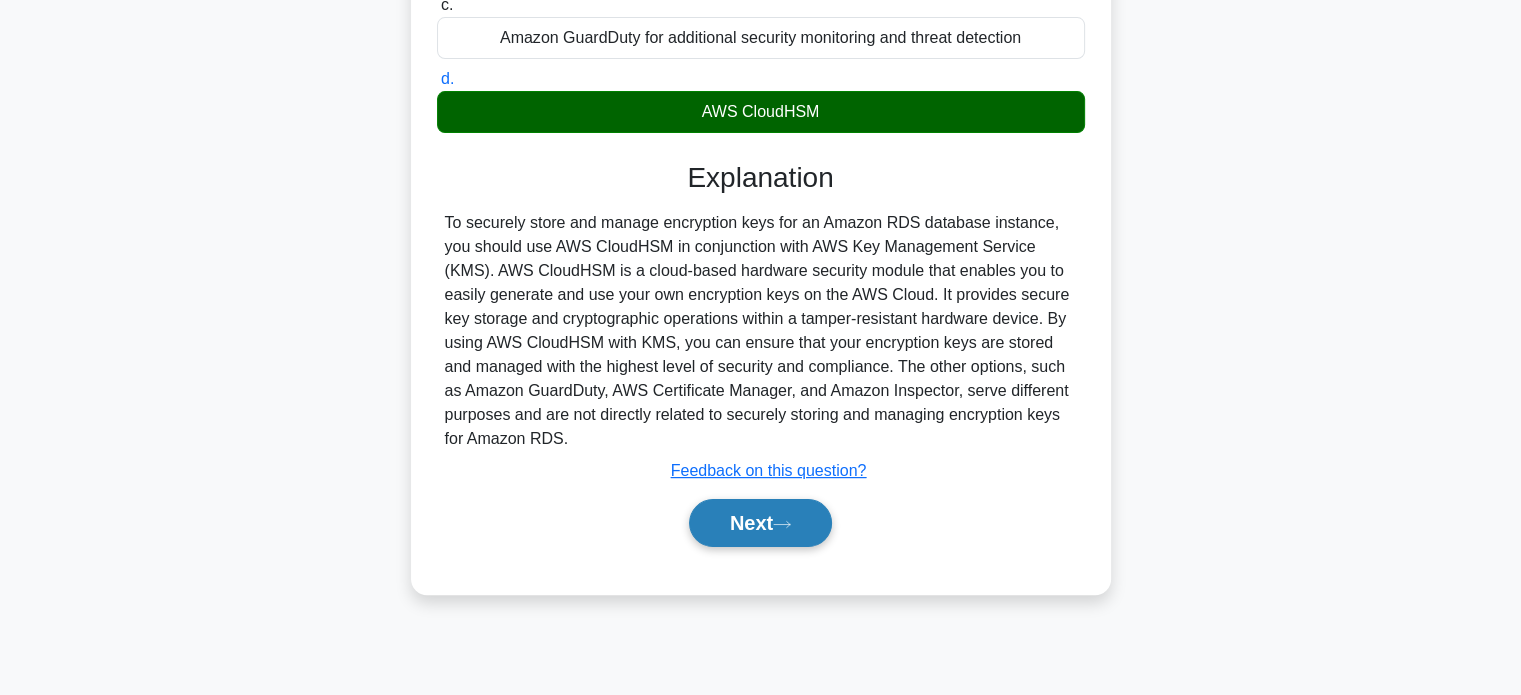 click on "Next" at bounding box center [760, 523] 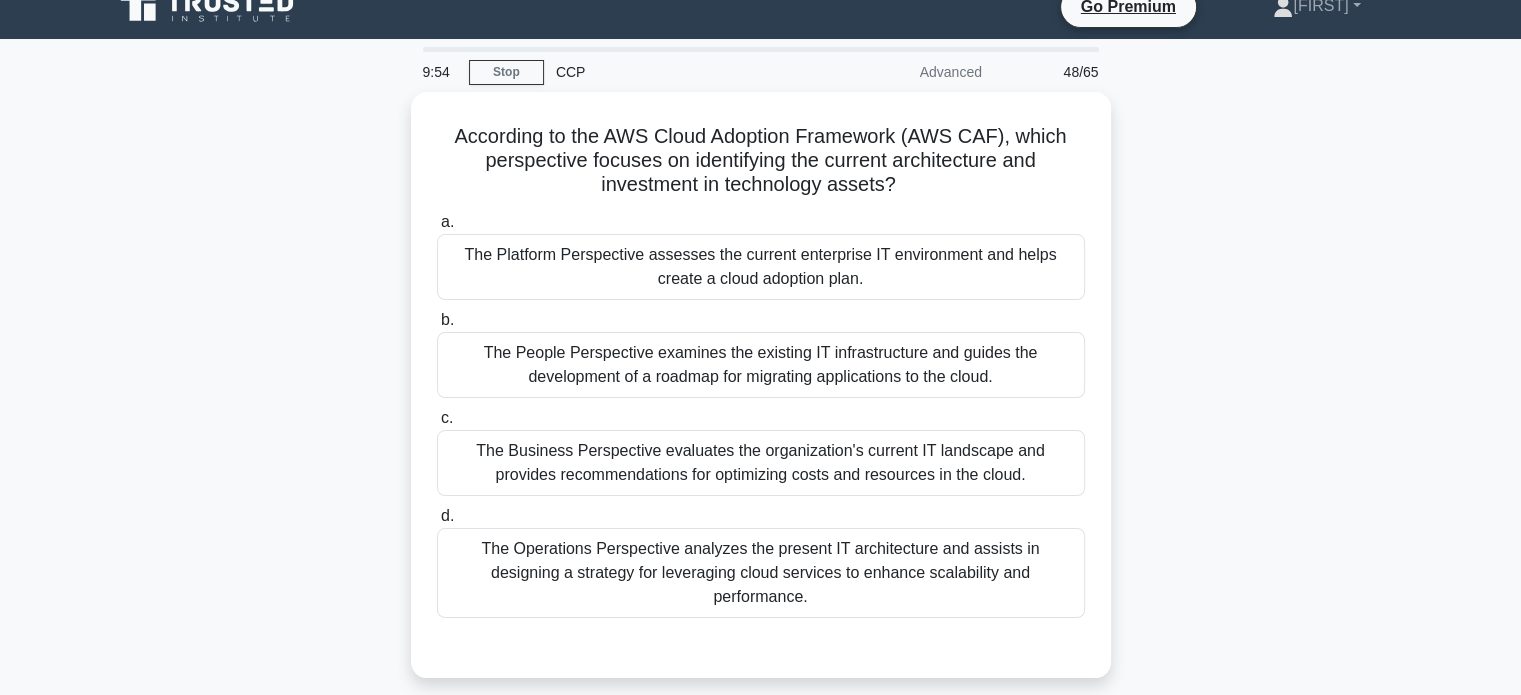 scroll, scrollTop: 24, scrollLeft: 0, axis: vertical 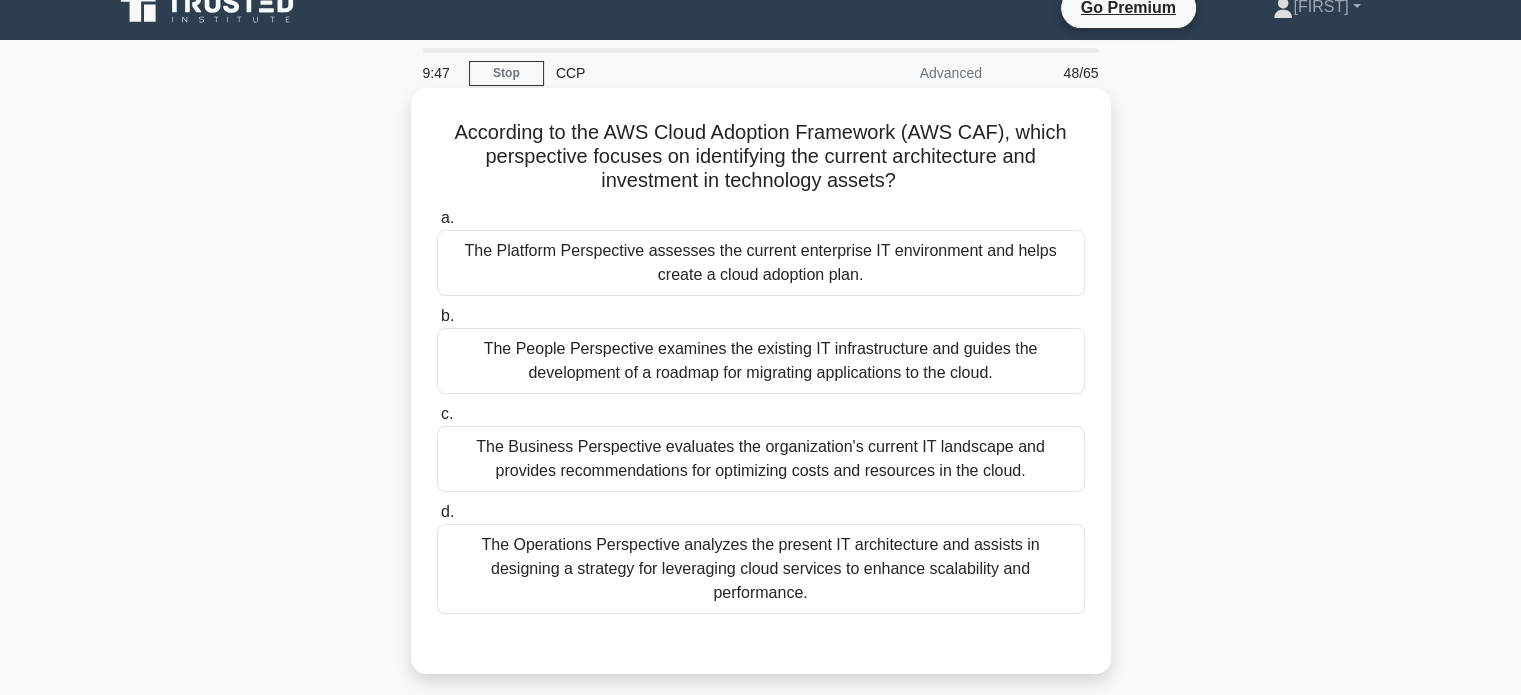 click on "The Platform Perspective assesses the current enterprise IT environment and helps create a cloud adoption plan." at bounding box center (761, 263) 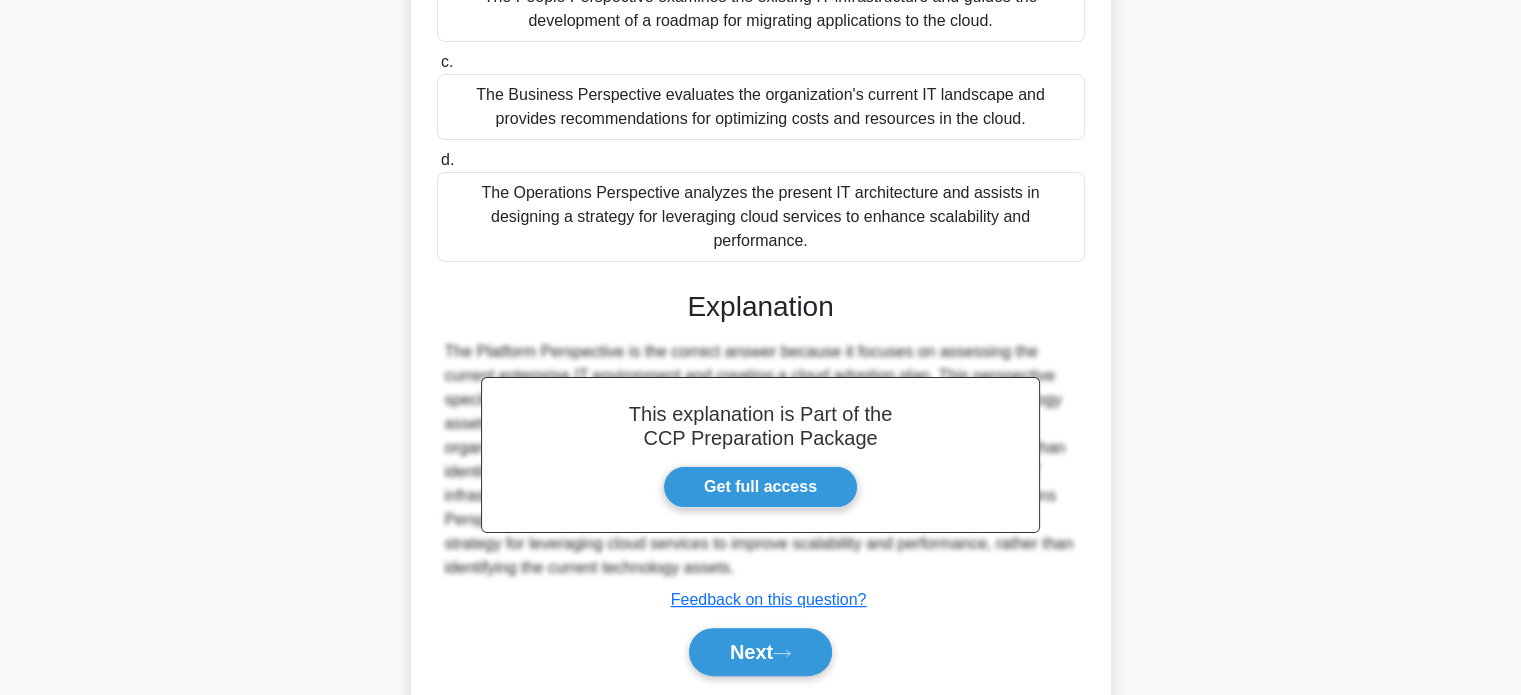 scroll, scrollTop: 416, scrollLeft: 0, axis: vertical 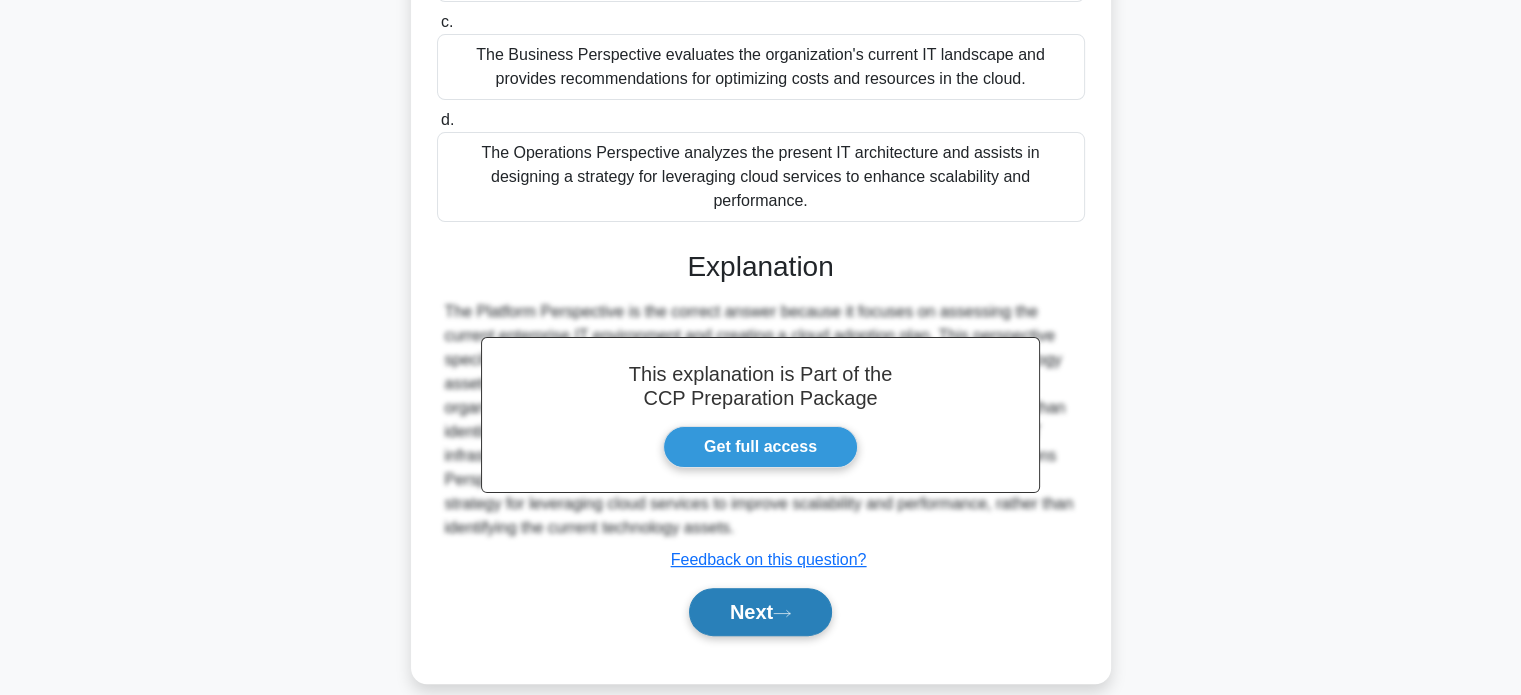 click on "Next" at bounding box center (760, 612) 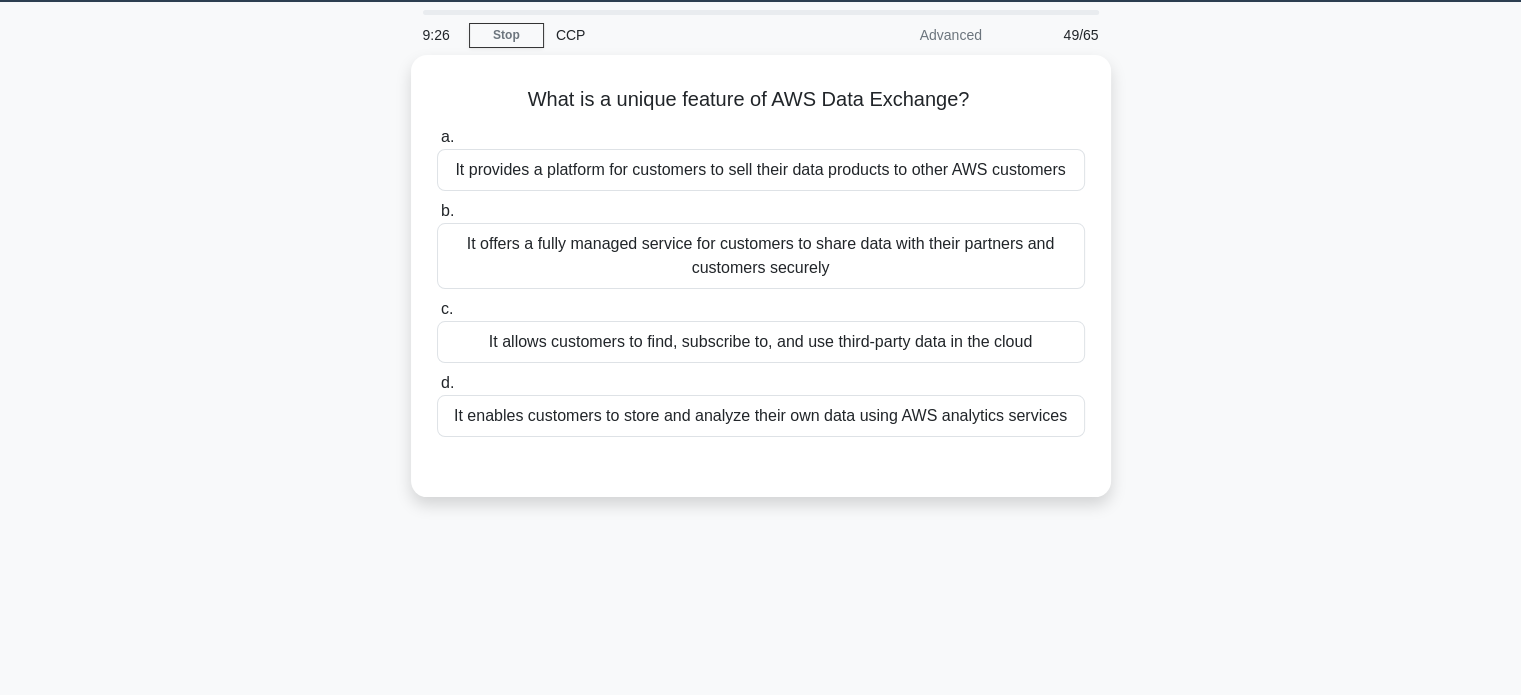 scroll, scrollTop: 56, scrollLeft: 0, axis: vertical 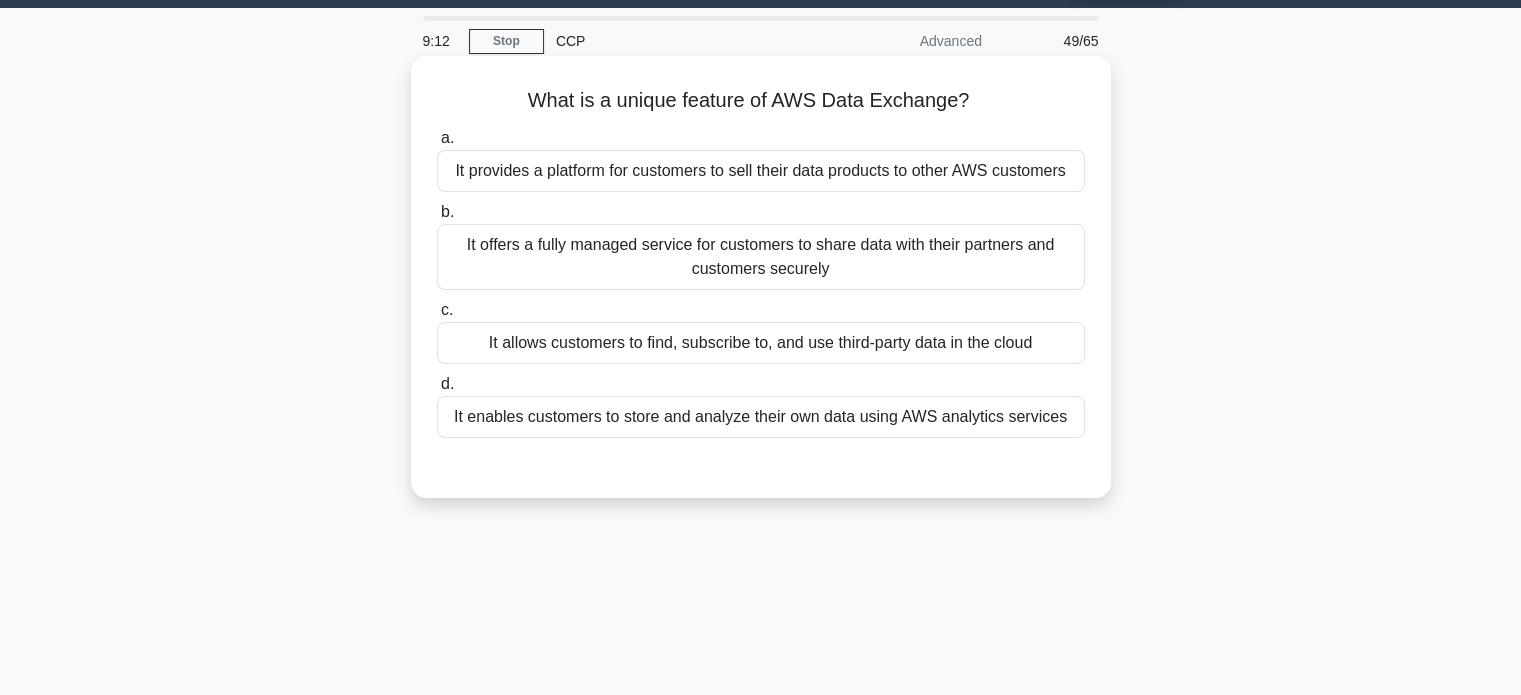 click on "It offers a fully managed service for customers to share data with their partners and customers securely" at bounding box center [761, 257] 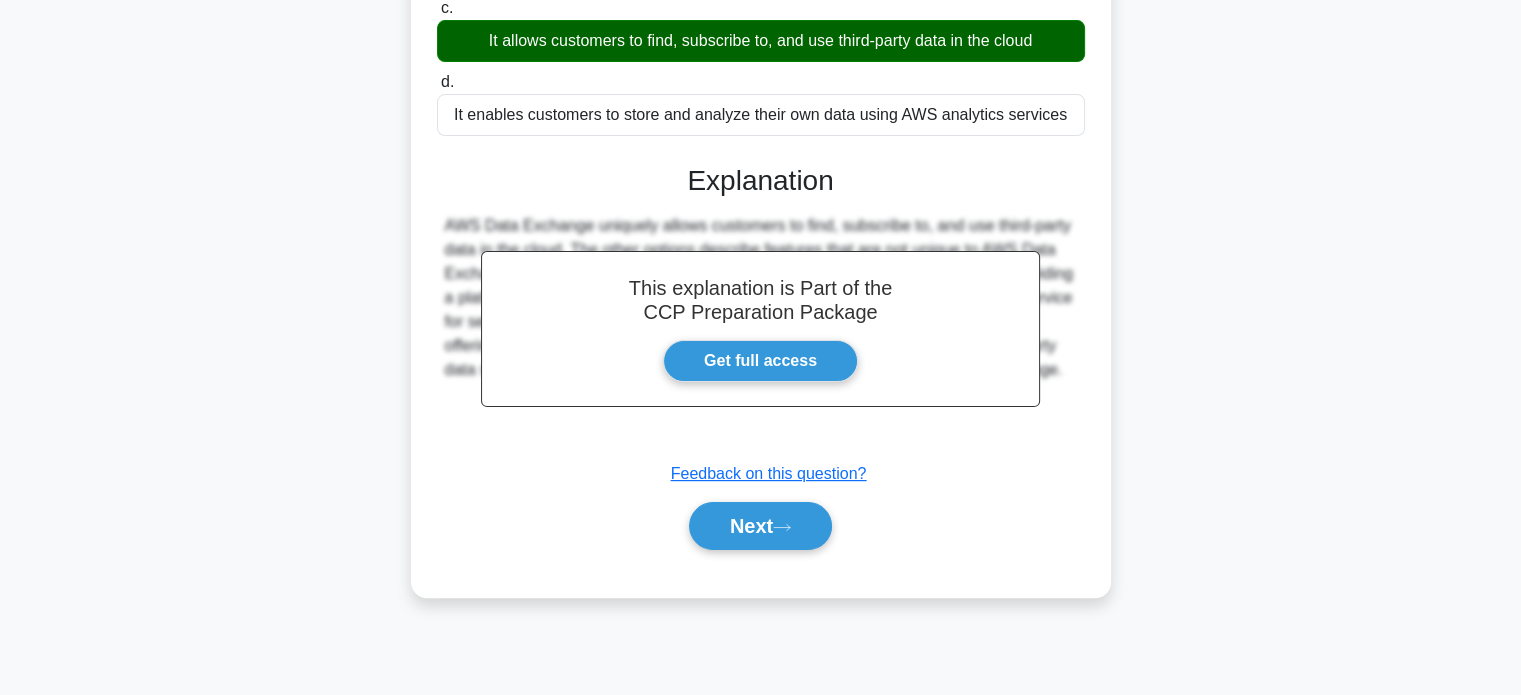 scroll, scrollTop: 385, scrollLeft: 0, axis: vertical 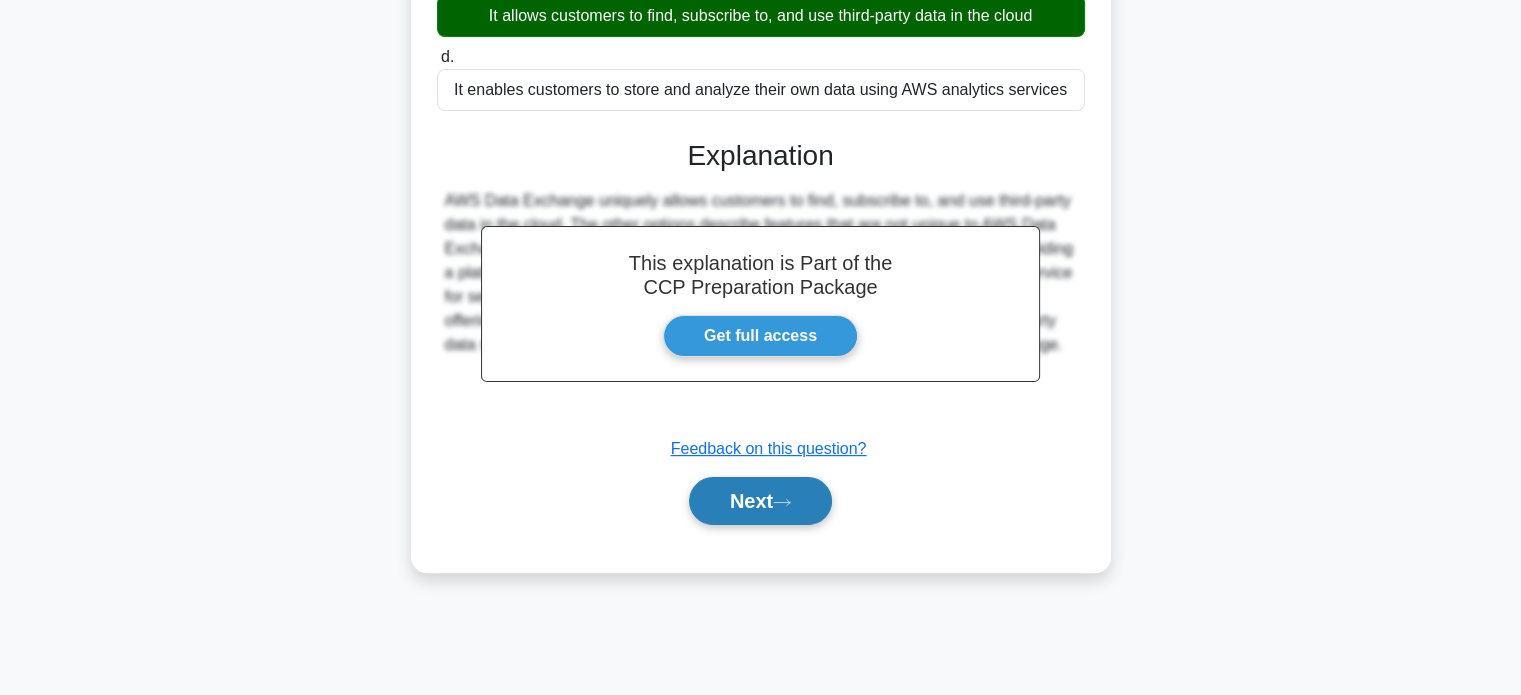 click on "Next" at bounding box center [760, 501] 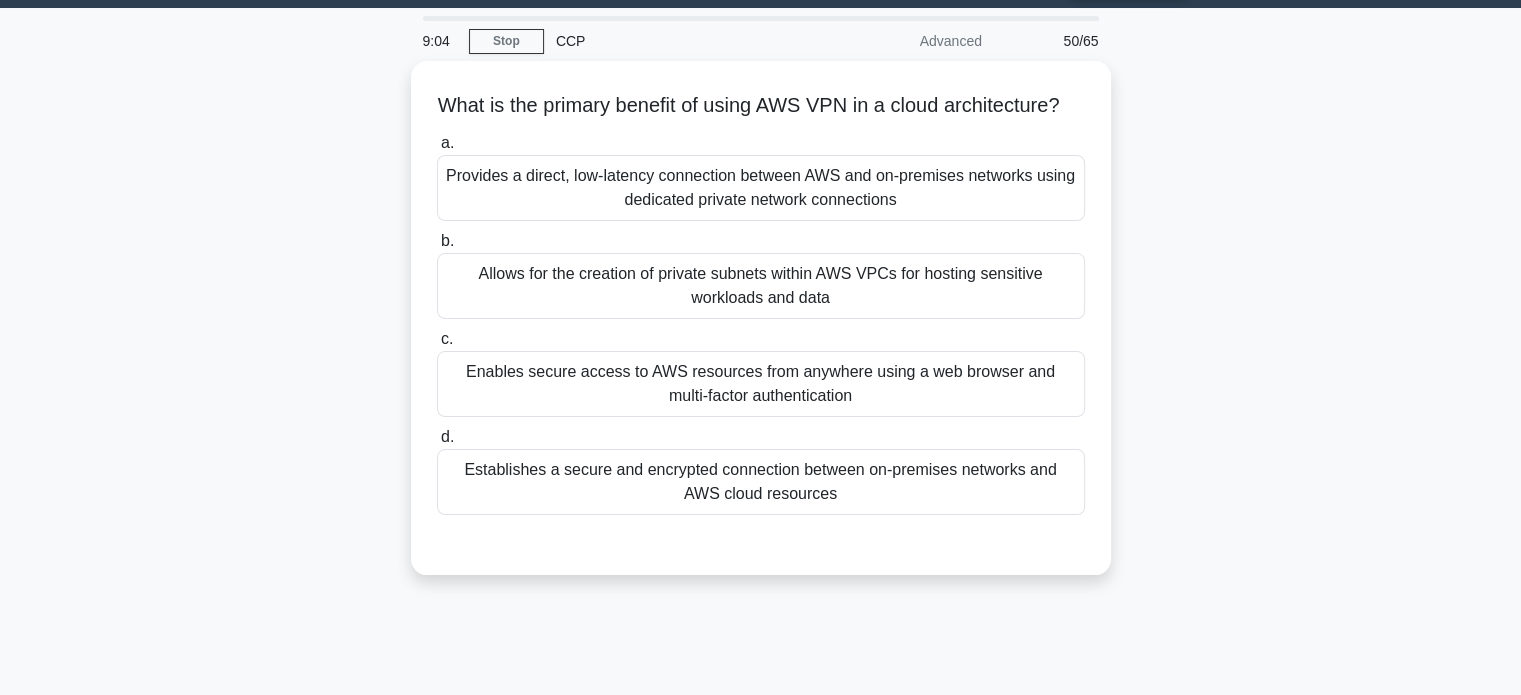 scroll, scrollTop: 0, scrollLeft: 0, axis: both 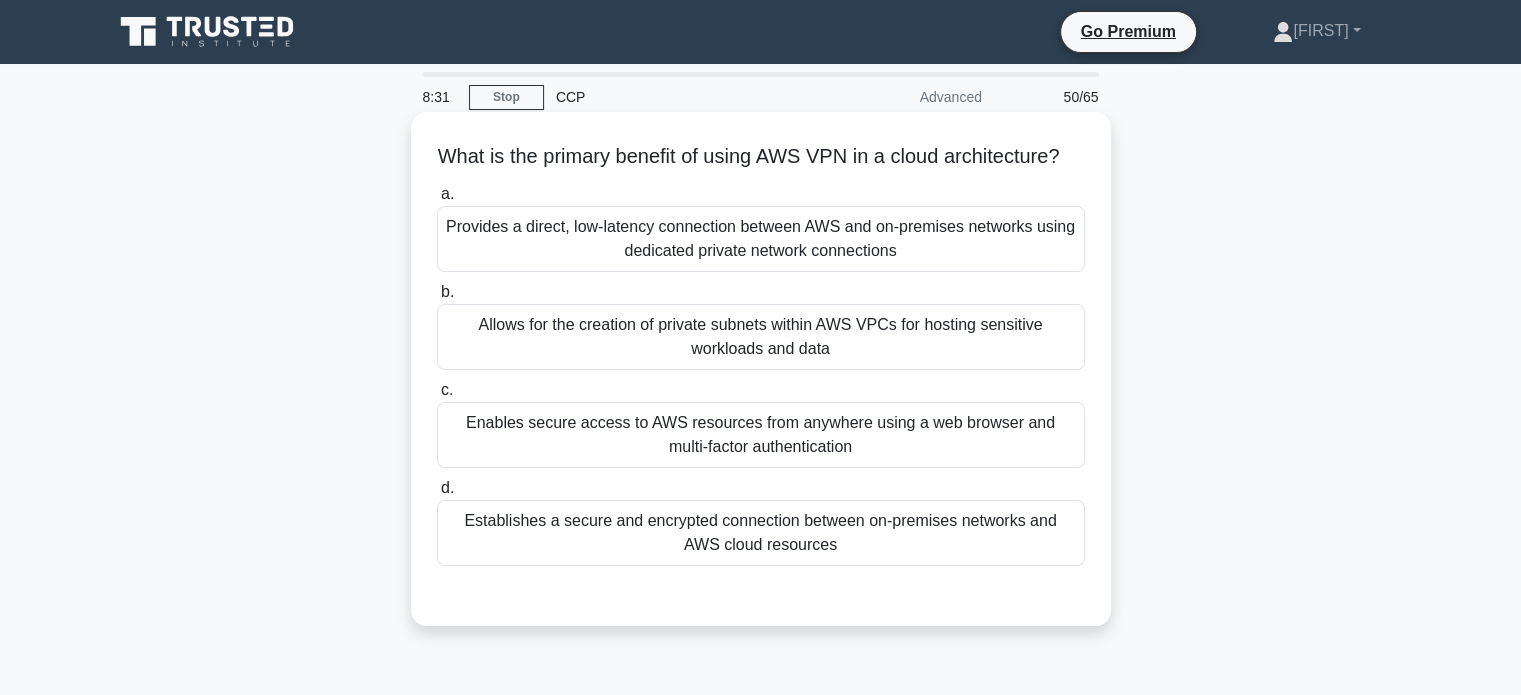 click on "Enables secure access to AWS resources from anywhere using a web browser and multi-factor authentication" at bounding box center [761, 435] 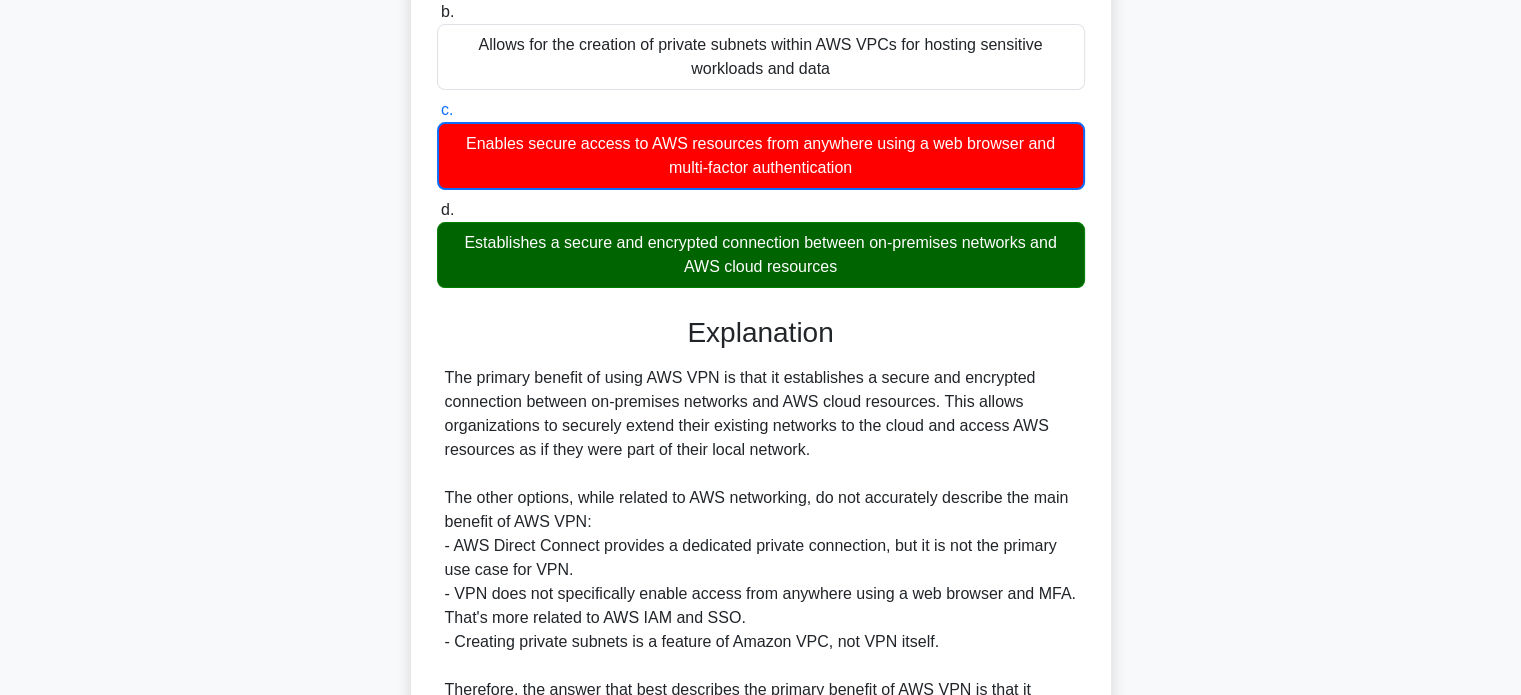scroll, scrollTop: 514, scrollLeft: 0, axis: vertical 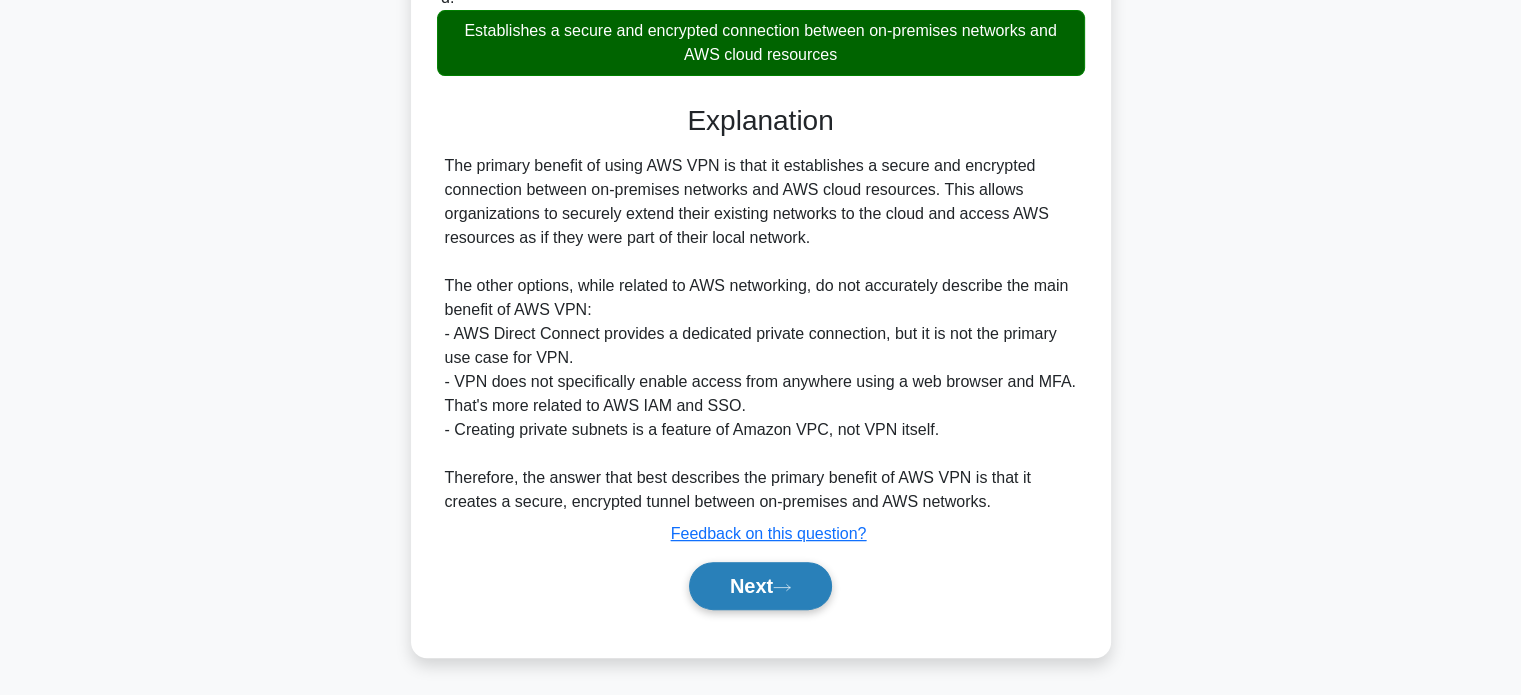 click on "Next" at bounding box center [760, 586] 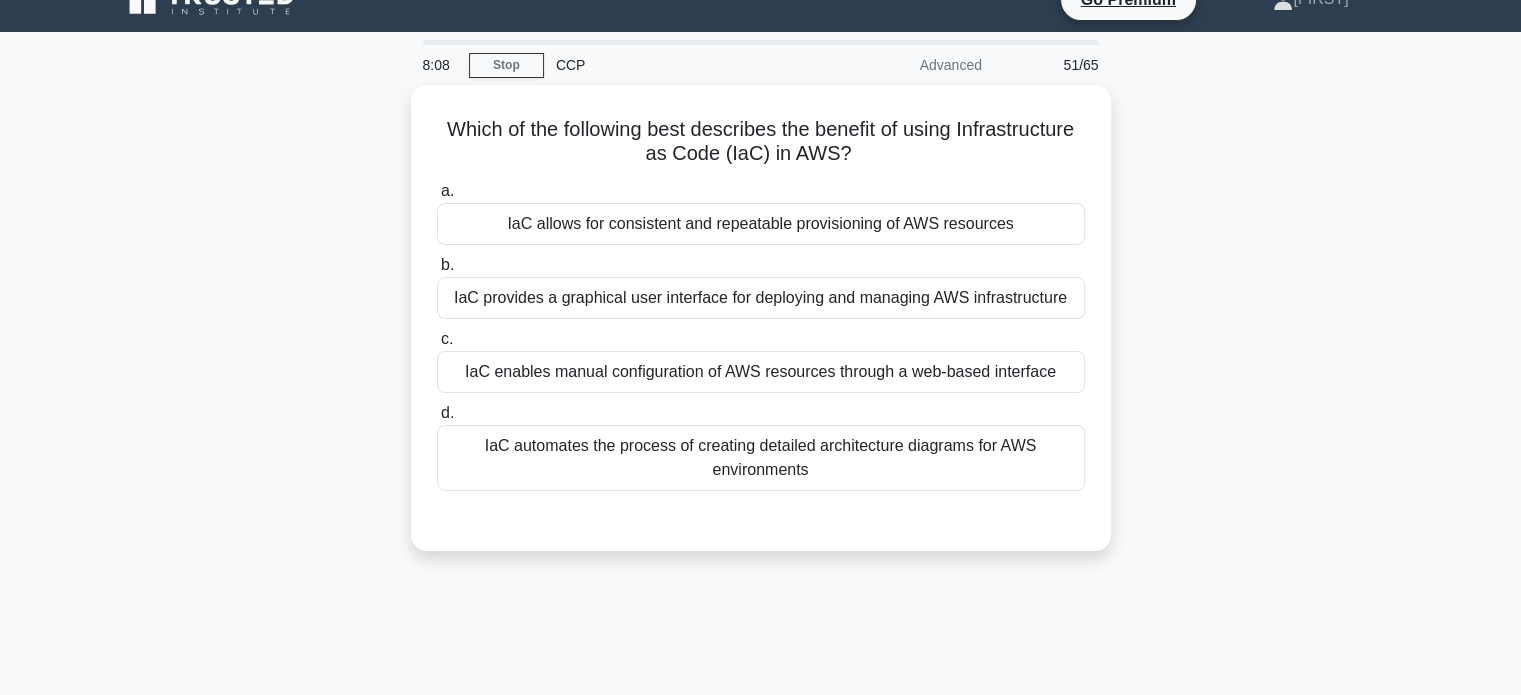 scroll, scrollTop: 0, scrollLeft: 0, axis: both 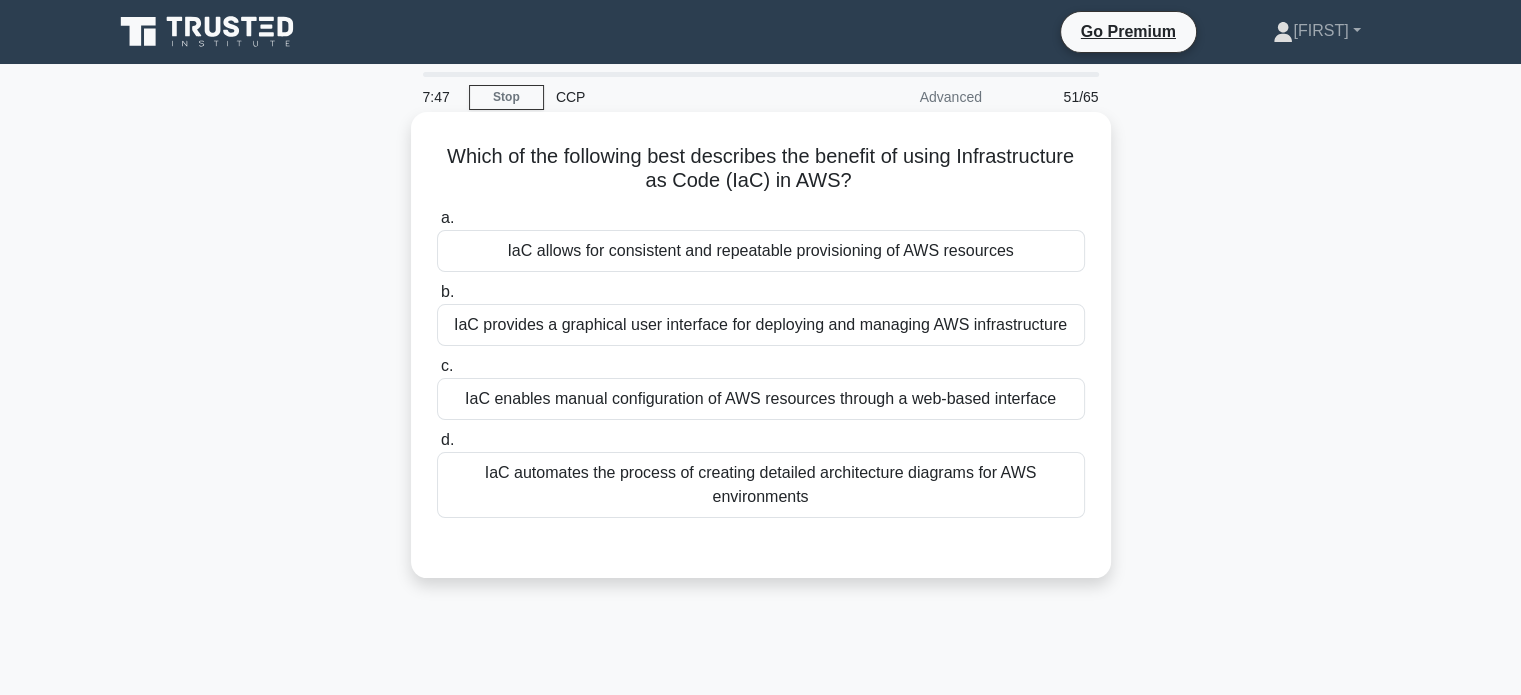 click on "IaC provides a graphical user interface for deploying and managing AWS infrastructure" at bounding box center [761, 325] 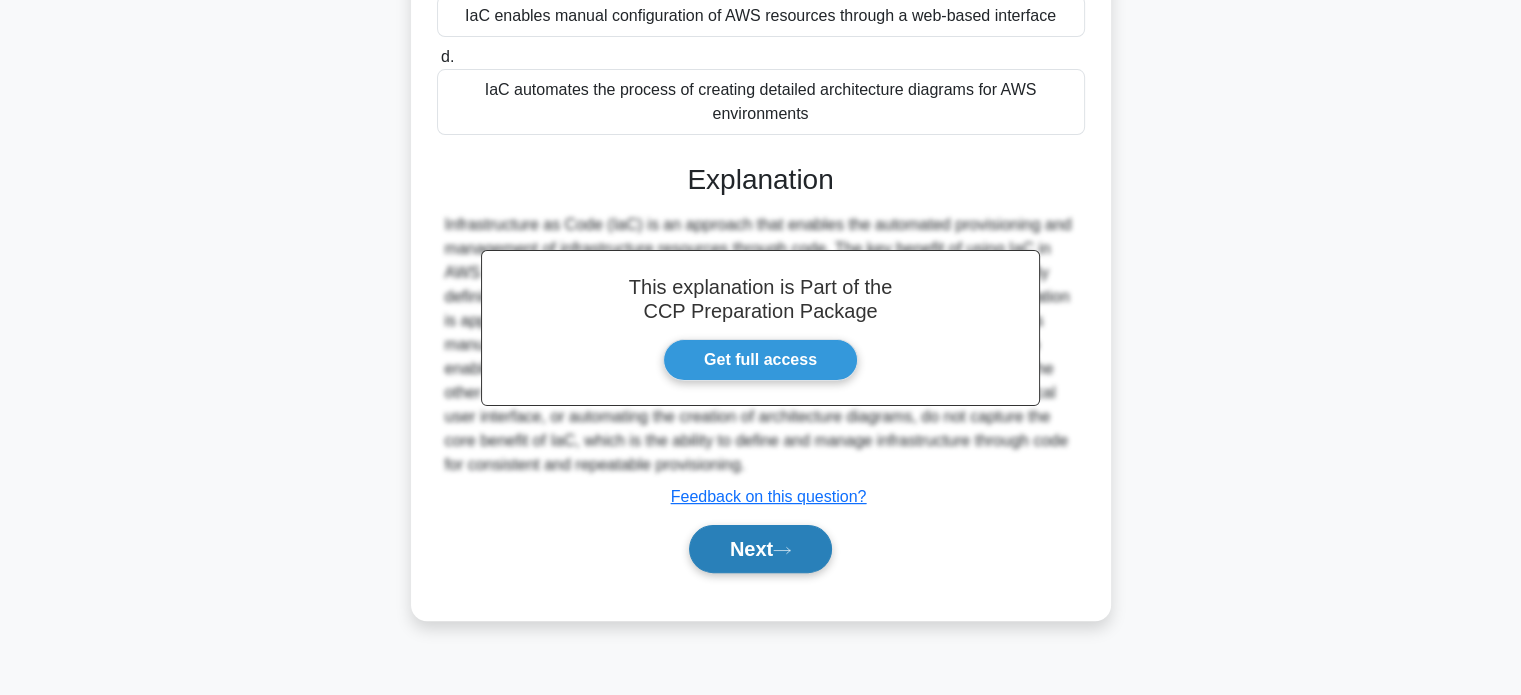 scroll, scrollTop: 384, scrollLeft: 0, axis: vertical 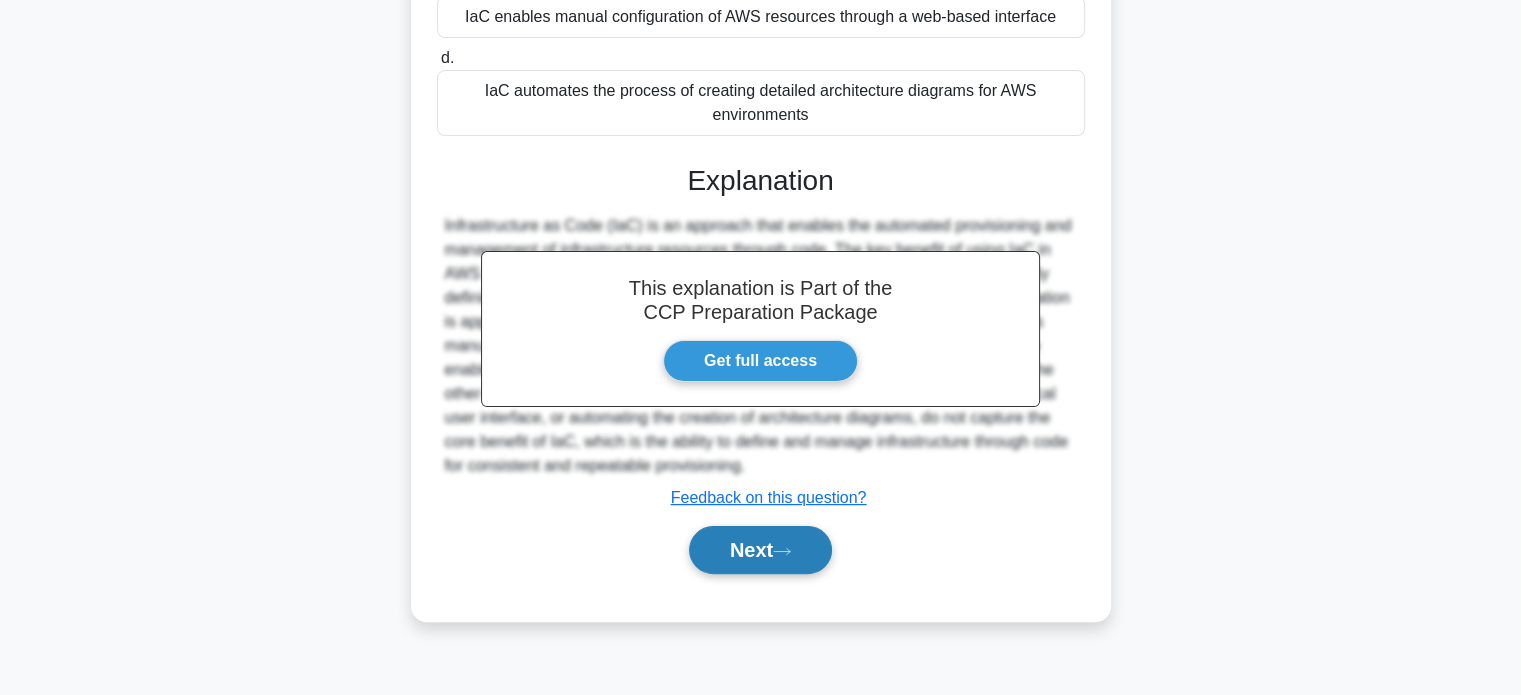 click on "Next" at bounding box center (760, 550) 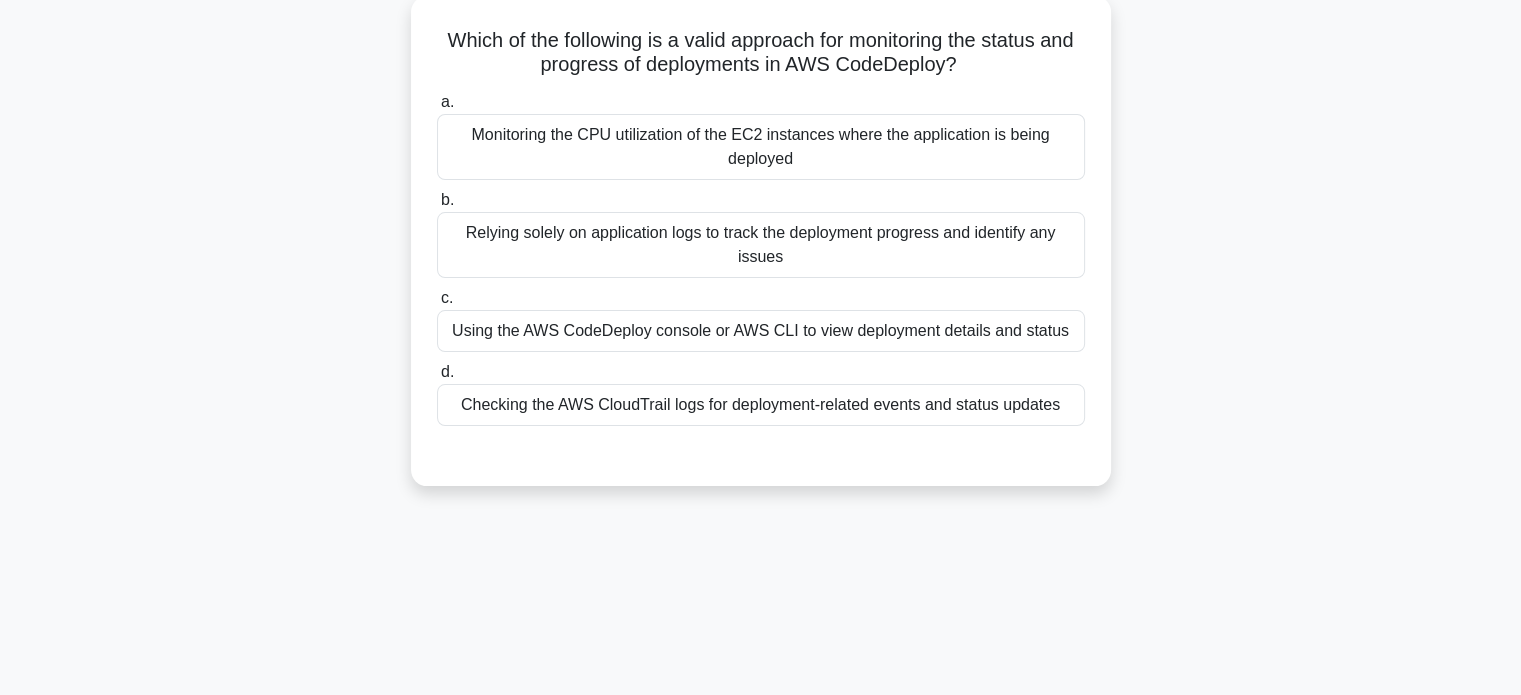 scroll, scrollTop: 0, scrollLeft: 0, axis: both 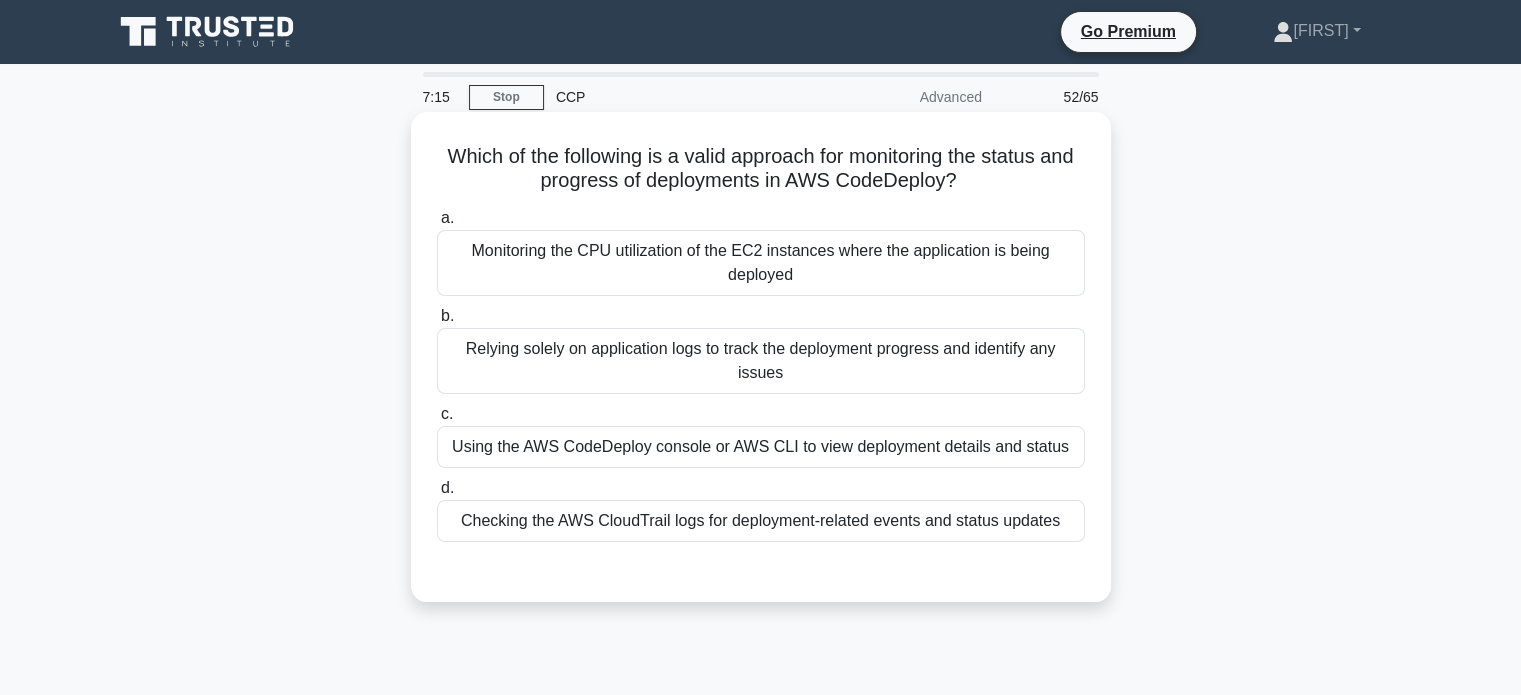 click on "Using the AWS CodeDeploy console or AWS CLI to view deployment details and status" at bounding box center (761, 447) 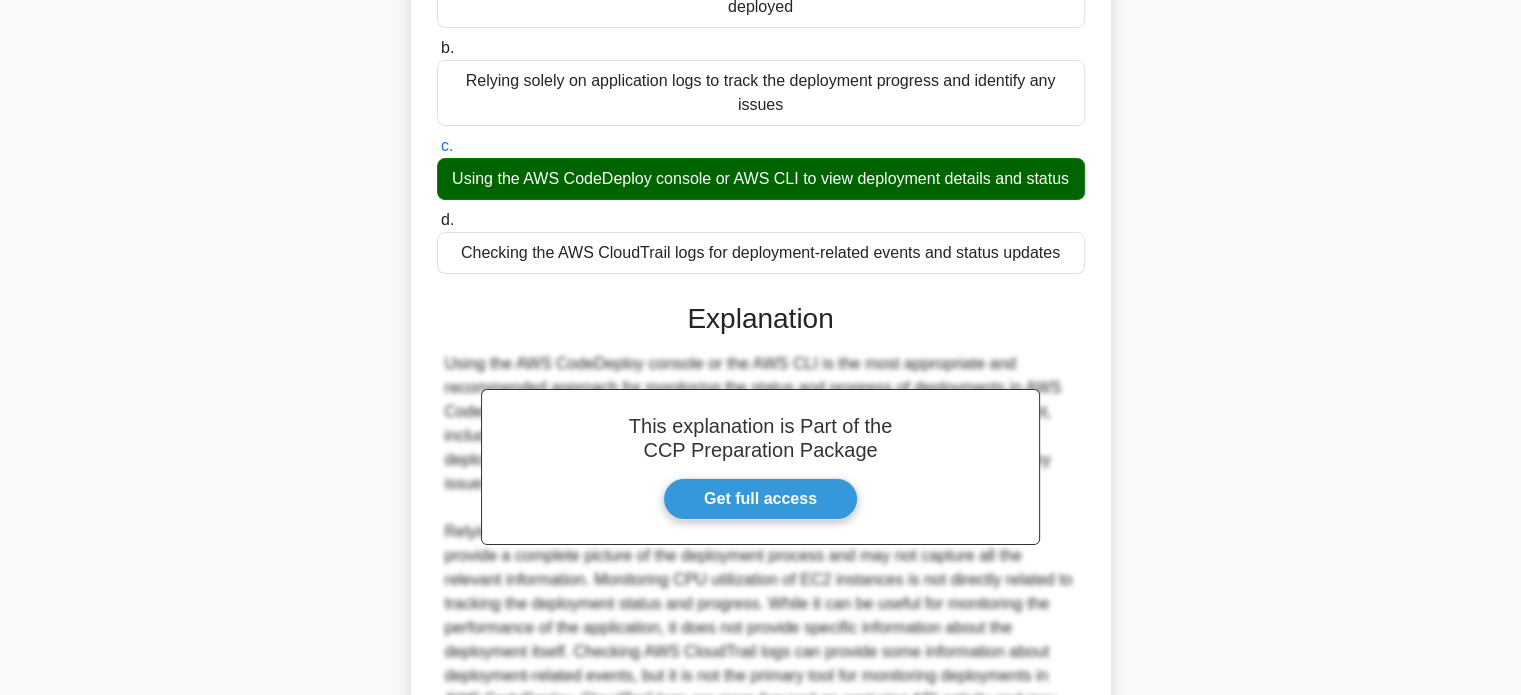 scroll, scrollTop: 512, scrollLeft: 0, axis: vertical 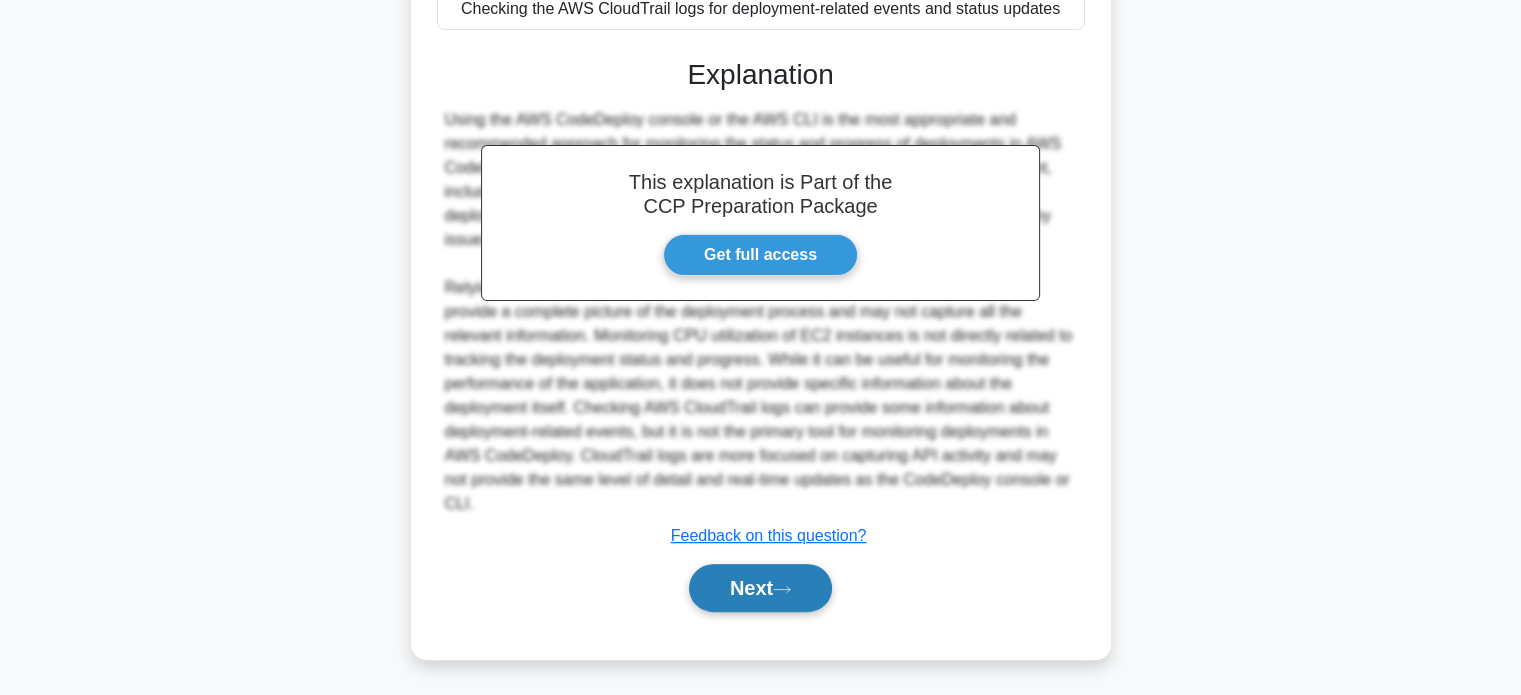 click on "Next" at bounding box center [760, 588] 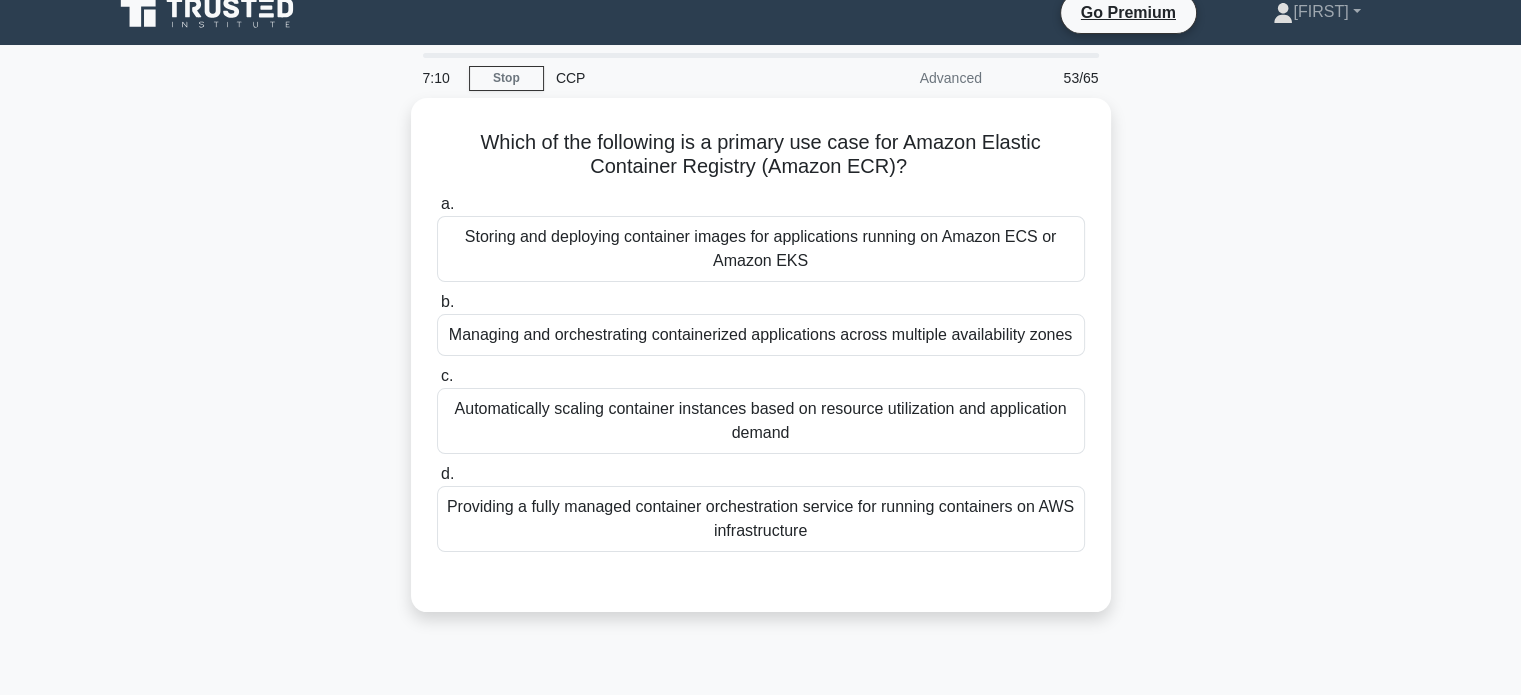 scroll, scrollTop: 0, scrollLeft: 0, axis: both 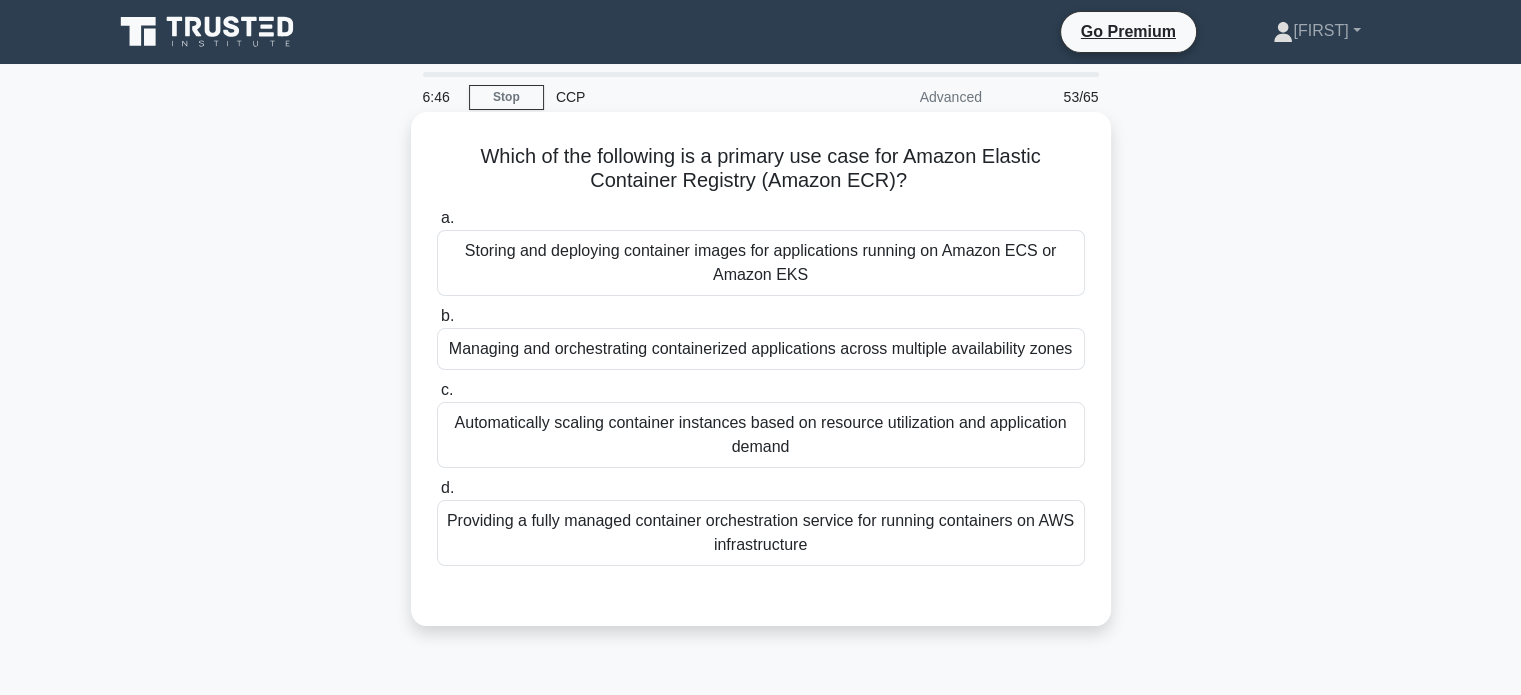 click on "Storing and deploying container images for applications running on Amazon ECS or Amazon EKS" at bounding box center (761, 263) 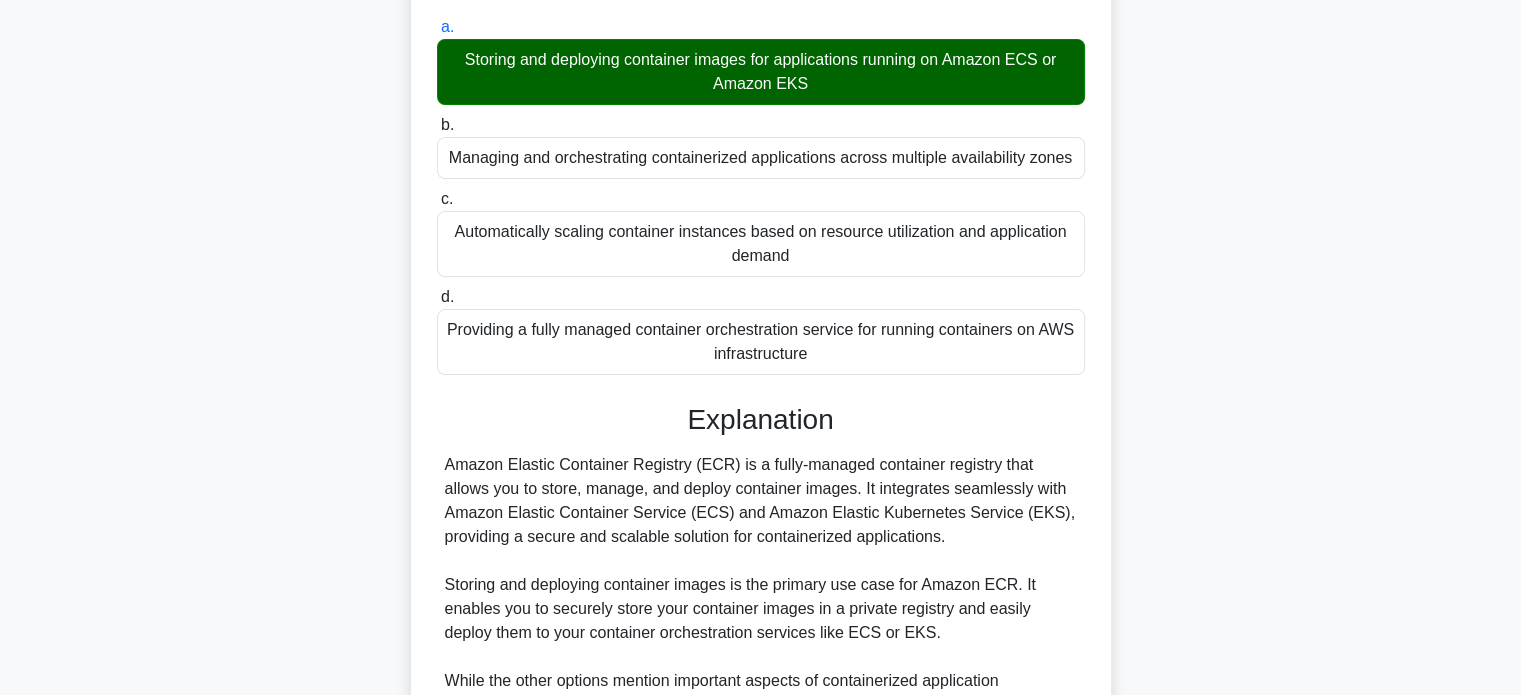 scroll, scrollTop: 464, scrollLeft: 0, axis: vertical 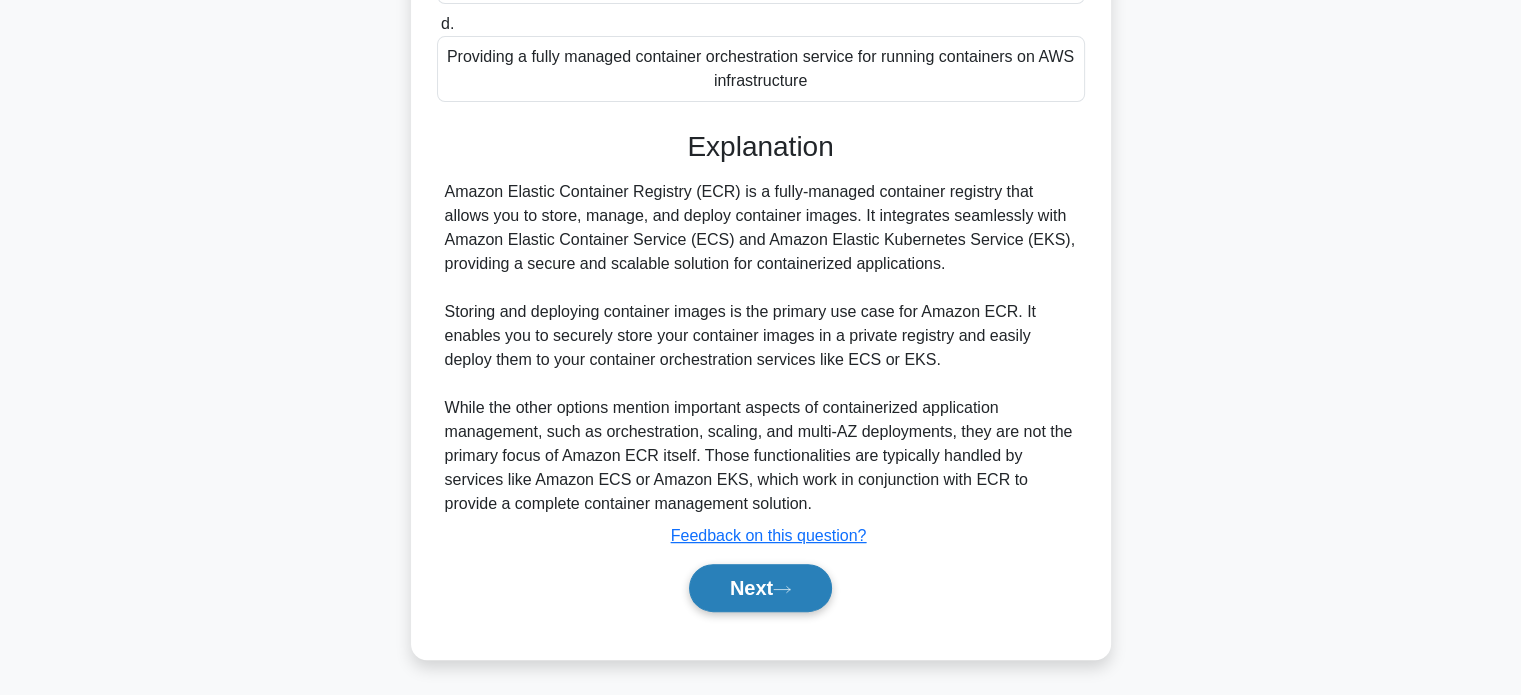 click on "Next" at bounding box center [760, 588] 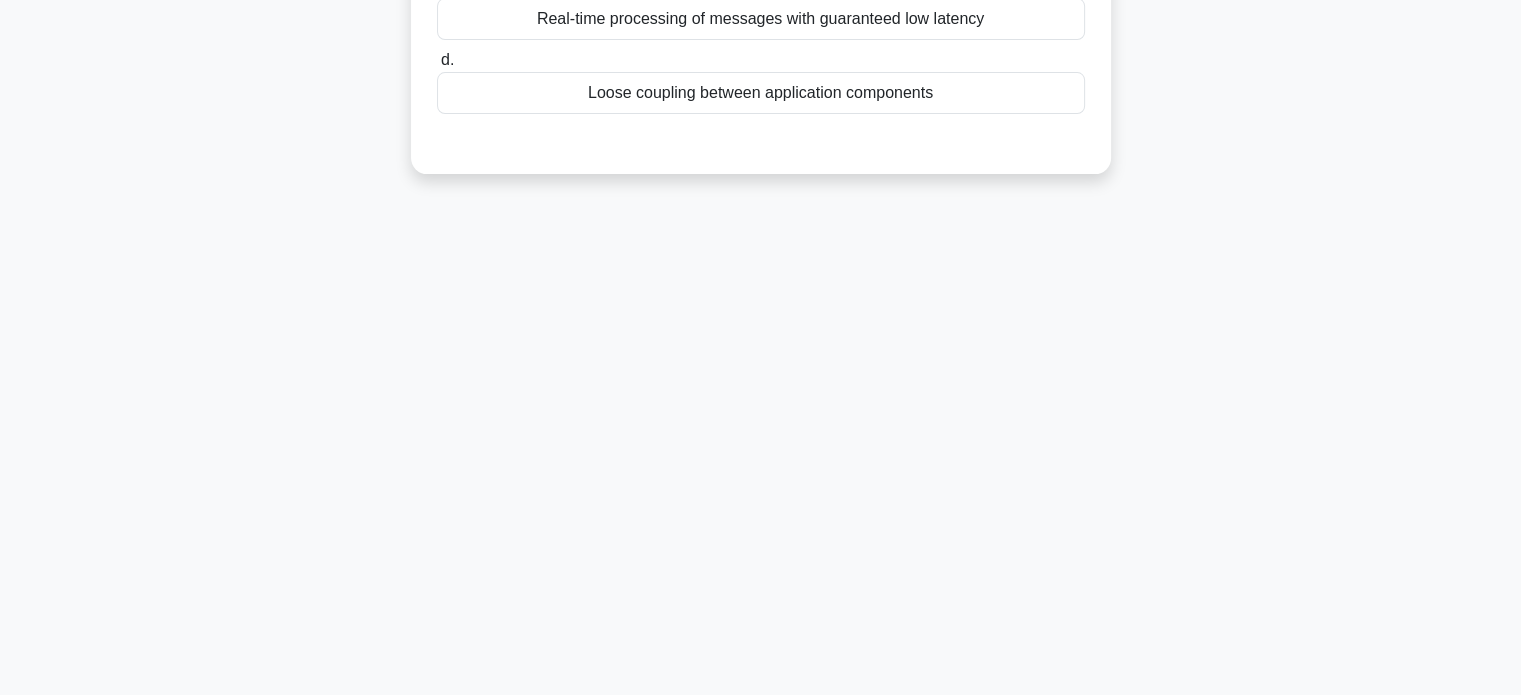 scroll, scrollTop: 0, scrollLeft: 0, axis: both 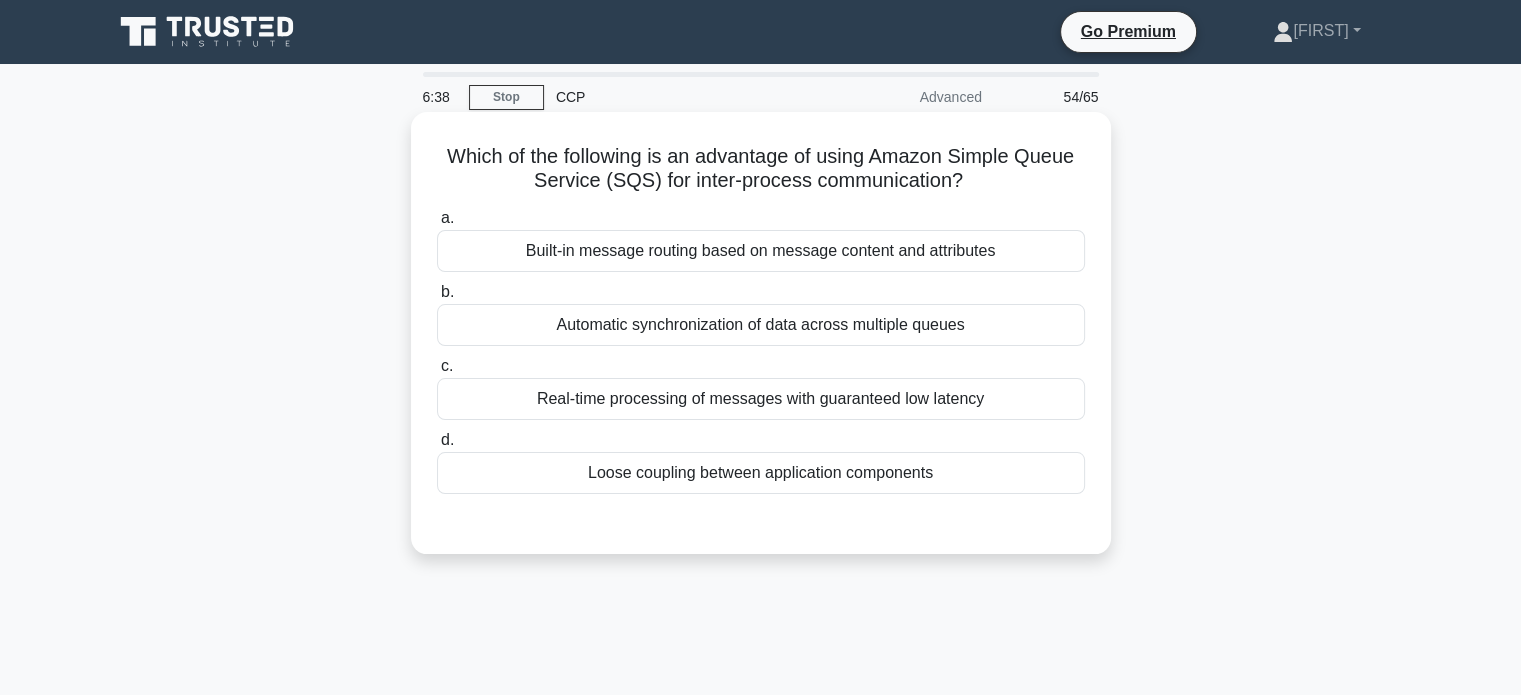click on "Loose coupling between application components" at bounding box center [761, 473] 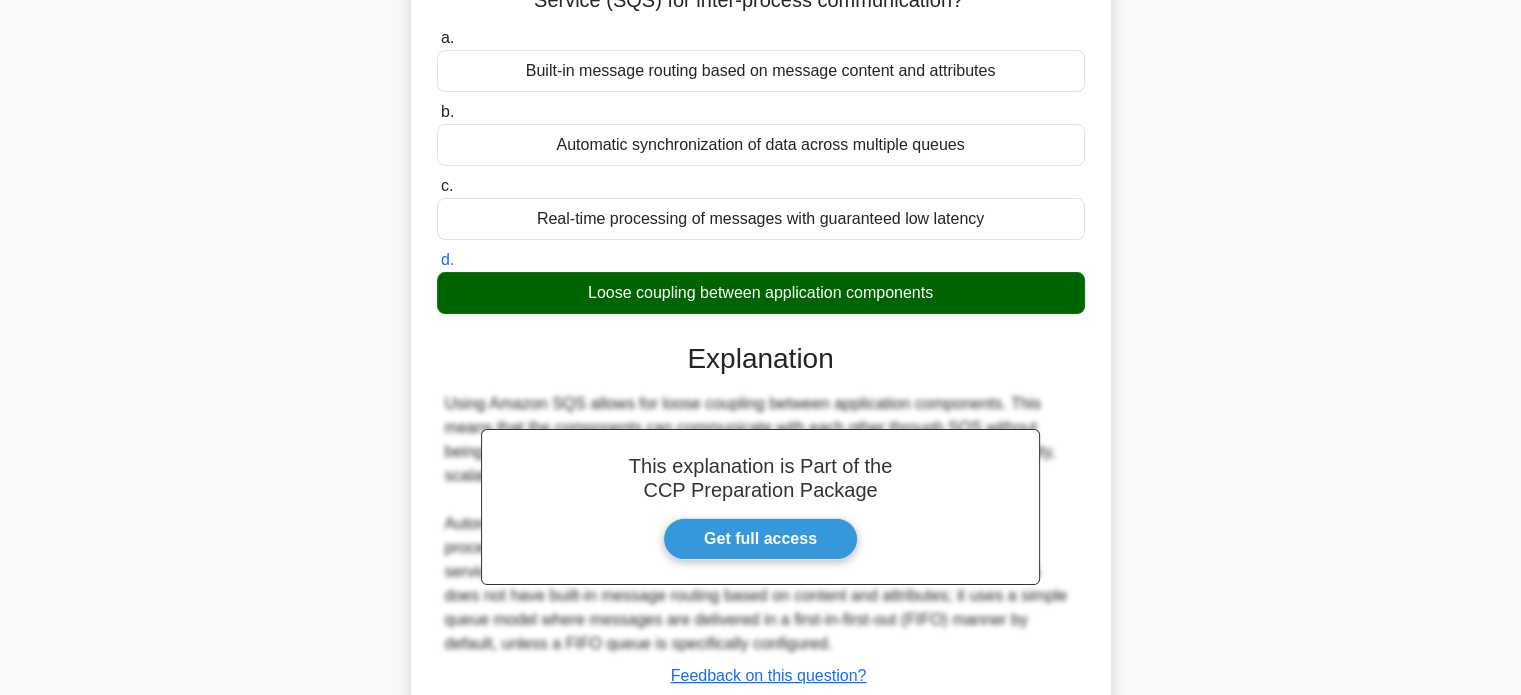 scroll, scrollTop: 385, scrollLeft: 0, axis: vertical 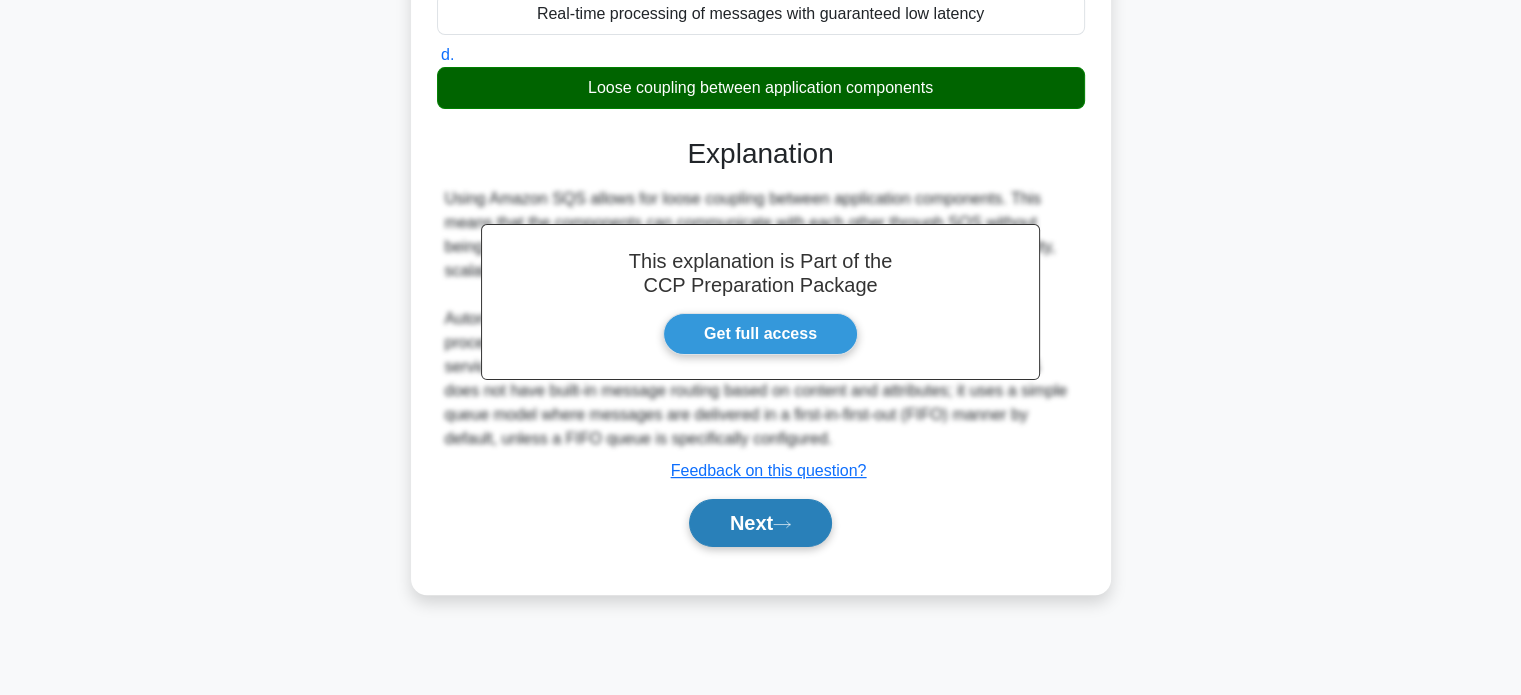 click on "Next" at bounding box center [760, 523] 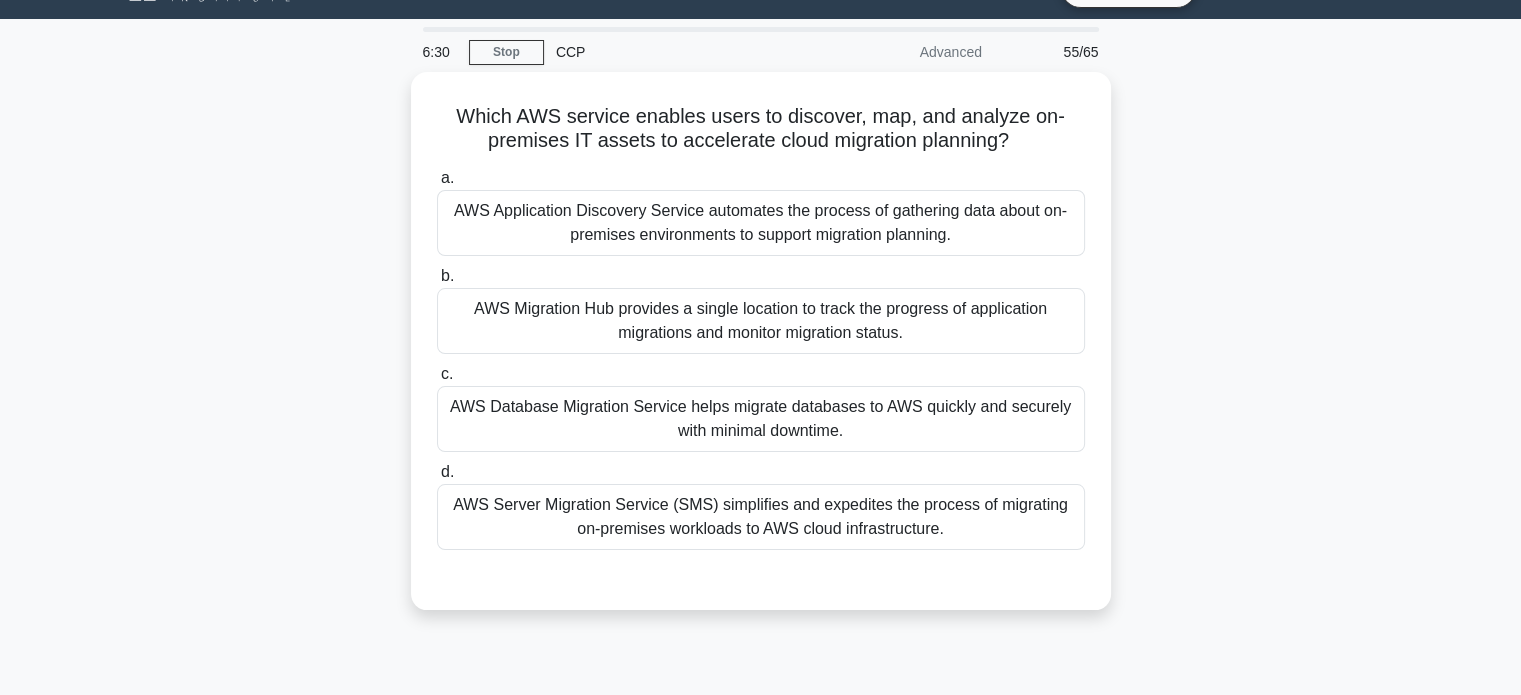 scroll, scrollTop: 0, scrollLeft: 0, axis: both 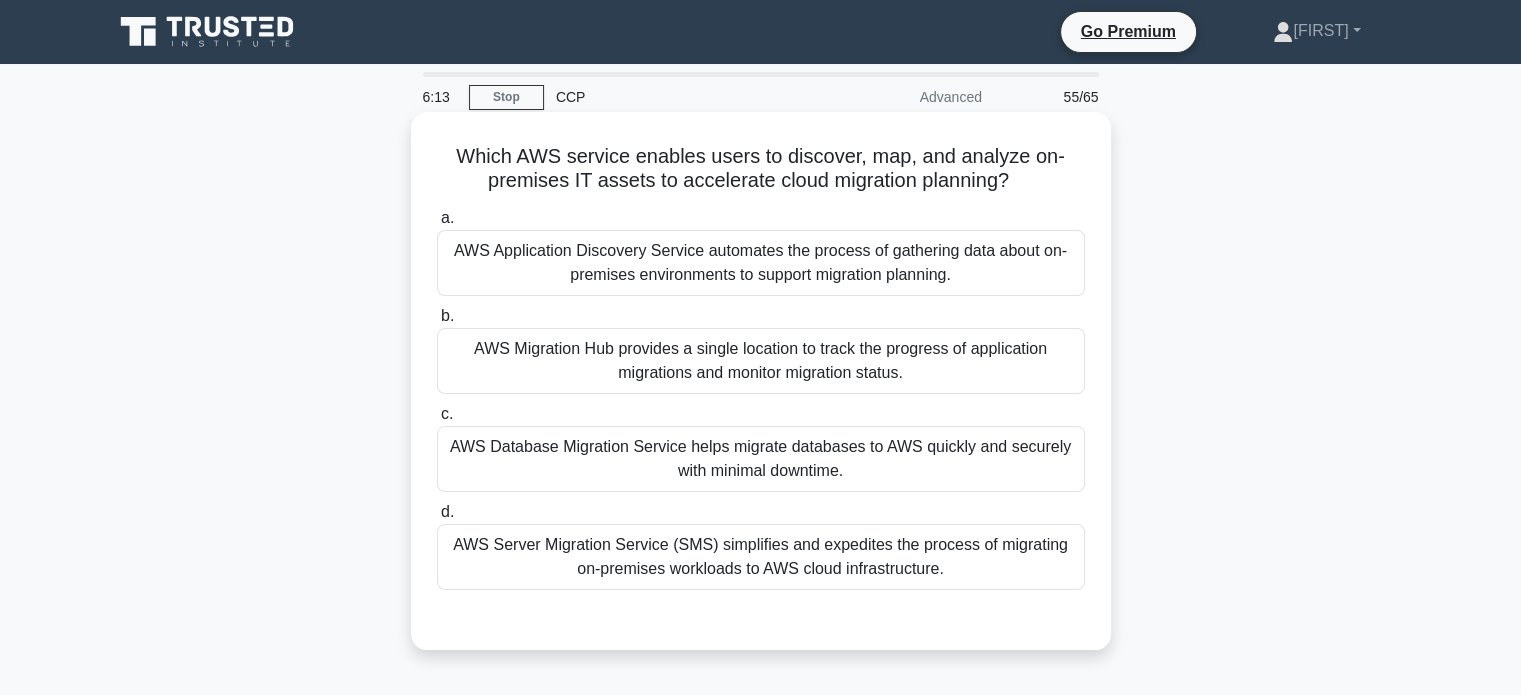 click on "AWS Database Migration Service helps migrate databases to AWS quickly and securely with minimal downtime." at bounding box center [761, 459] 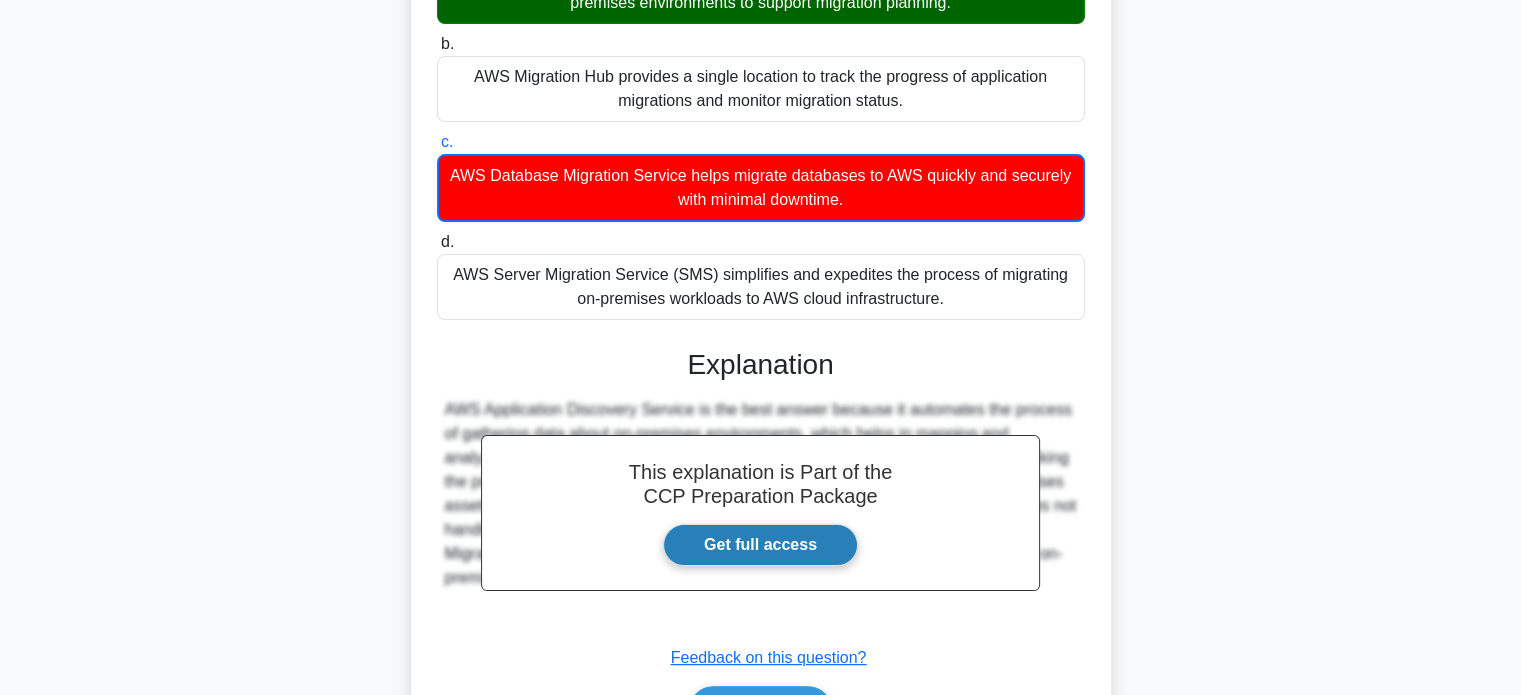 scroll, scrollTop: 394, scrollLeft: 0, axis: vertical 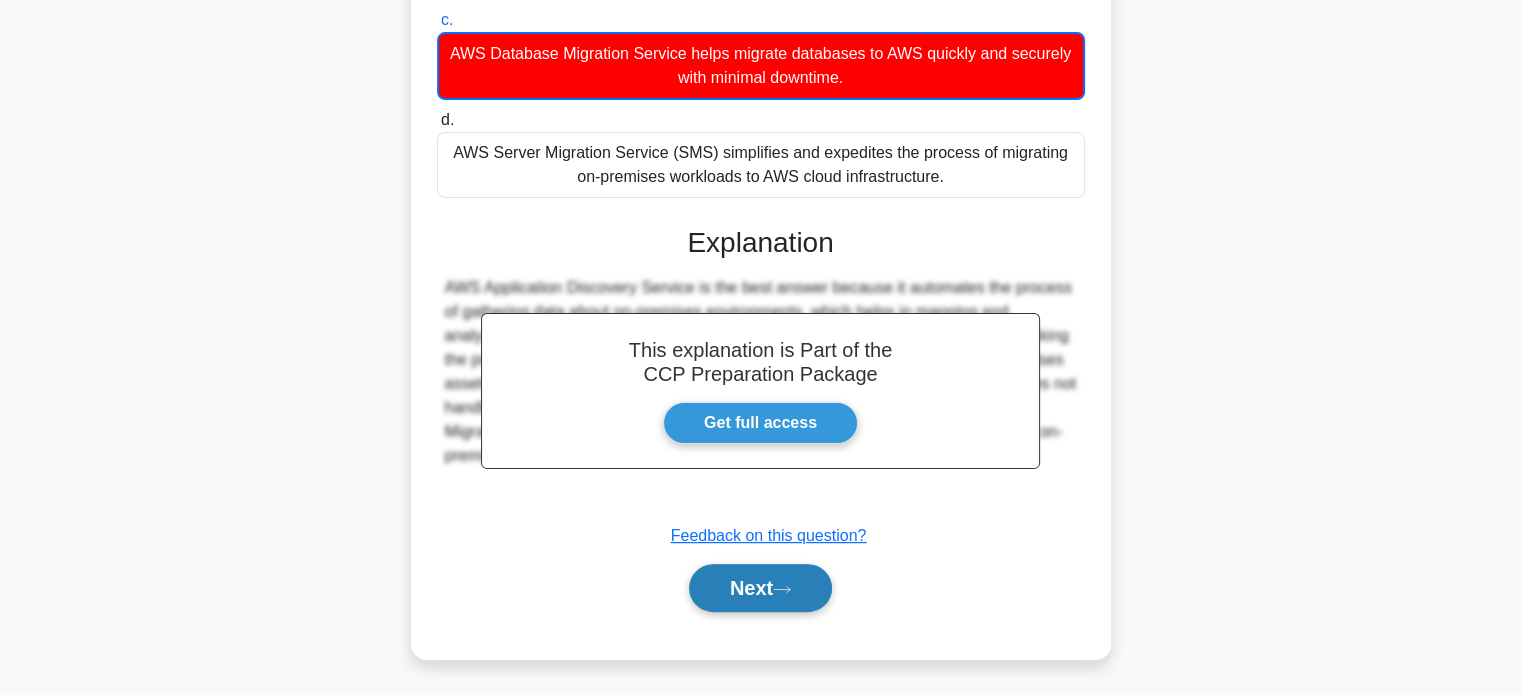 click on "Next" at bounding box center [760, 588] 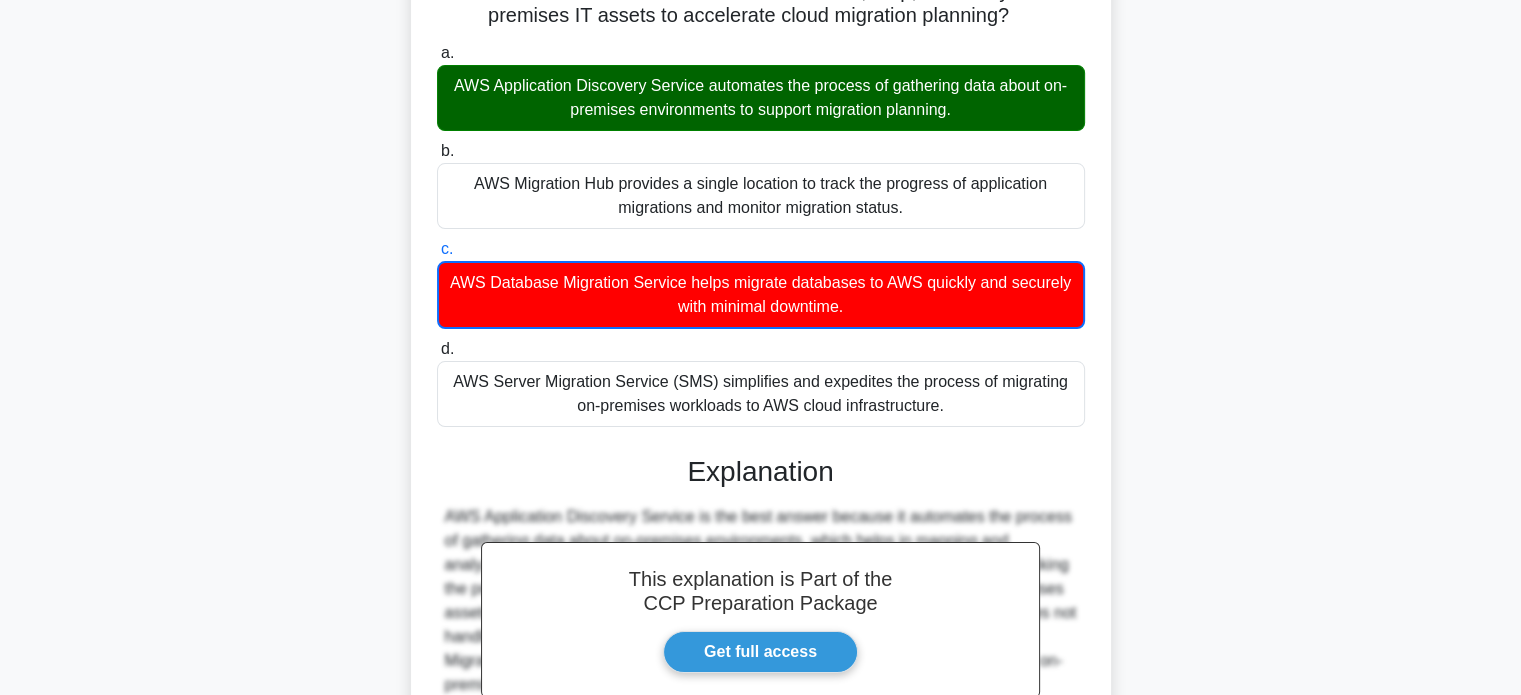 scroll, scrollTop: 0, scrollLeft: 0, axis: both 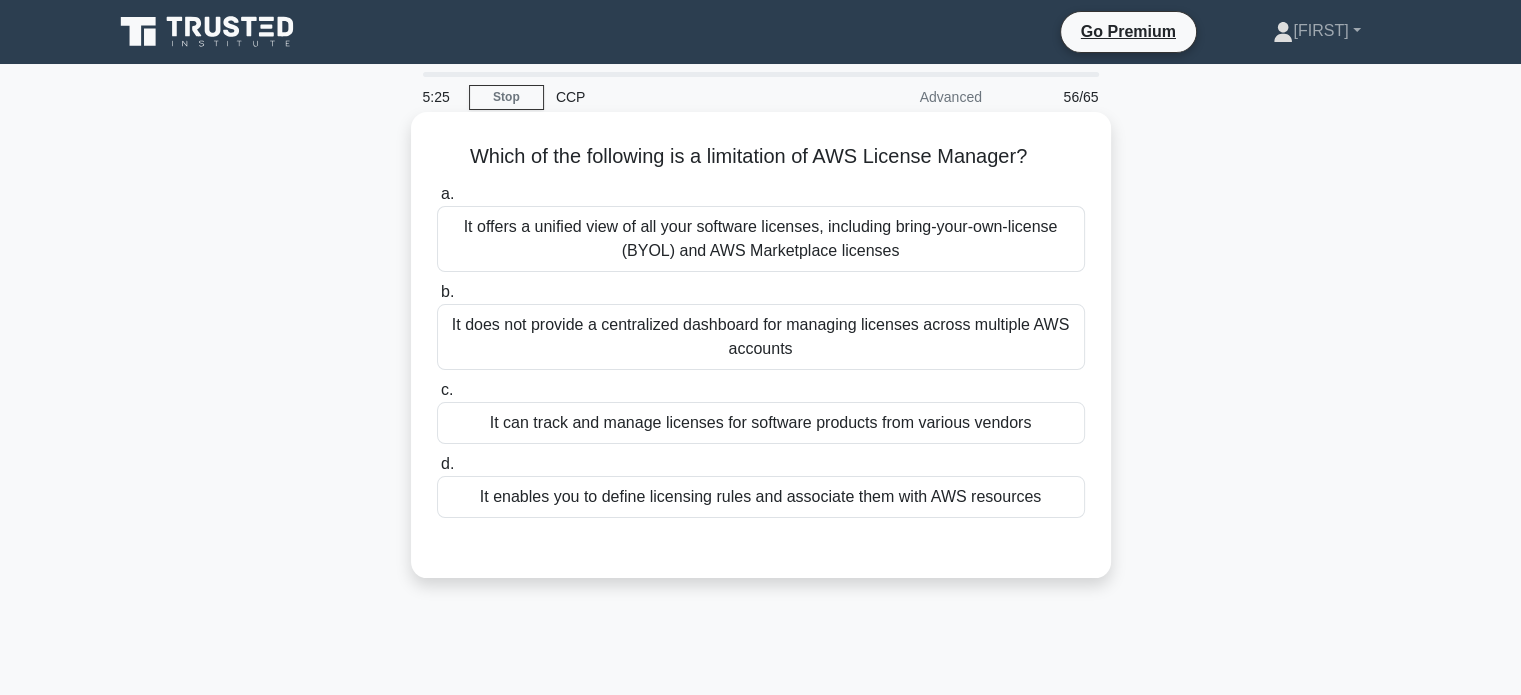 click on "It can track and manage licenses for software products from various vendors" at bounding box center (761, 423) 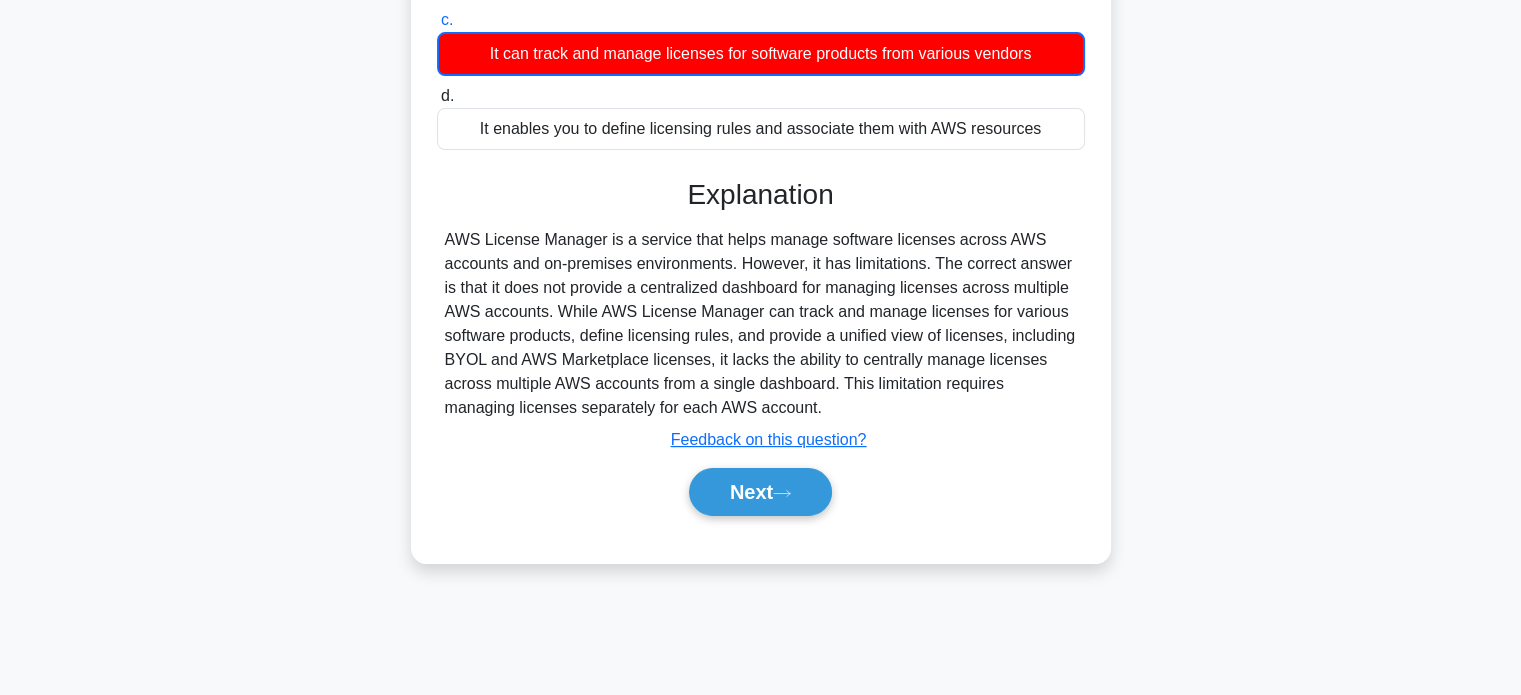 scroll, scrollTop: 385, scrollLeft: 0, axis: vertical 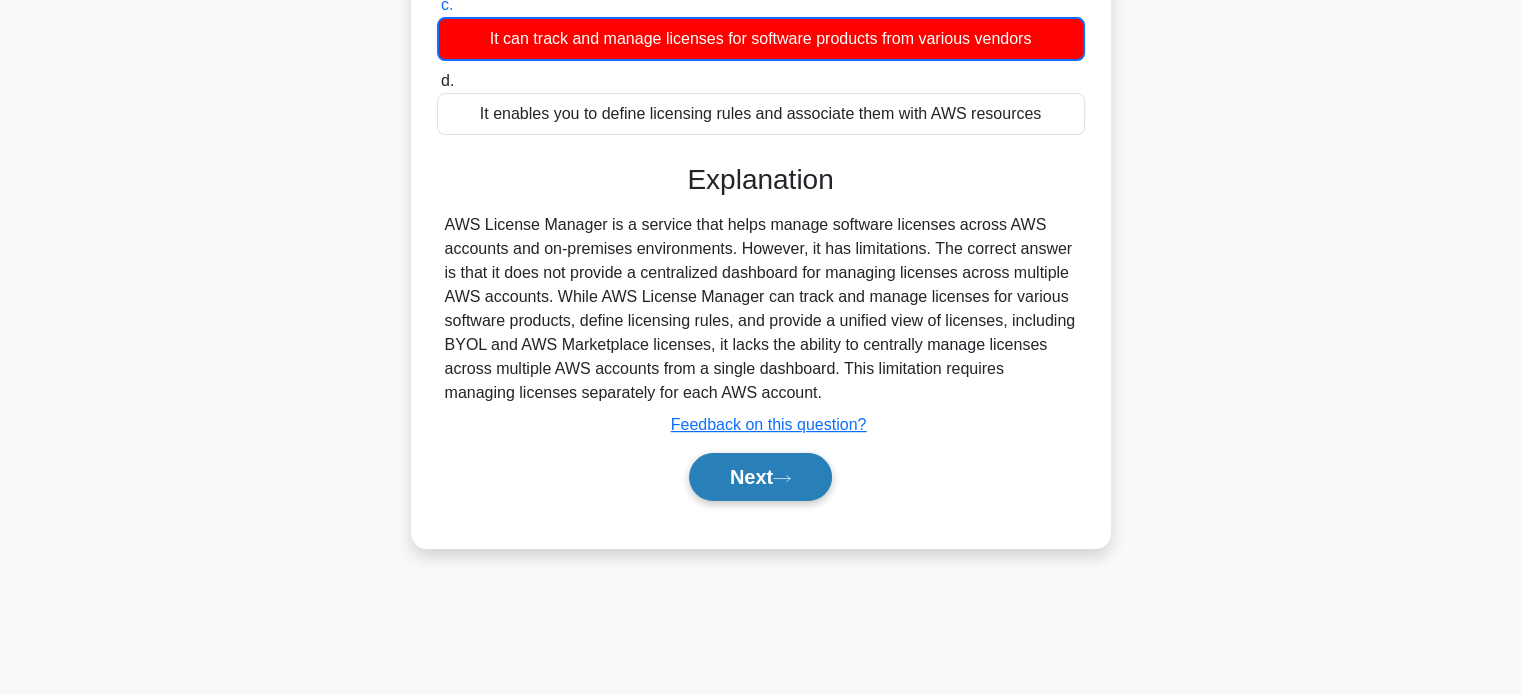 click on "Next" at bounding box center [760, 477] 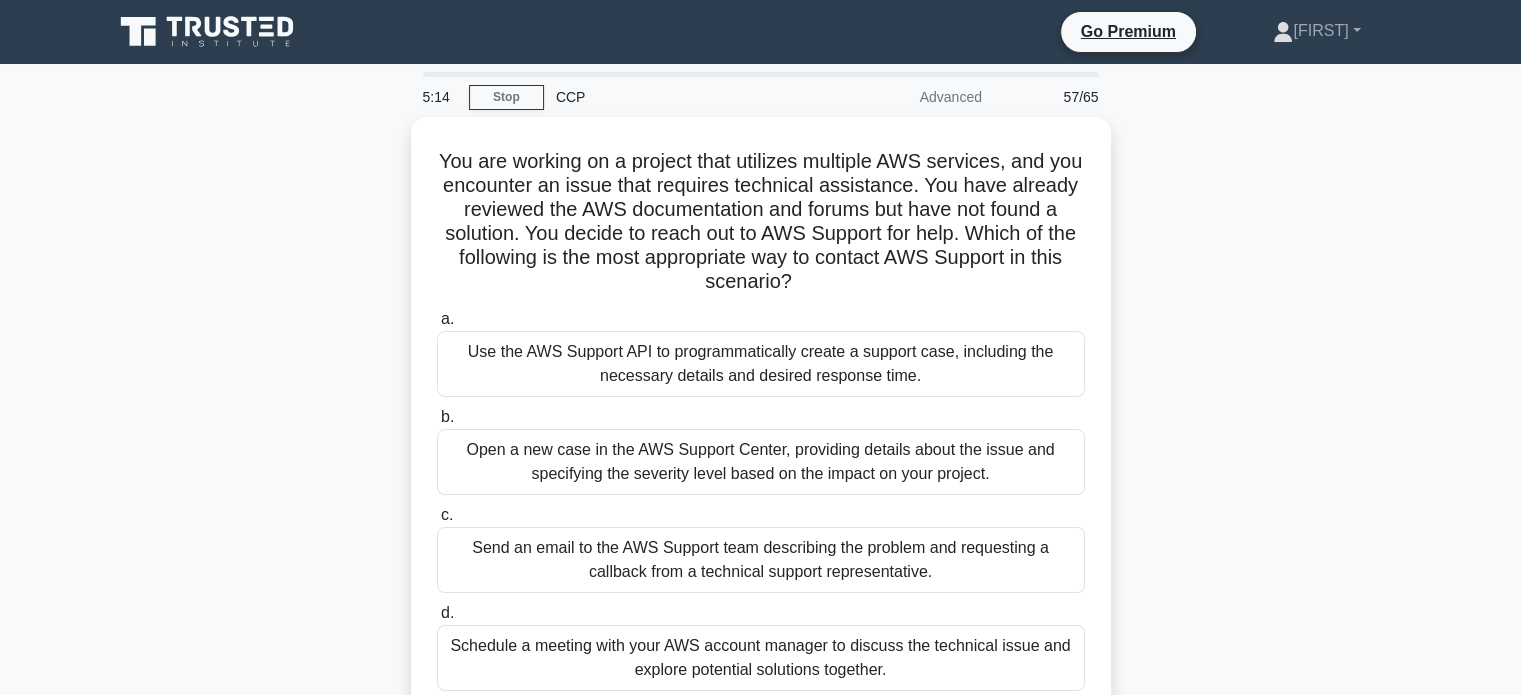 scroll, scrollTop: 30, scrollLeft: 0, axis: vertical 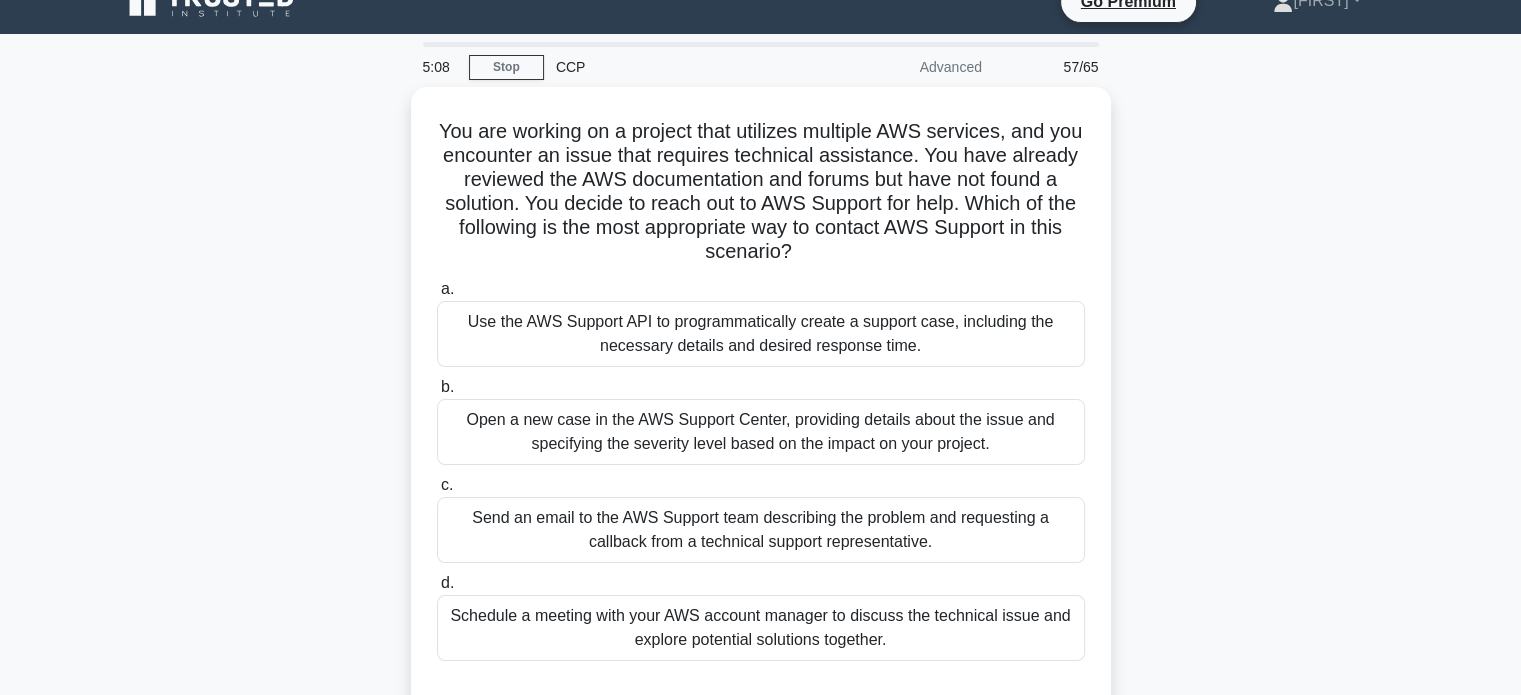 click on "Open a new case in the AWS Support Center, providing details about the issue and specifying the severity level based on the impact on your project." at bounding box center [761, 432] 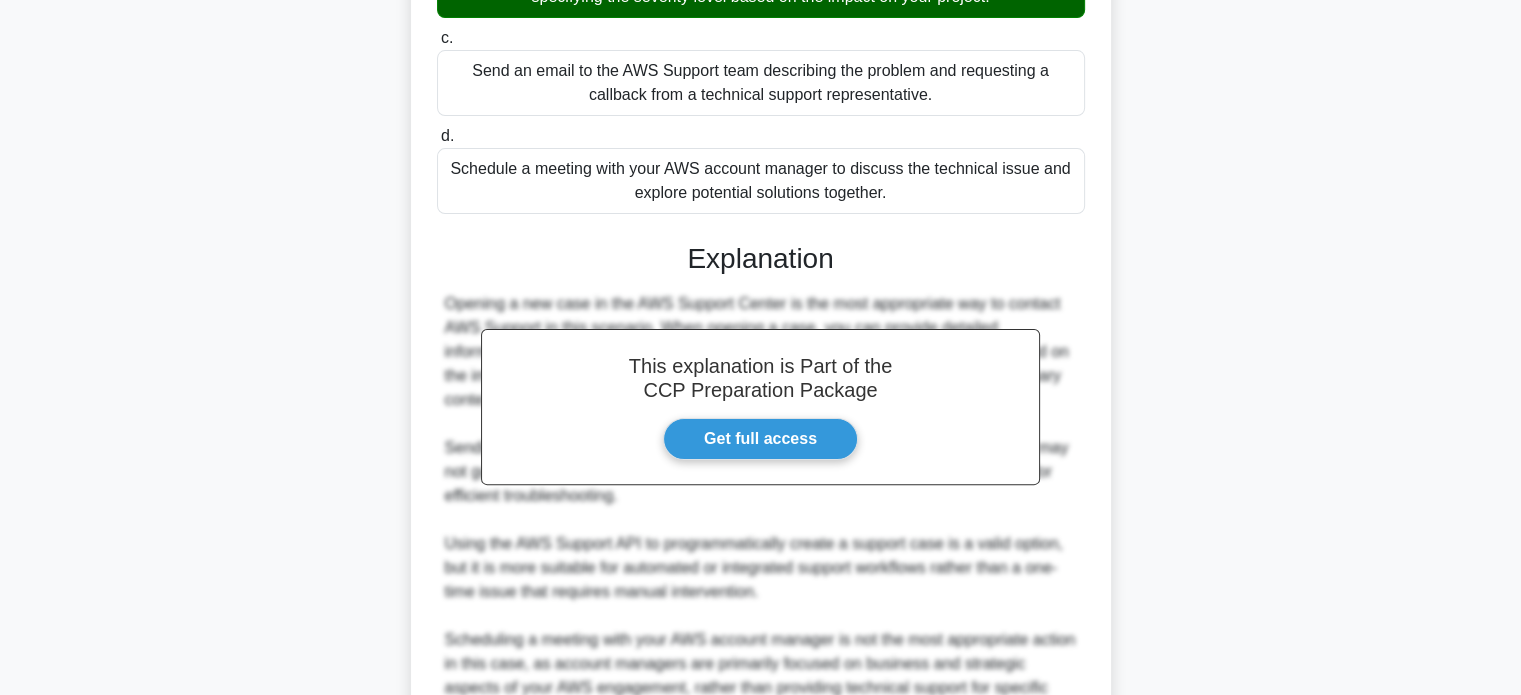scroll, scrollTop: 680, scrollLeft: 0, axis: vertical 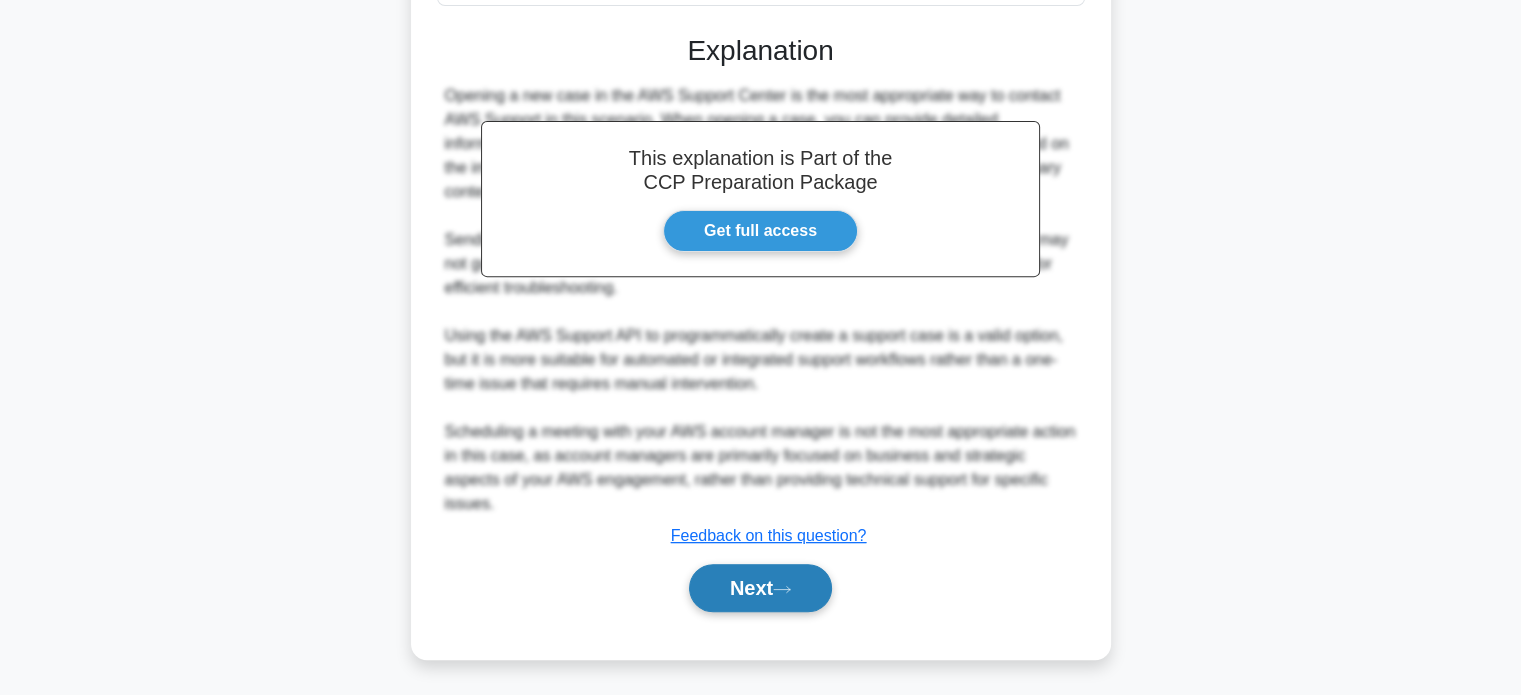 click on "Next" at bounding box center [760, 588] 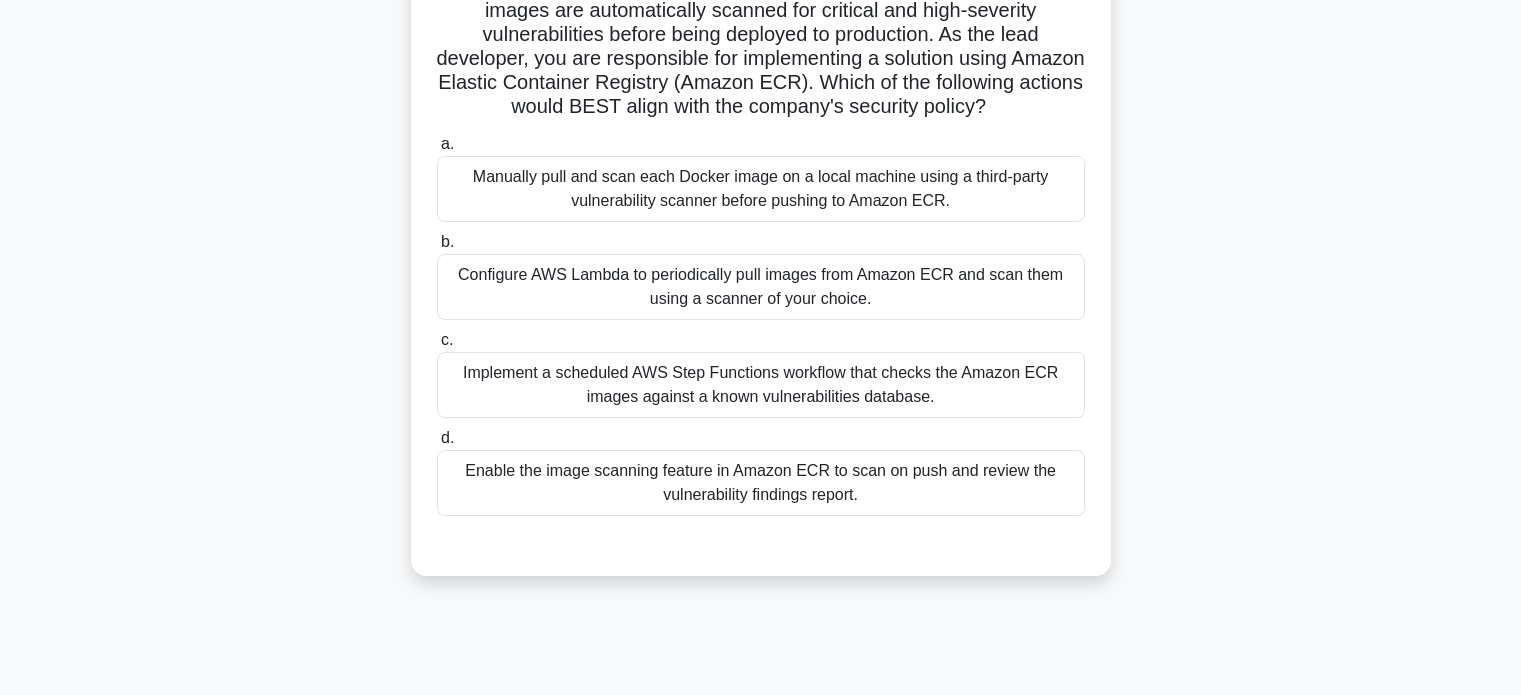 scroll, scrollTop: 180, scrollLeft: 0, axis: vertical 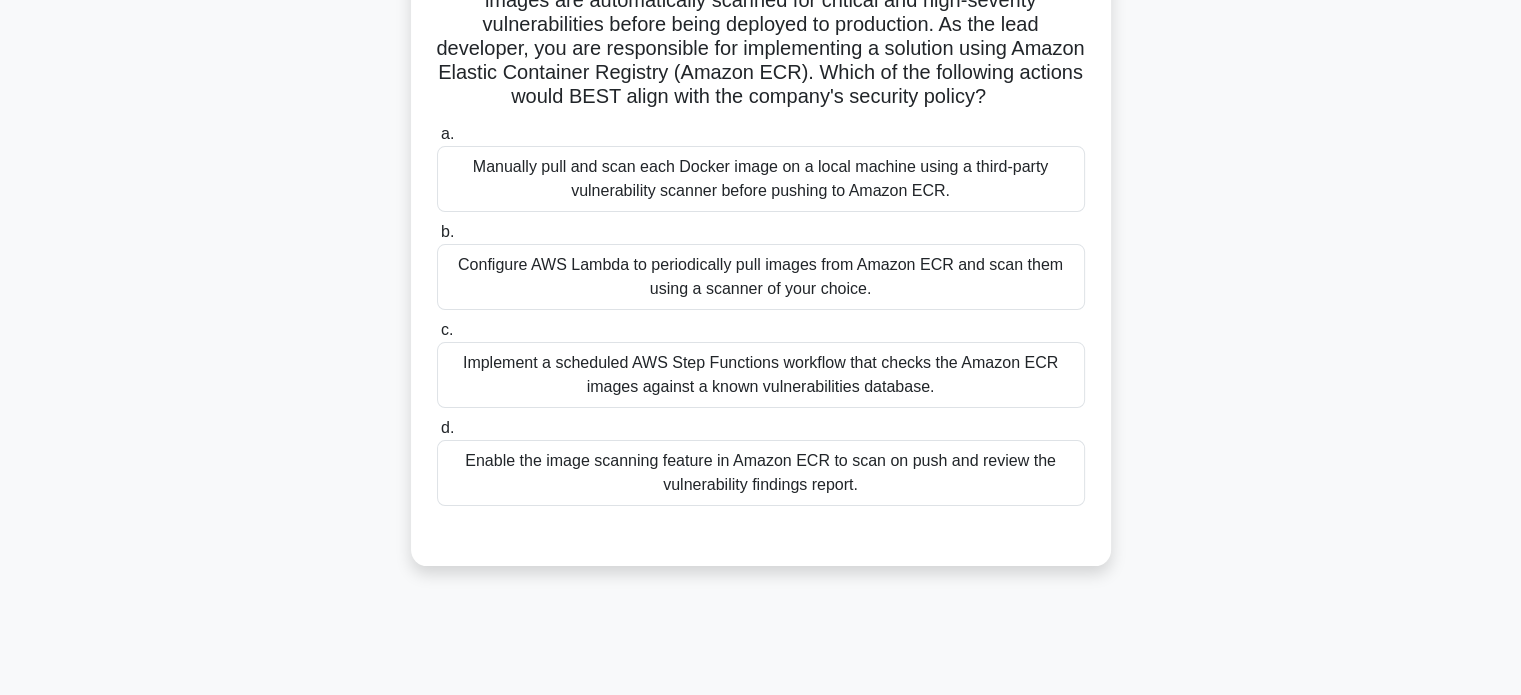 click on "Enable the image scanning feature in Amazon ECR to scan on push and review the vulnerability findings report." at bounding box center [761, 473] 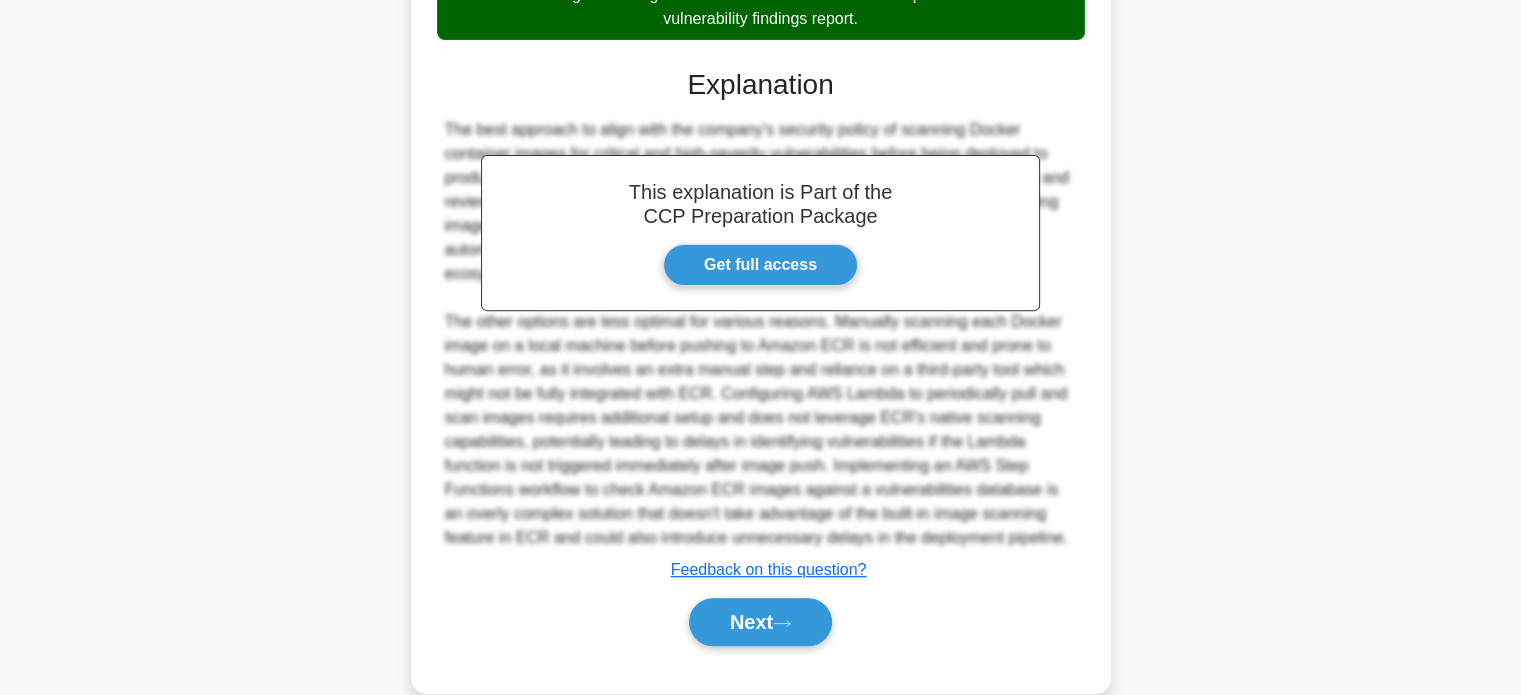 scroll, scrollTop: 704, scrollLeft: 0, axis: vertical 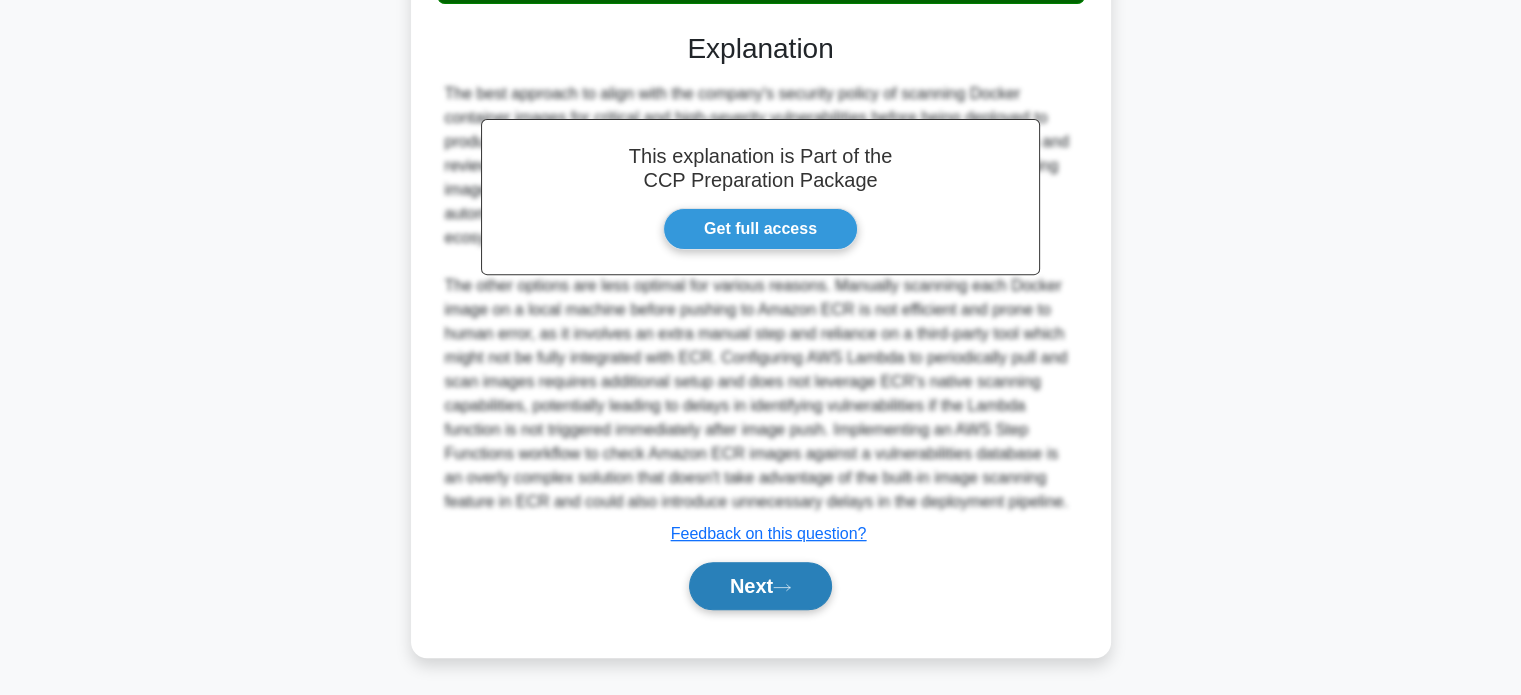 click on "Next" at bounding box center [760, 586] 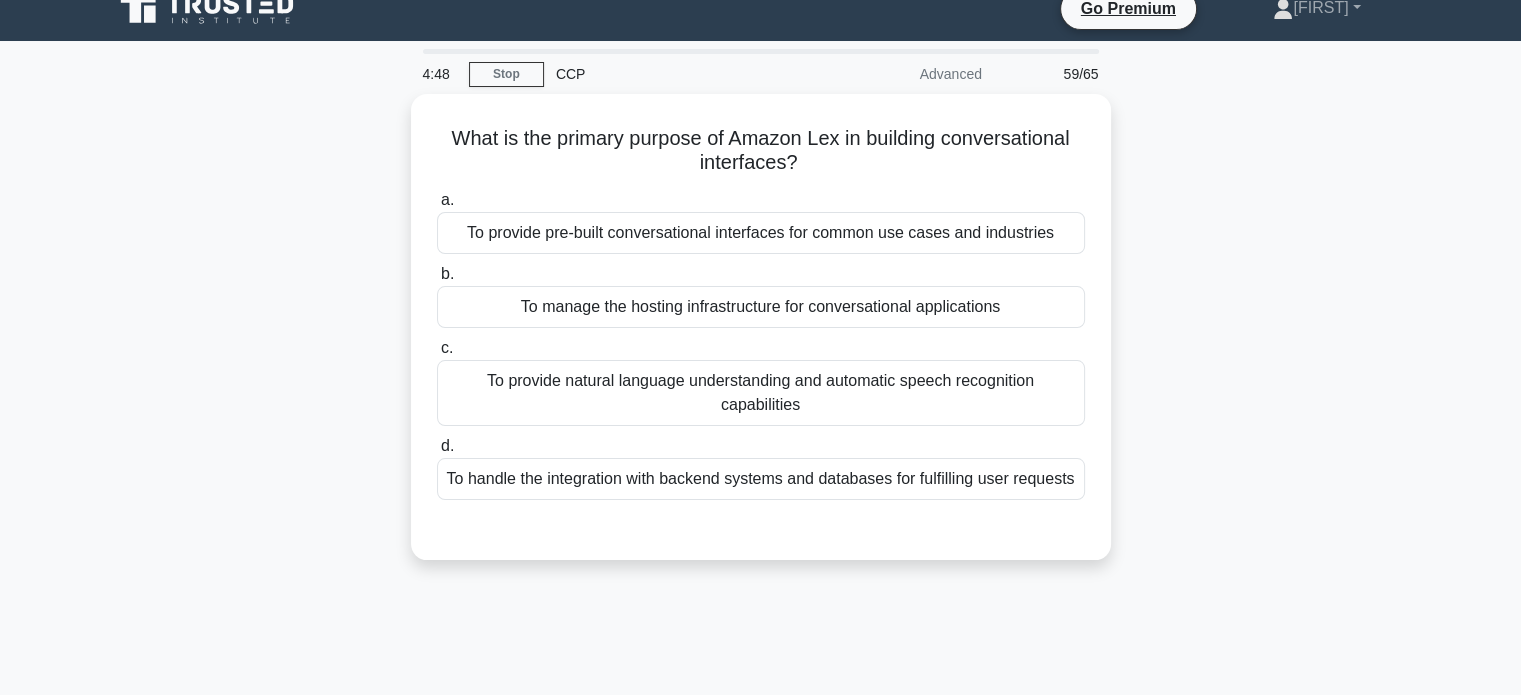 scroll, scrollTop: 22, scrollLeft: 0, axis: vertical 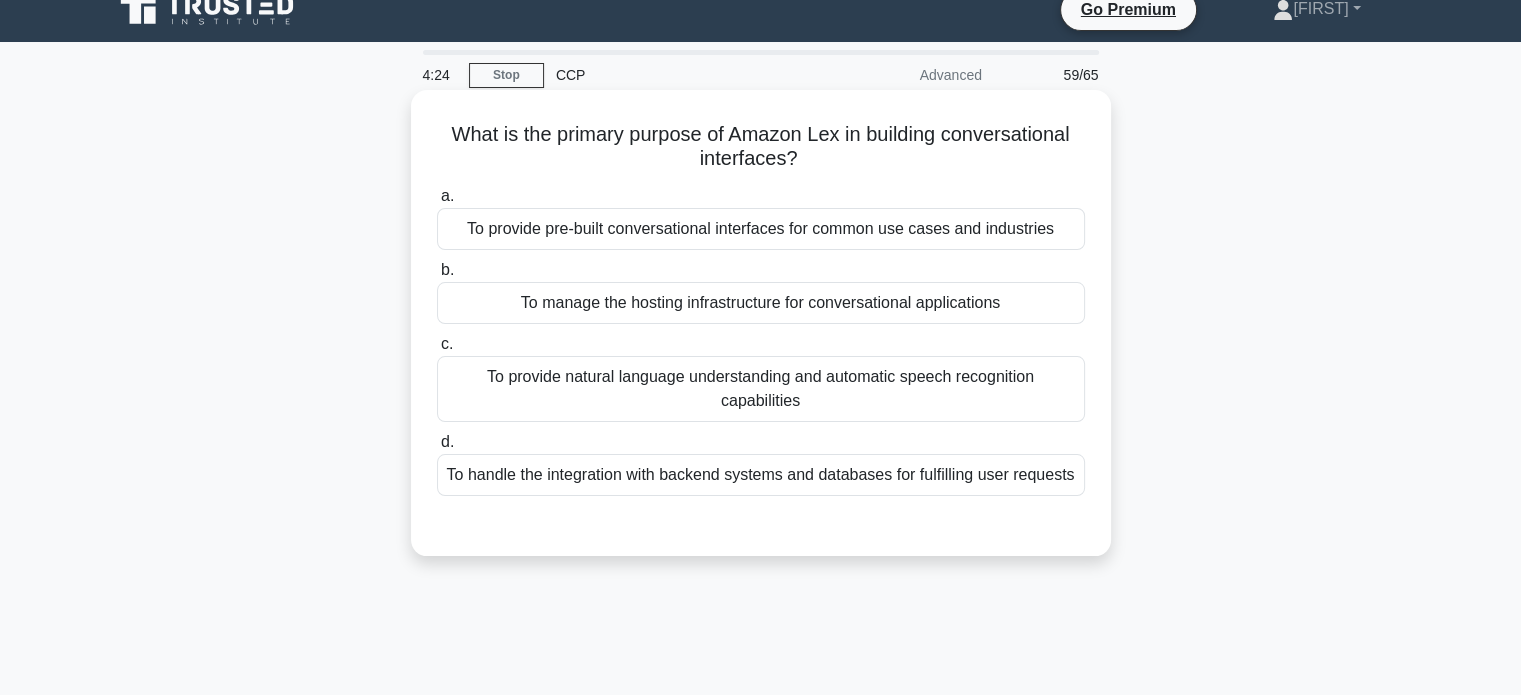 click on "To provide natural language understanding and automatic speech recognition capabilities" at bounding box center [761, 389] 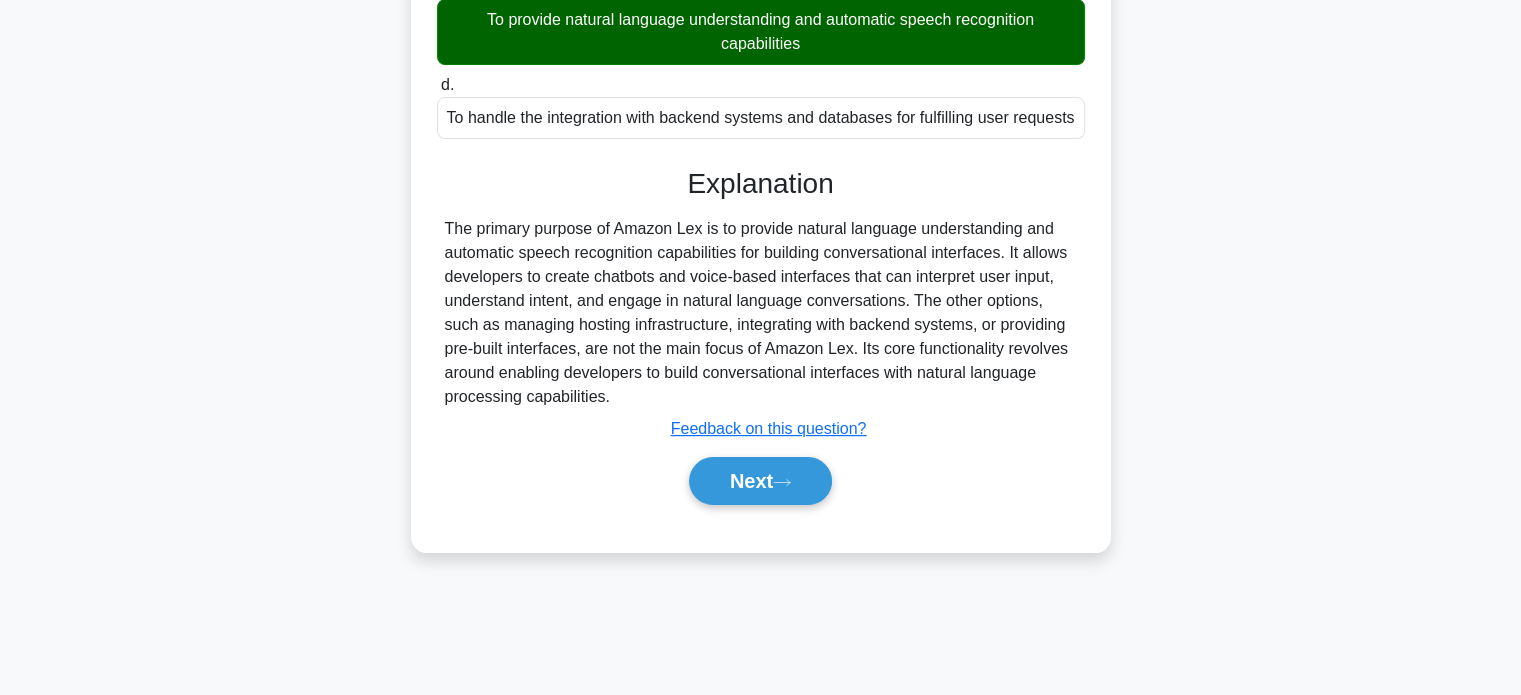 scroll, scrollTop: 385, scrollLeft: 0, axis: vertical 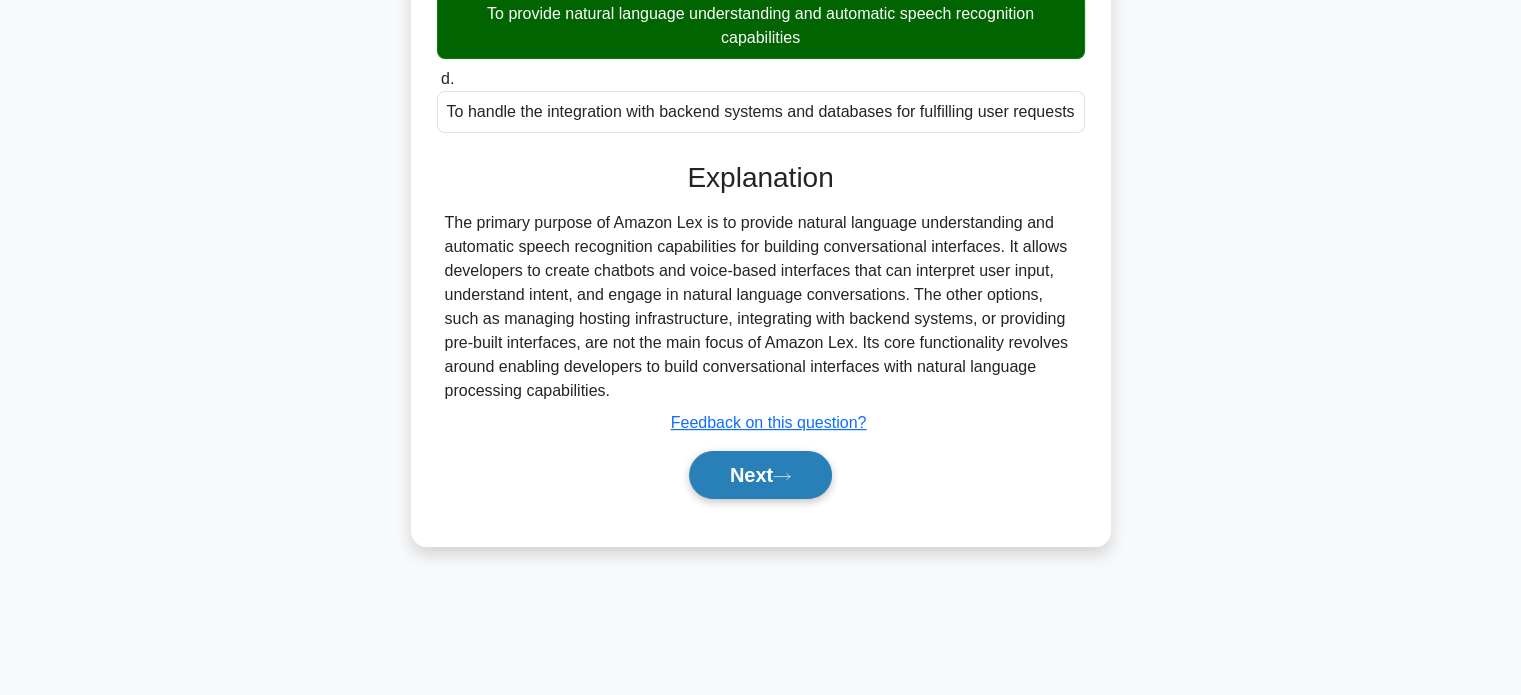 click on "Next" at bounding box center [760, 475] 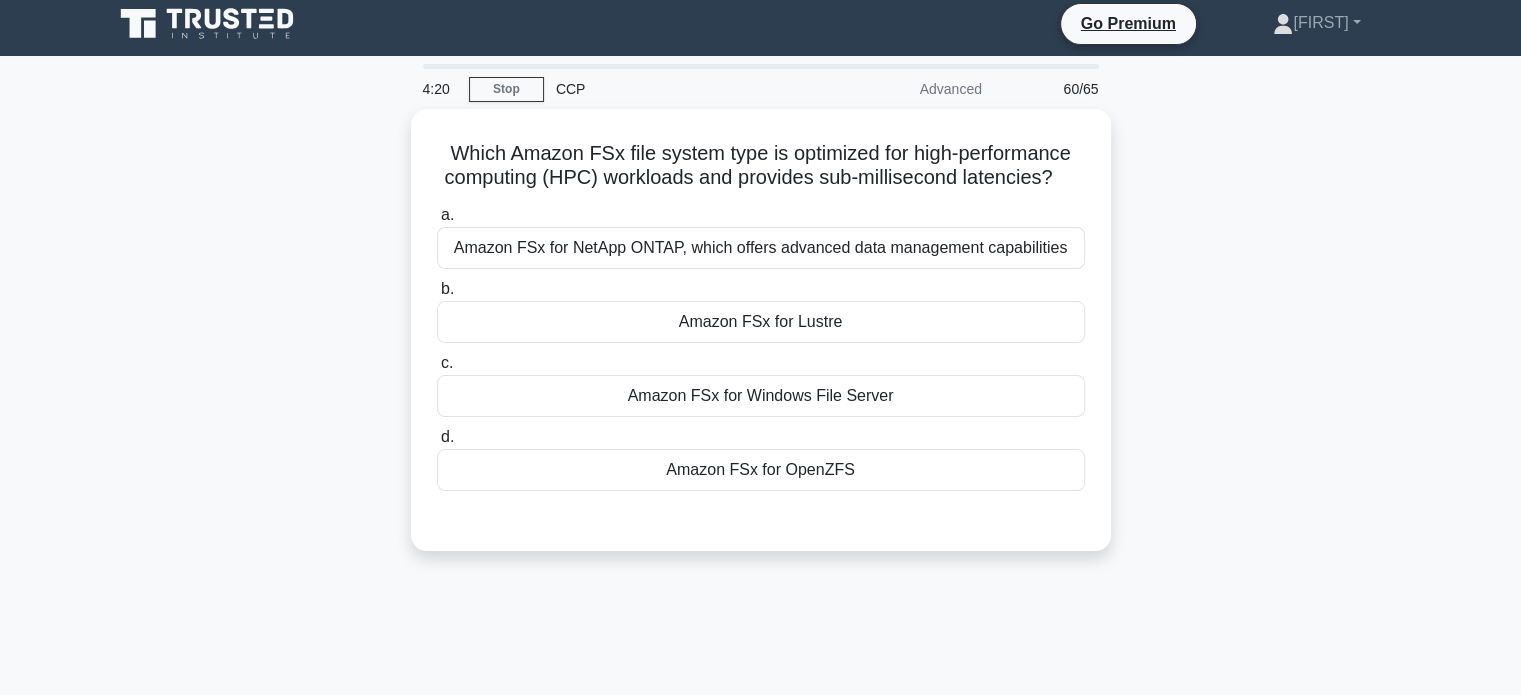scroll, scrollTop: 0, scrollLeft: 0, axis: both 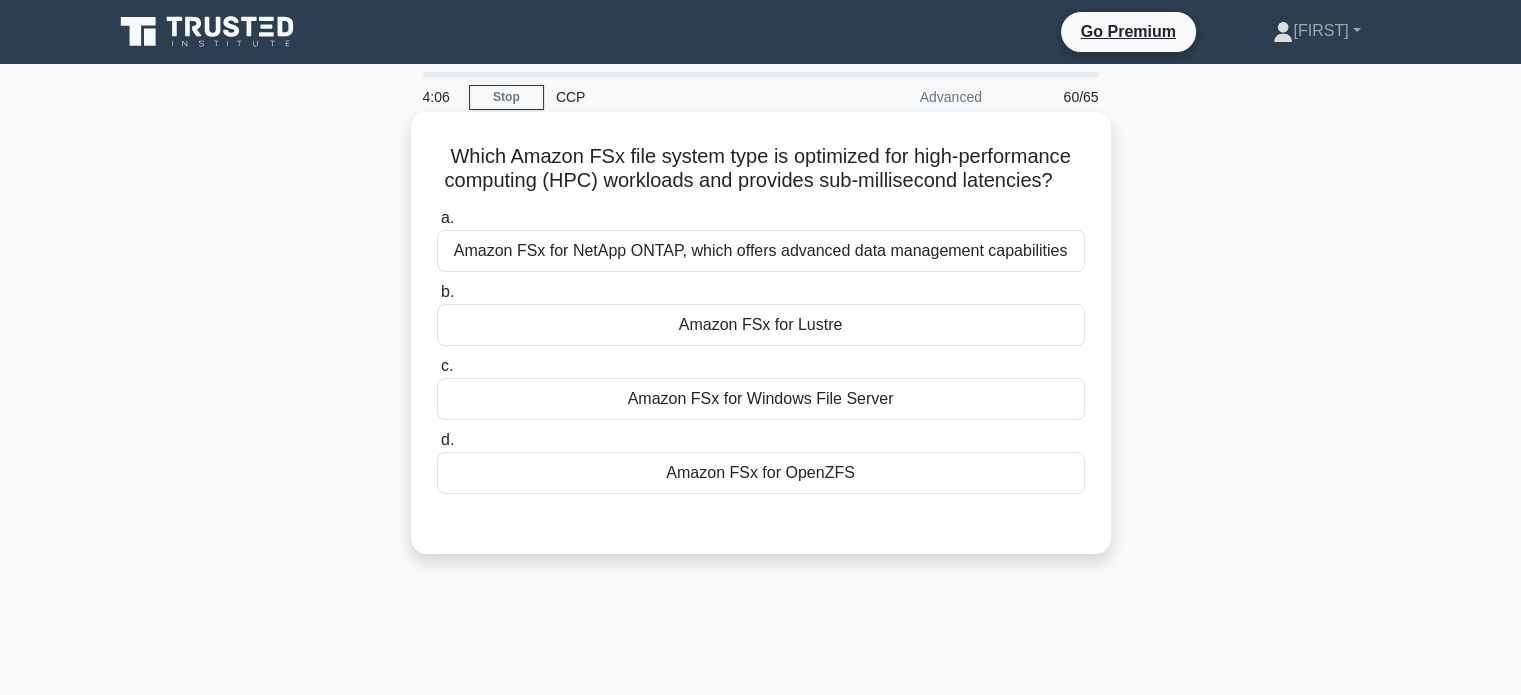 click on "Amazon FSx for Windows File Server" at bounding box center (761, 399) 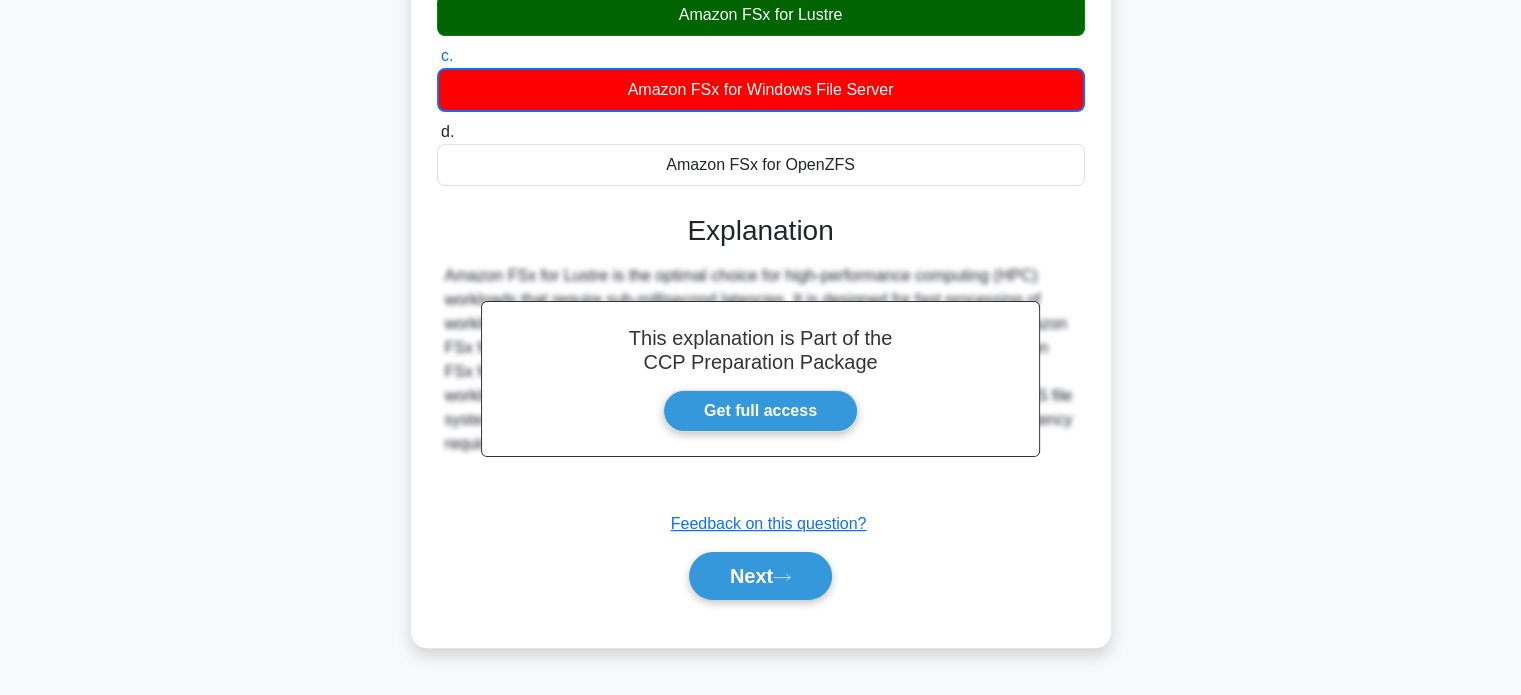 scroll, scrollTop: 385, scrollLeft: 0, axis: vertical 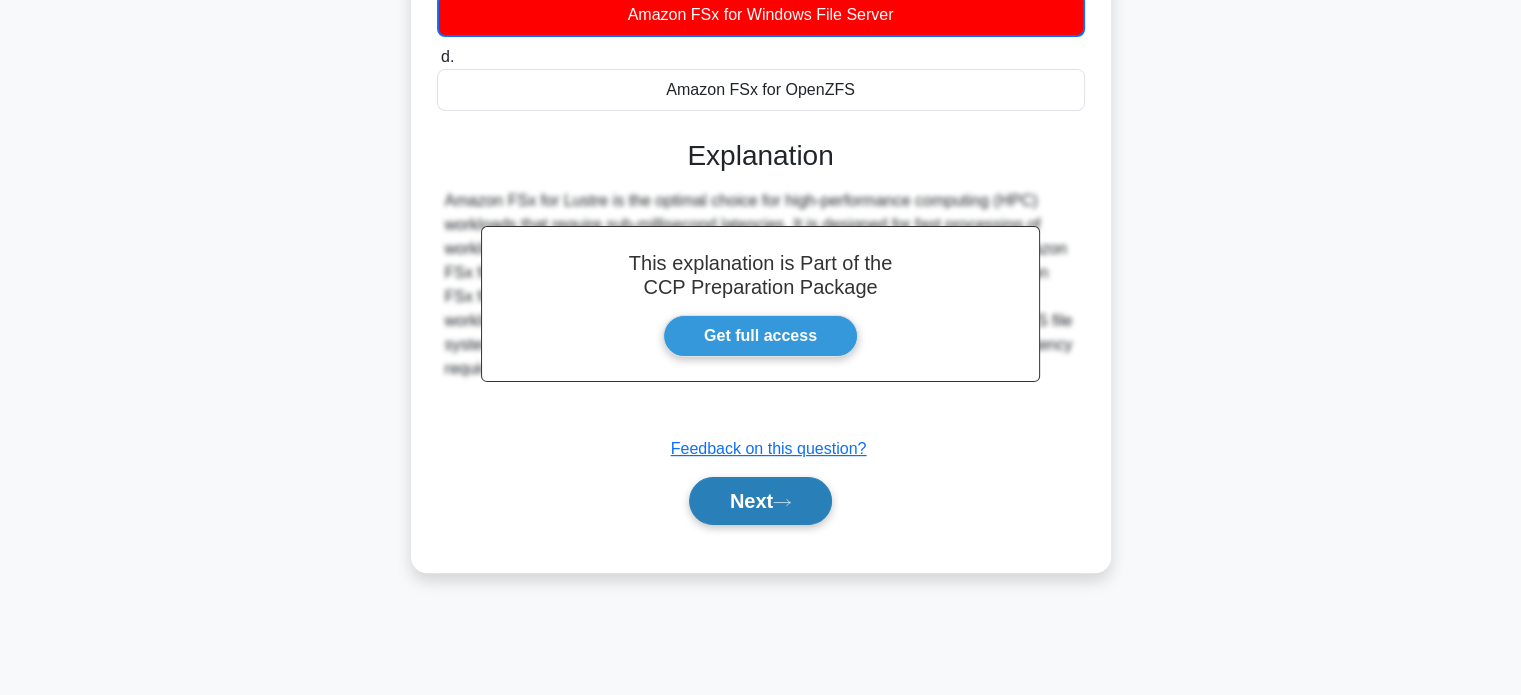click on "Next" at bounding box center [760, 501] 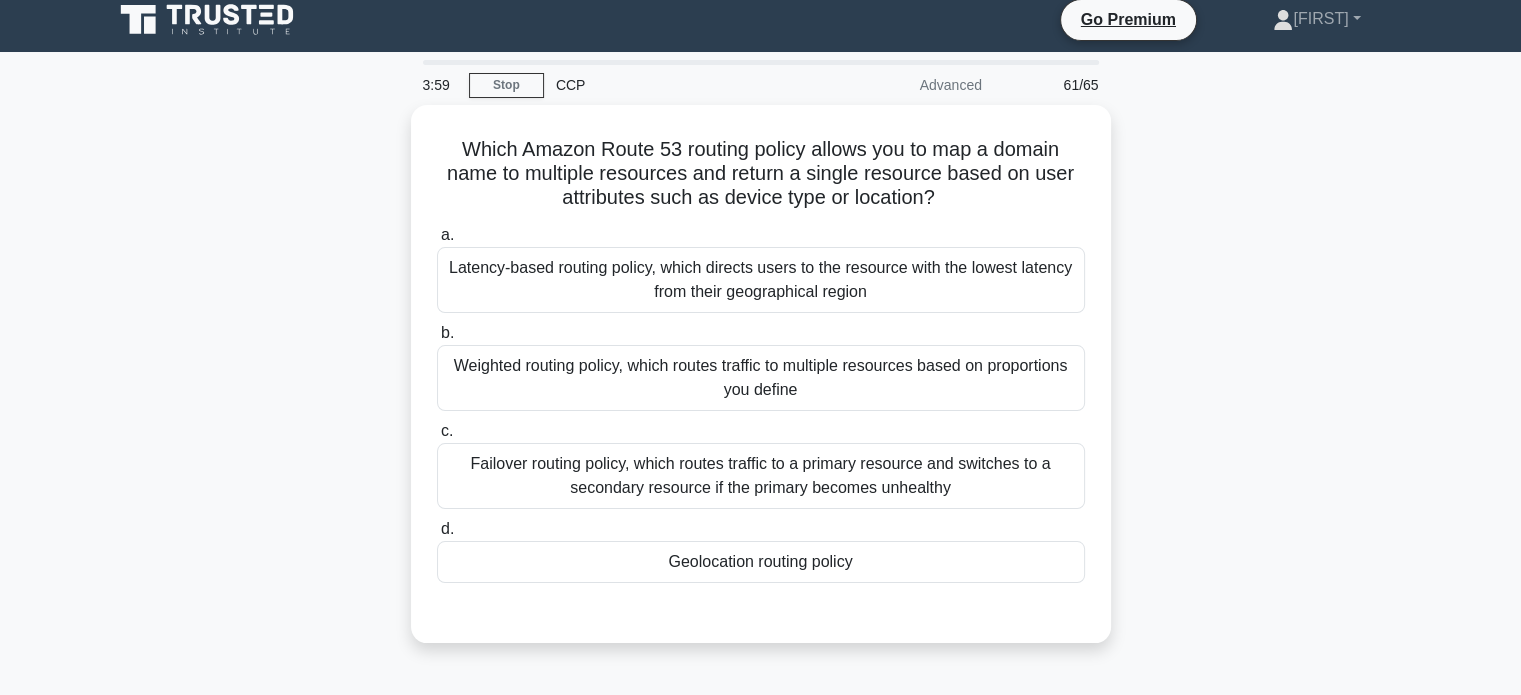 scroll, scrollTop: 14, scrollLeft: 0, axis: vertical 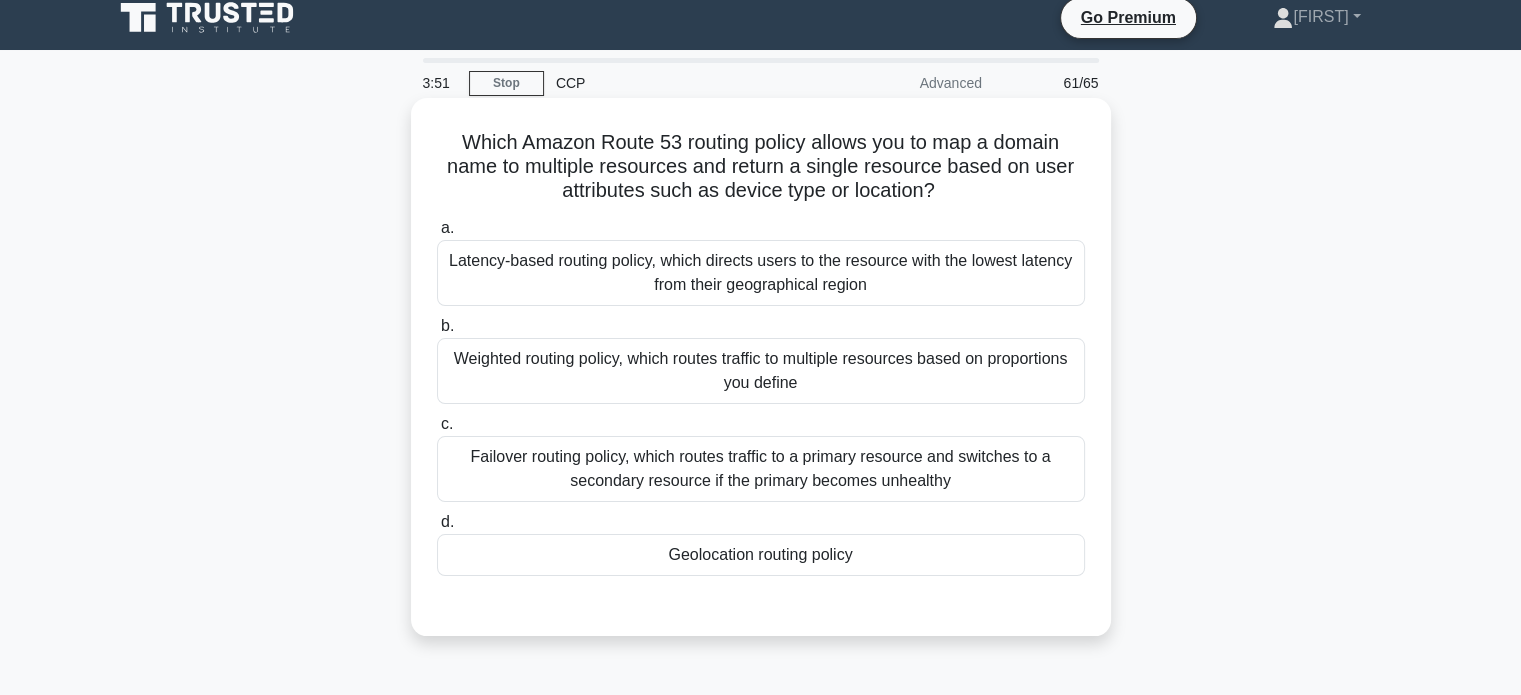 click on "Geolocation routing policy" at bounding box center [761, 555] 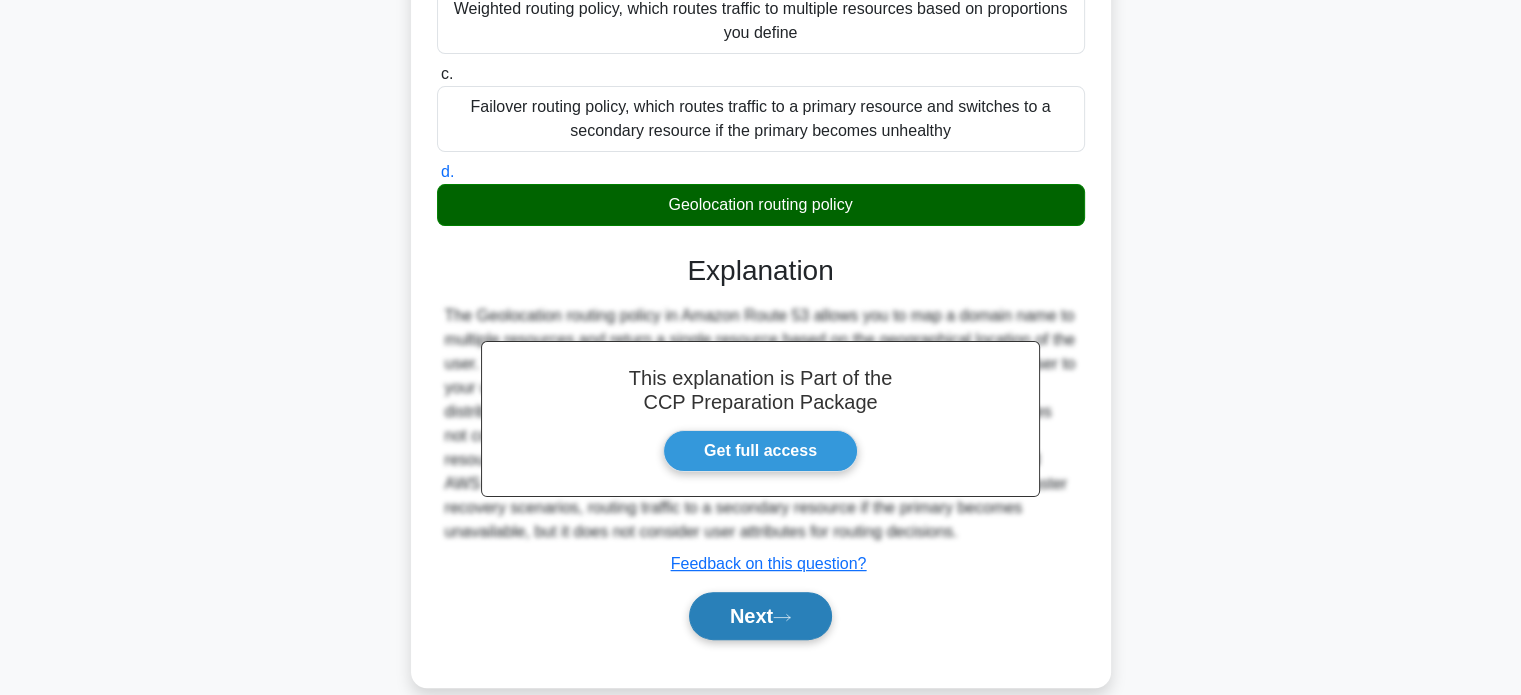 scroll, scrollTop: 366, scrollLeft: 0, axis: vertical 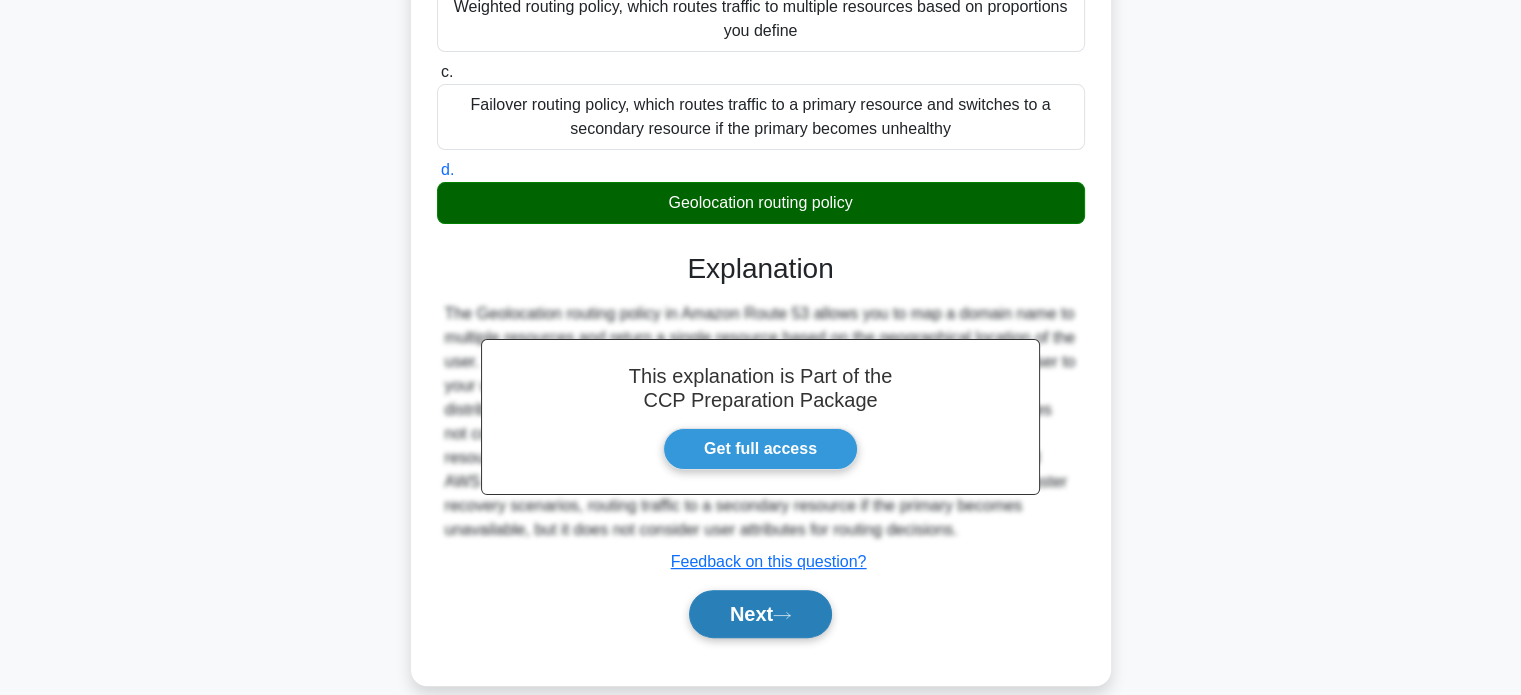 click on "Next" at bounding box center [760, 614] 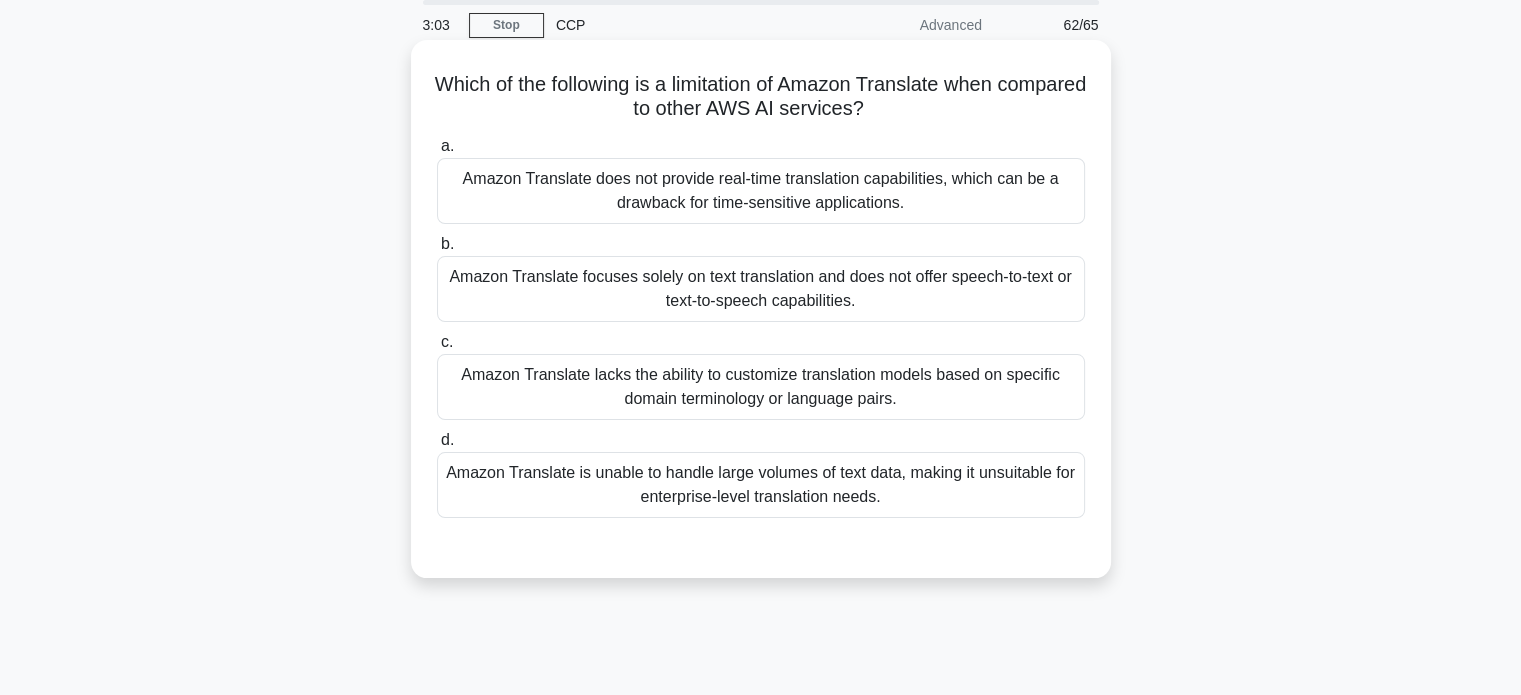 scroll, scrollTop: 88, scrollLeft: 0, axis: vertical 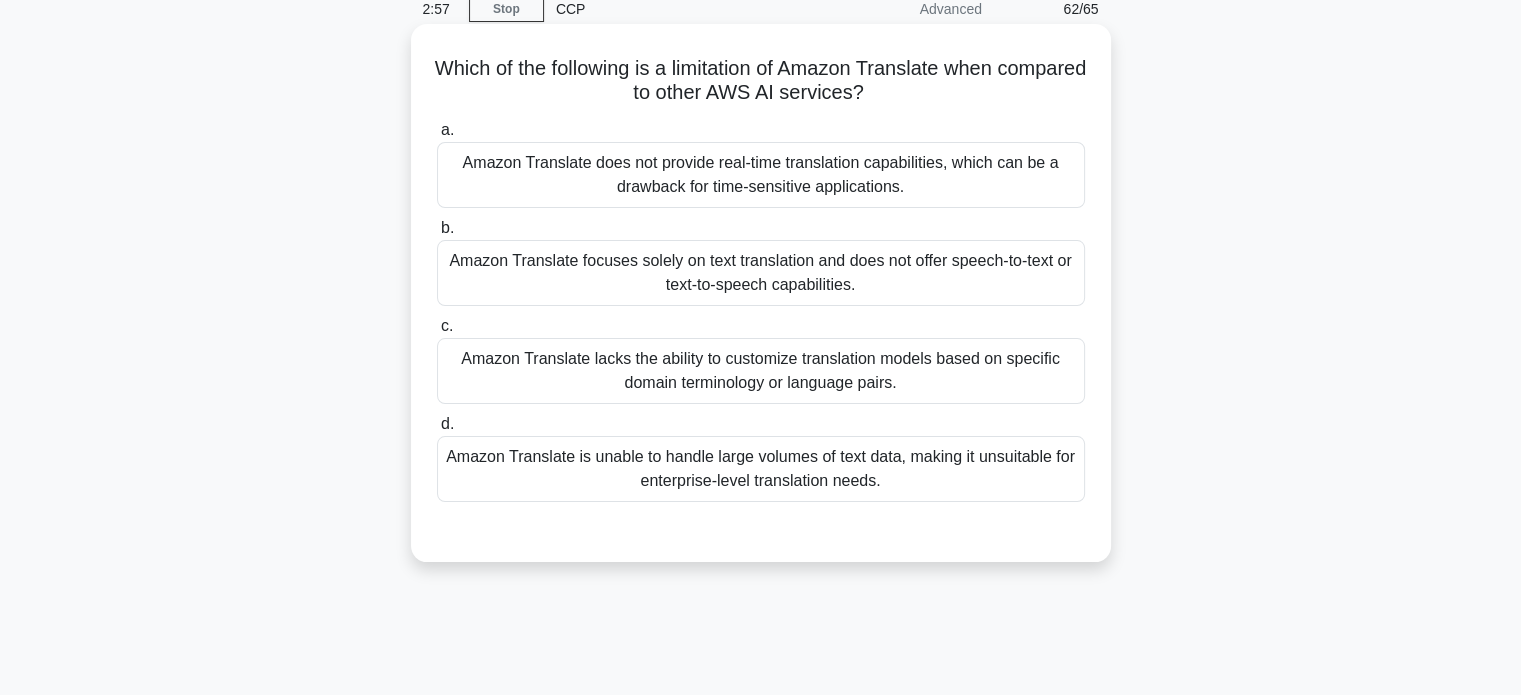 click on "Amazon Translate lacks the ability to customize translation models based on specific domain terminology or language pairs." at bounding box center (761, 371) 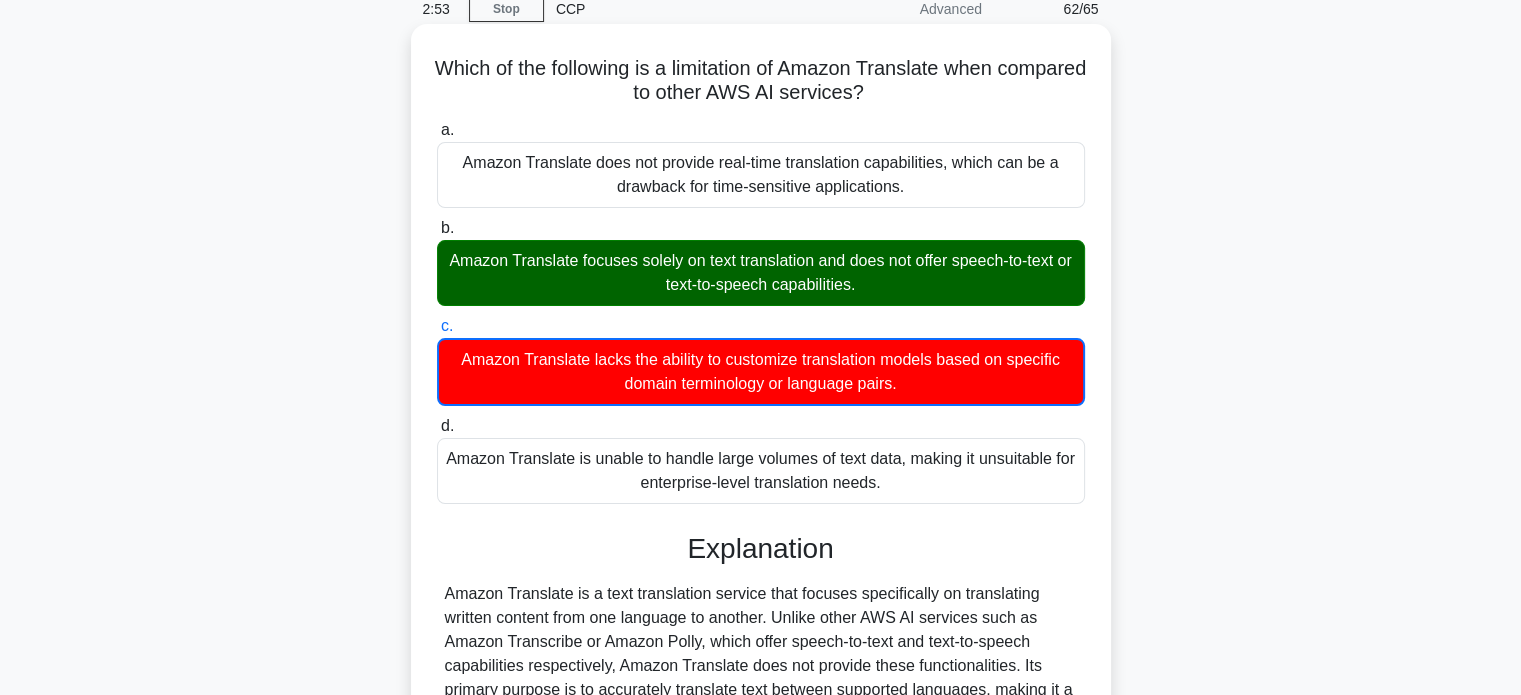 scroll, scrollTop: 385, scrollLeft: 0, axis: vertical 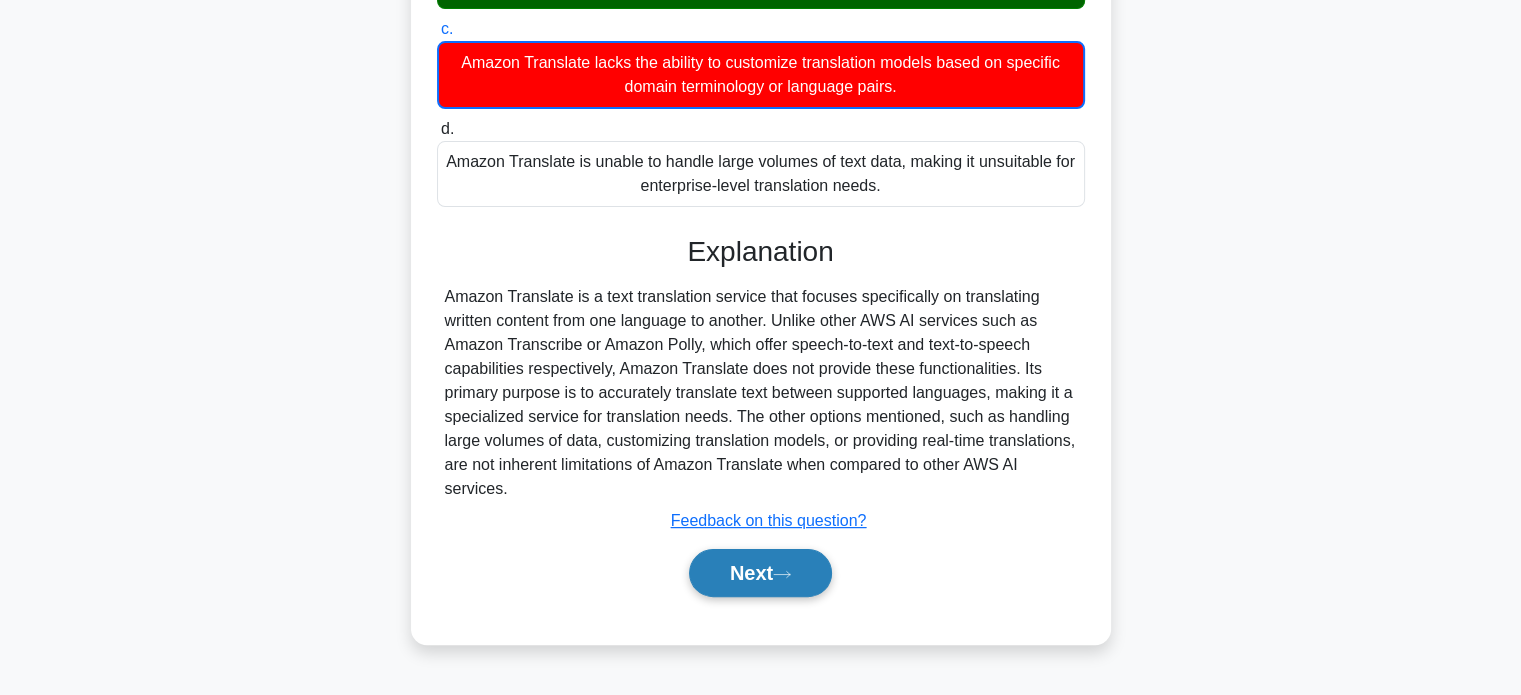 click on "Next" at bounding box center (760, 573) 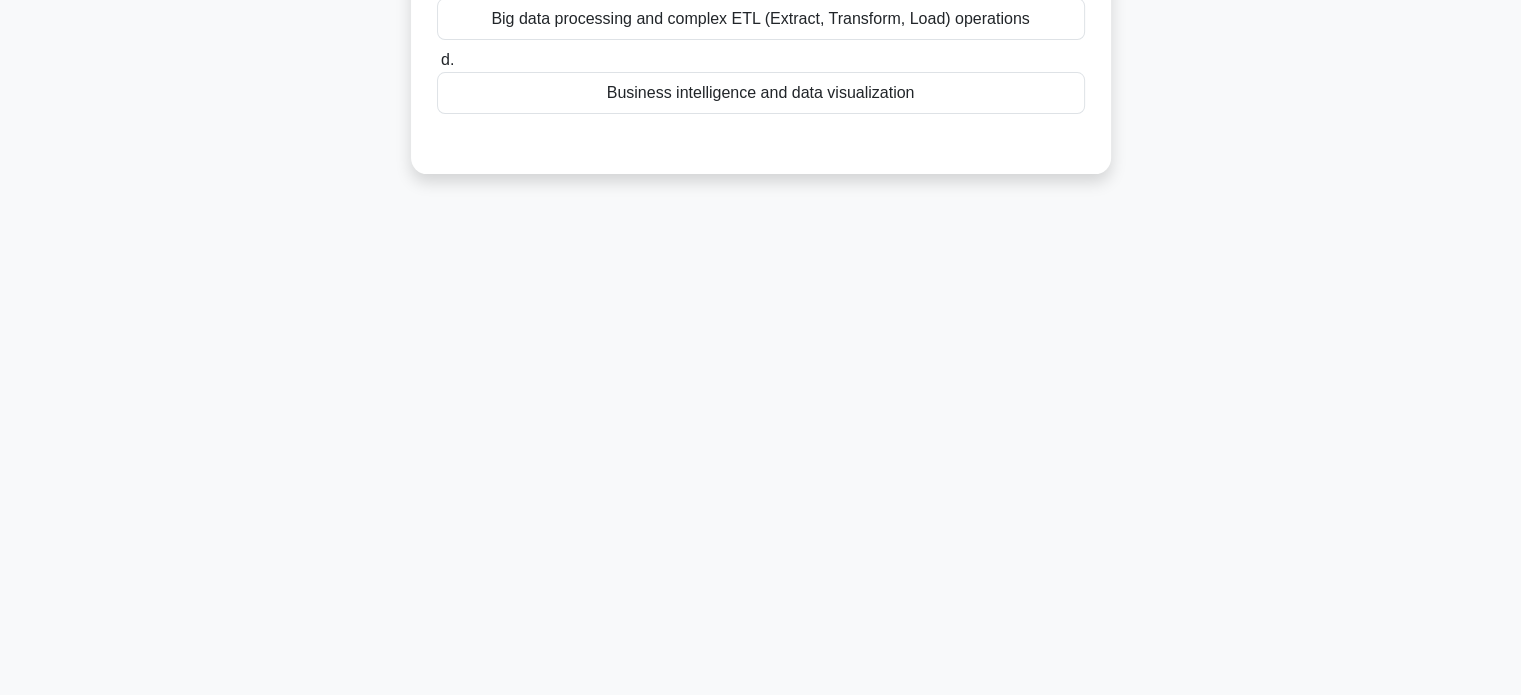 scroll, scrollTop: 0, scrollLeft: 0, axis: both 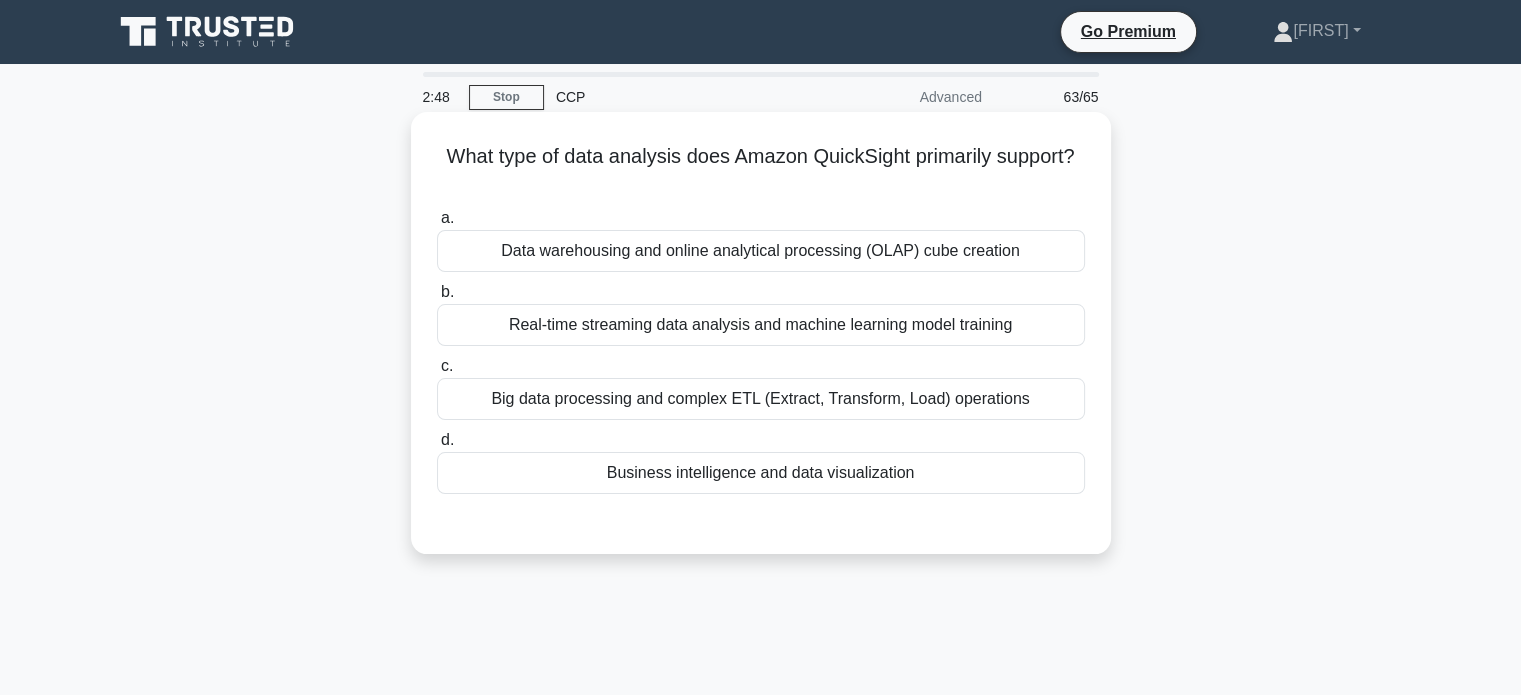 click on "Business intelligence and data visualization" at bounding box center [761, 473] 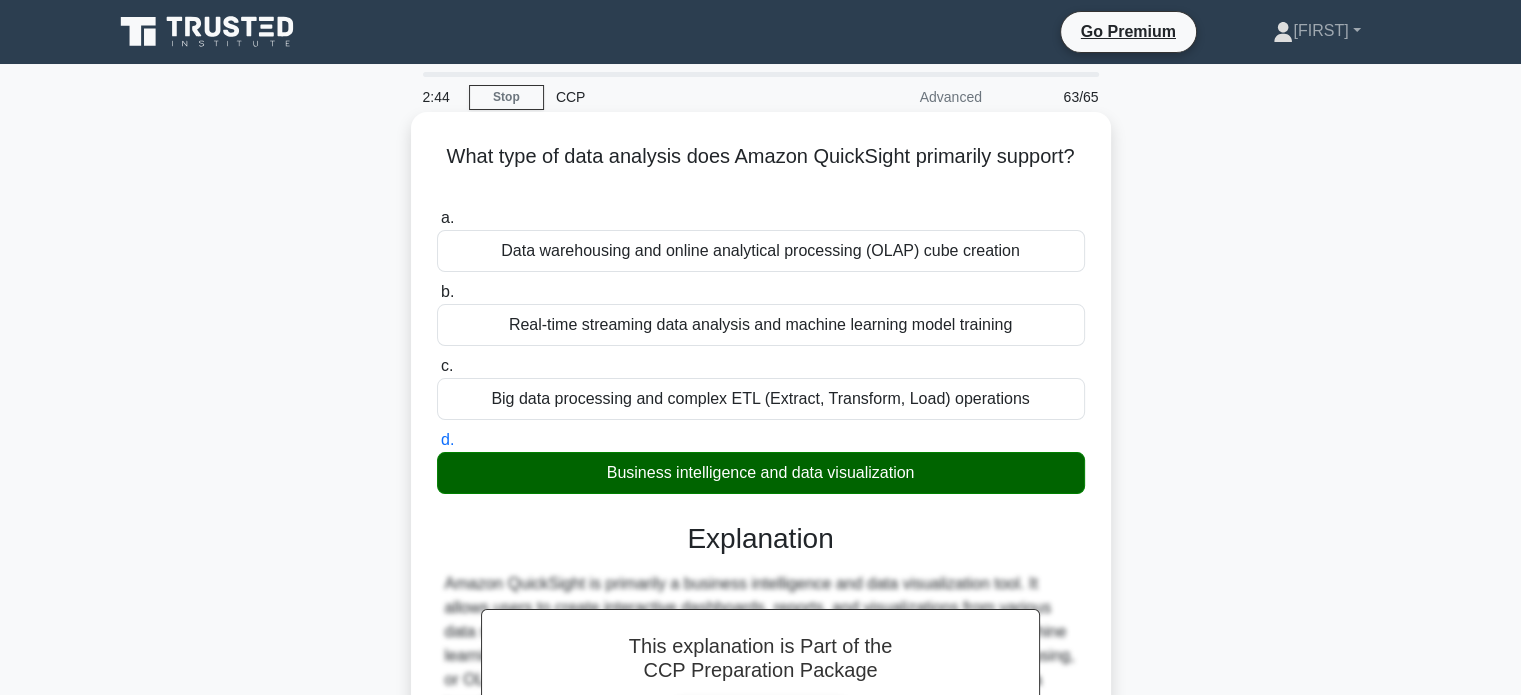 scroll, scrollTop: 385, scrollLeft: 0, axis: vertical 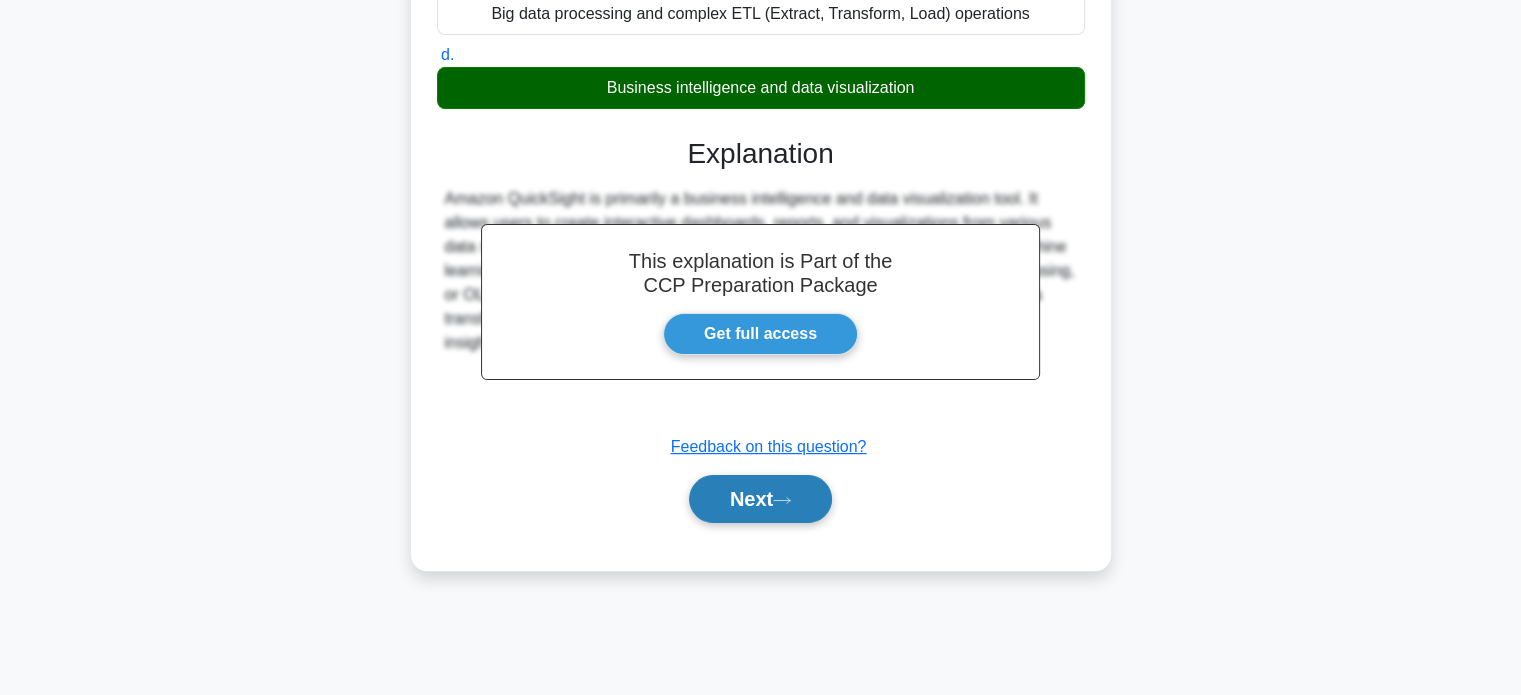 click on "Next" at bounding box center [760, 499] 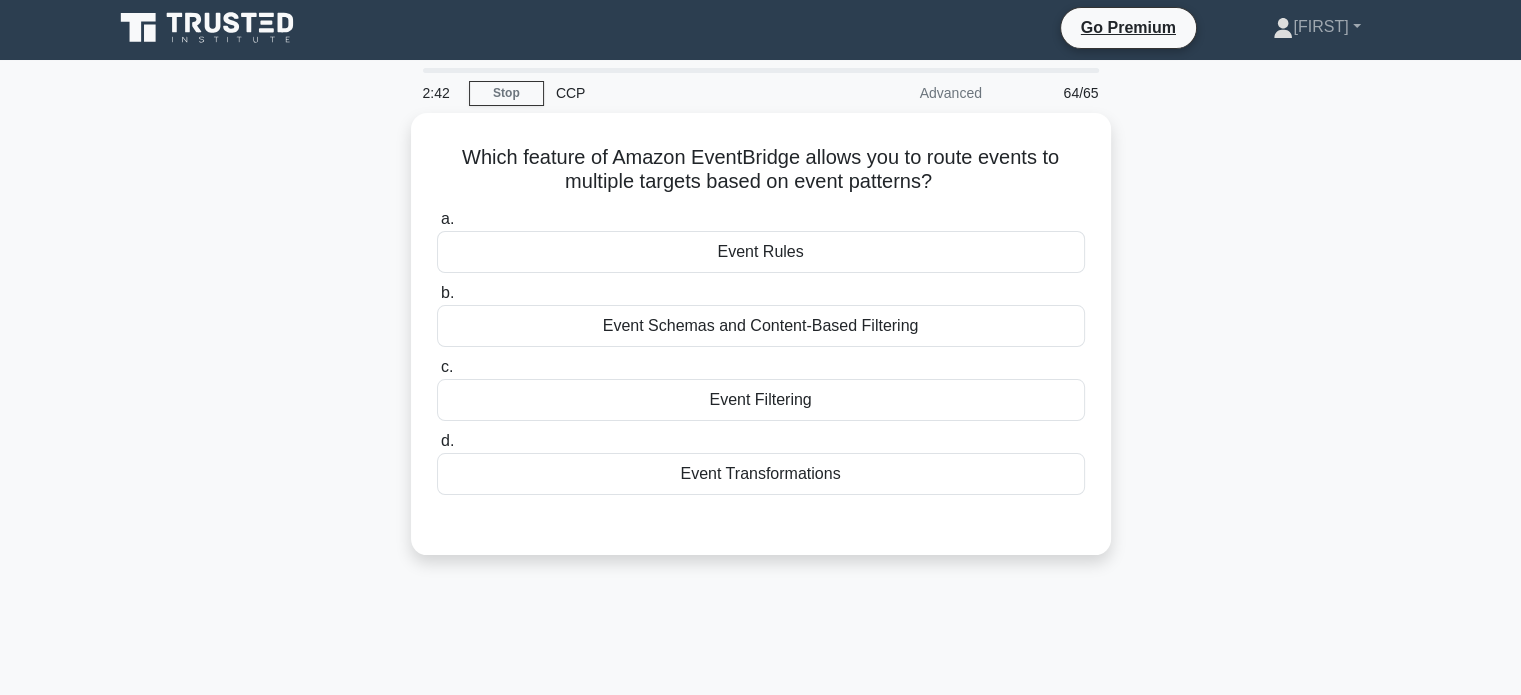 scroll, scrollTop: 0, scrollLeft: 0, axis: both 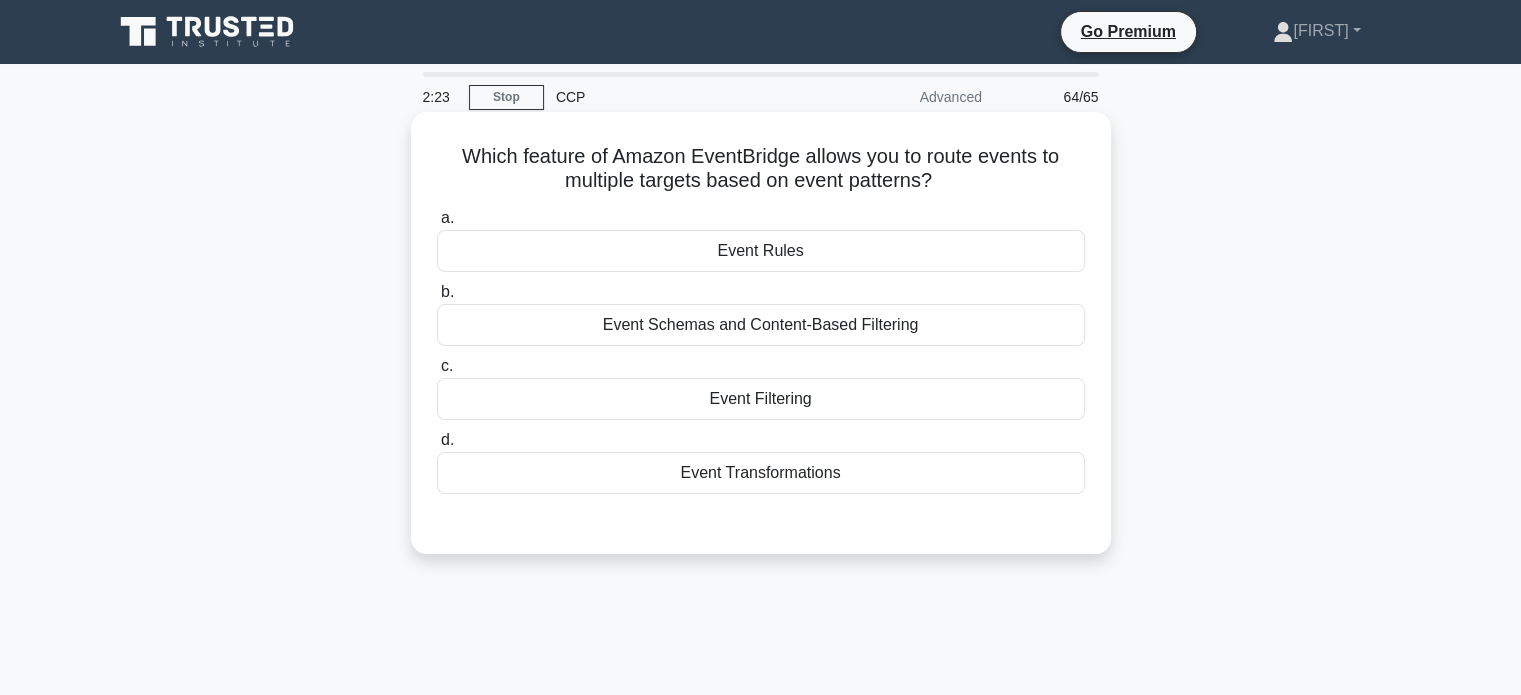 click on "Event Schemas and Content-Based Filtering" at bounding box center [761, 325] 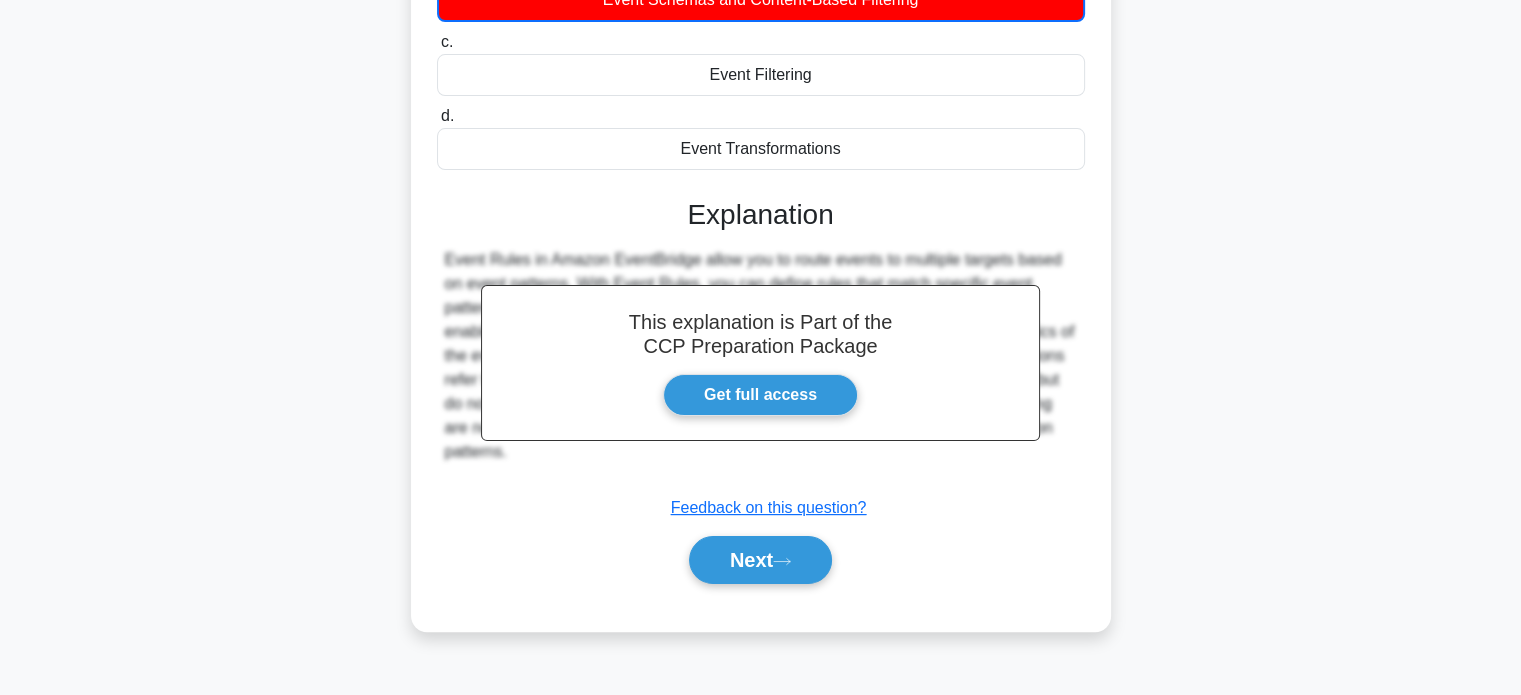 scroll, scrollTop: 385, scrollLeft: 0, axis: vertical 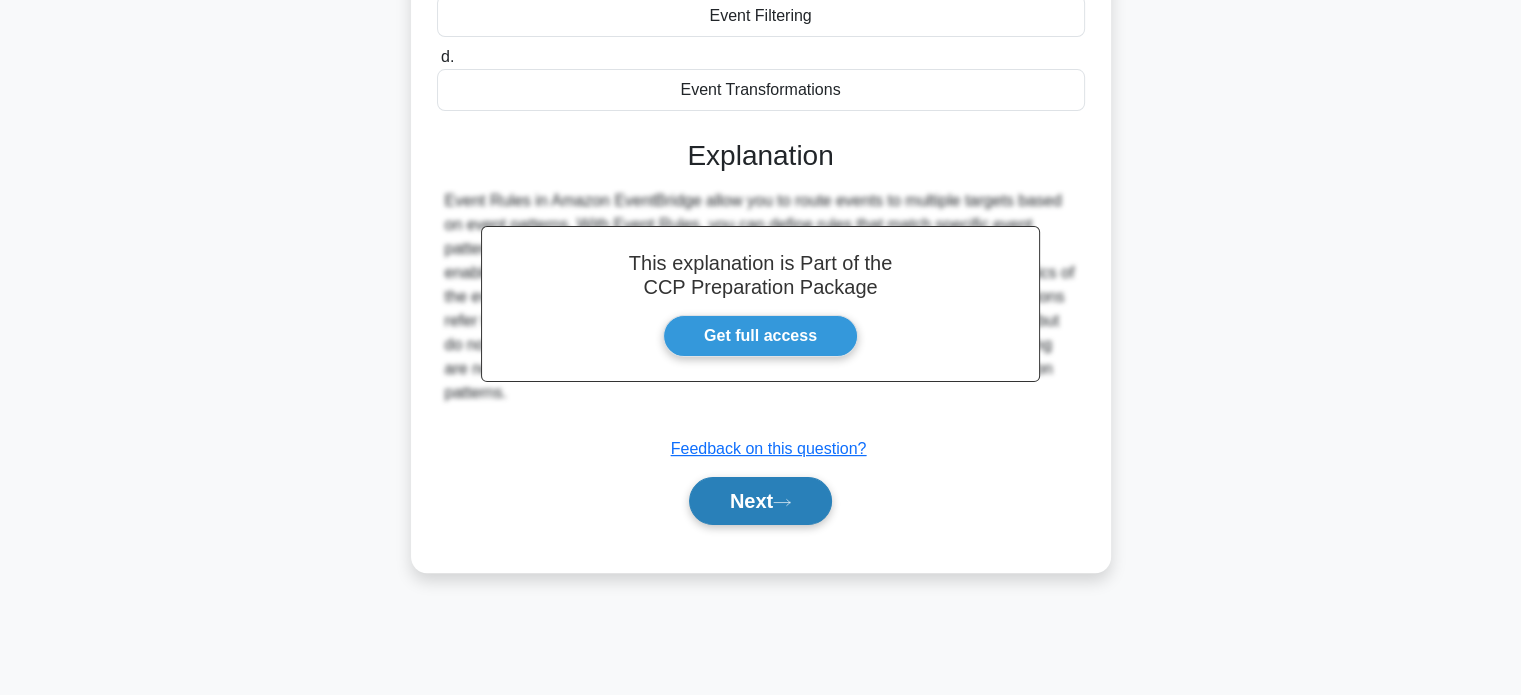 click on "Next" at bounding box center (760, 501) 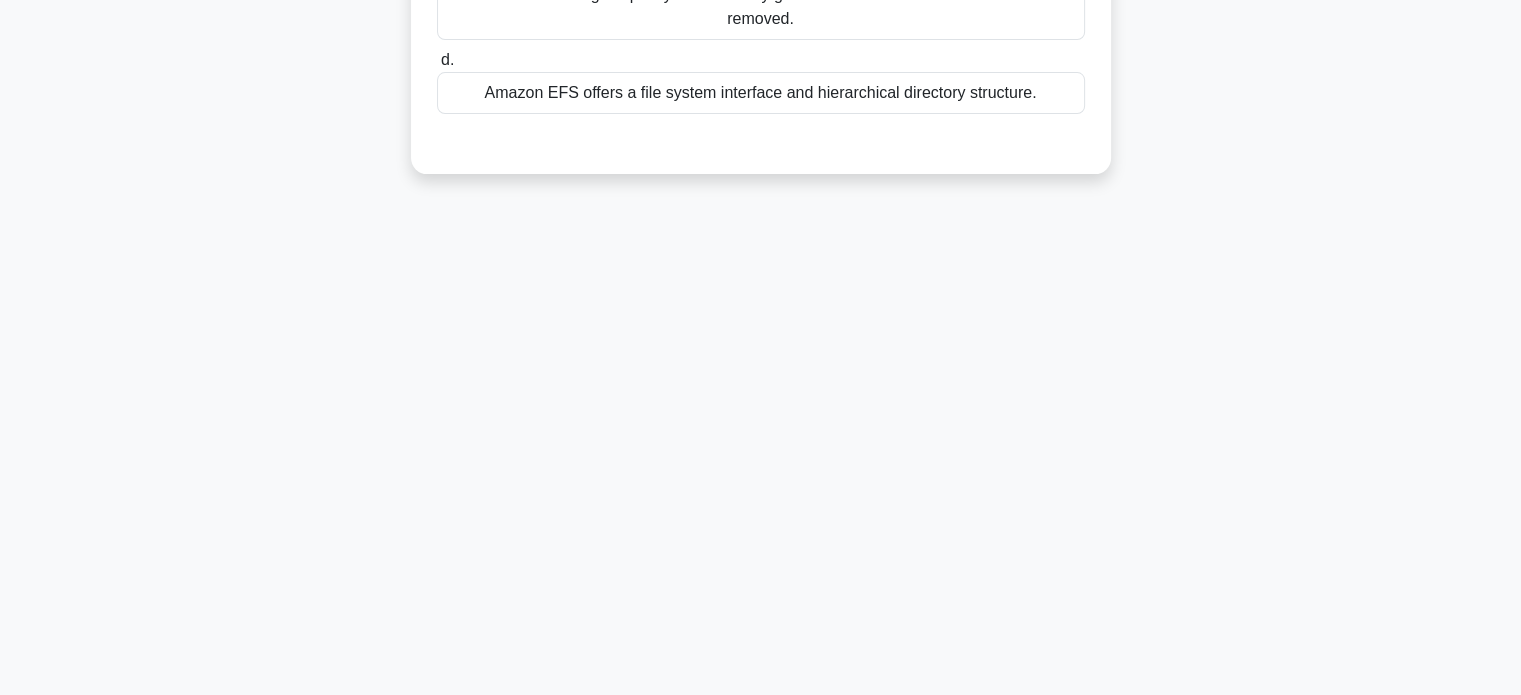 scroll, scrollTop: 0, scrollLeft: 0, axis: both 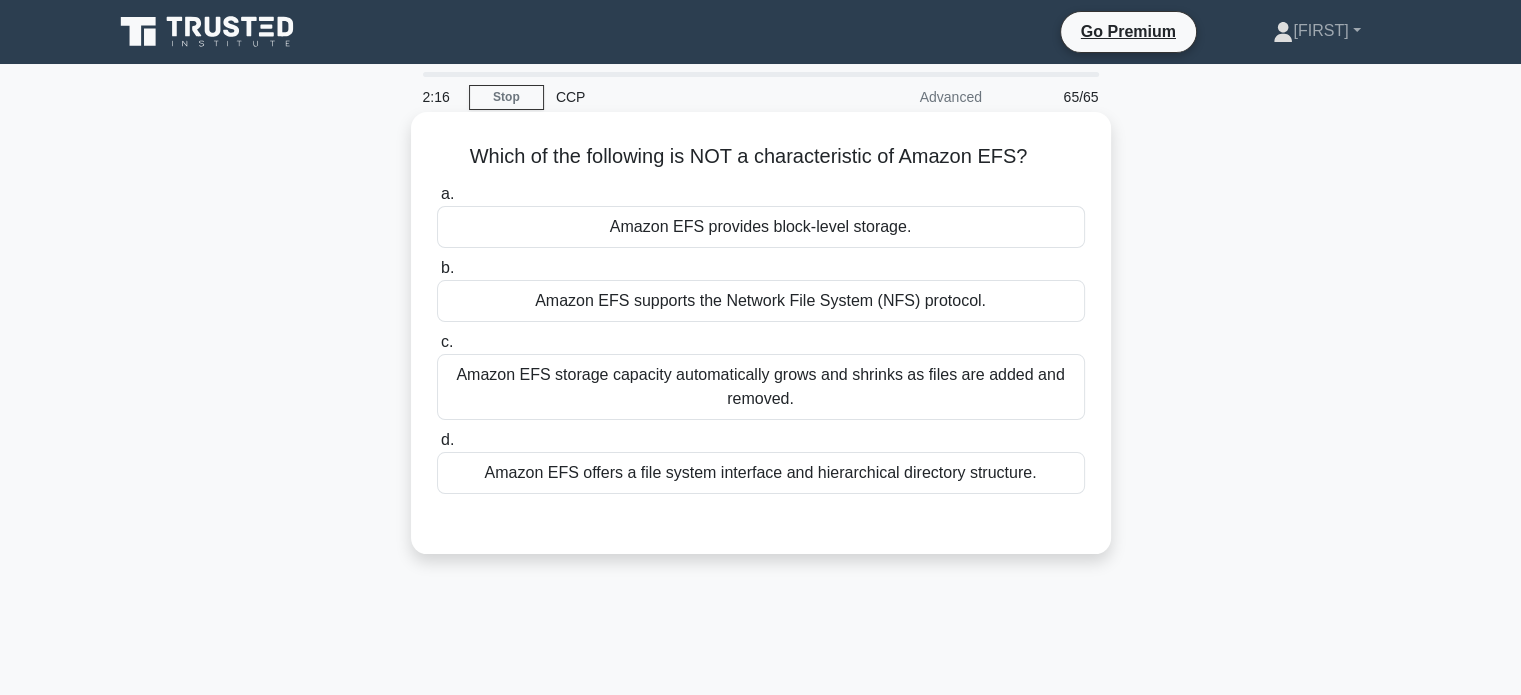 click on "Amazon EFS provides block-level storage." at bounding box center [761, 227] 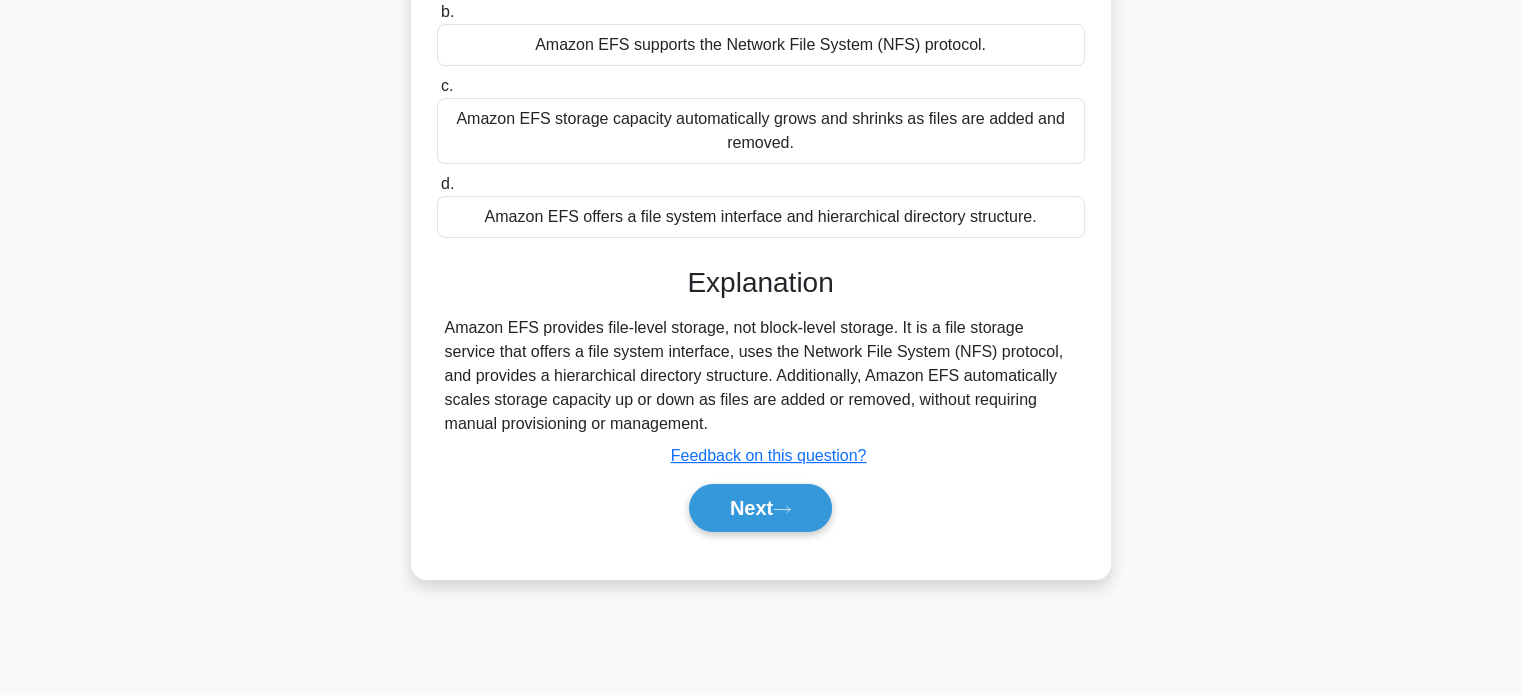 scroll, scrollTop: 385, scrollLeft: 0, axis: vertical 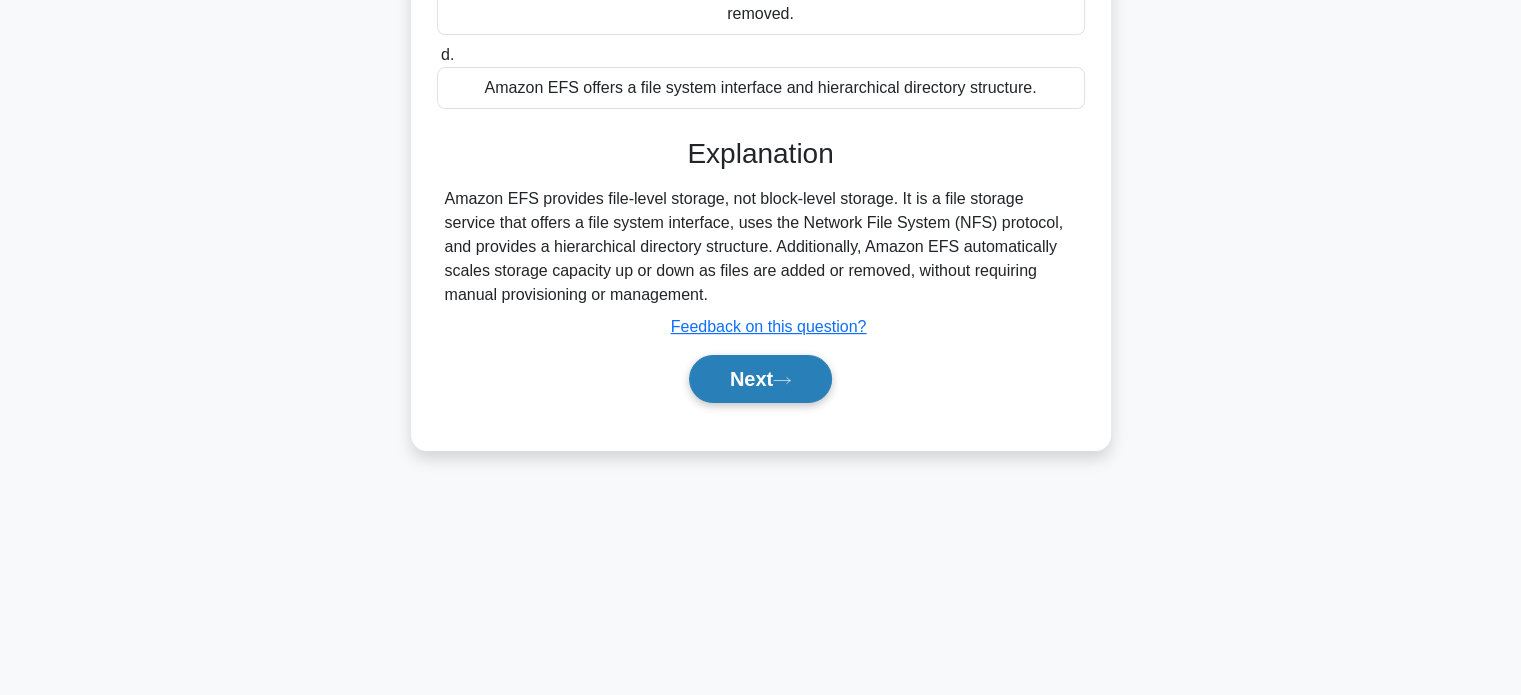 click on "Next" at bounding box center [760, 379] 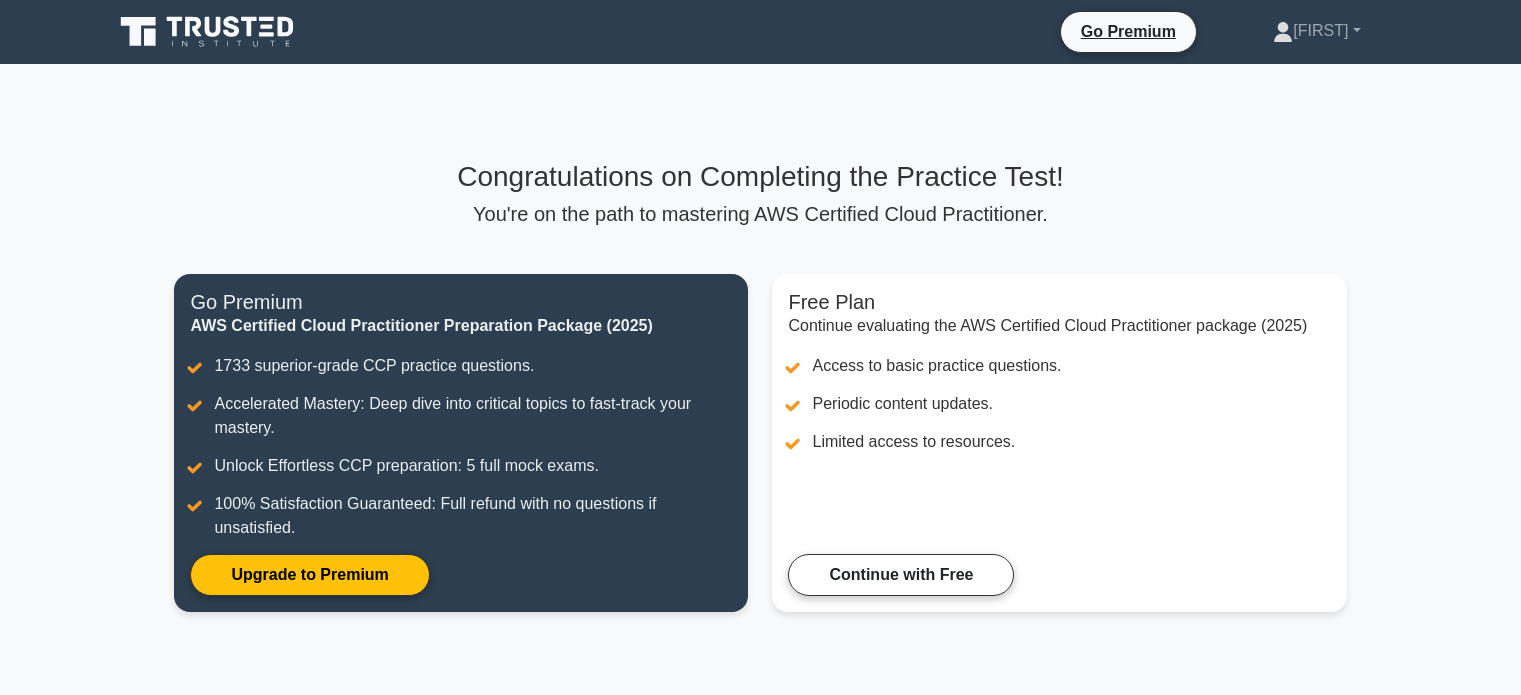 scroll, scrollTop: 0, scrollLeft: 0, axis: both 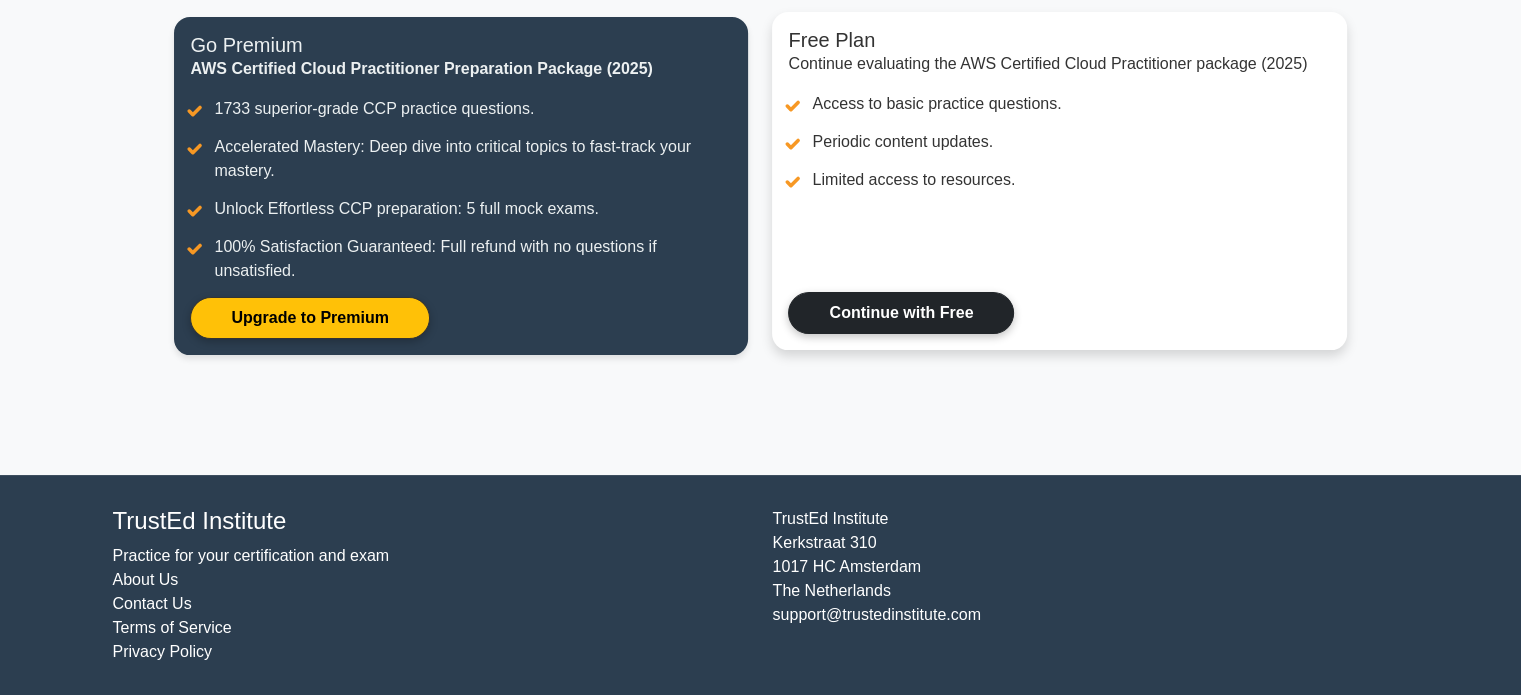click on "Continue with Free" at bounding box center (901, 313) 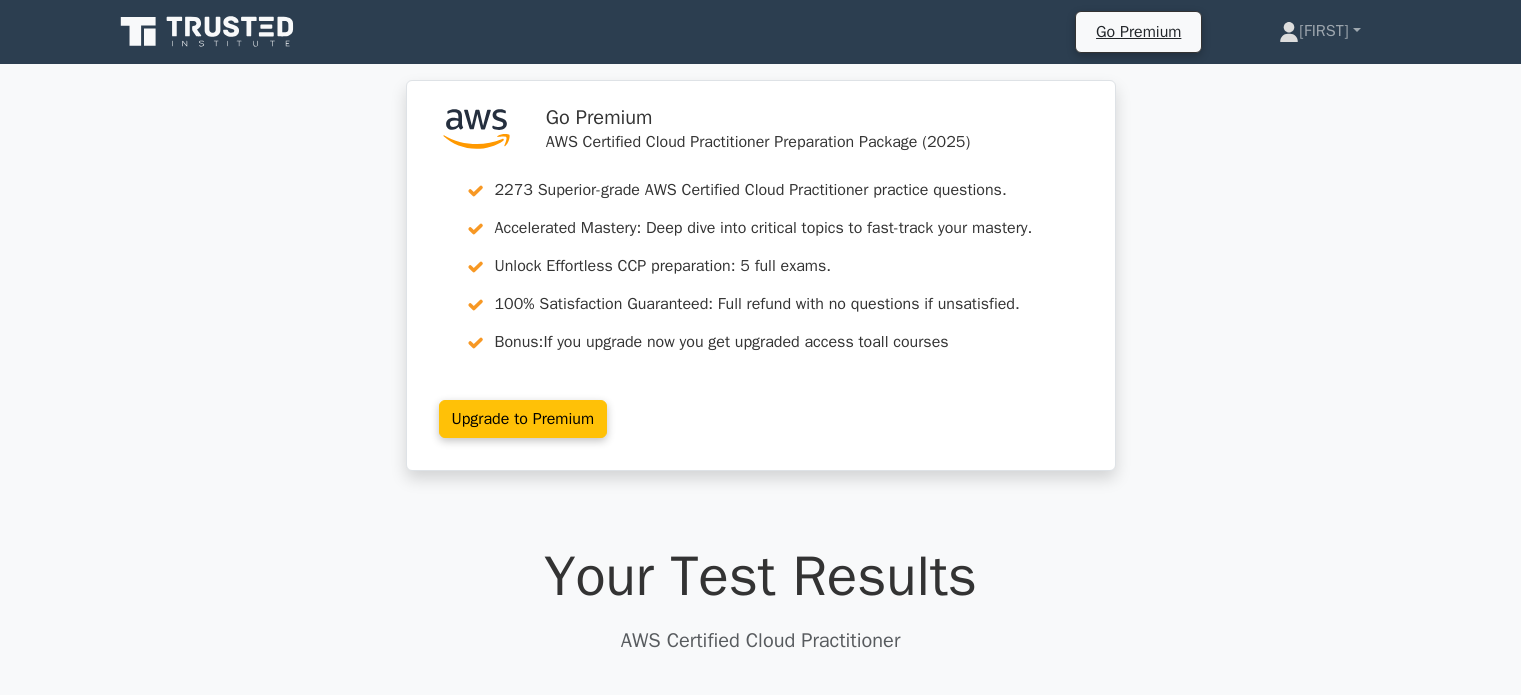 scroll, scrollTop: 0, scrollLeft: 0, axis: both 